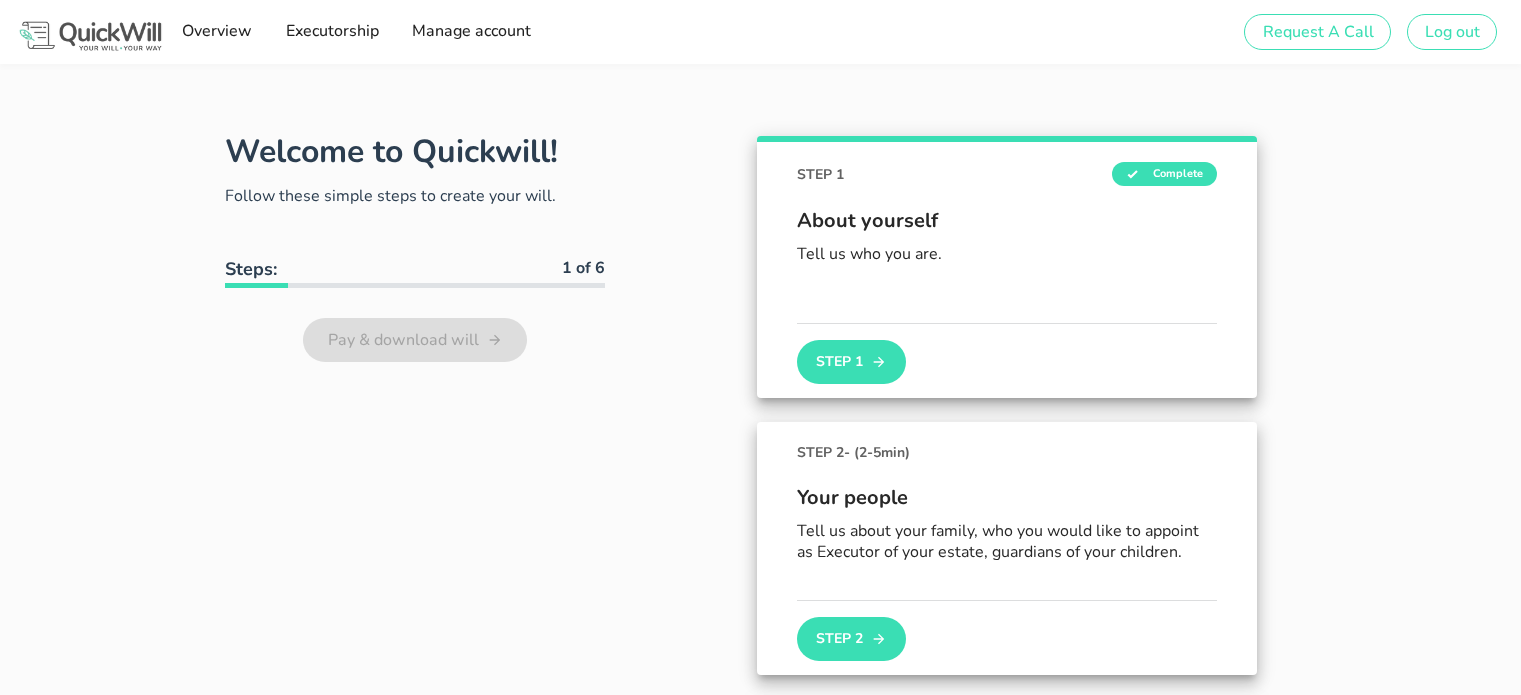scroll, scrollTop: 0, scrollLeft: 0, axis: both 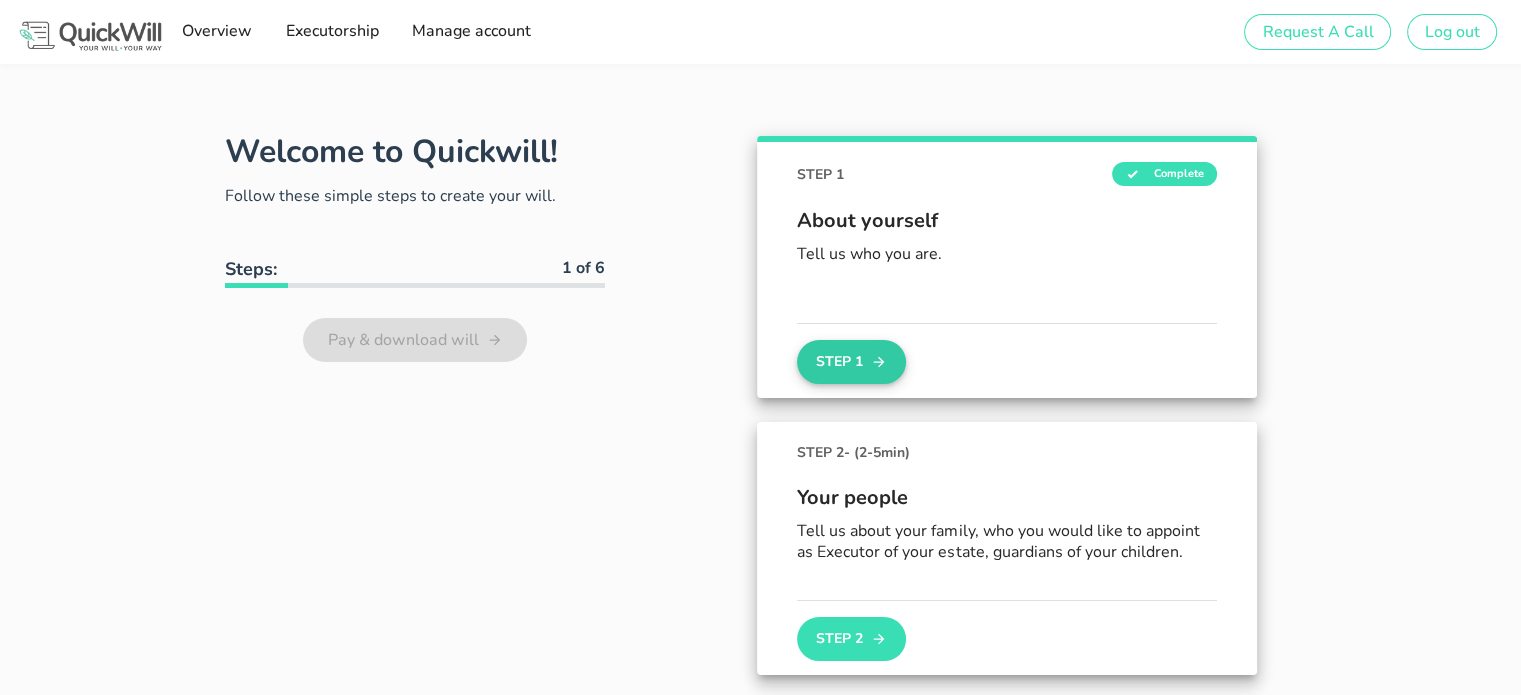 click on "Step 1" at bounding box center [851, 362] 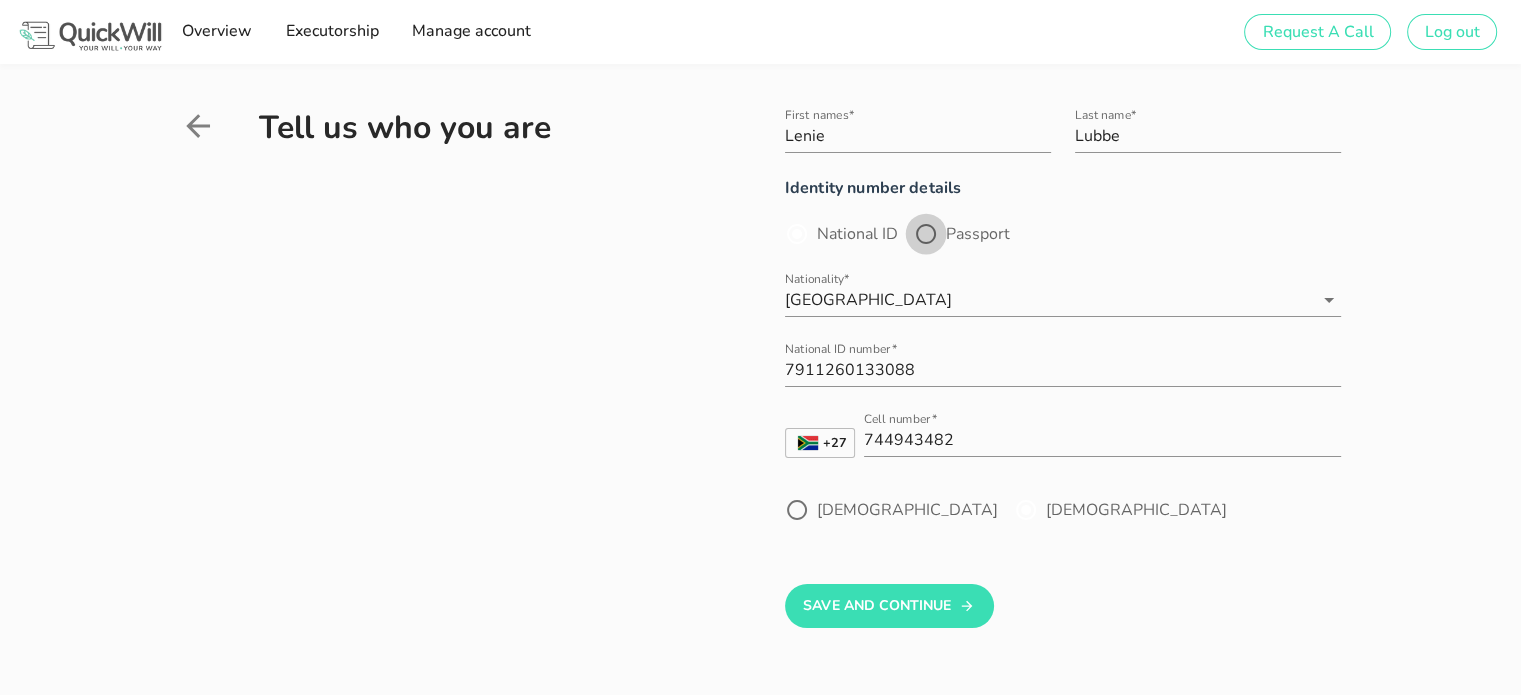 click at bounding box center [926, 234] 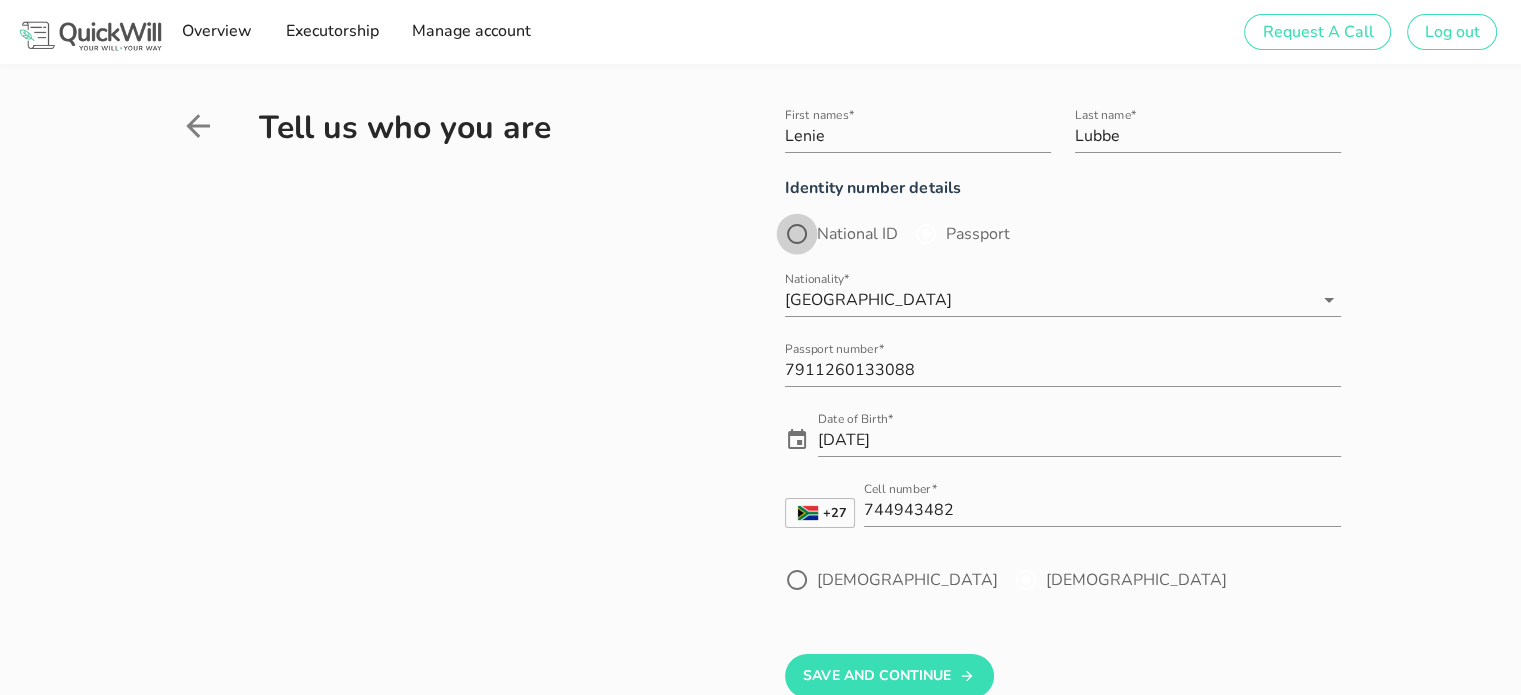 click at bounding box center (797, 234) 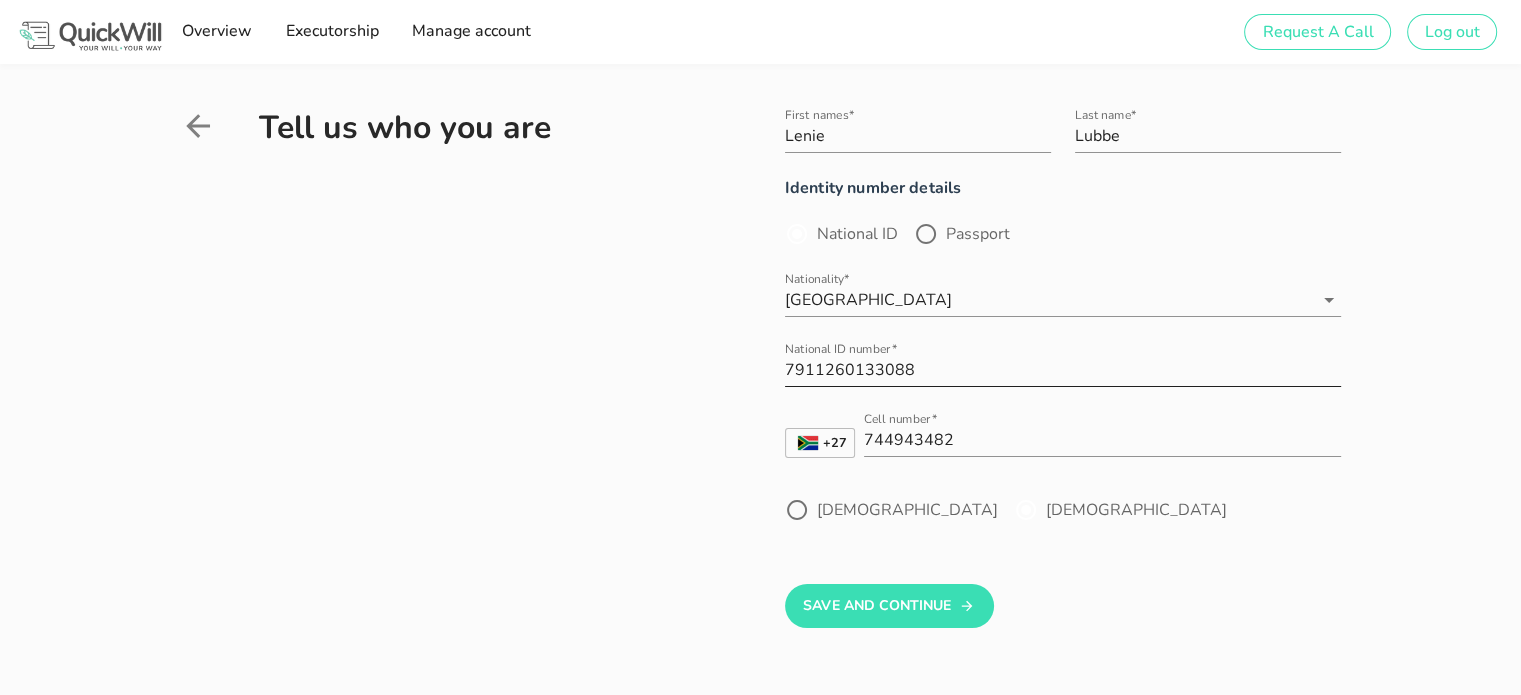 scroll, scrollTop: 0, scrollLeft: 0, axis: both 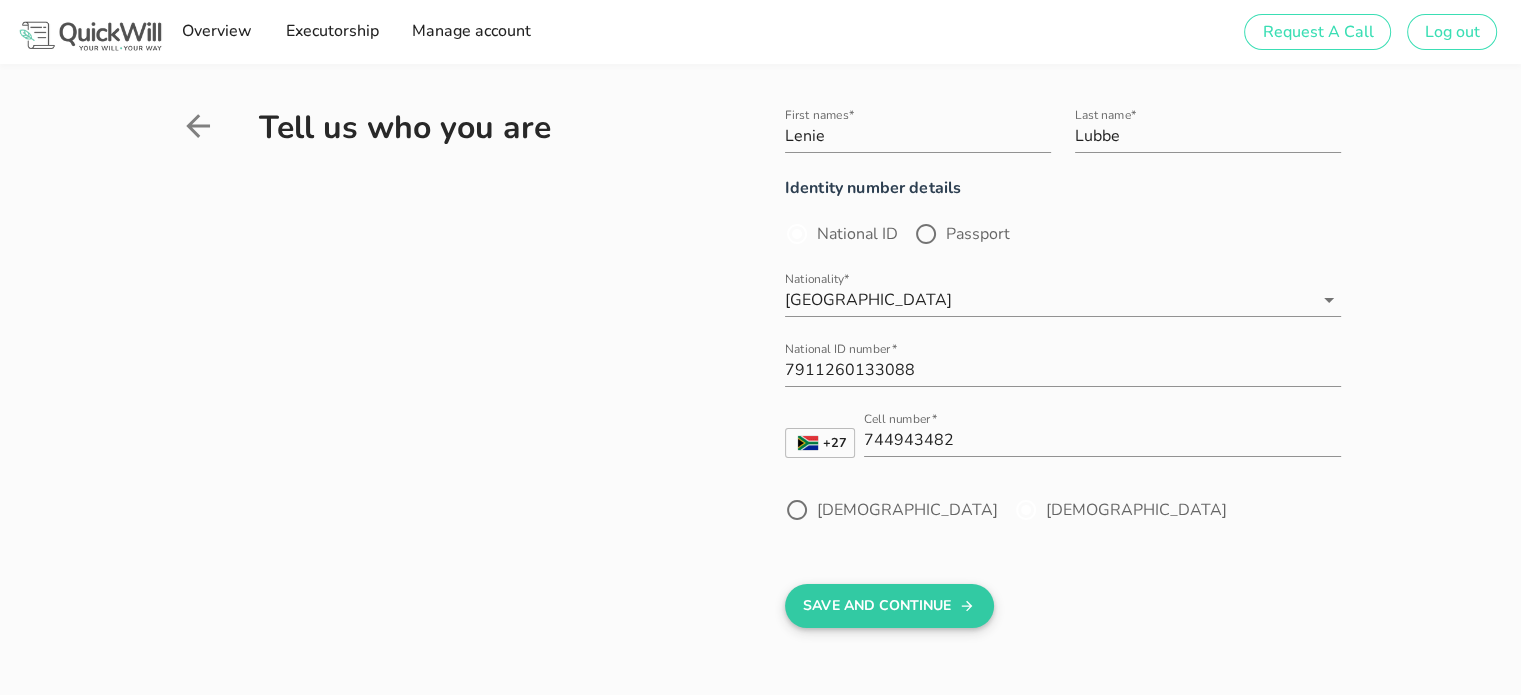 click on "Save And Continue" at bounding box center [889, 606] 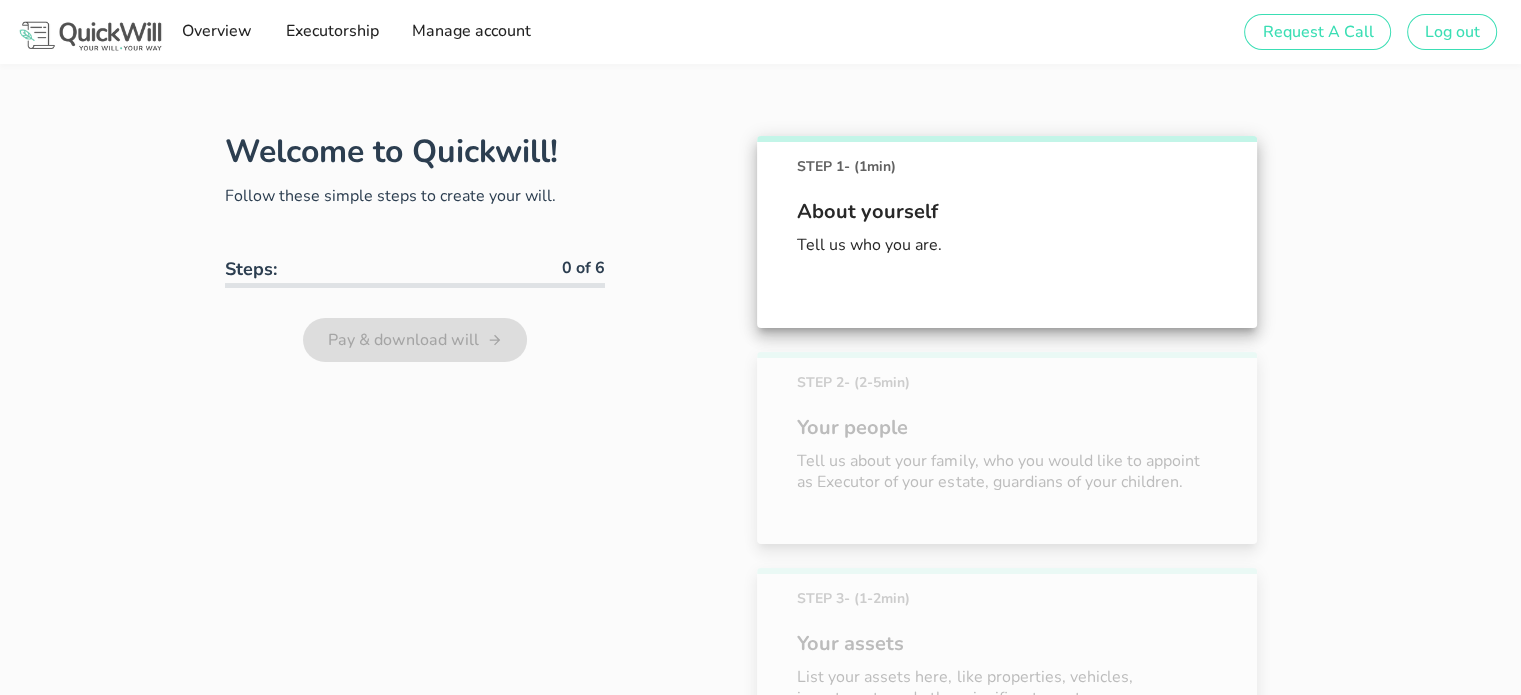 scroll, scrollTop: 111, scrollLeft: 0, axis: vertical 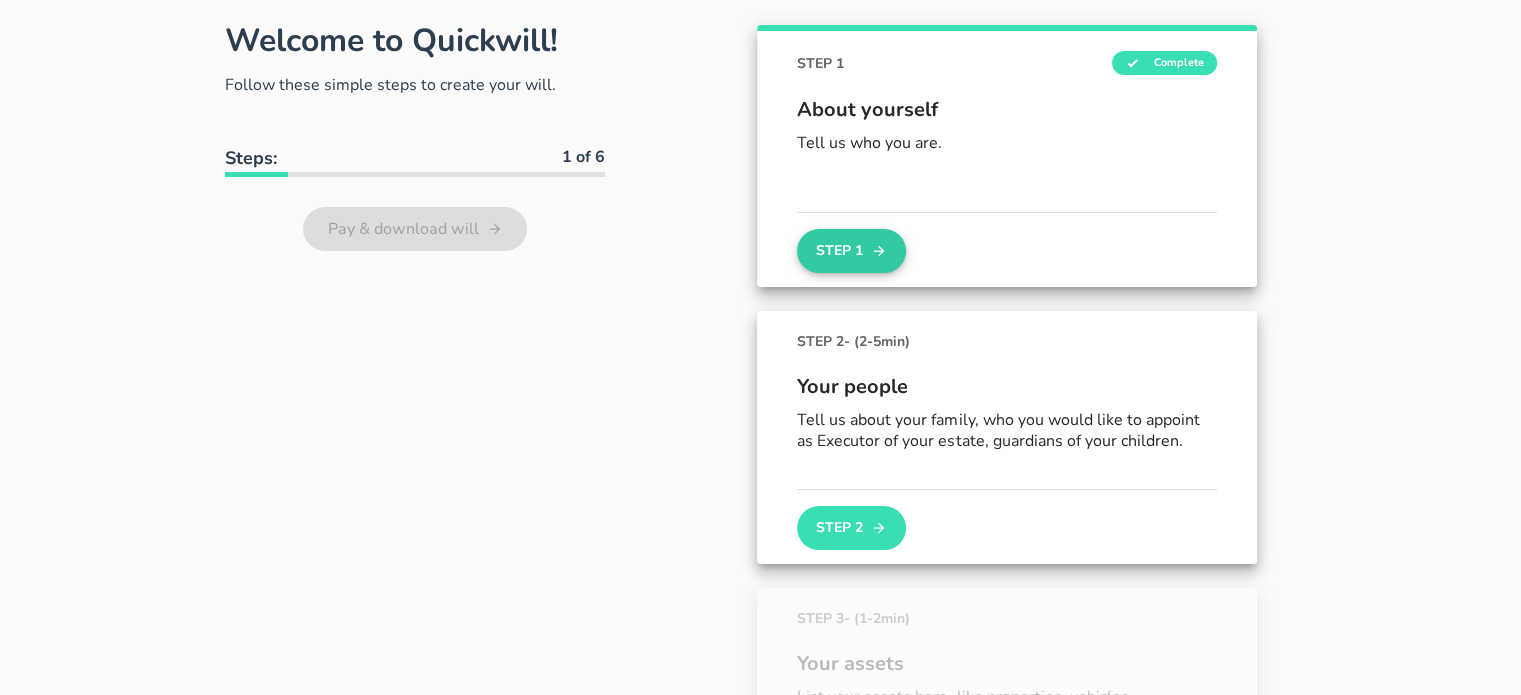 click on "Step 1" at bounding box center (851, 251) 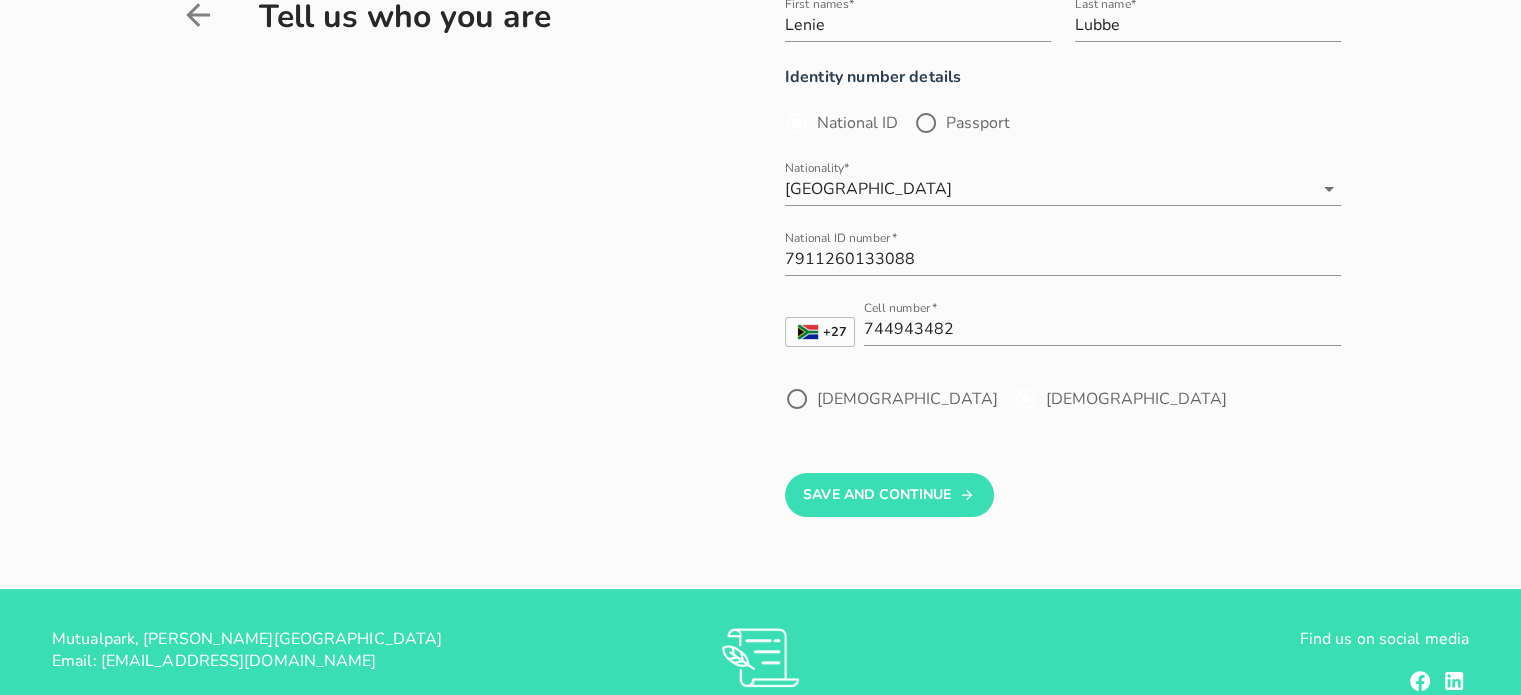 scroll, scrollTop: 0, scrollLeft: 0, axis: both 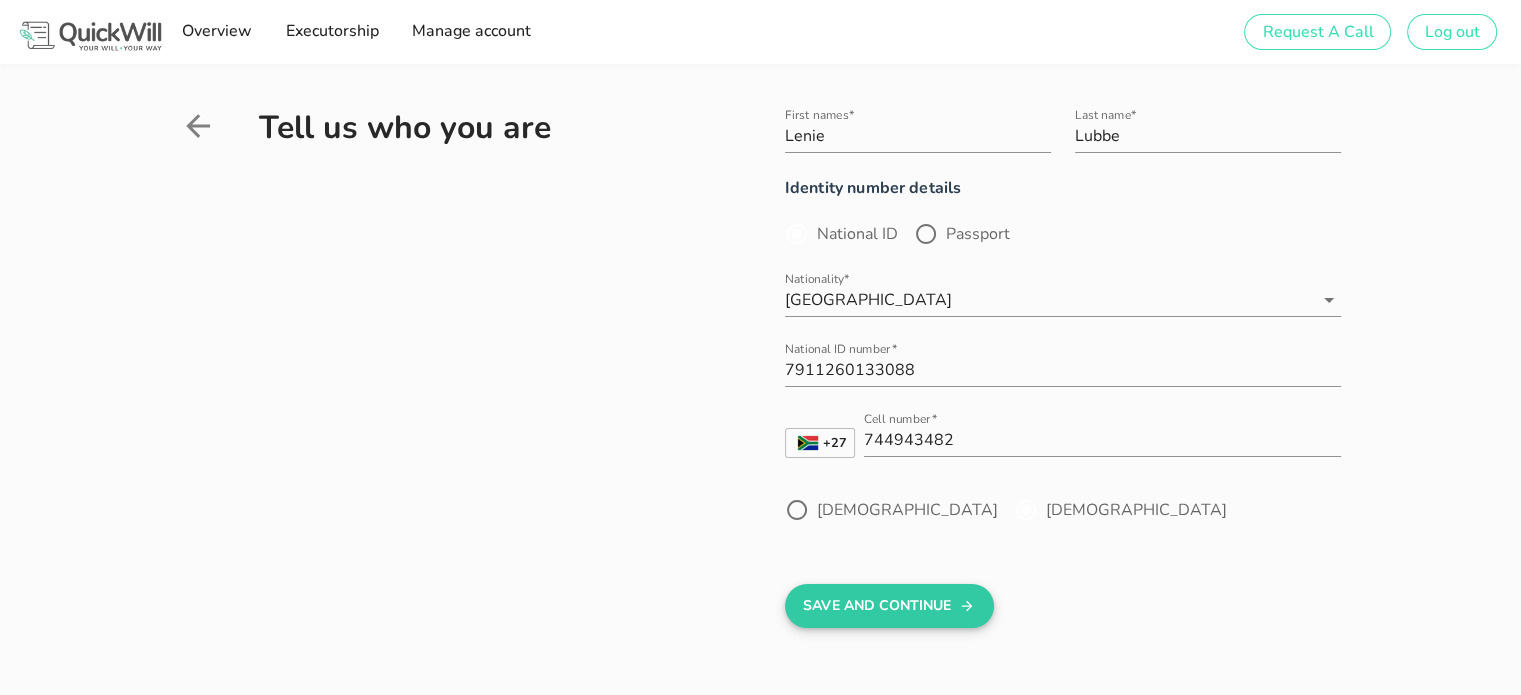 click on "Save And Continue" at bounding box center [889, 606] 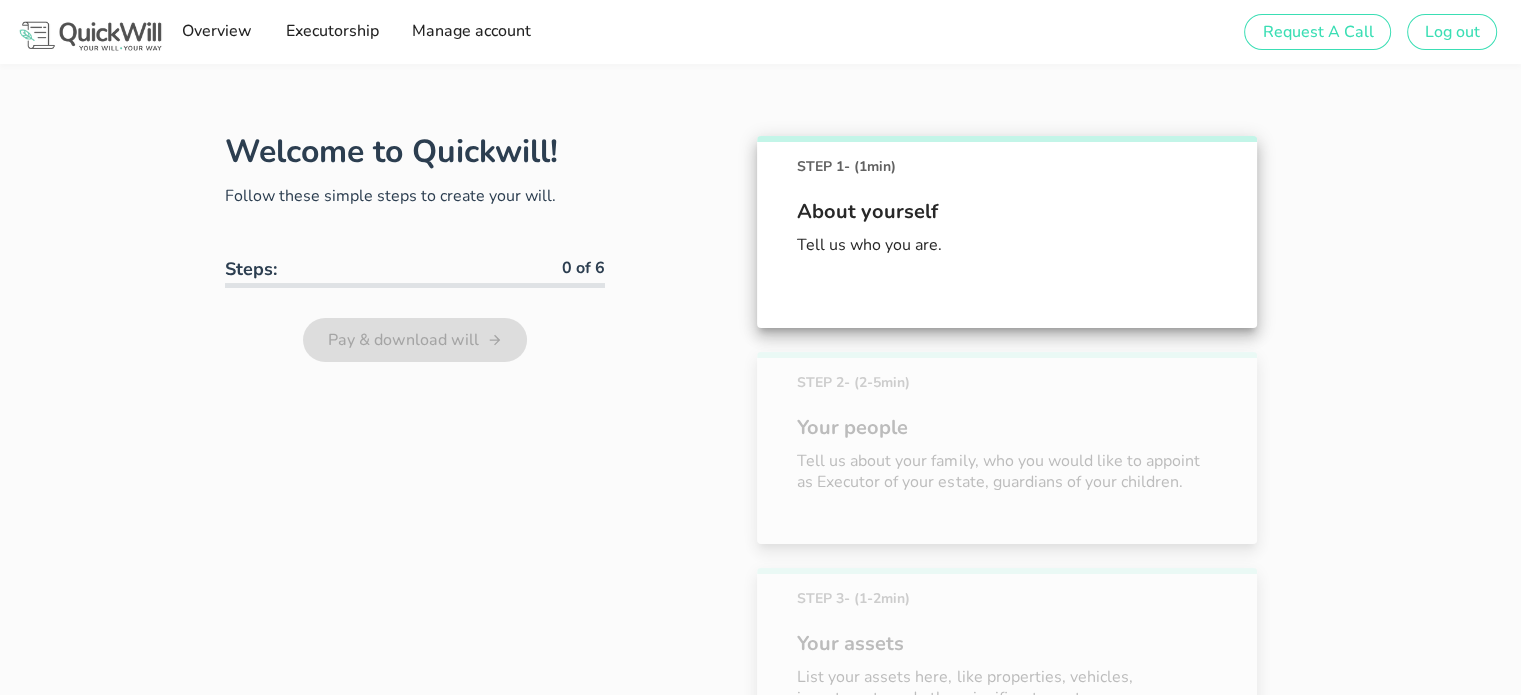 scroll, scrollTop: 111, scrollLeft: 0, axis: vertical 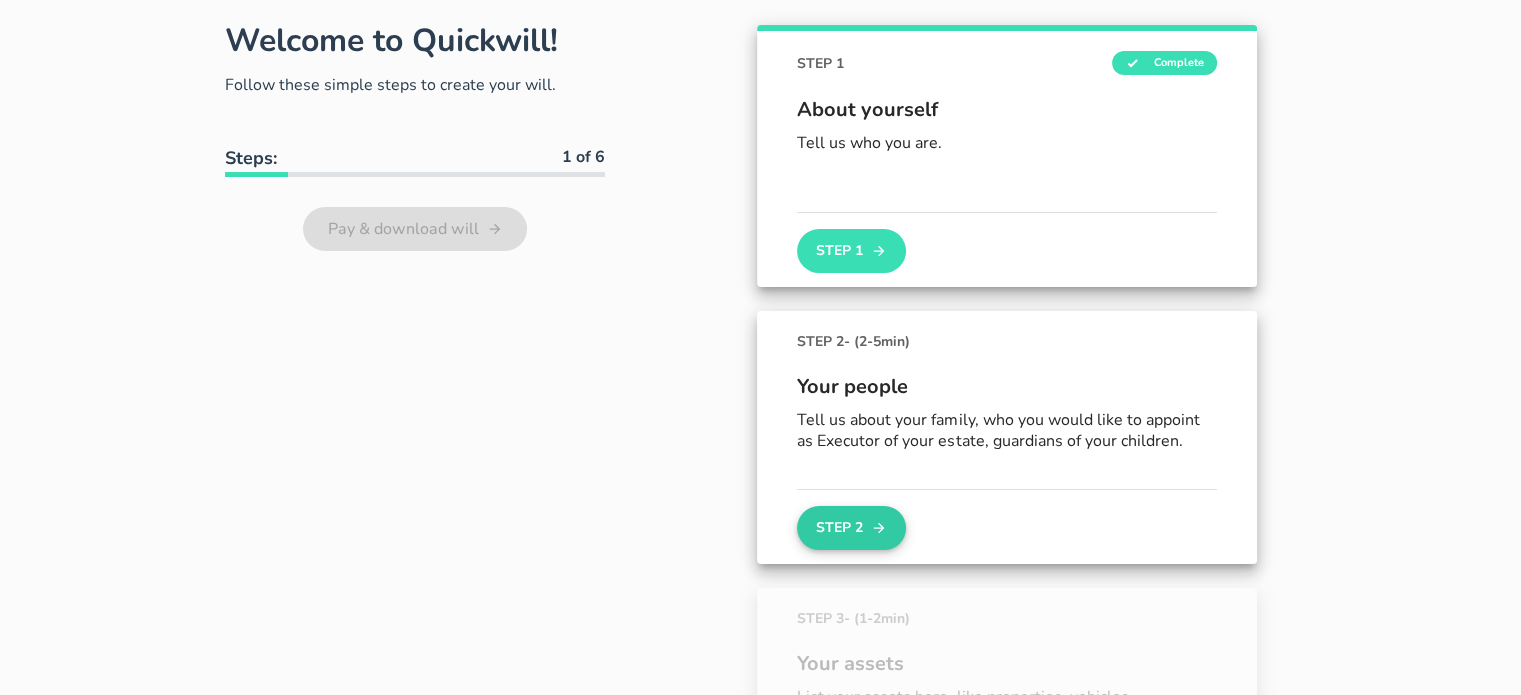 click on "Step 2" at bounding box center (851, 528) 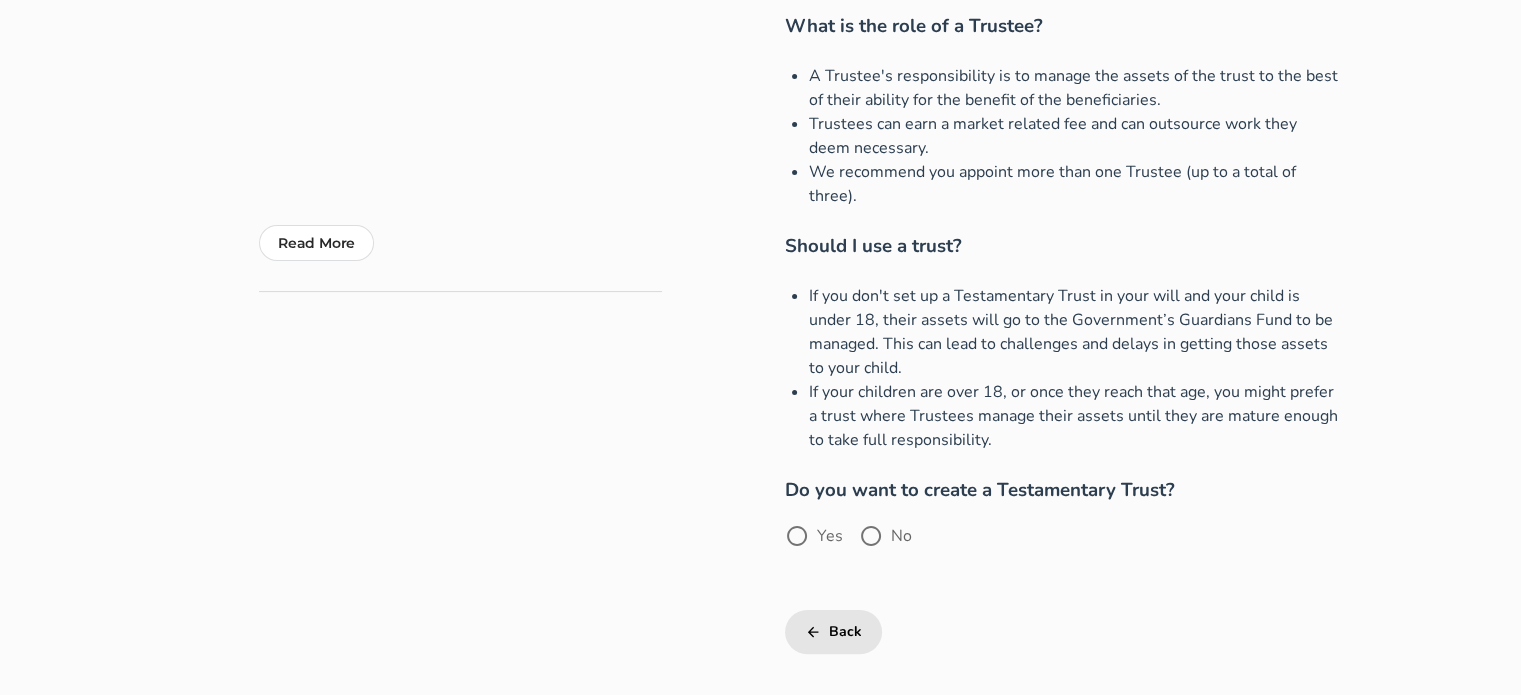 scroll, scrollTop: 400, scrollLeft: 0, axis: vertical 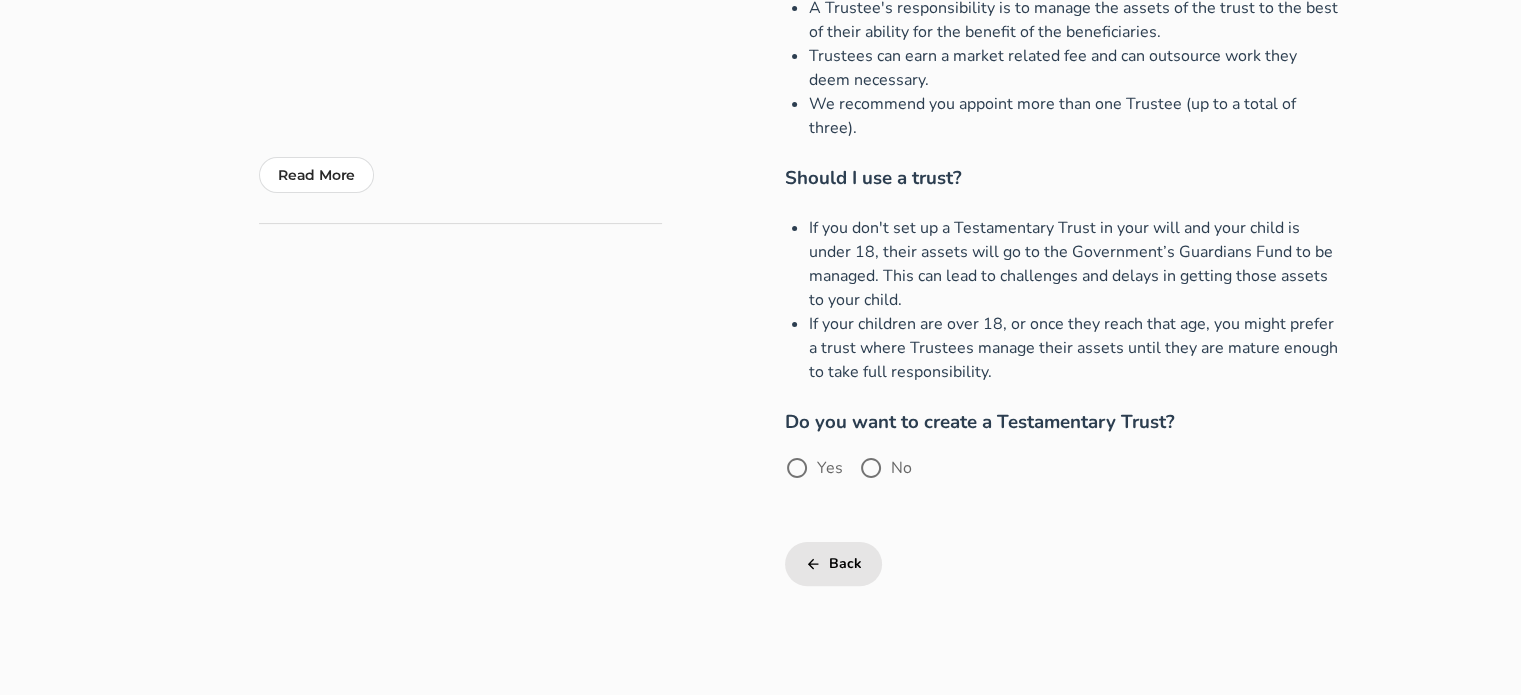 drag, startPoint x: 793, startPoint y: 462, endPoint x: 980, endPoint y: 479, distance: 187.77113 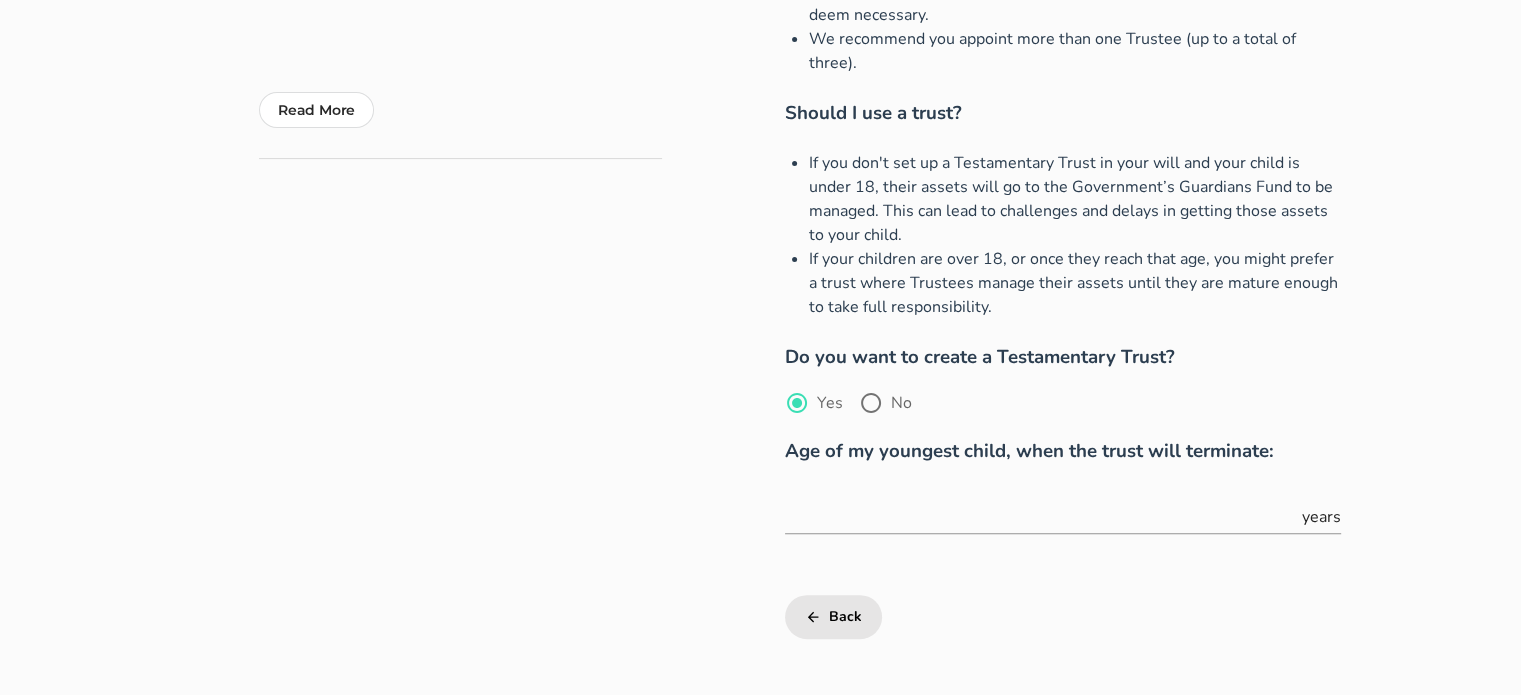scroll, scrollTop: 500, scrollLeft: 0, axis: vertical 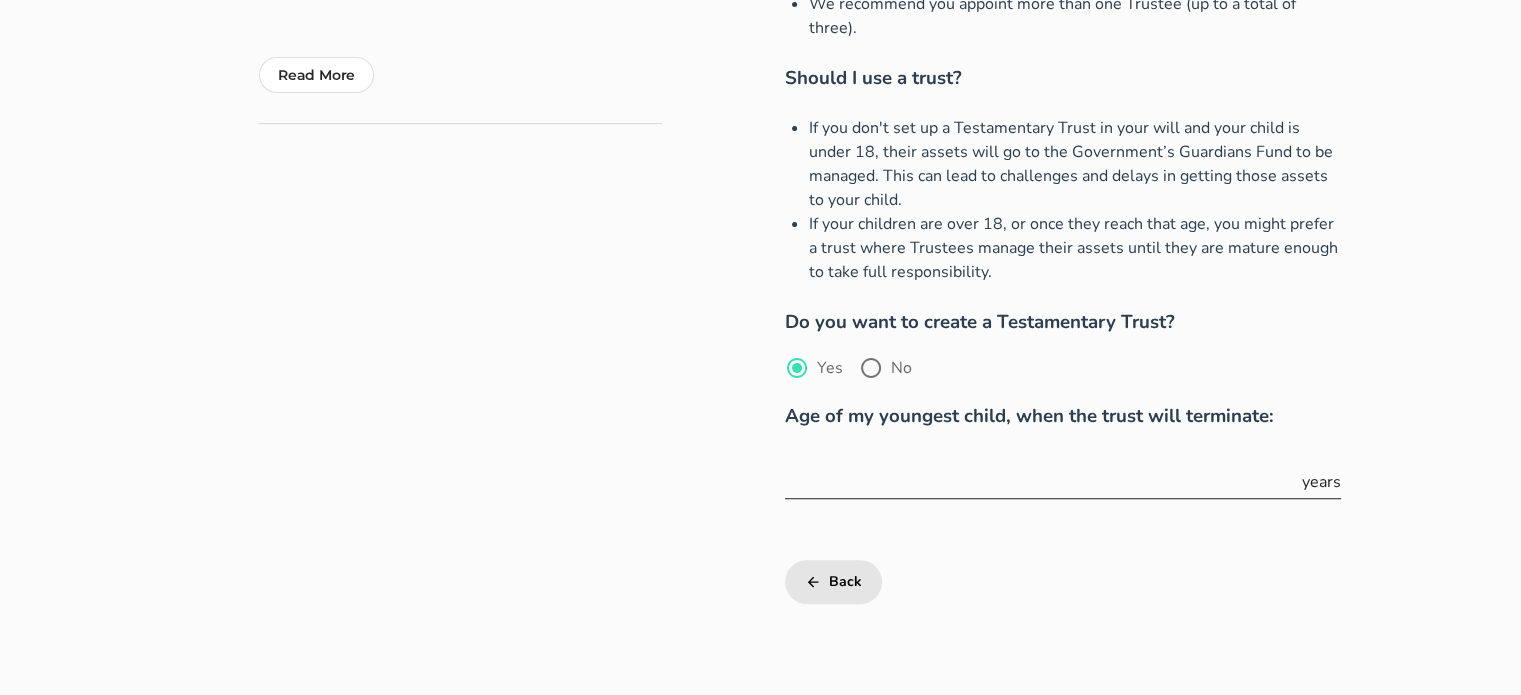 click at bounding box center [1041, 482] 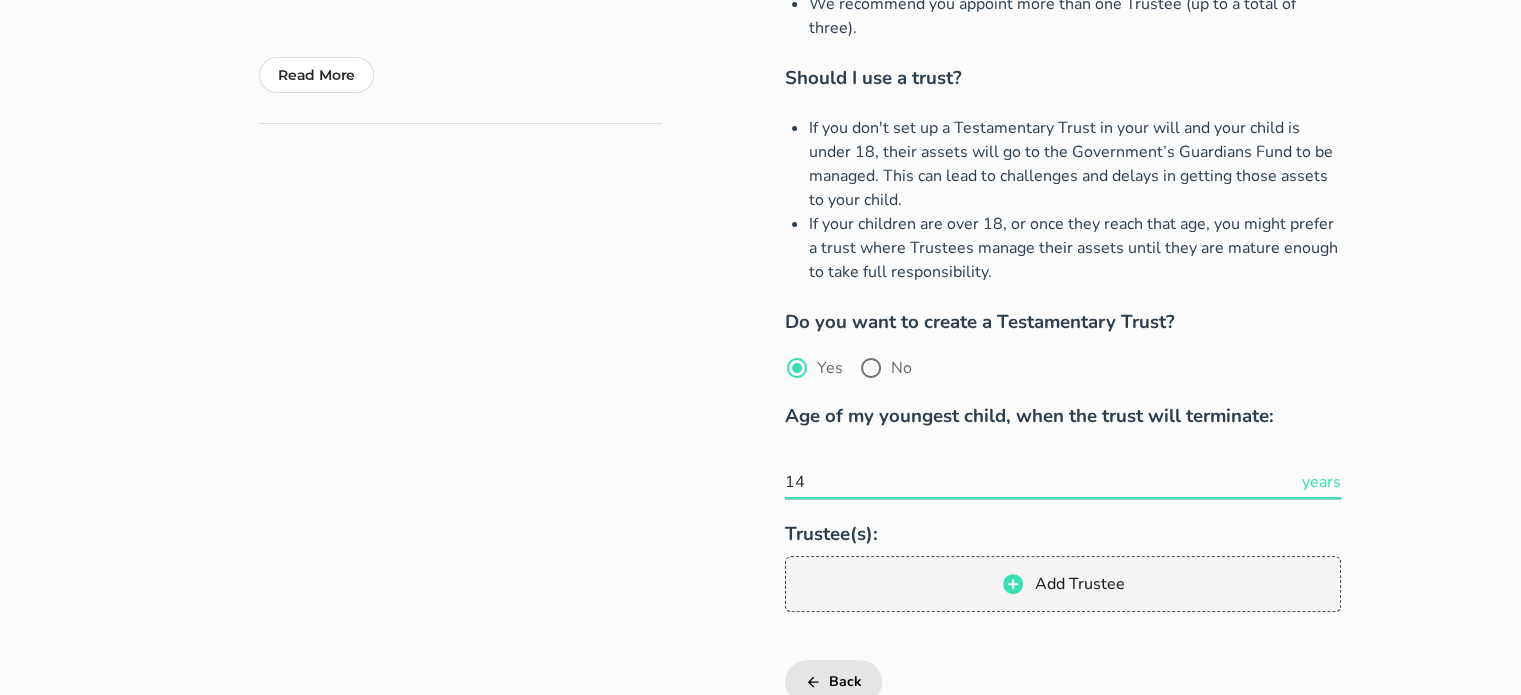 scroll, scrollTop: 0, scrollLeft: 0, axis: both 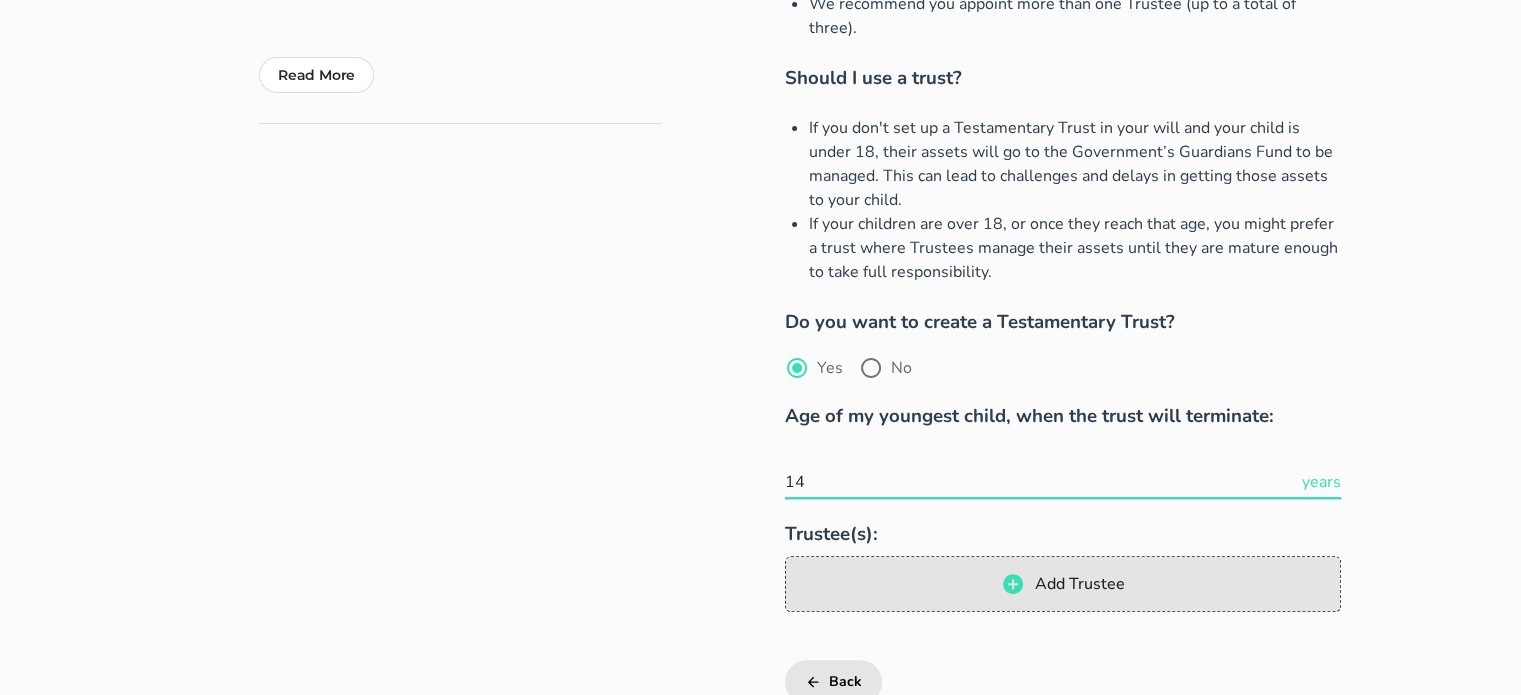 type on "14" 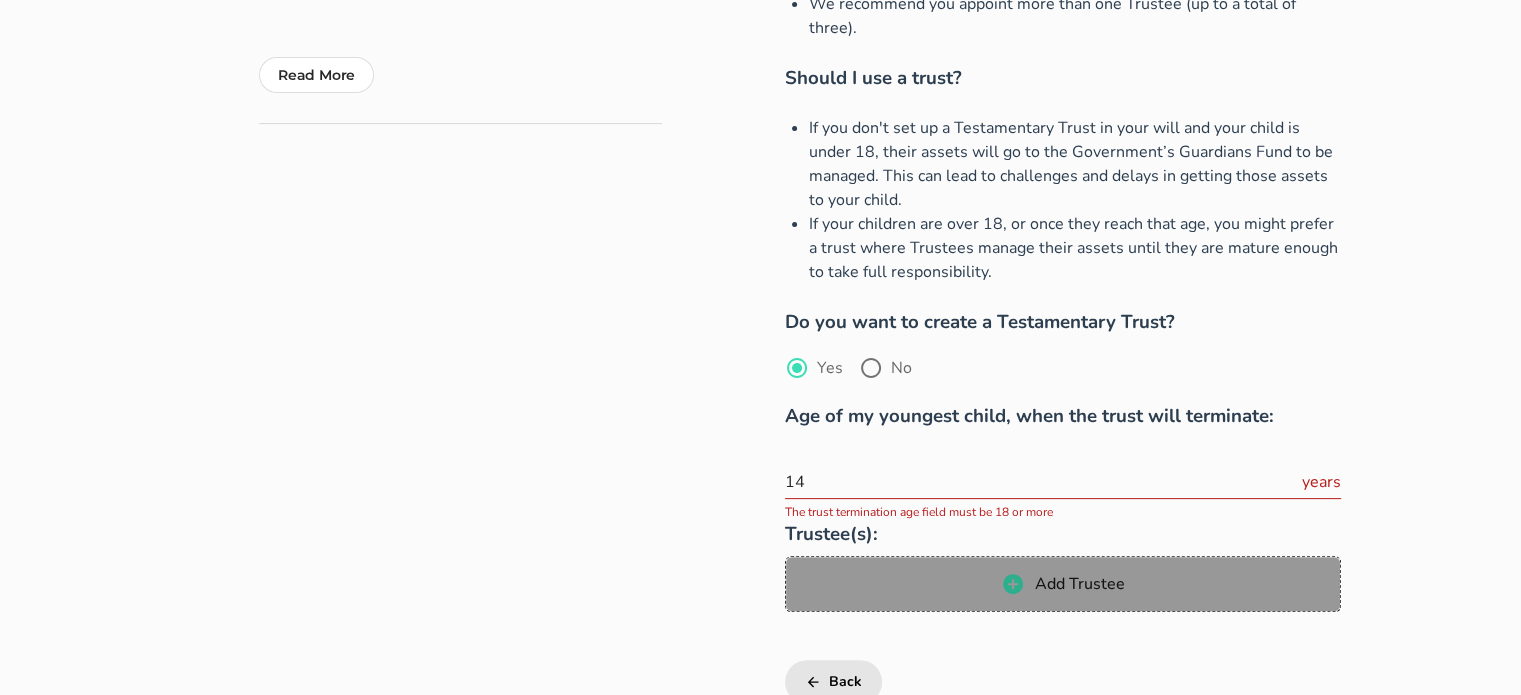 click on "Add Trustee" at bounding box center [1078, 584] 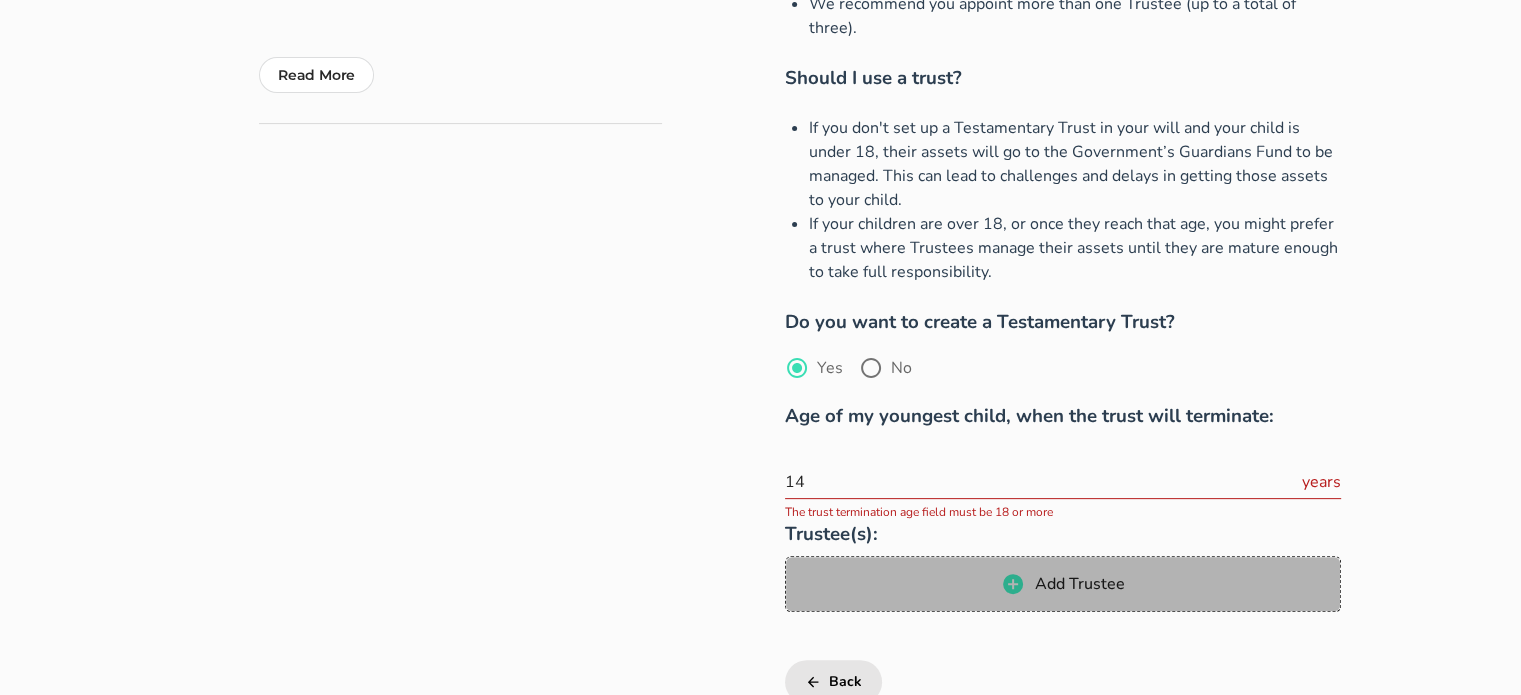 scroll, scrollTop: 0, scrollLeft: 0, axis: both 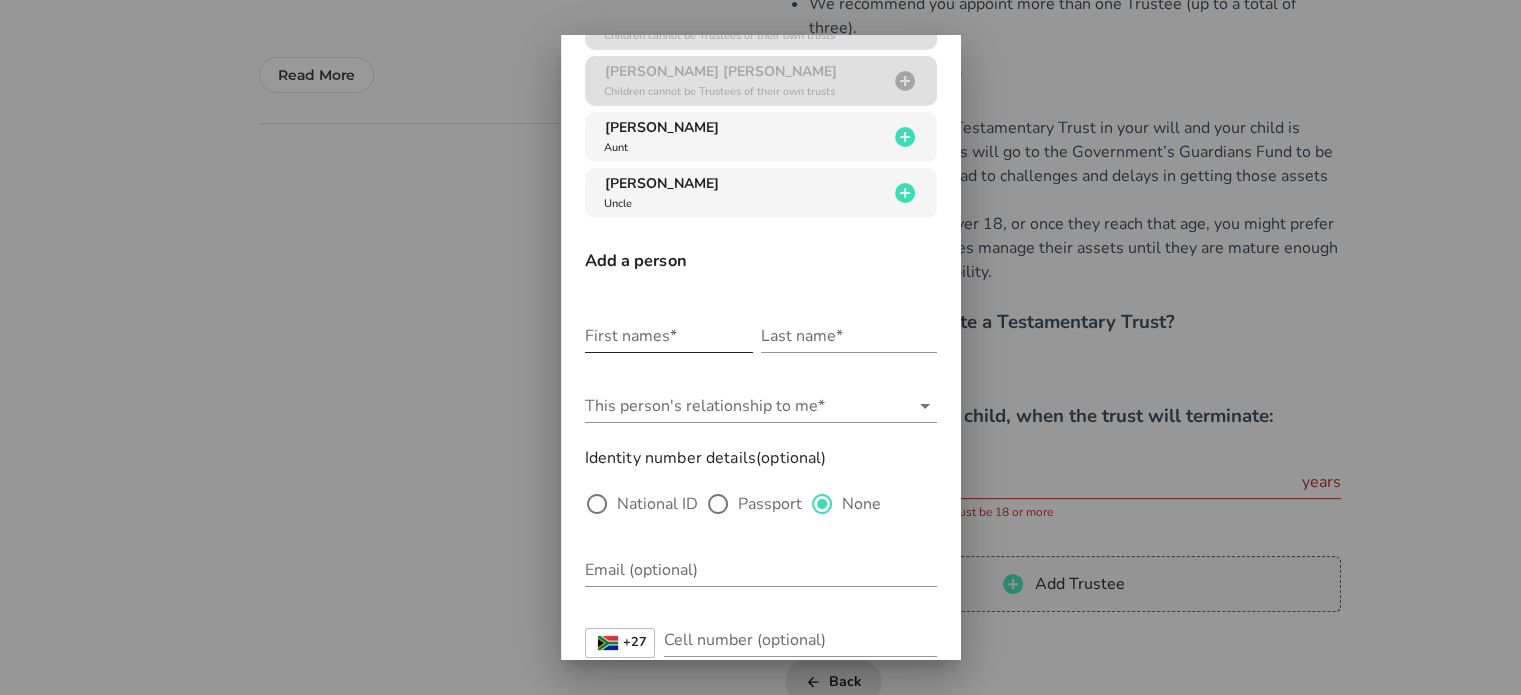 click on "First names*" at bounding box center (669, 336) 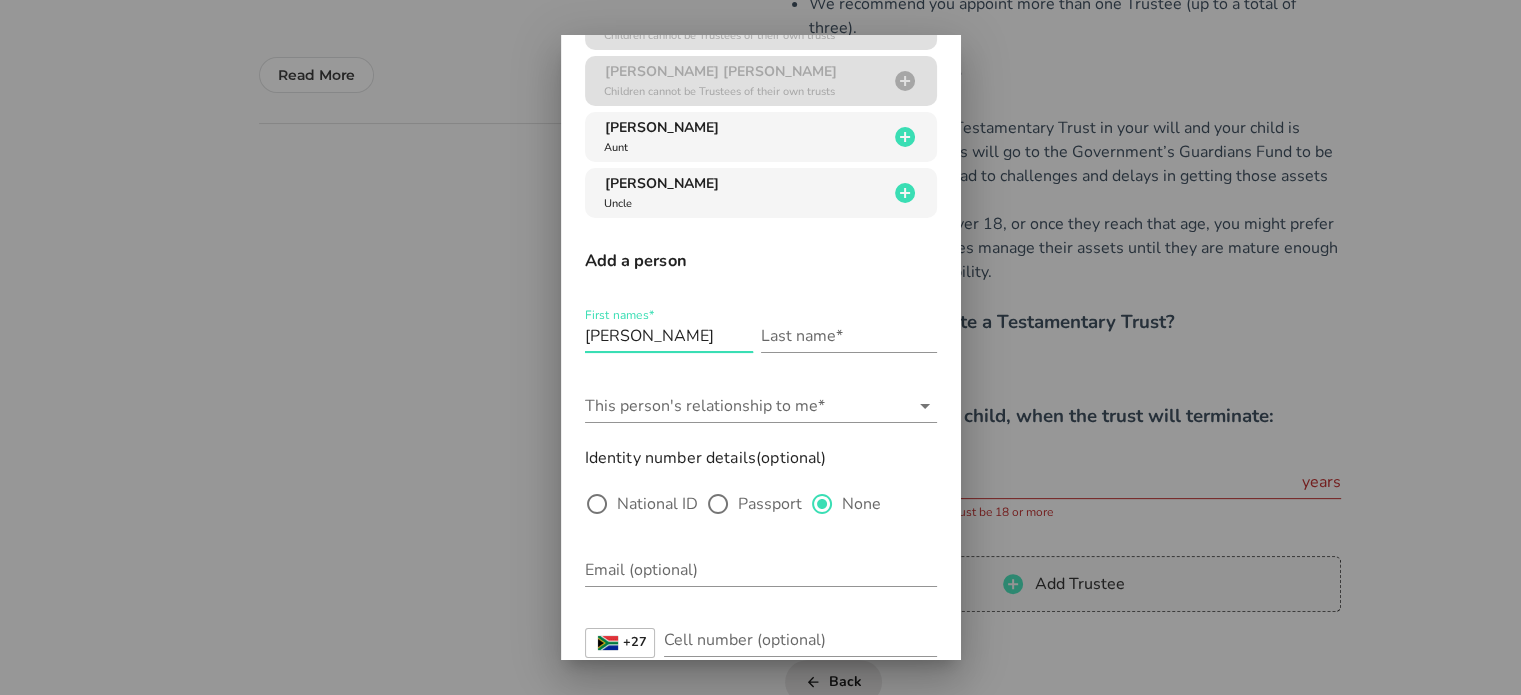 type on "[PERSON_NAME]" 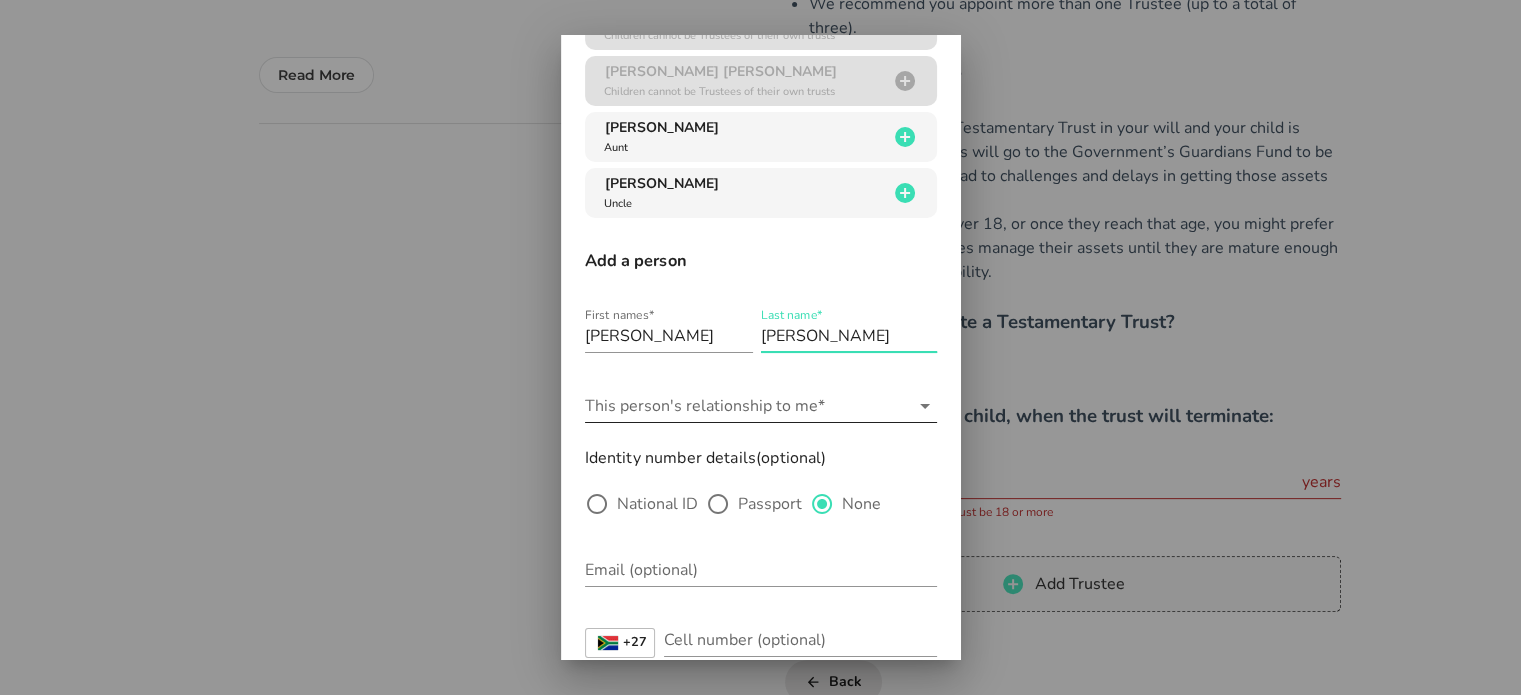 type on "[PERSON_NAME]" 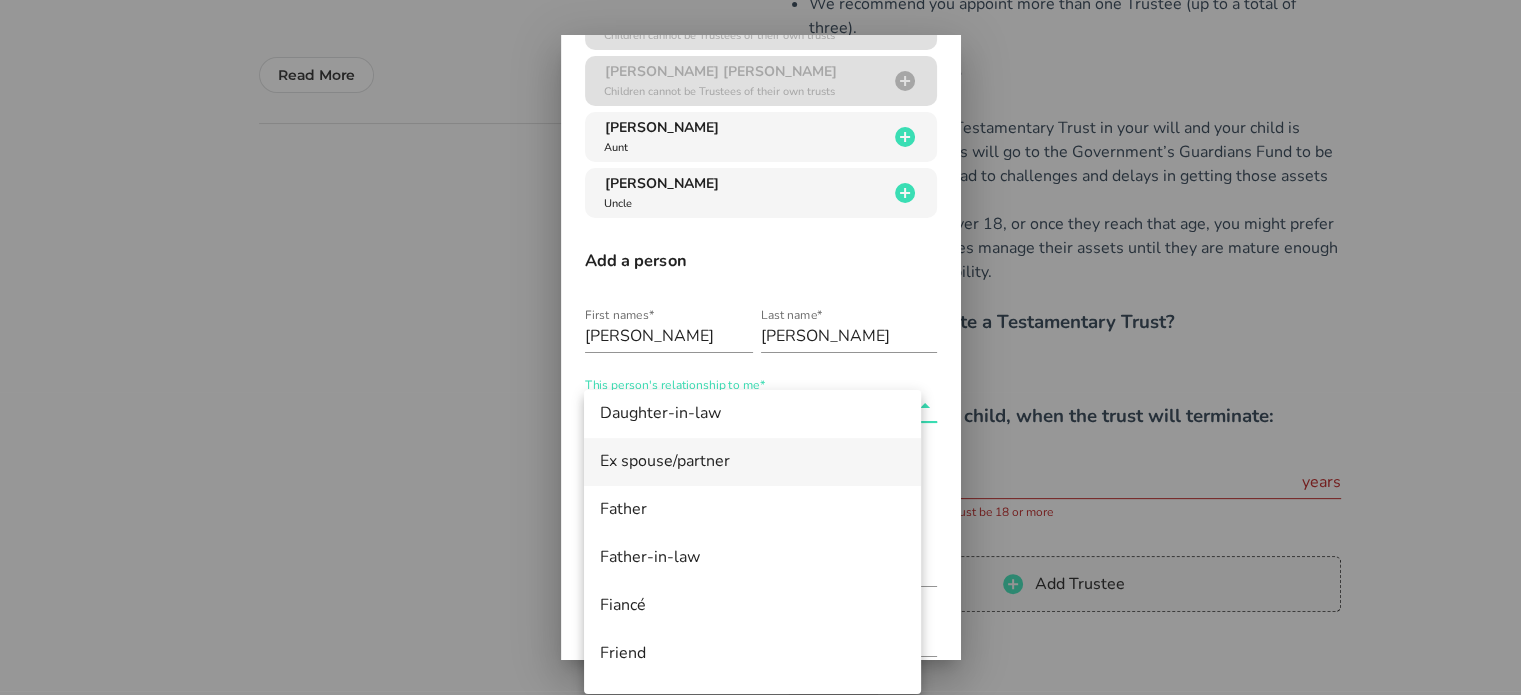 scroll, scrollTop: 300, scrollLeft: 0, axis: vertical 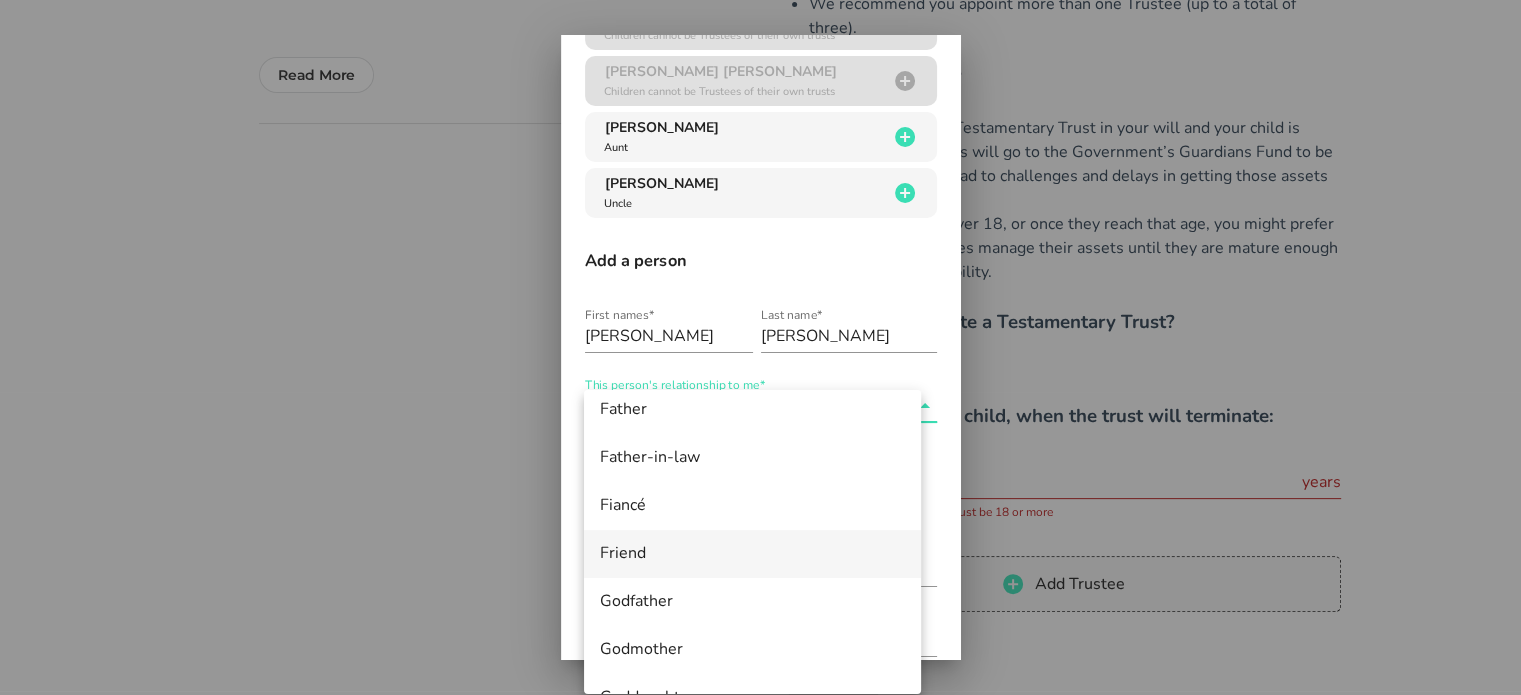 click on "Friend" at bounding box center (752, 553) 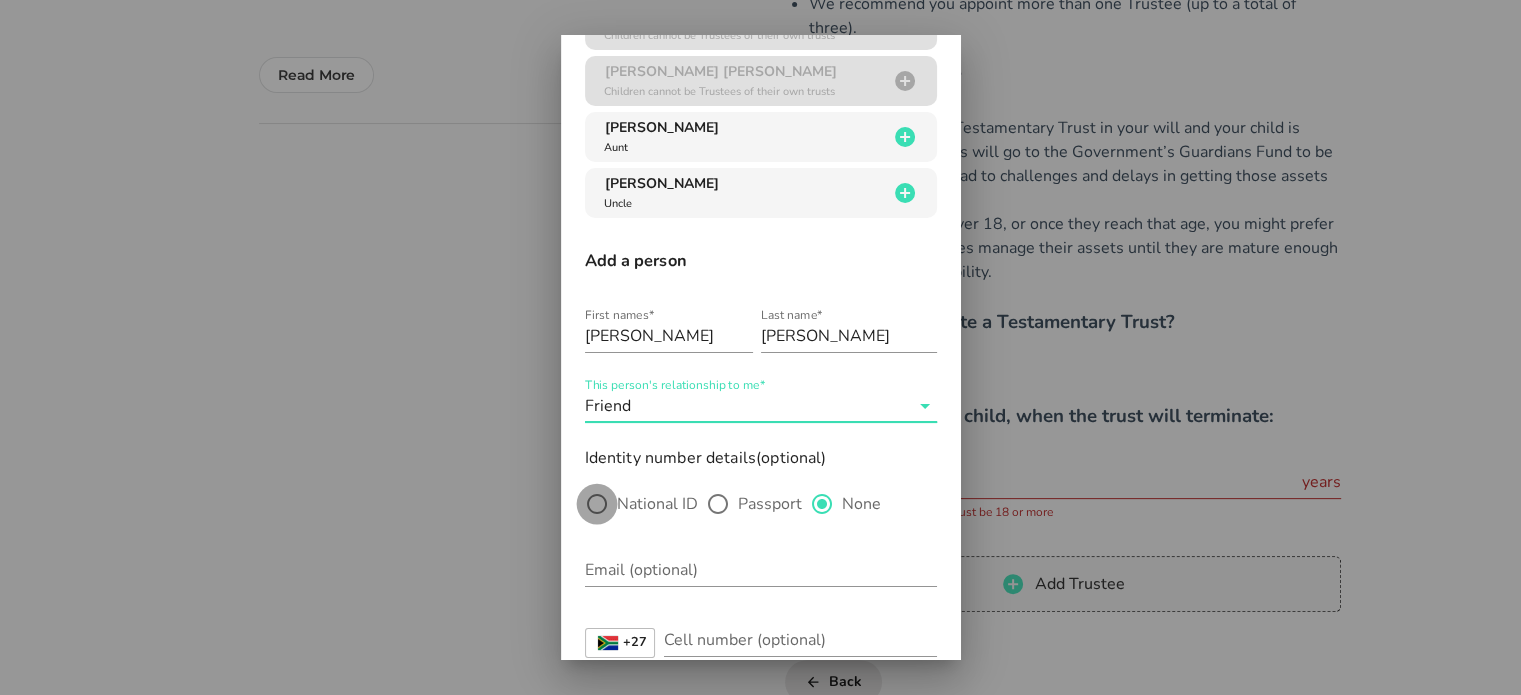 click at bounding box center [597, 504] 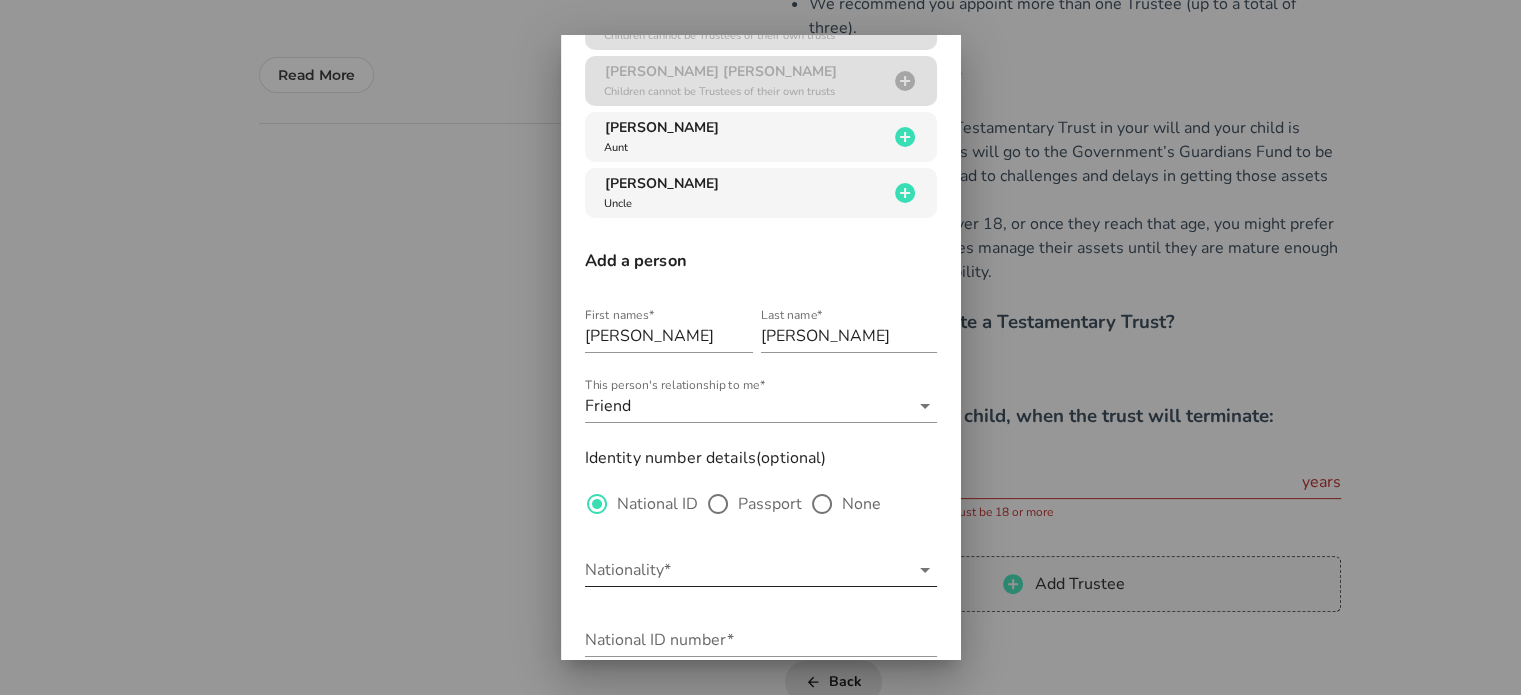 click on "Nationality*" at bounding box center [747, 570] 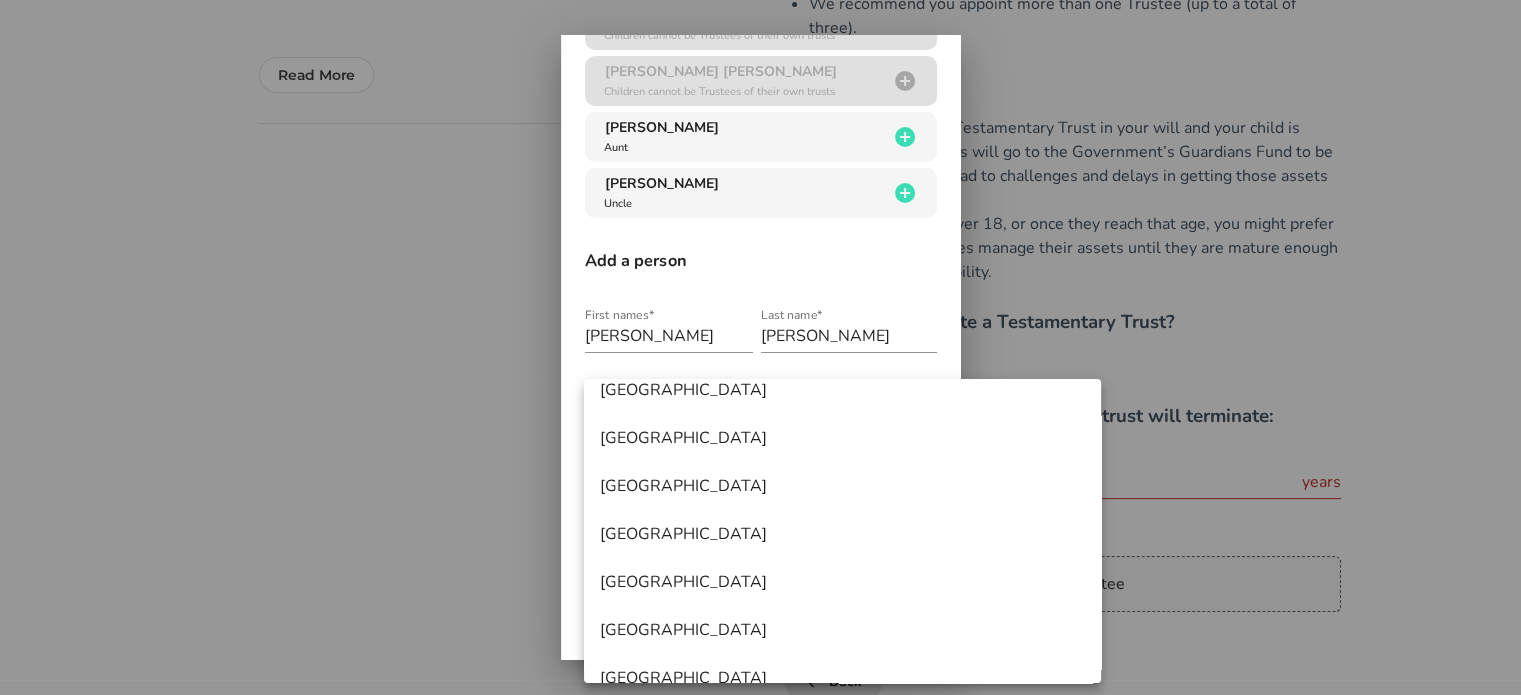 scroll, scrollTop: 0, scrollLeft: 0, axis: both 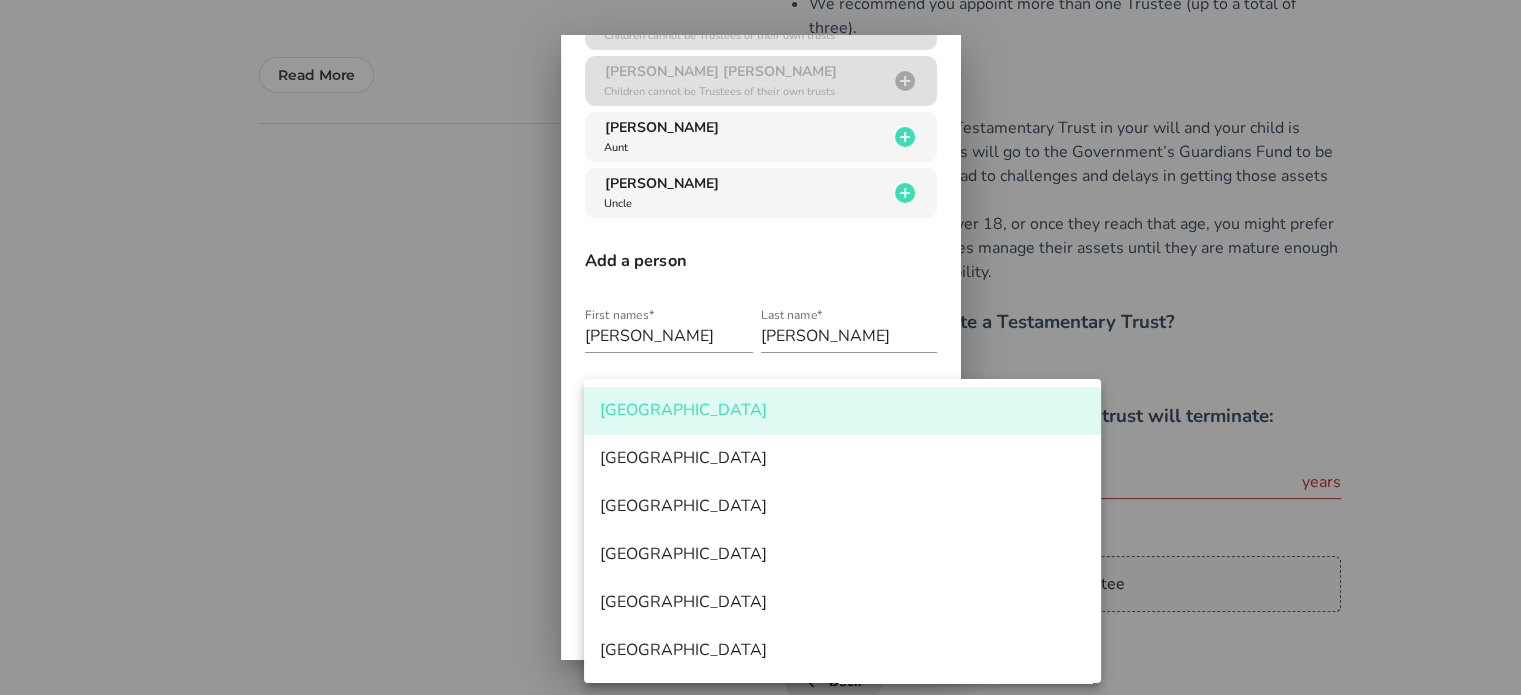 click on "[GEOGRAPHIC_DATA]" at bounding box center (842, 410) 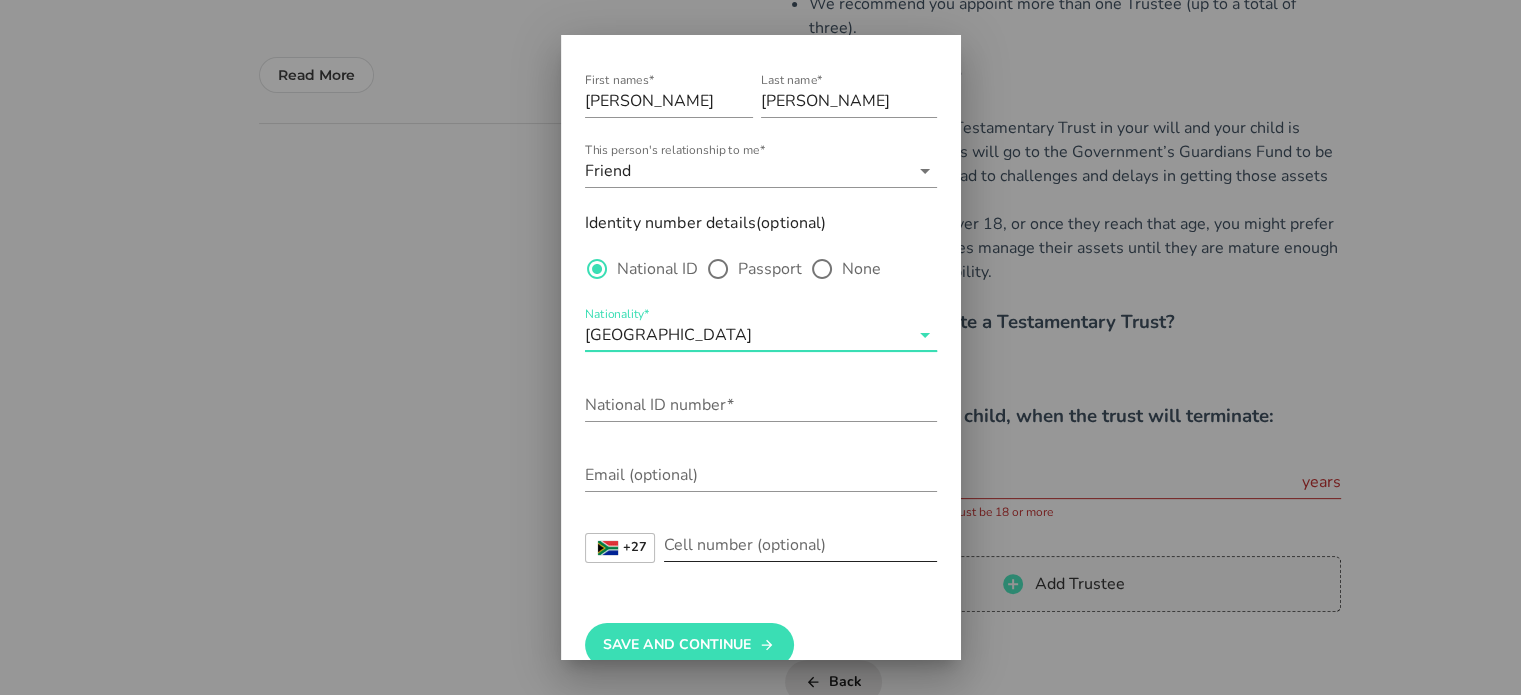 scroll, scrollTop: 470, scrollLeft: 0, axis: vertical 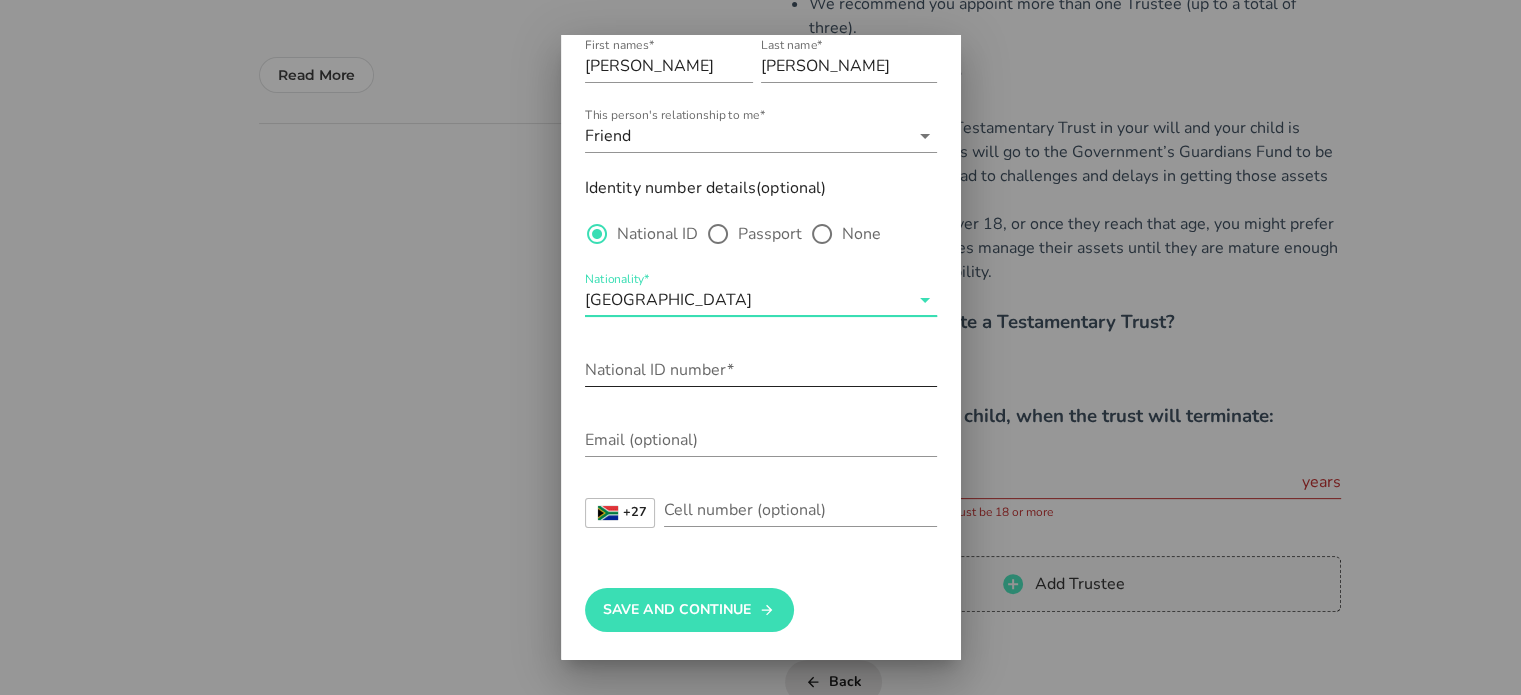 click on "National ID number*" at bounding box center (761, 370) 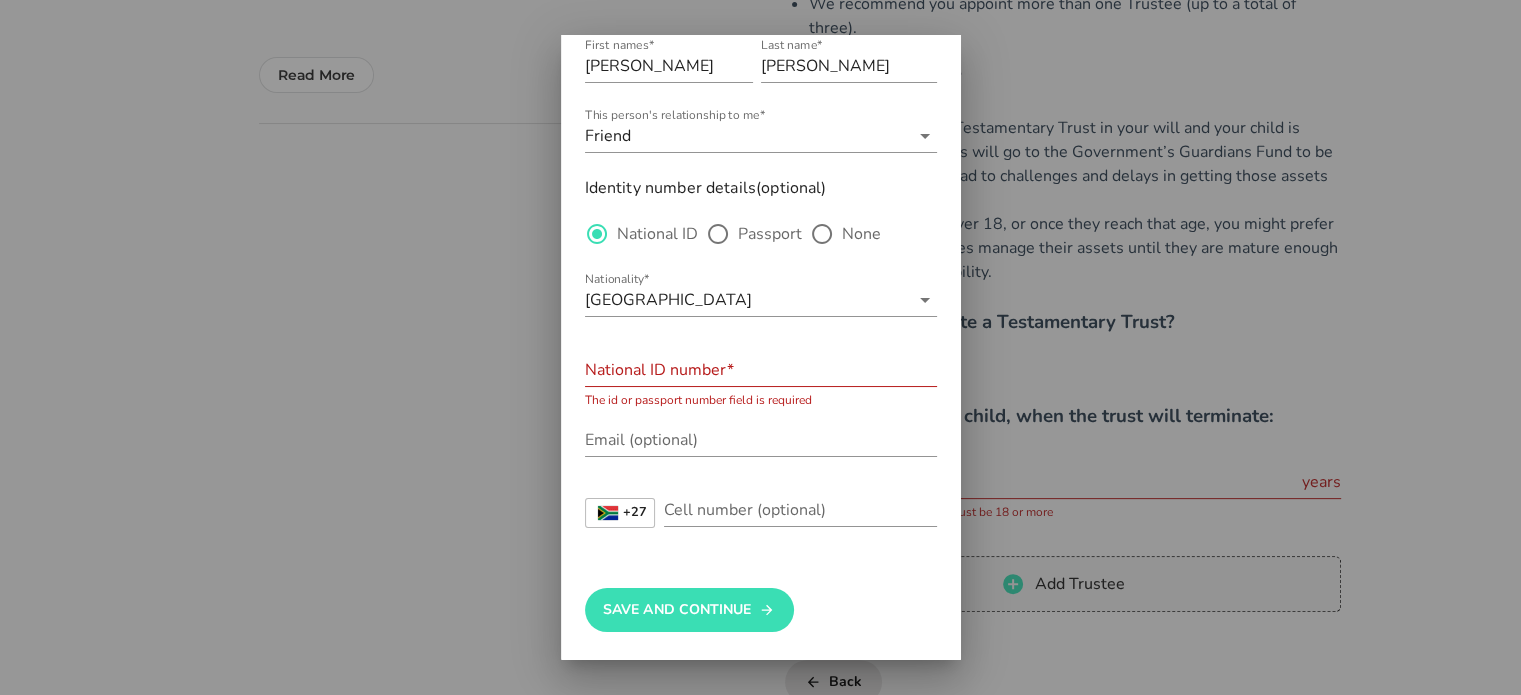 click on "National ID number*" at bounding box center (761, 370) 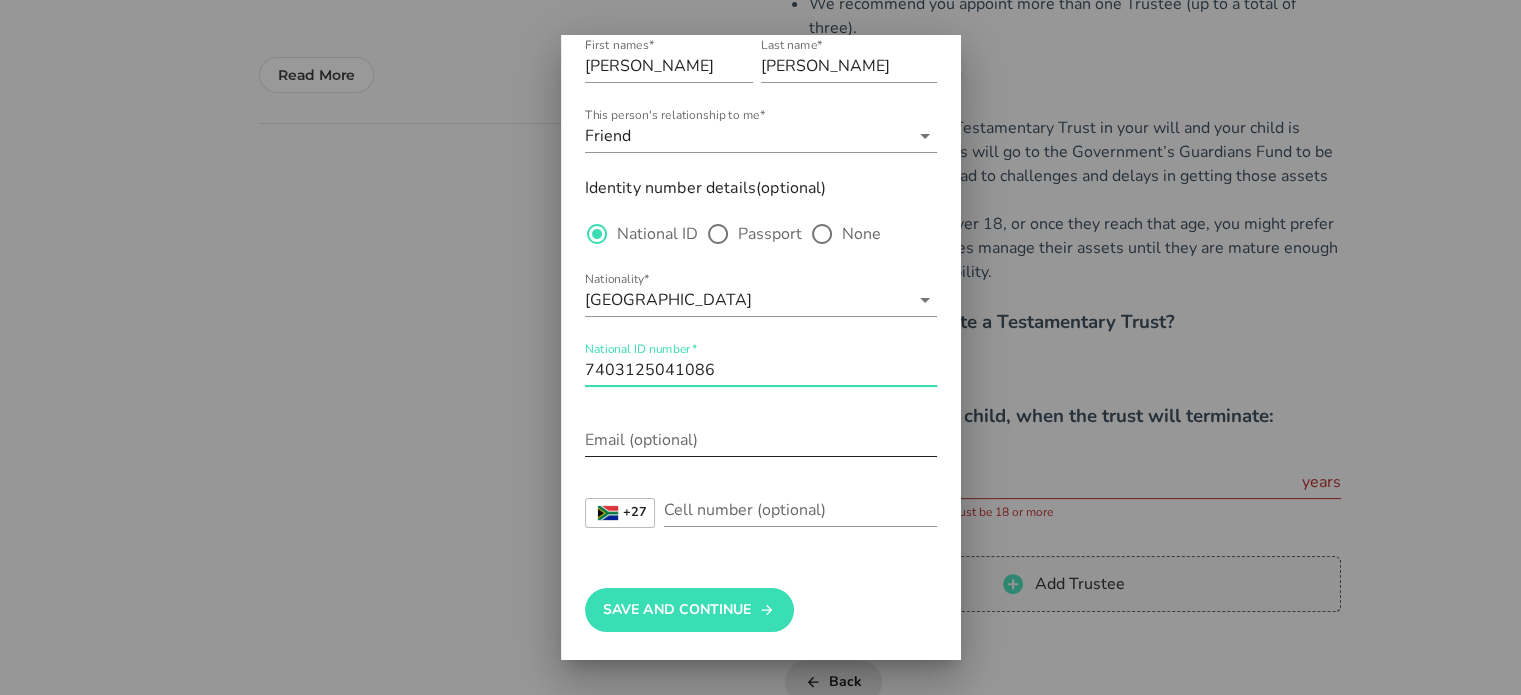 type on "7403125041086" 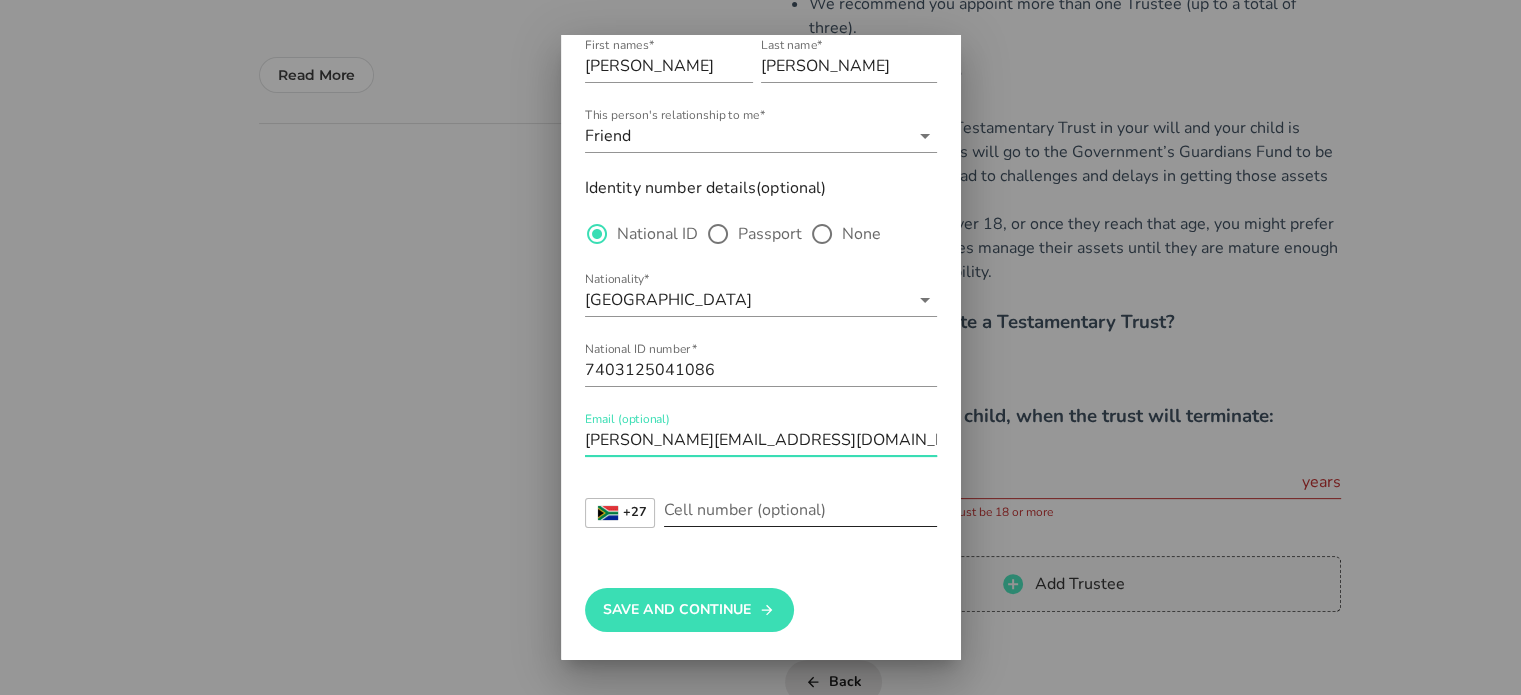 type on "[PERSON_NAME][EMAIL_ADDRESS][DOMAIN_NAME]" 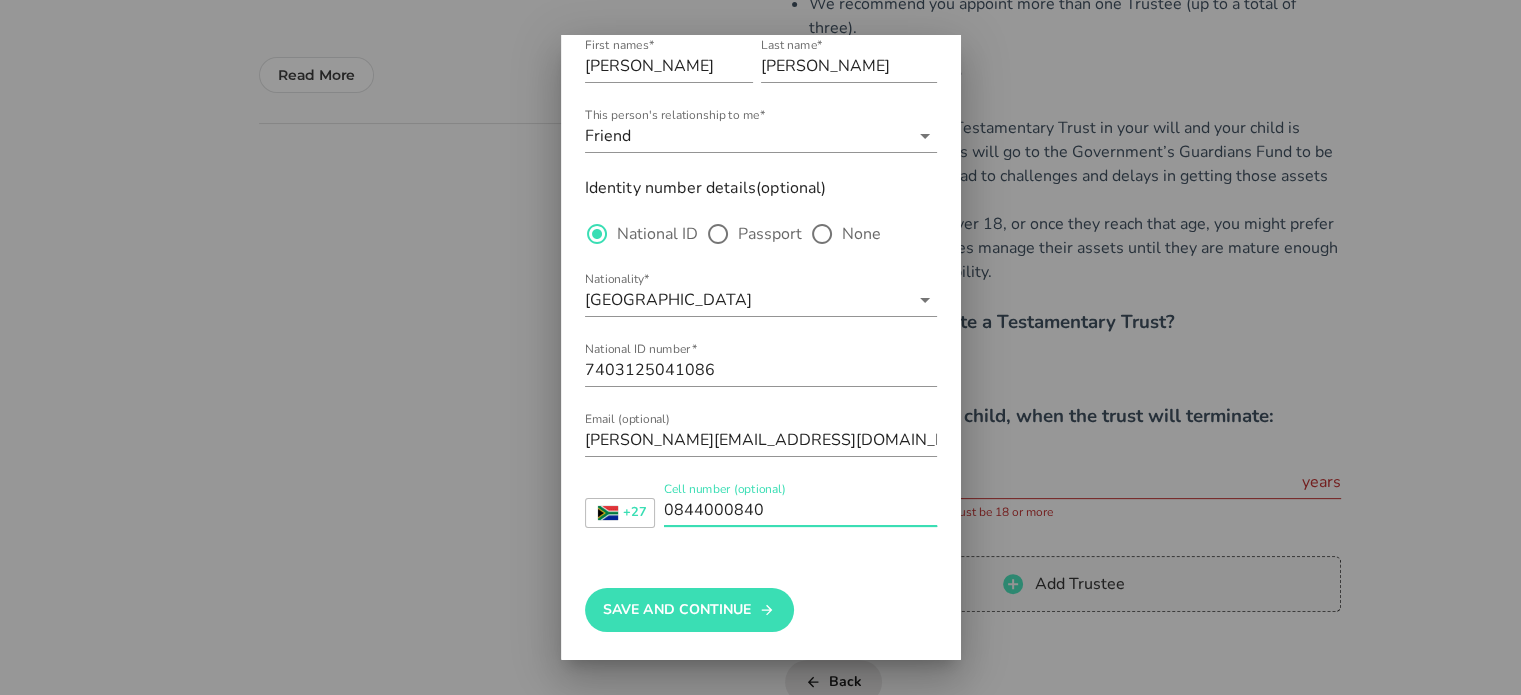 click on "0844000840" at bounding box center [800, 510] 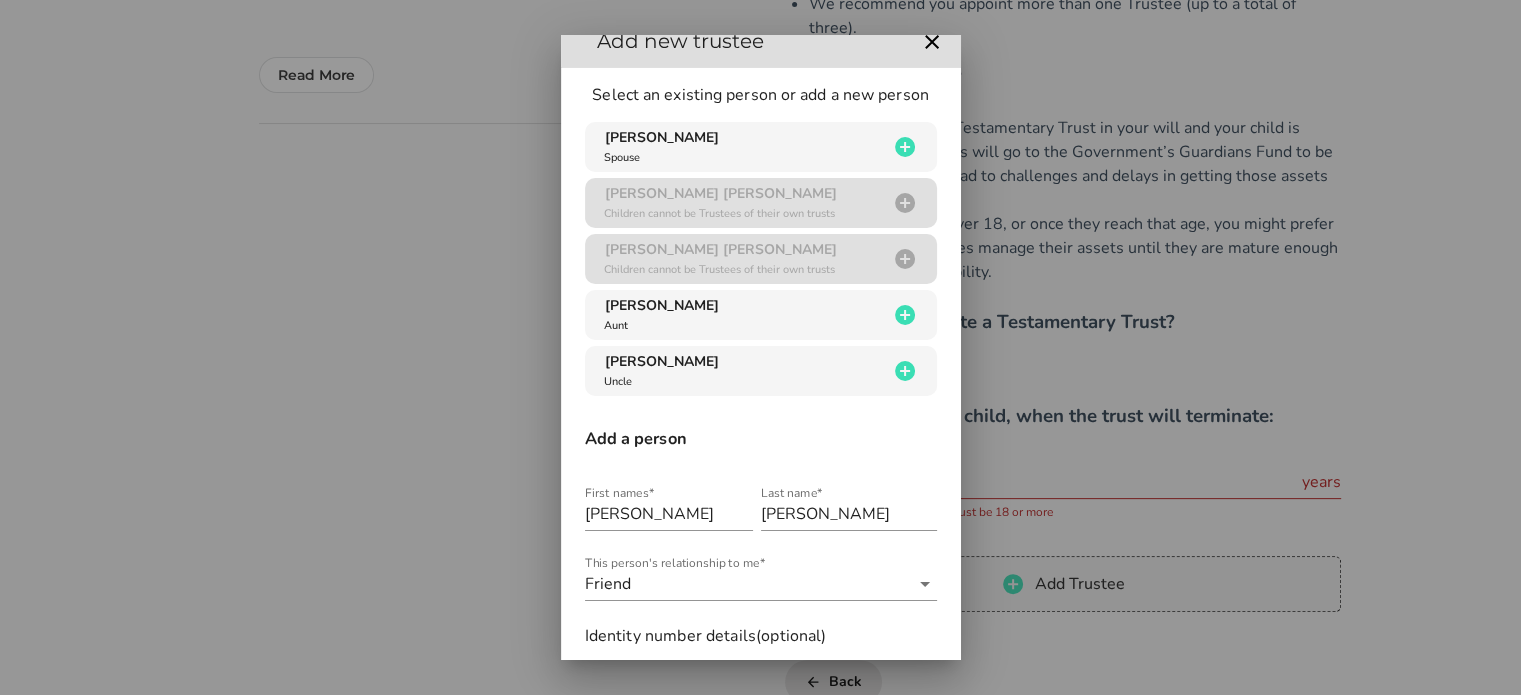 scroll, scrollTop: 0, scrollLeft: 0, axis: both 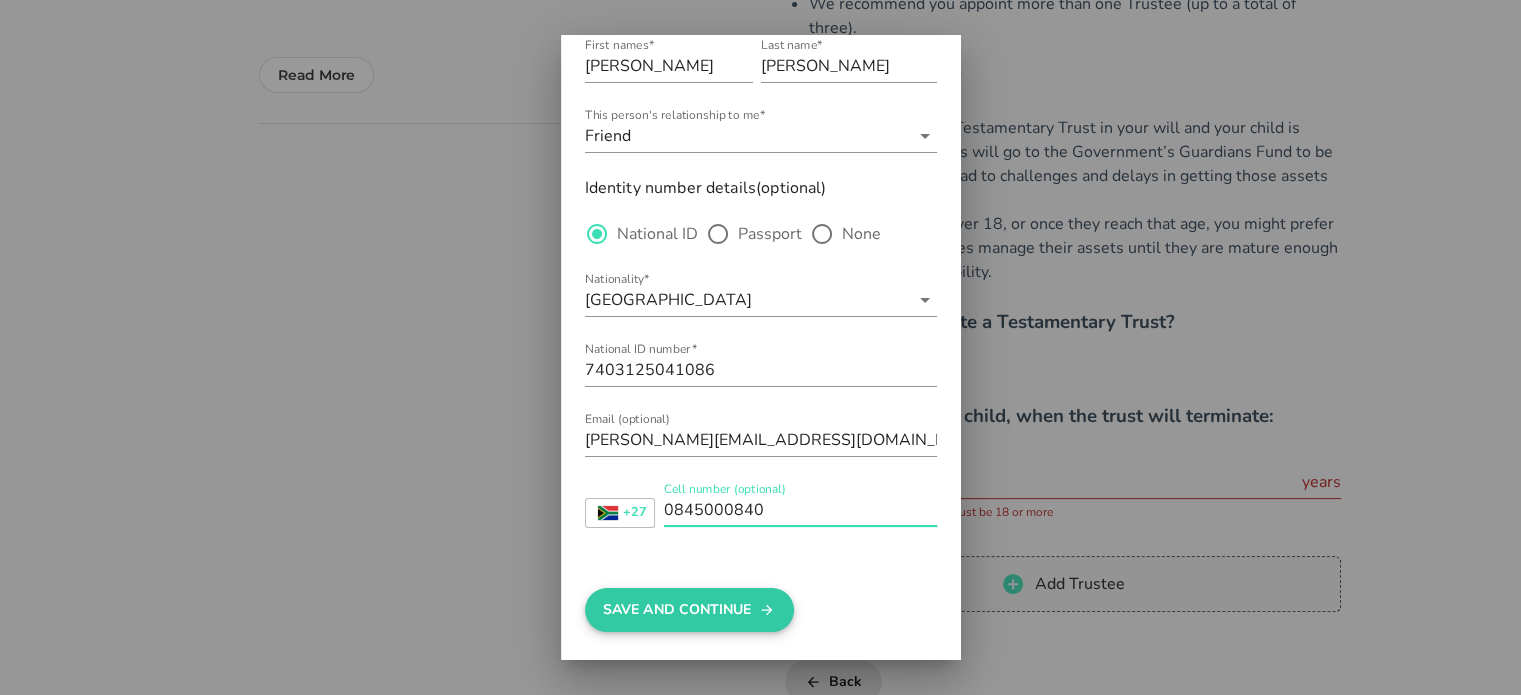 type on "0845000840" 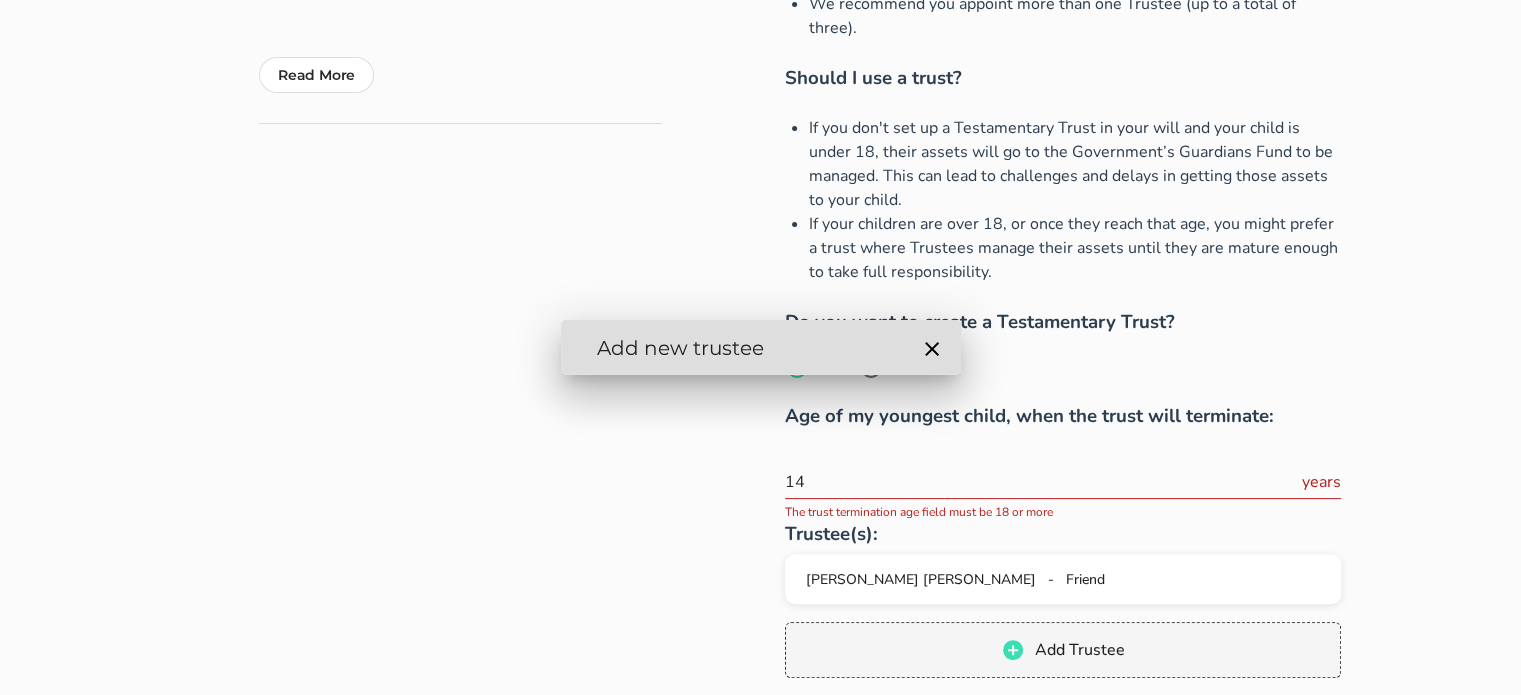 scroll, scrollTop: 0, scrollLeft: 0, axis: both 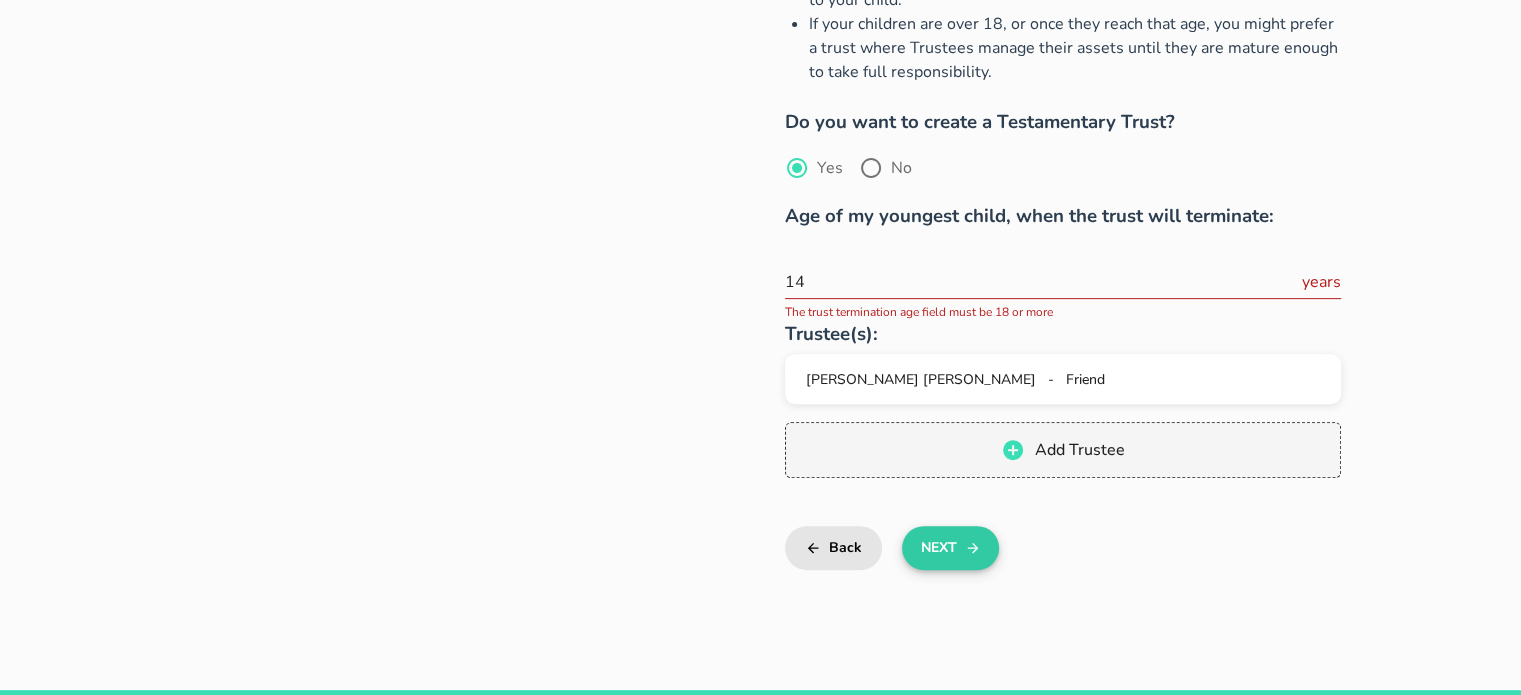 click on "Next" at bounding box center [950, 548] 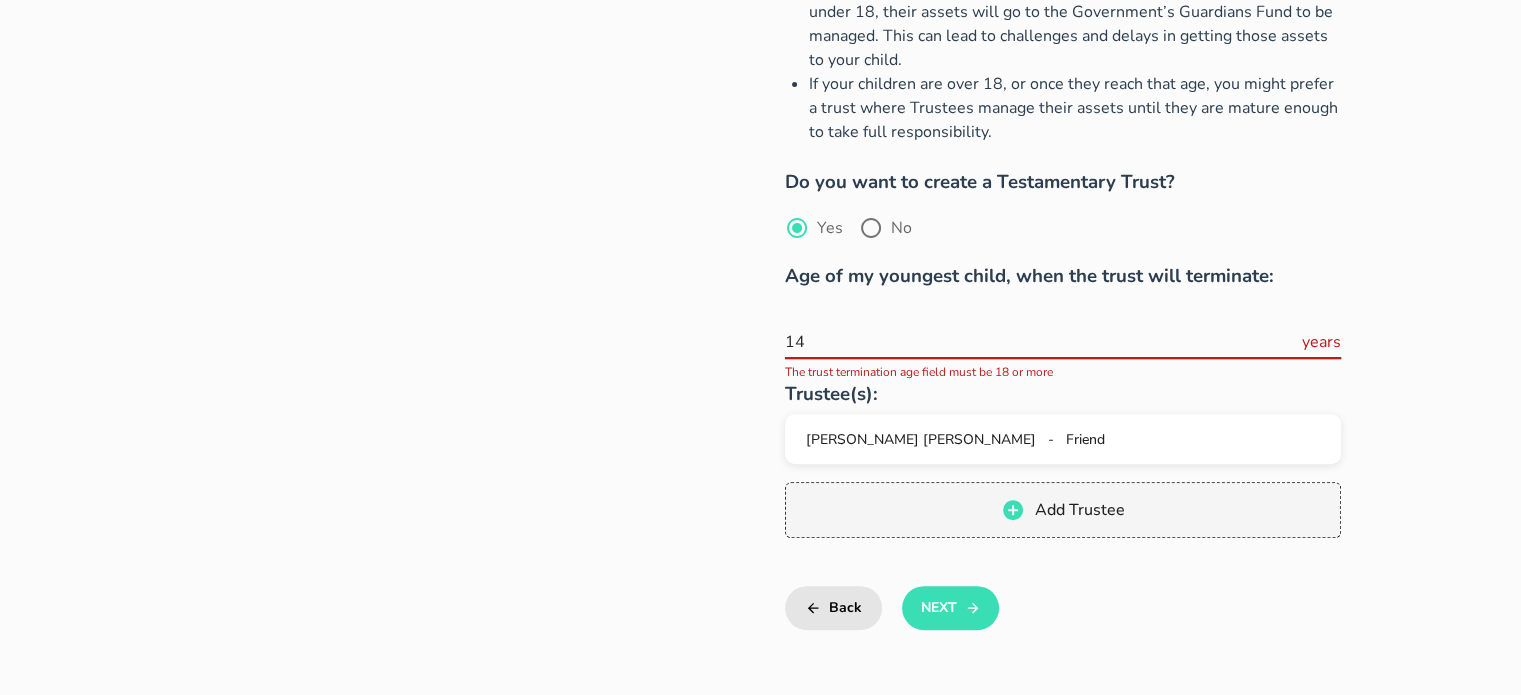 click on "14" at bounding box center [1041, 342] 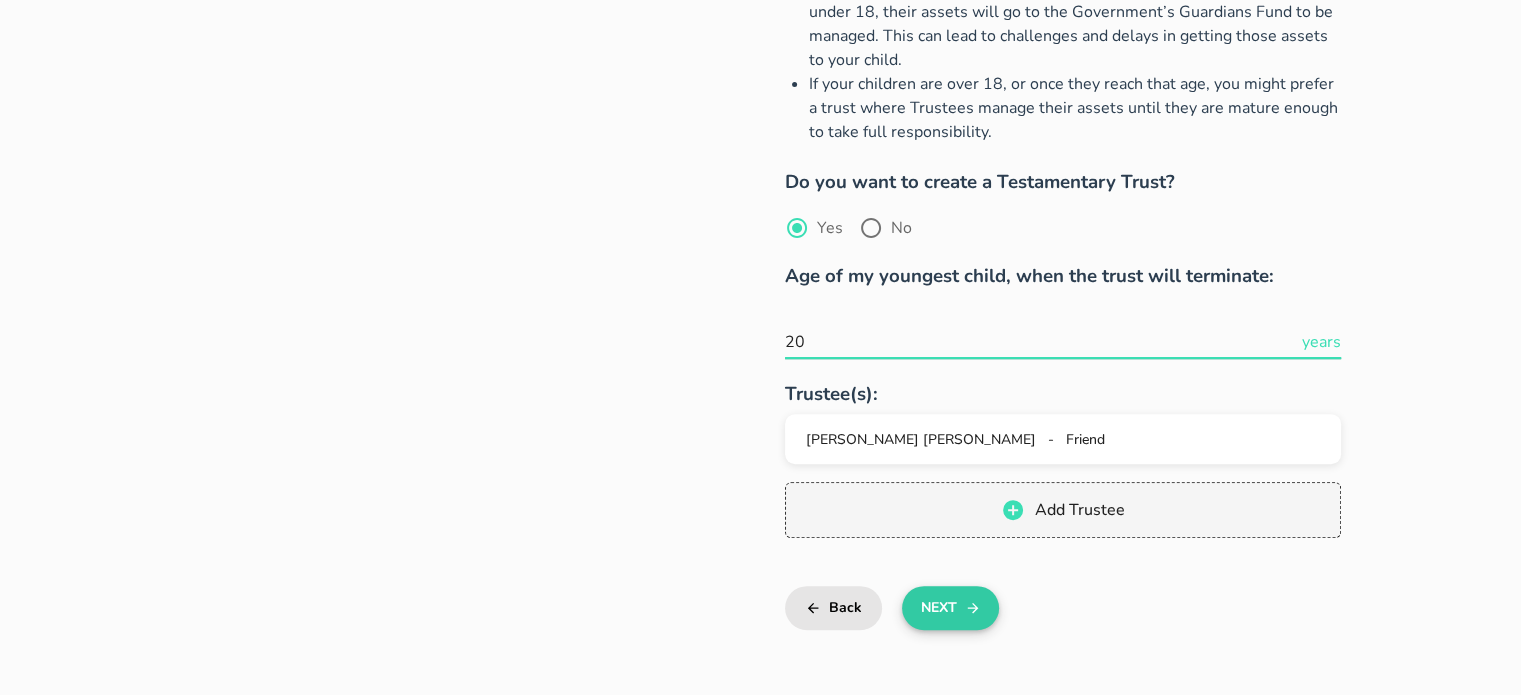 type on "20" 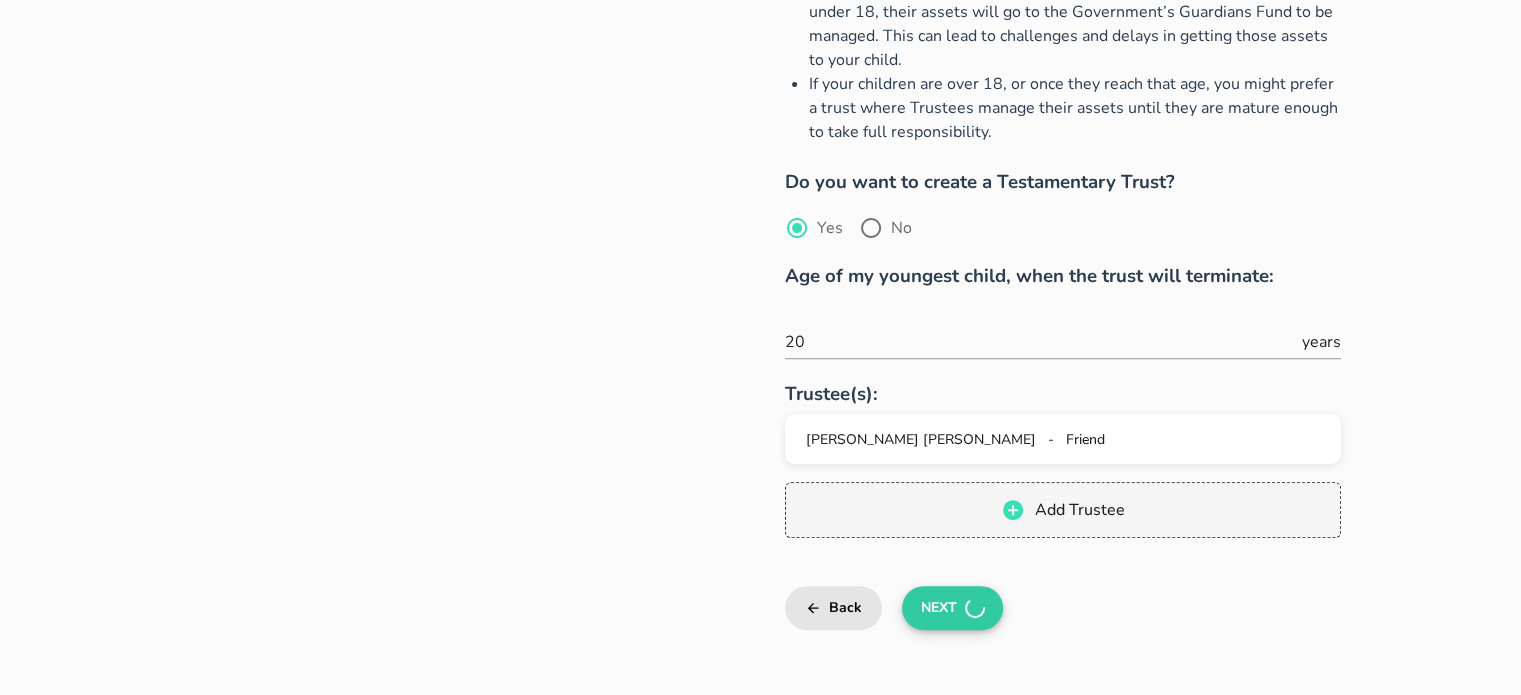 scroll, scrollTop: 0, scrollLeft: 0, axis: both 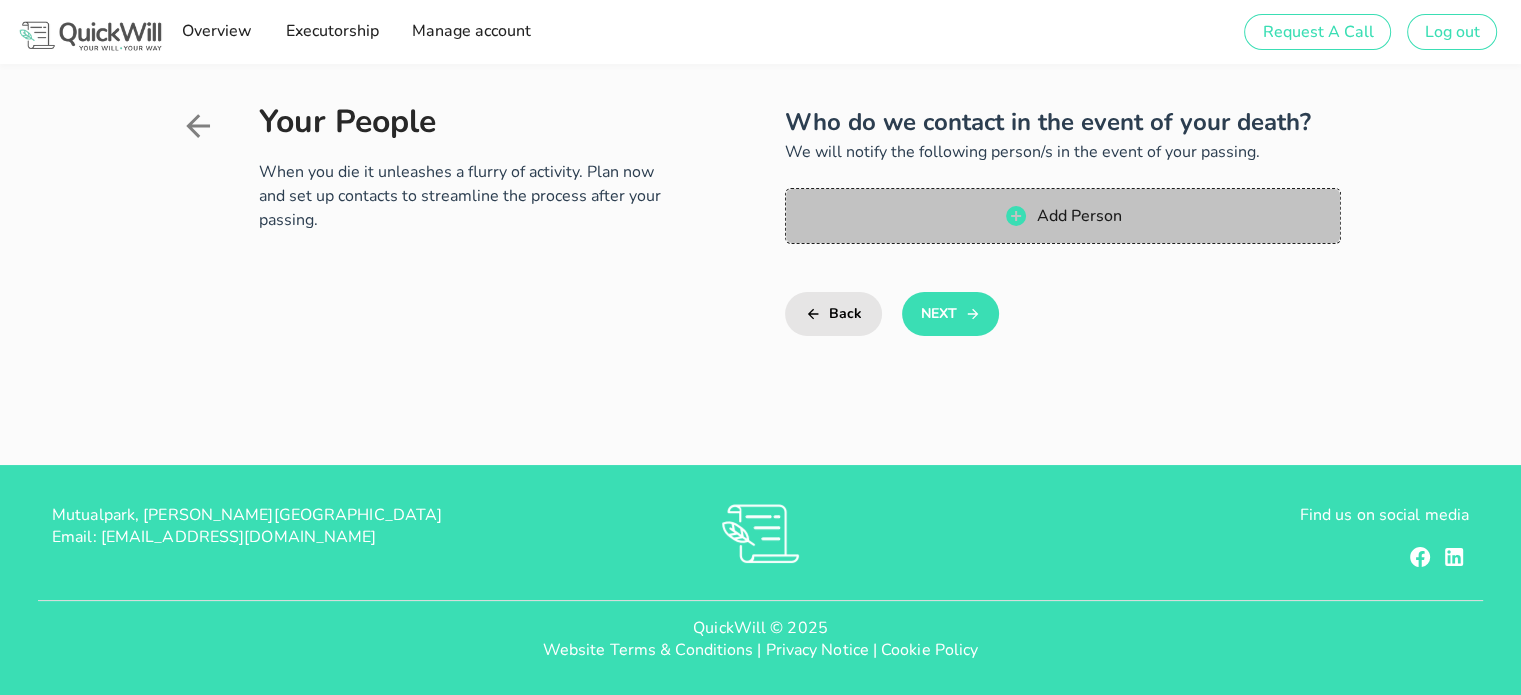 click on "Add Person" at bounding box center [1079, 216] 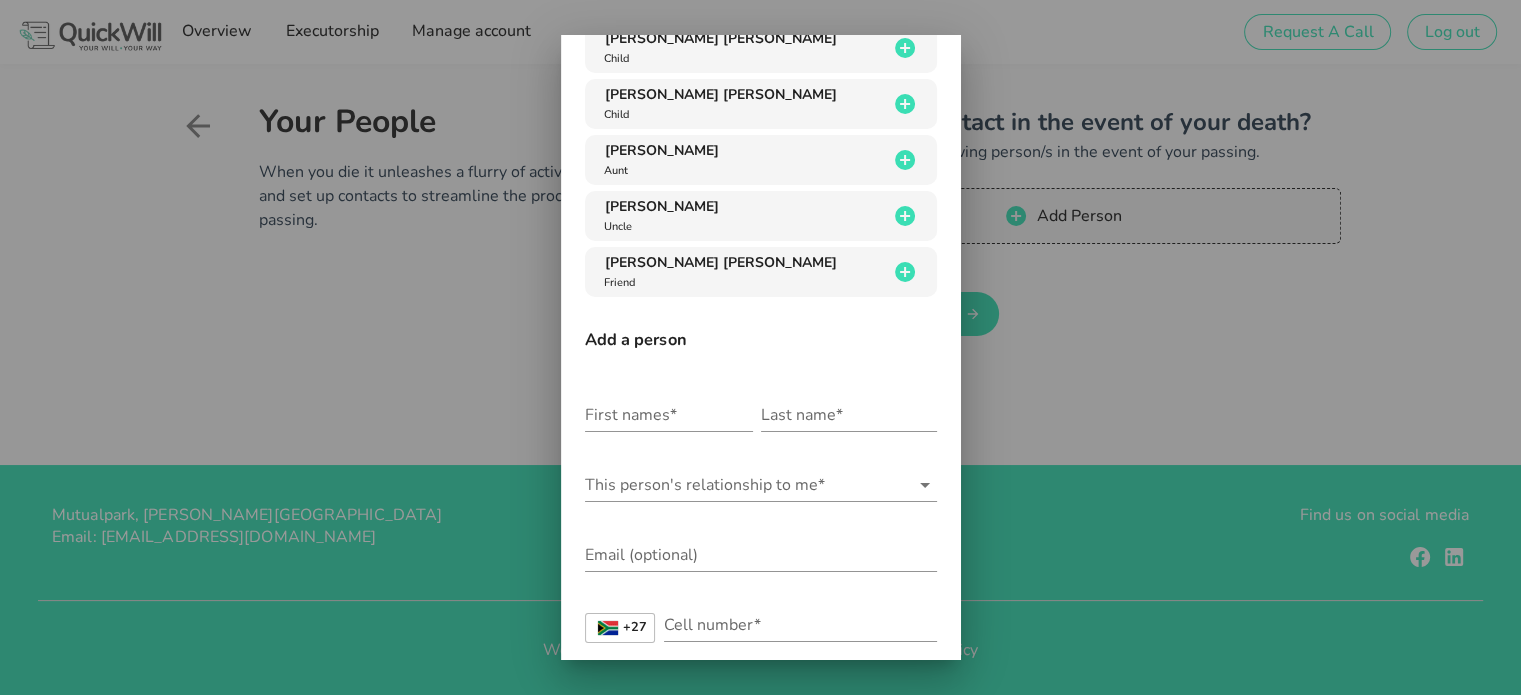 scroll, scrollTop: 100, scrollLeft: 0, axis: vertical 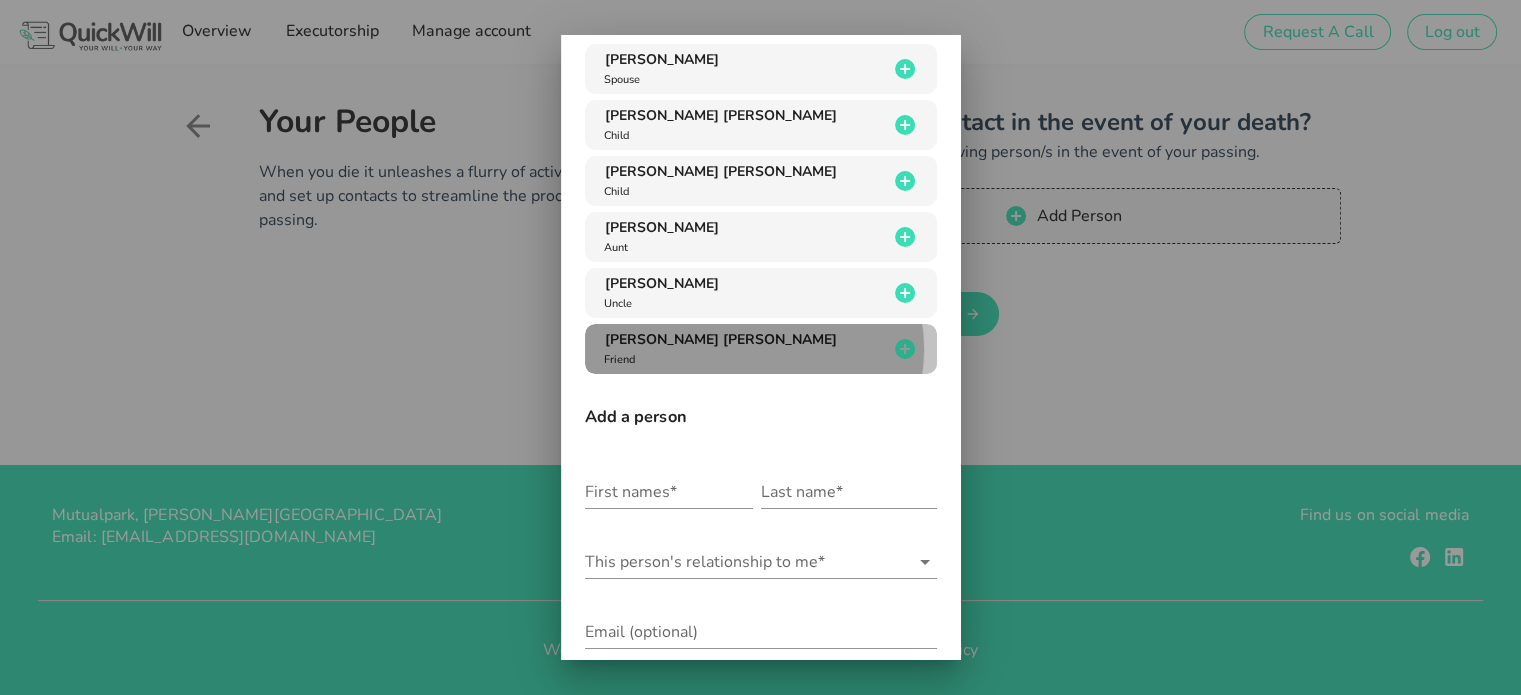 click 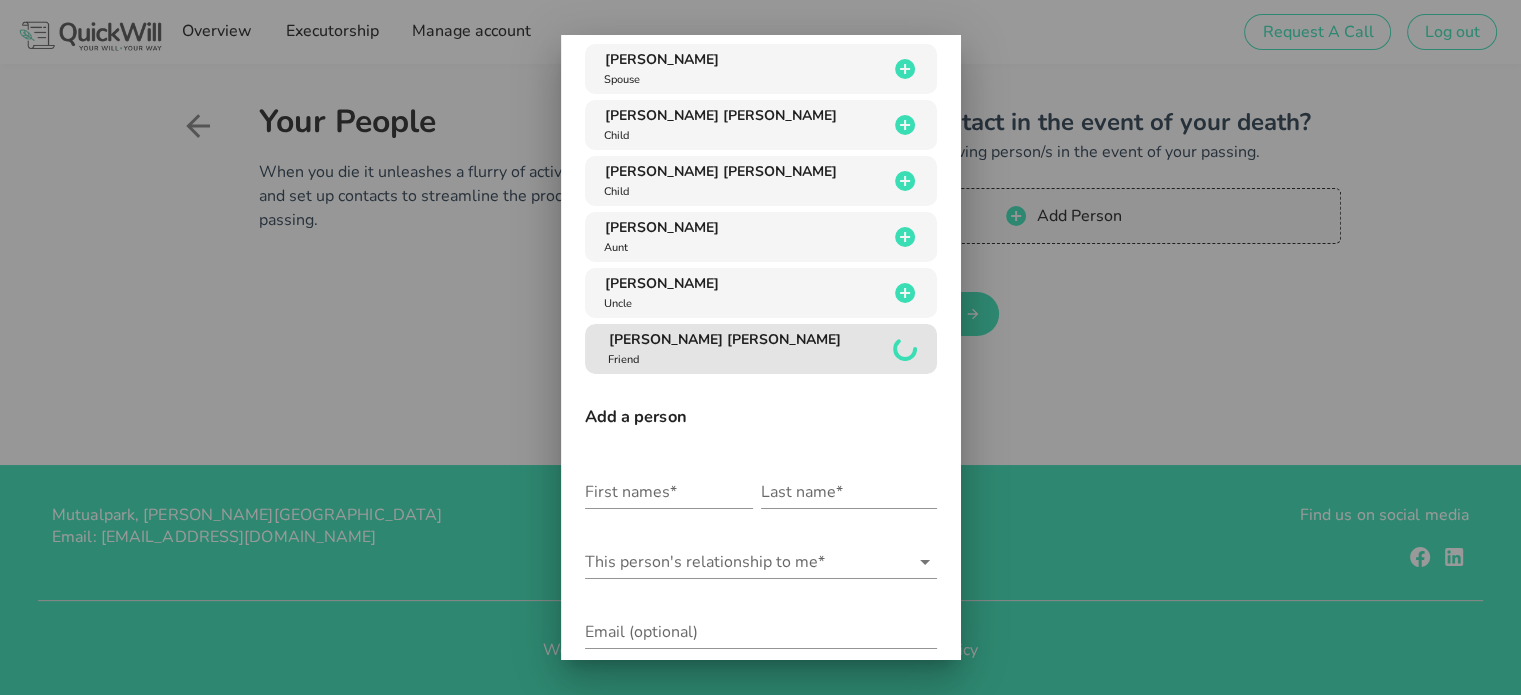 scroll, scrollTop: 0, scrollLeft: 0, axis: both 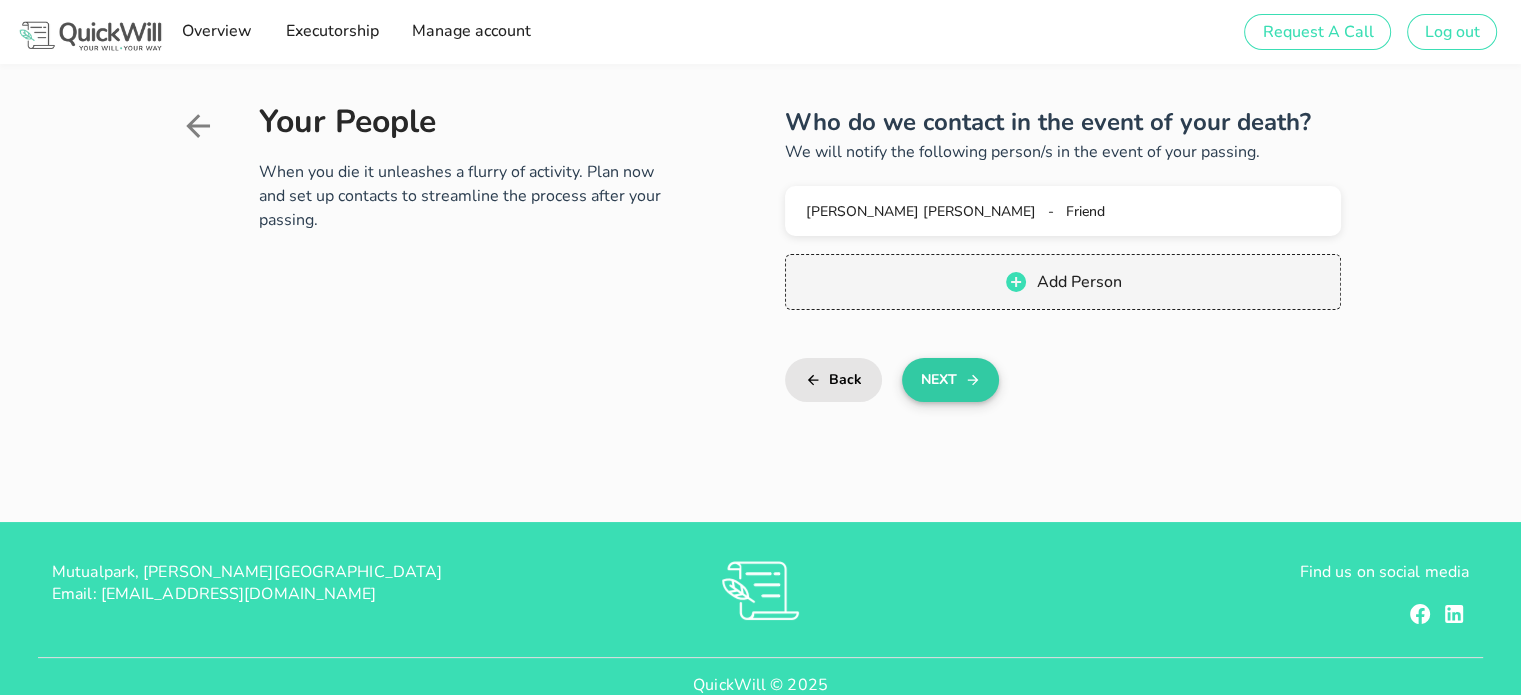 click on "Next" at bounding box center (950, 380) 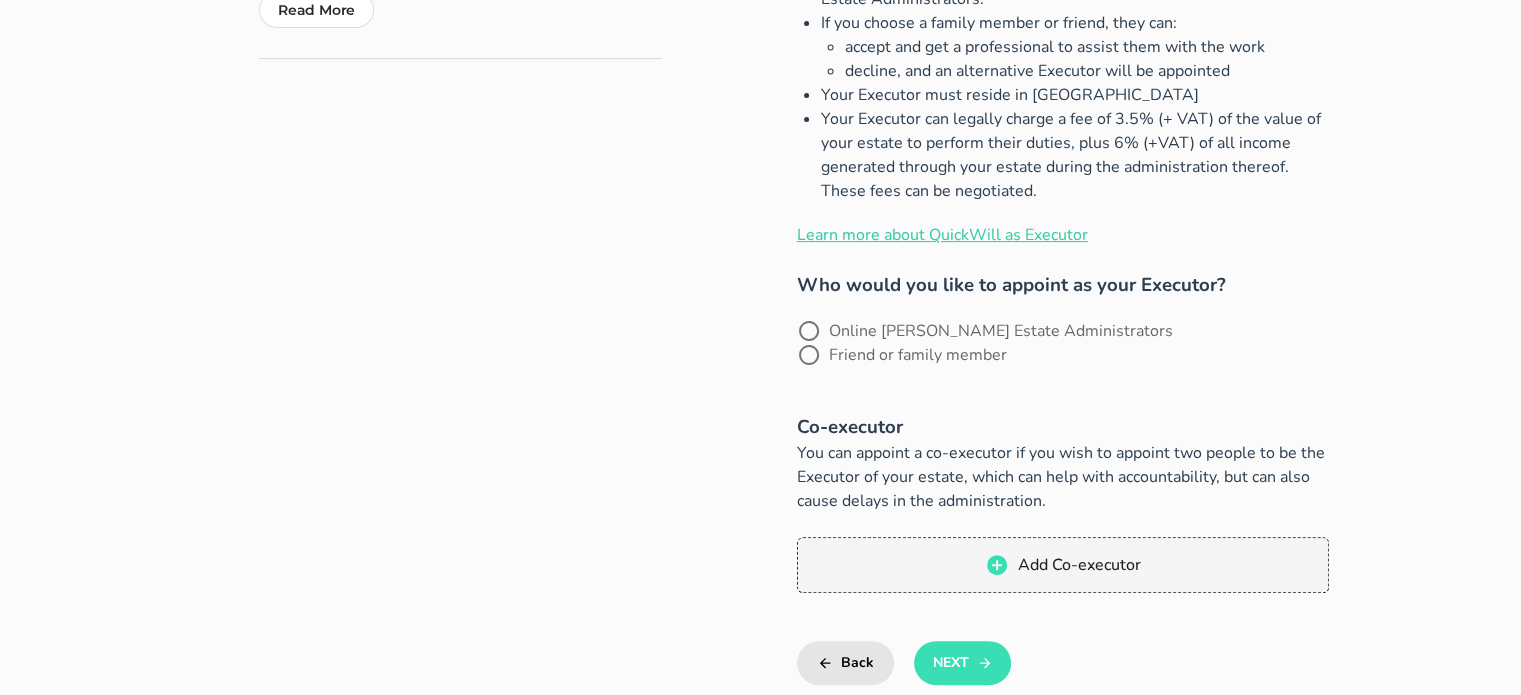 scroll, scrollTop: 600, scrollLeft: 0, axis: vertical 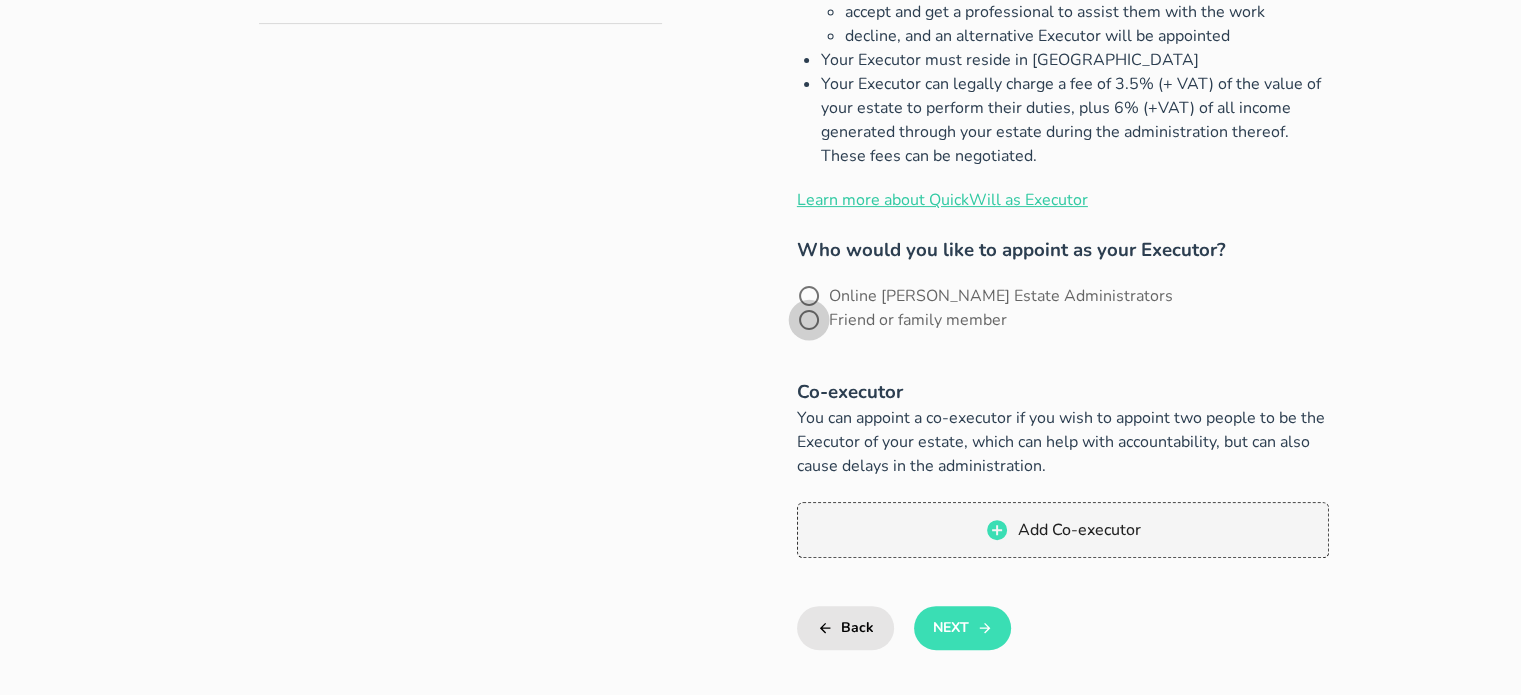 click at bounding box center (809, 320) 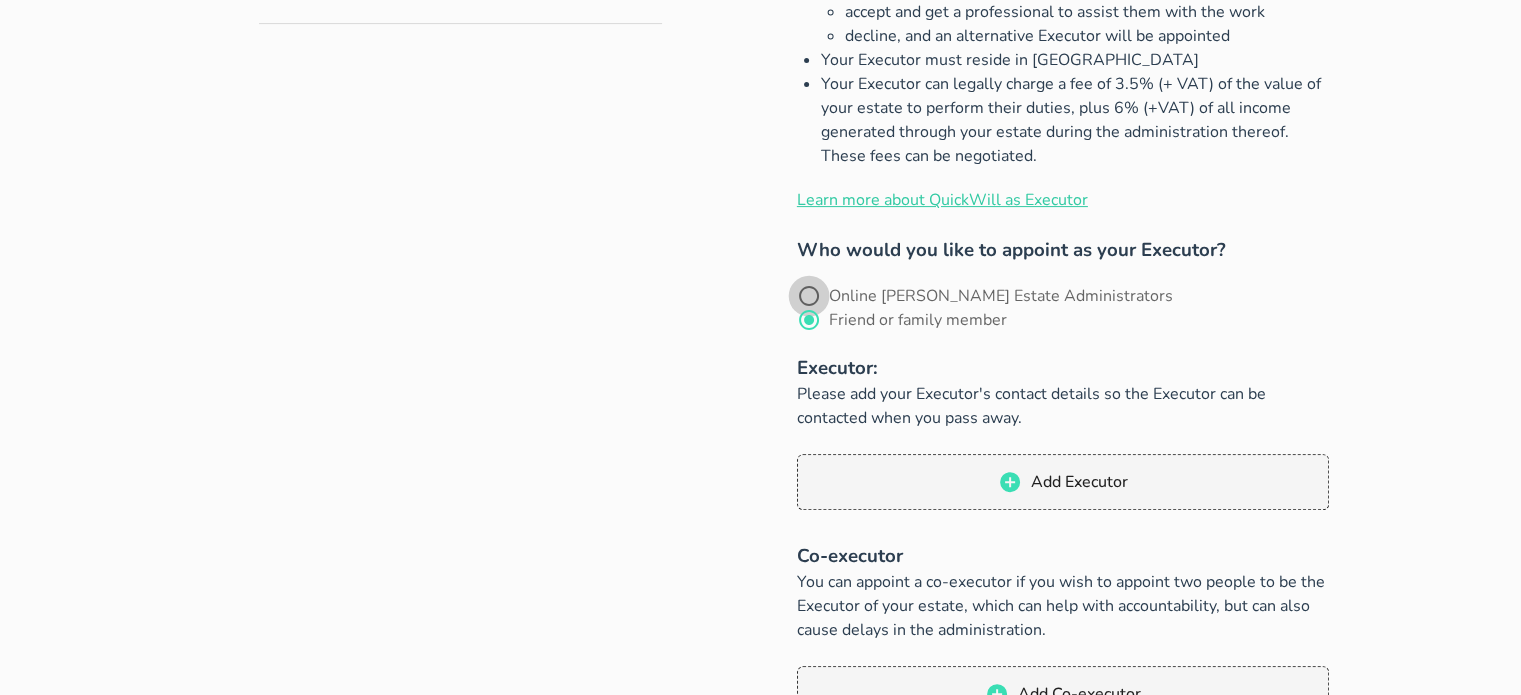click at bounding box center (809, 296) 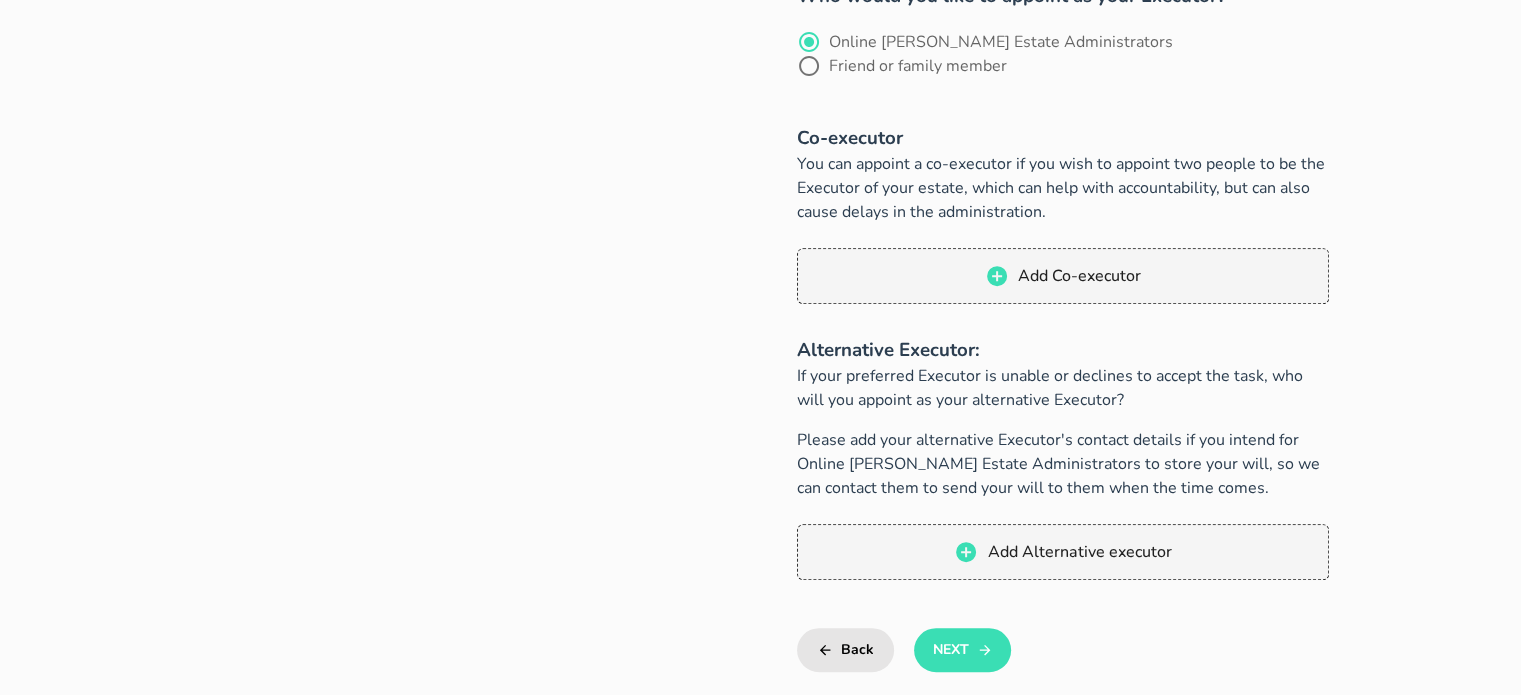 scroll, scrollTop: 800, scrollLeft: 0, axis: vertical 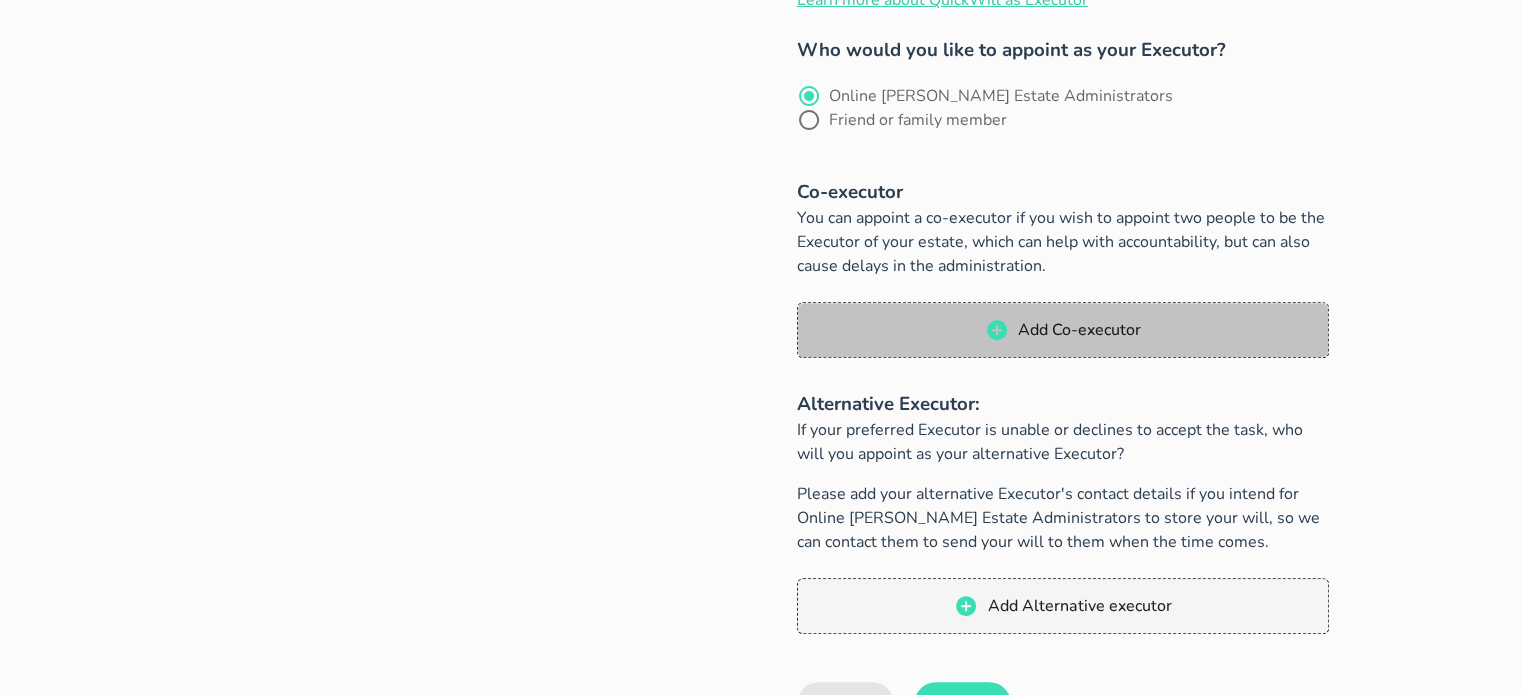 click on "Add Co-executor" at bounding box center (1079, 330) 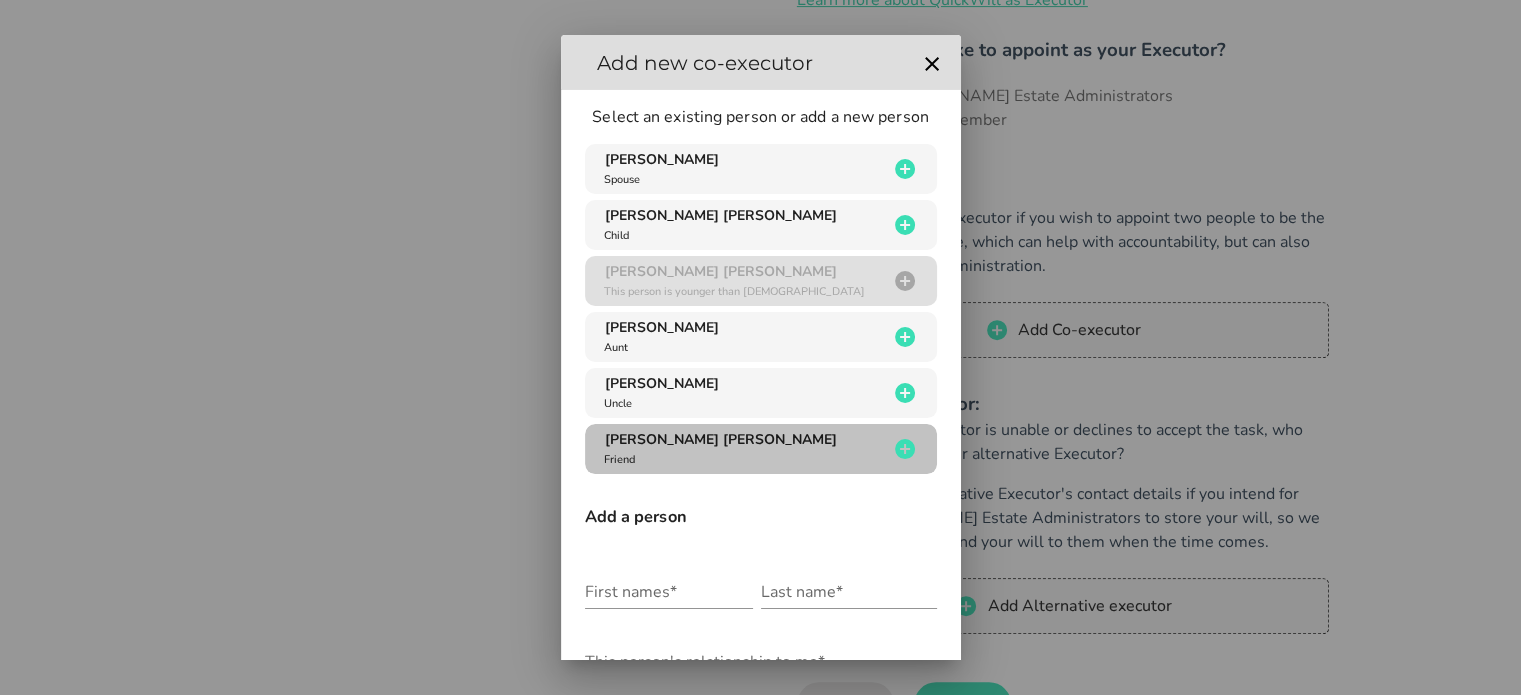 click on "[PERSON_NAME] [PERSON_NAME]   Friend" at bounding box center [744, 449] 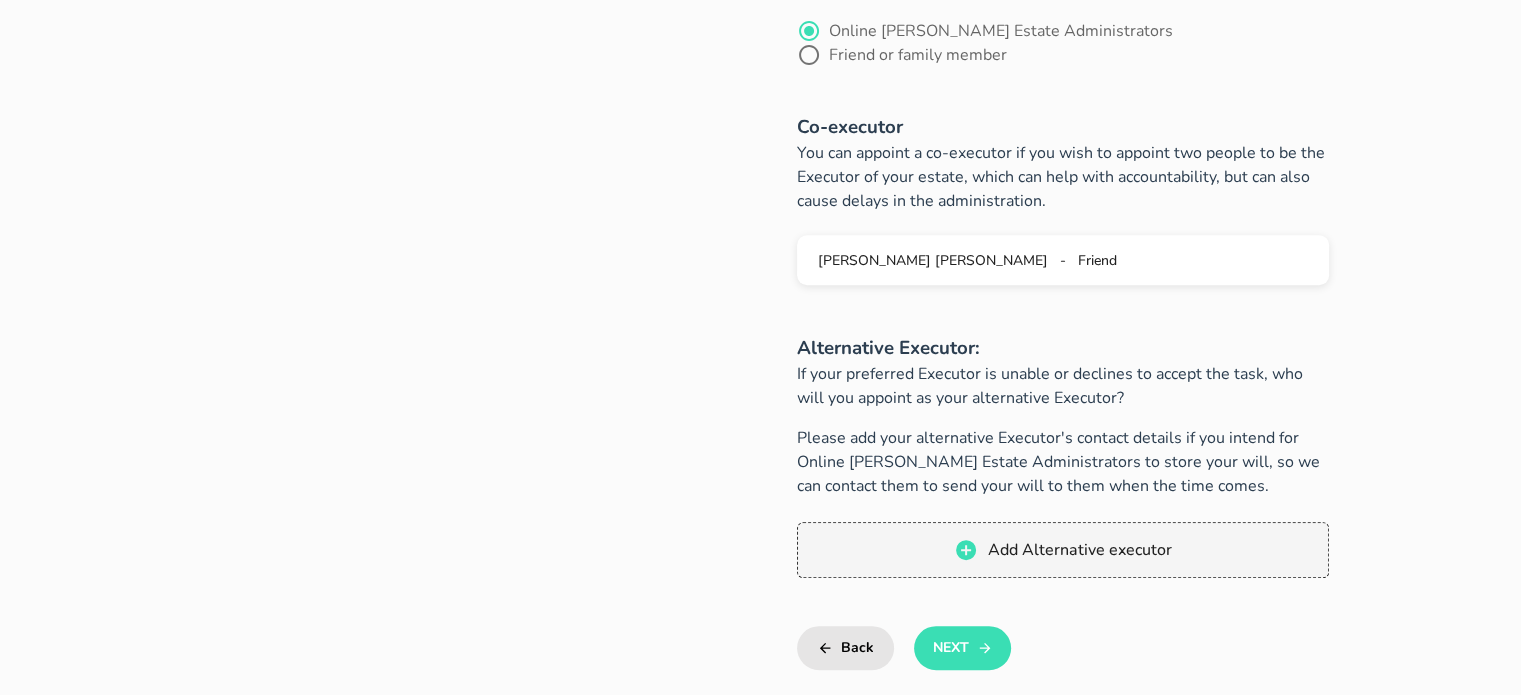 scroll, scrollTop: 1000, scrollLeft: 0, axis: vertical 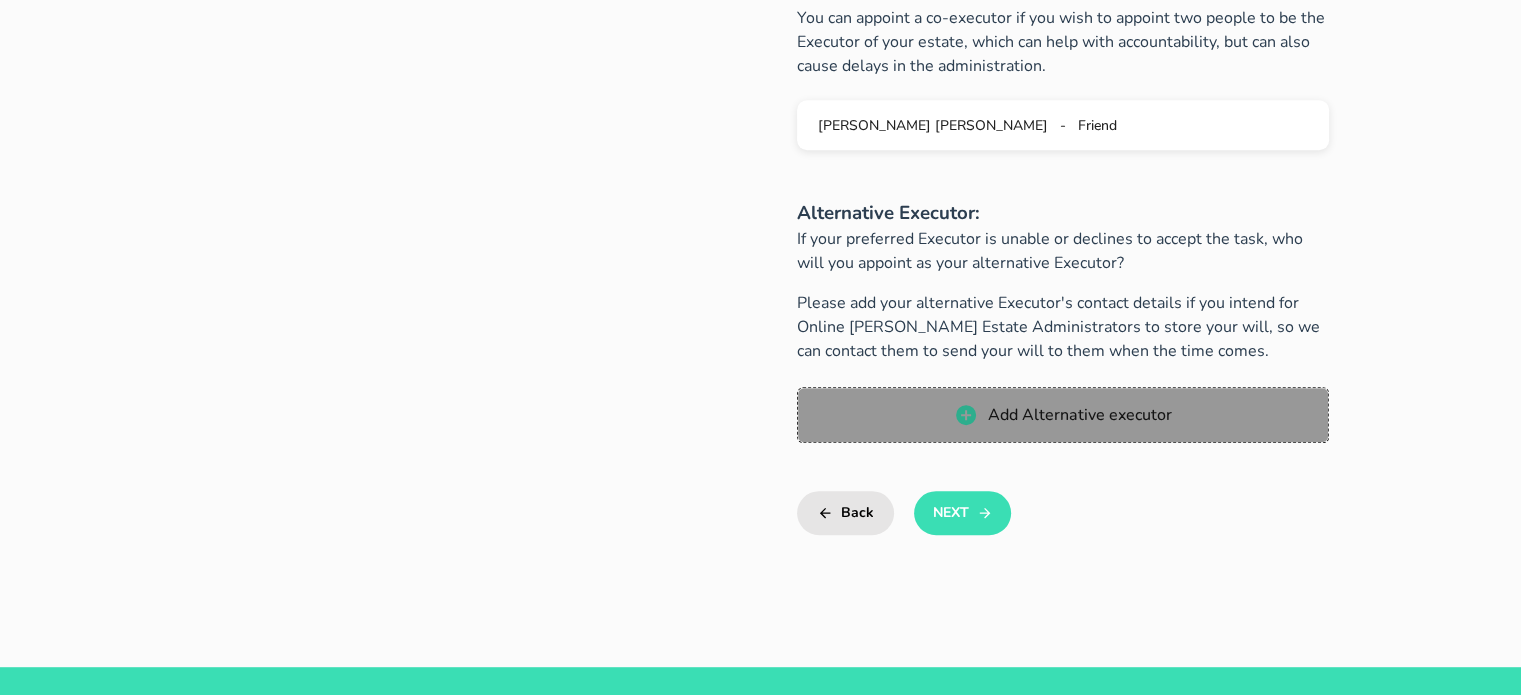 click on "Add Alternative executor" at bounding box center (1078, 415) 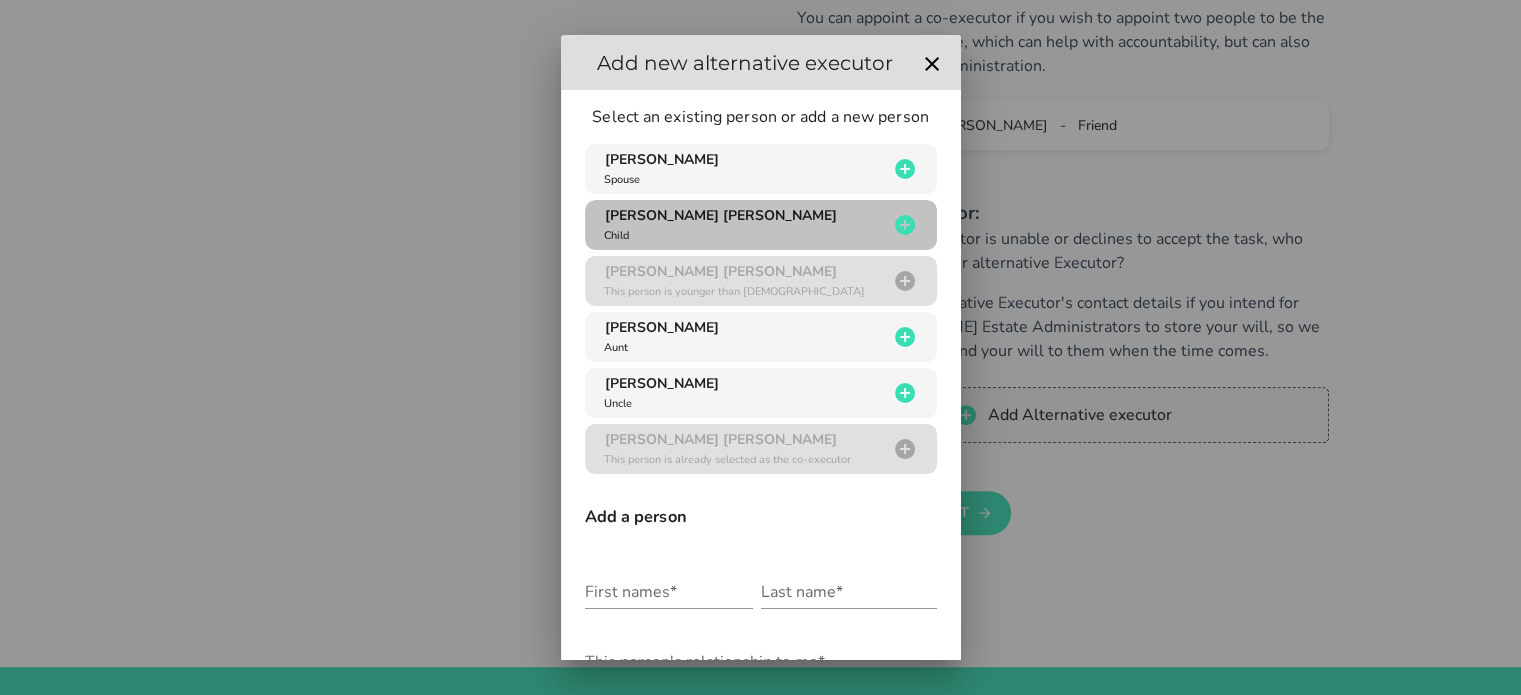 click on "[PERSON_NAME] [PERSON_NAME]   Child" at bounding box center [744, 225] 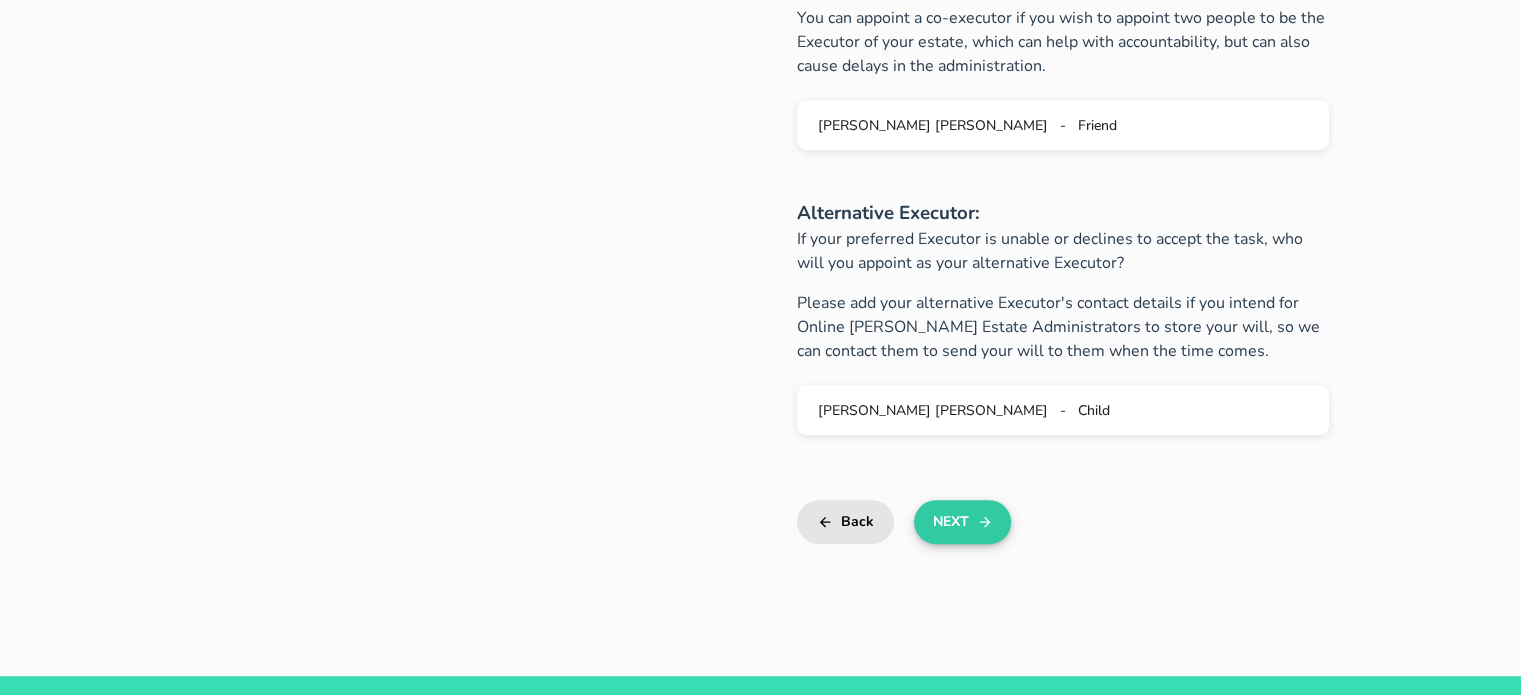 click 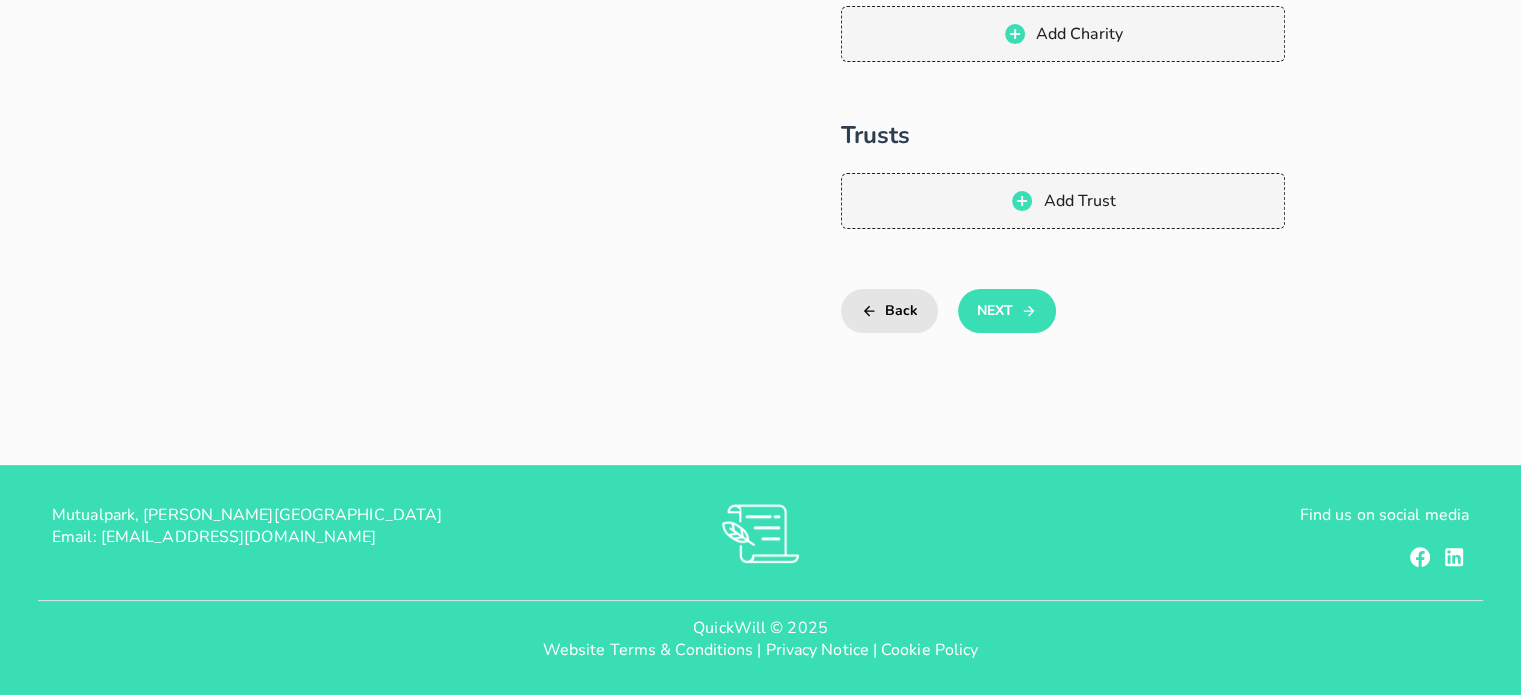 scroll, scrollTop: 0, scrollLeft: 0, axis: both 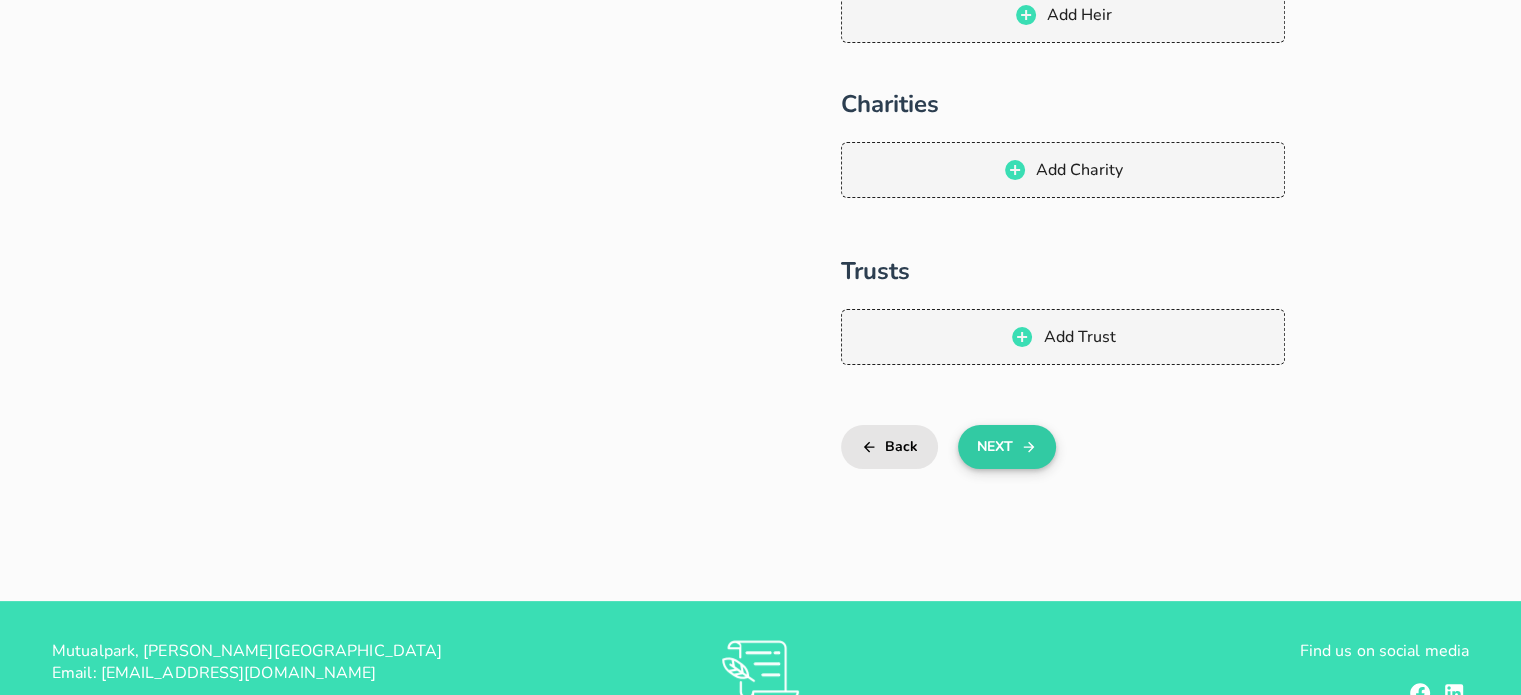 click on "Next" at bounding box center [1006, 447] 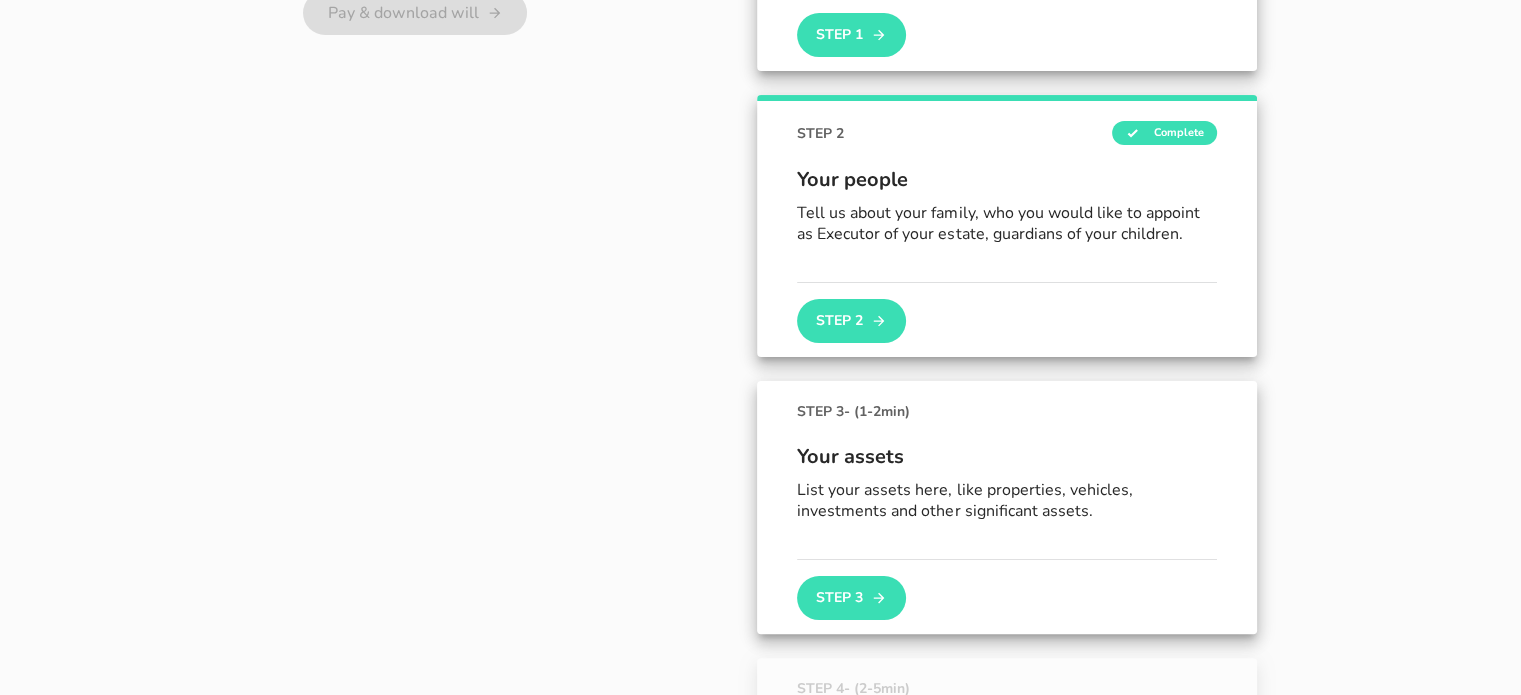 scroll, scrollTop: 427, scrollLeft: 0, axis: vertical 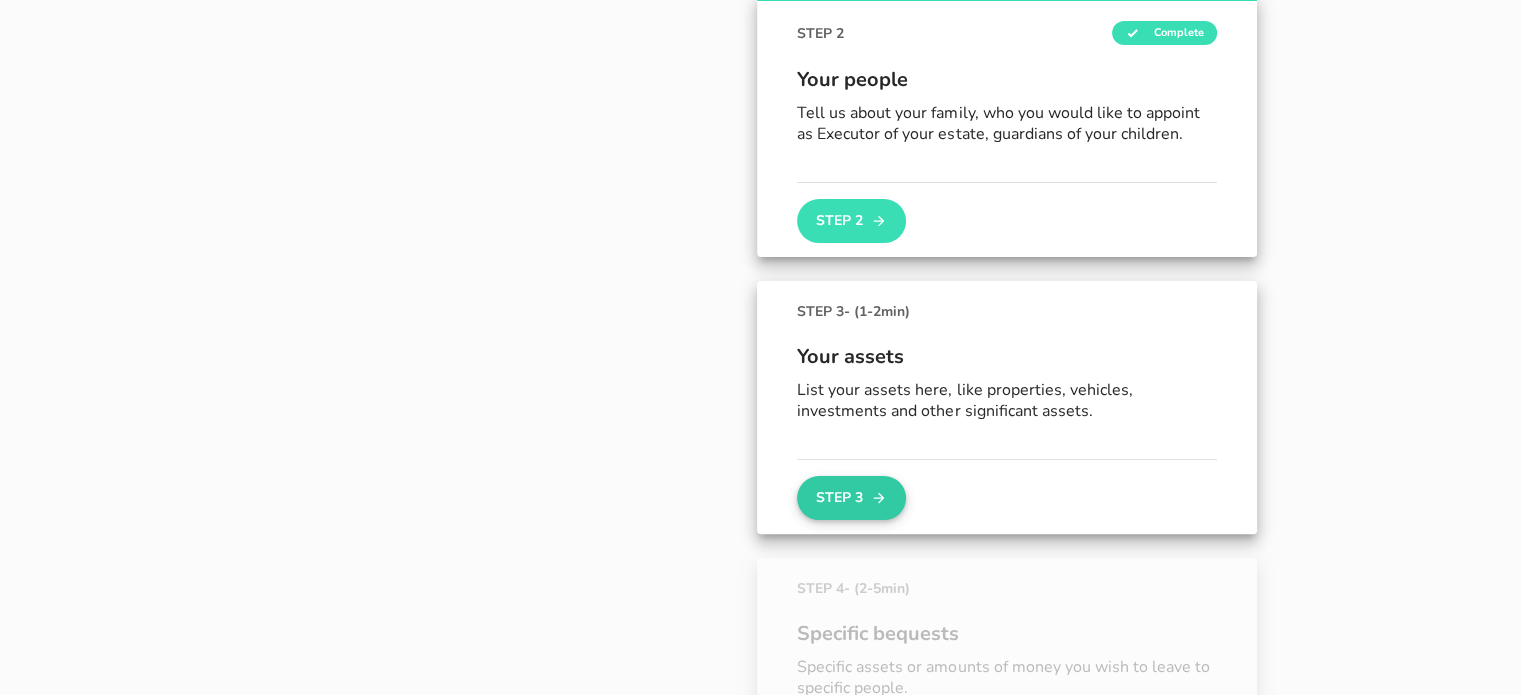 click on "Step 3" at bounding box center (851, 498) 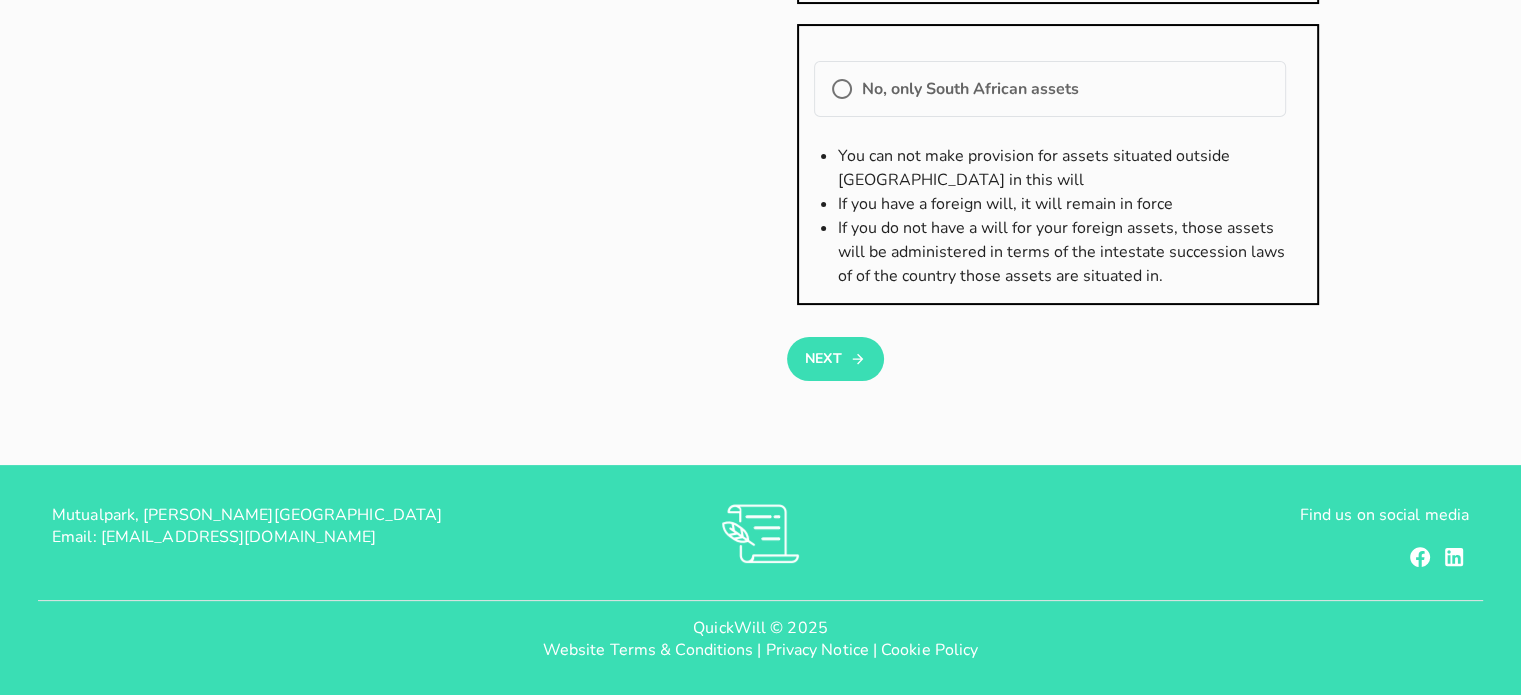 scroll, scrollTop: 0, scrollLeft: 0, axis: both 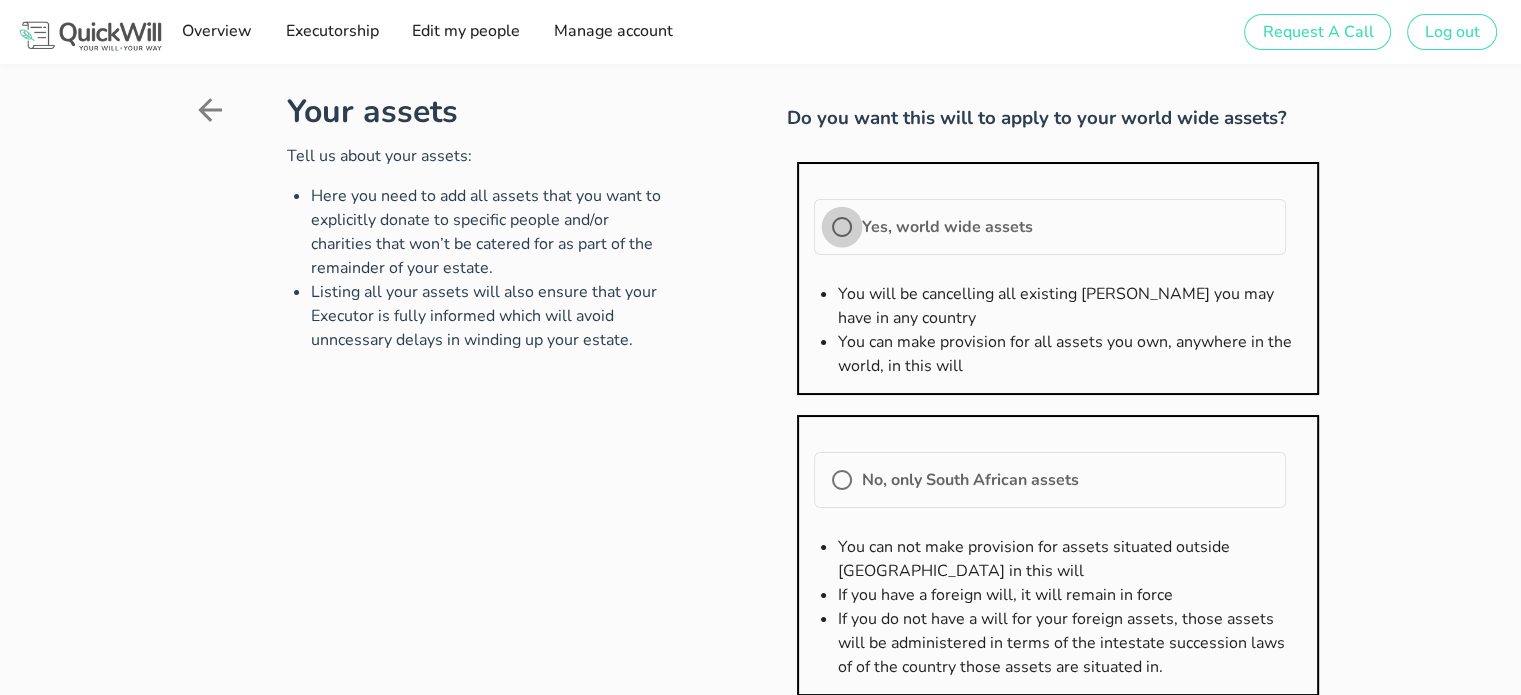 click at bounding box center [842, 227] 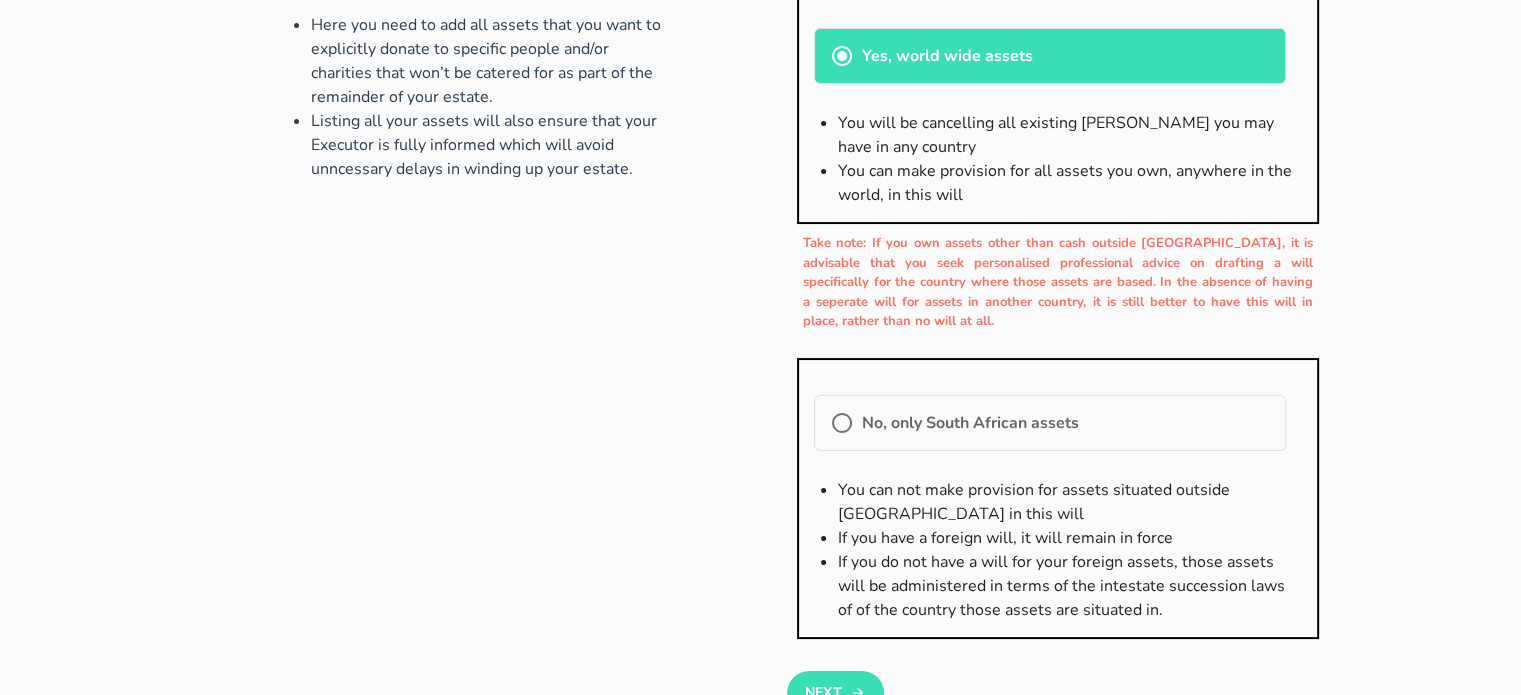 scroll, scrollTop: 0, scrollLeft: 0, axis: both 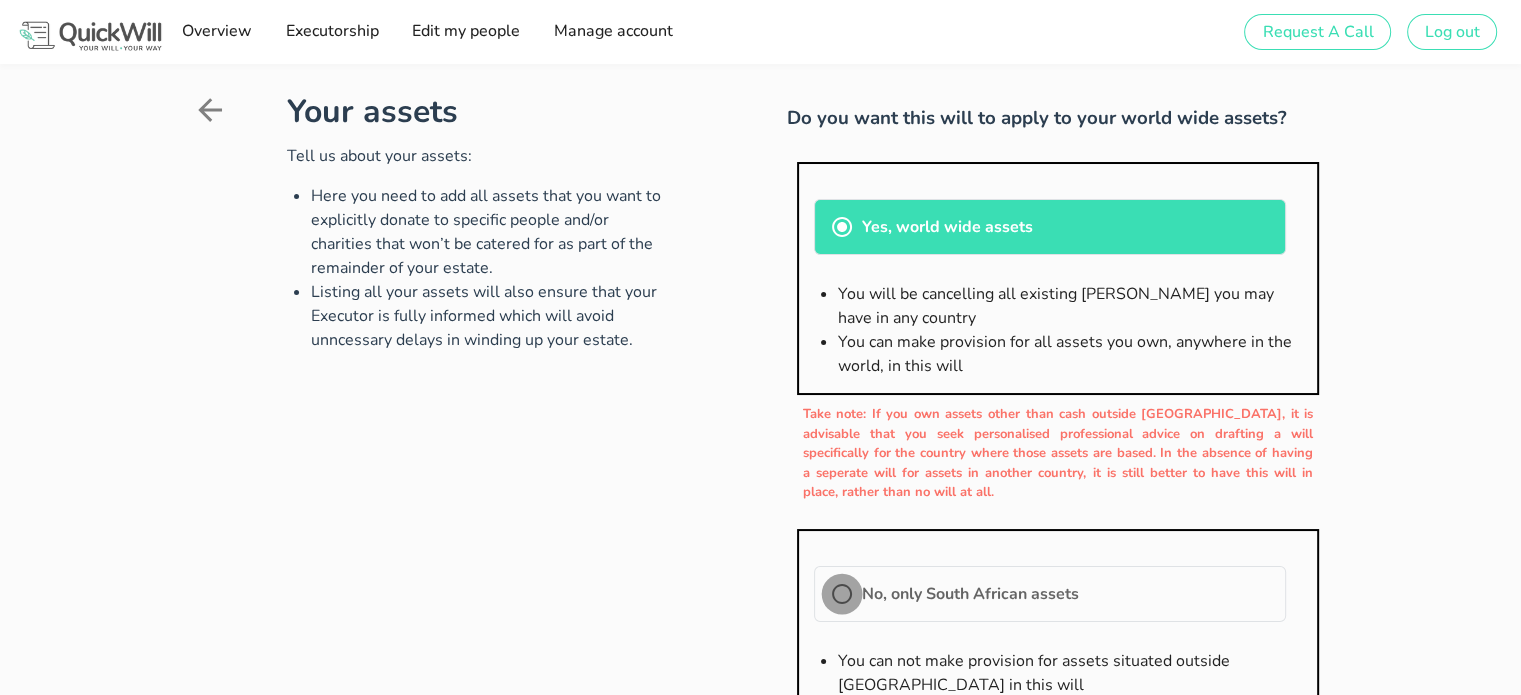 click at bounding box center (842, 594) 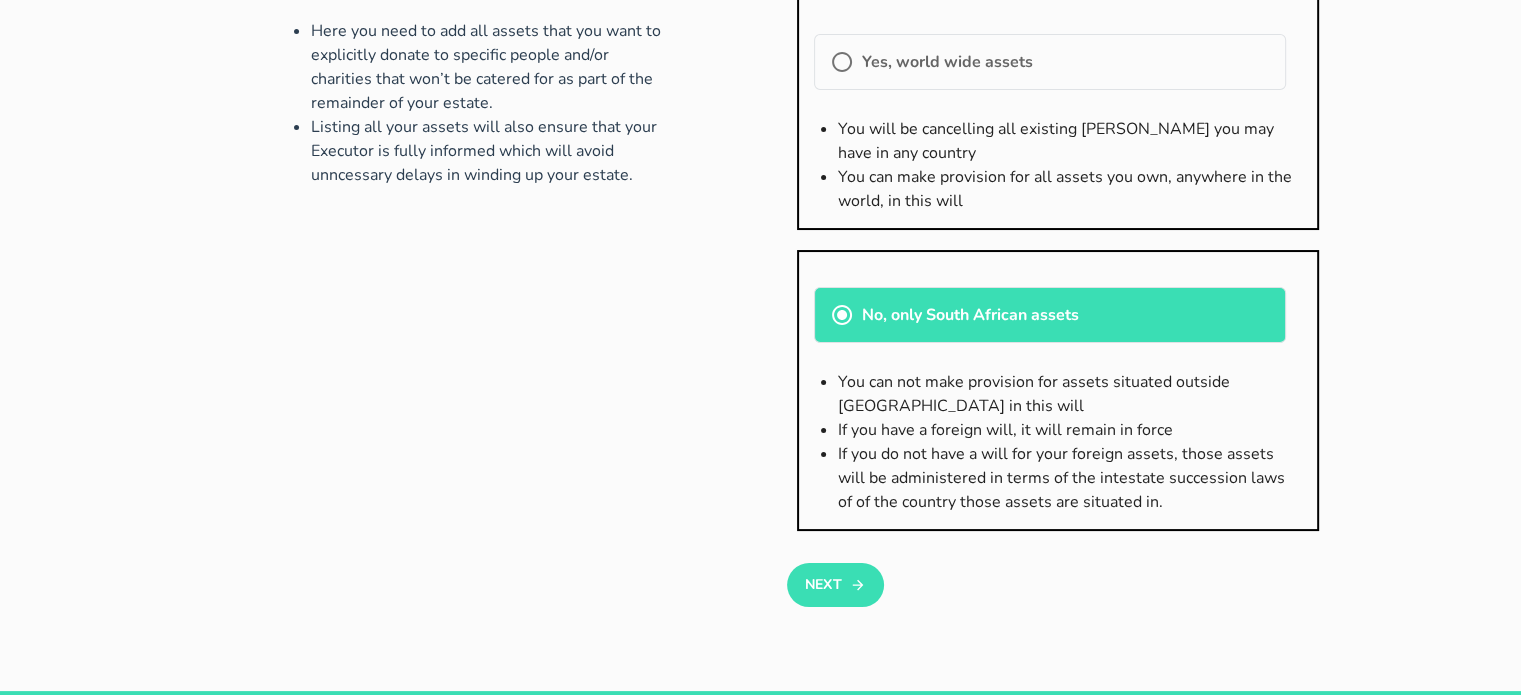 scroll, scrollTop: 200, scrollLeft: 0, axis: vertical 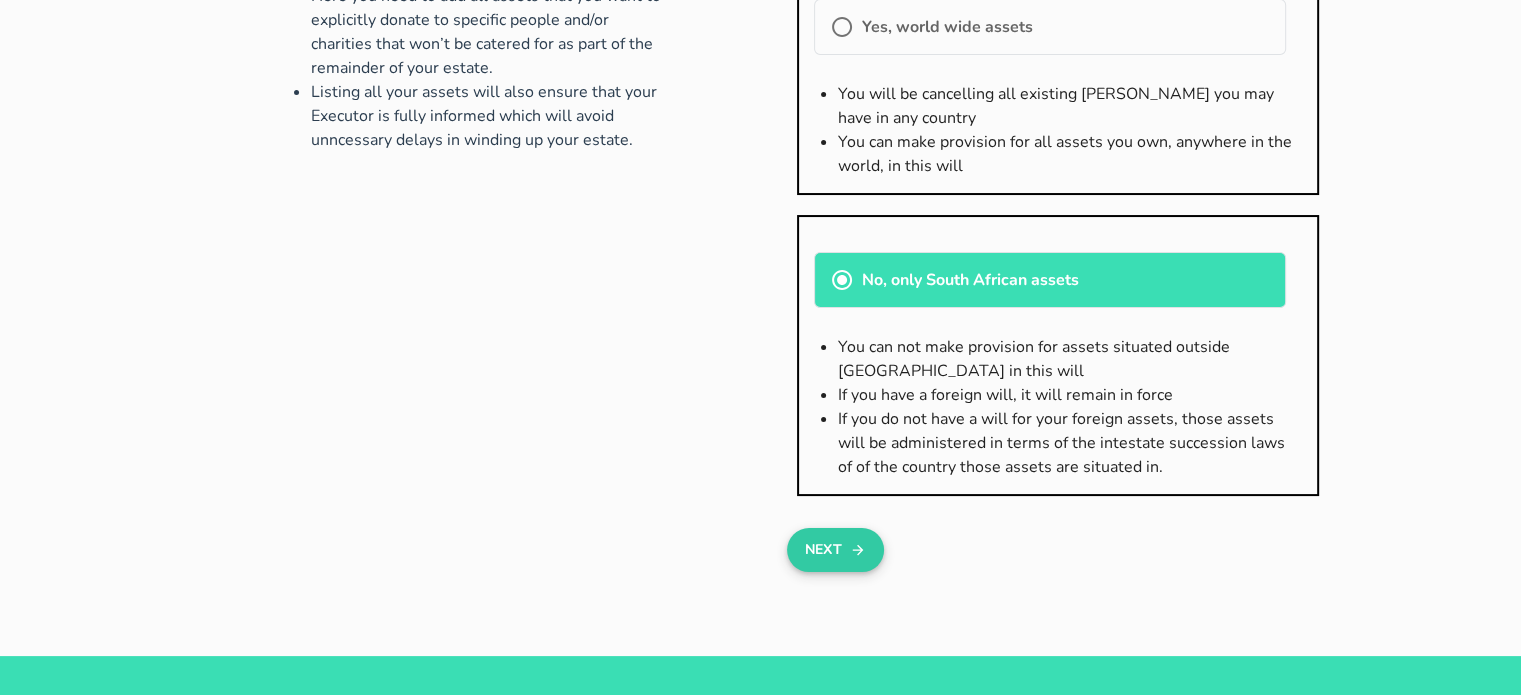 click on "Next" at bounding box center (835, 550) 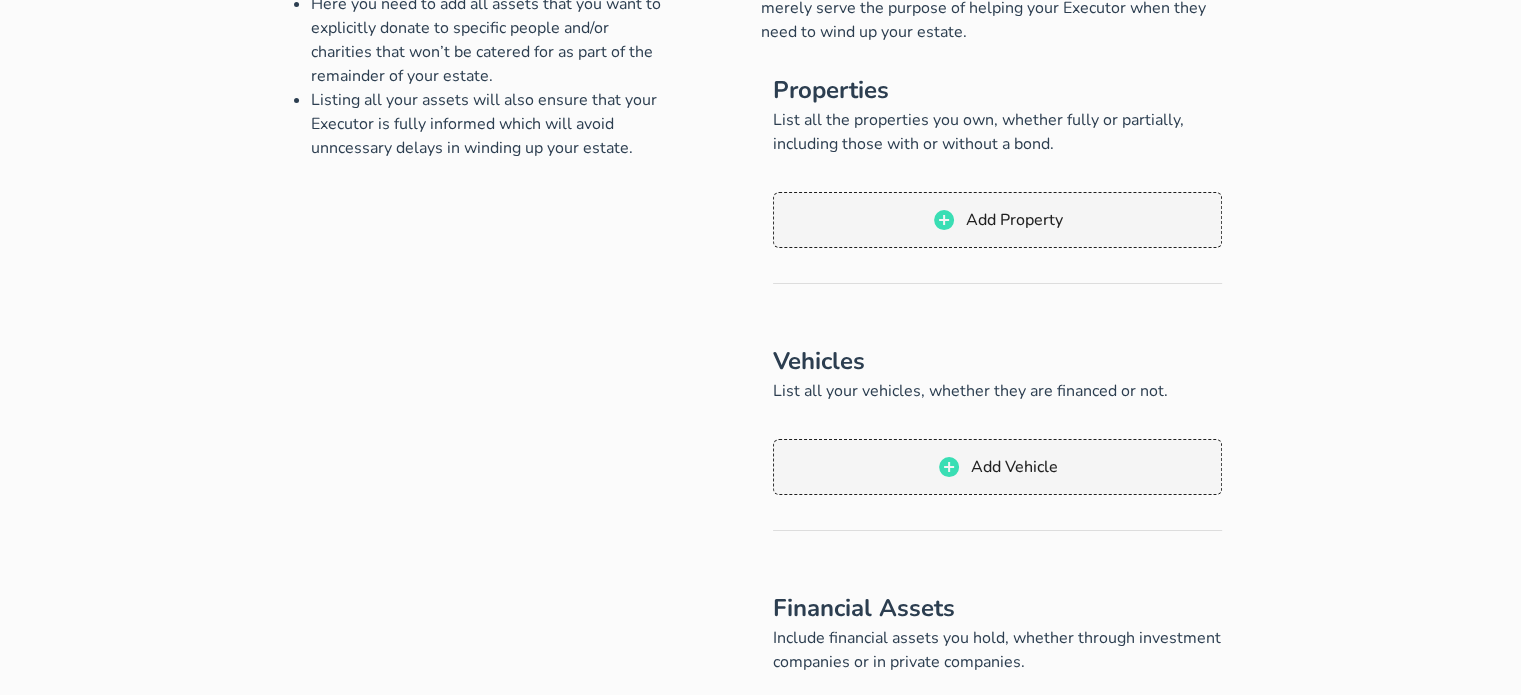 scroll, scrollTop: 200, scrollLeft: 0, axis: vertical 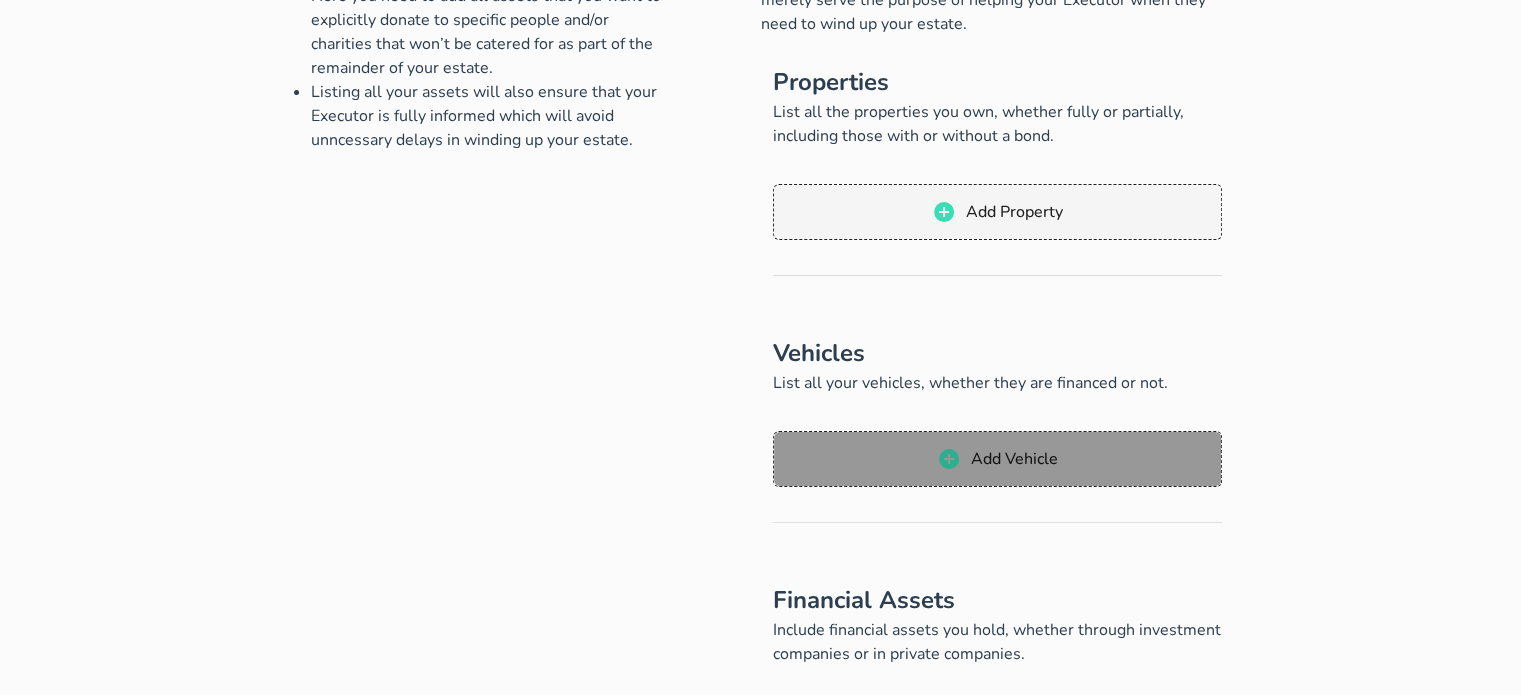 click on "Add Vehicle" at bounding box center [1013, 459] 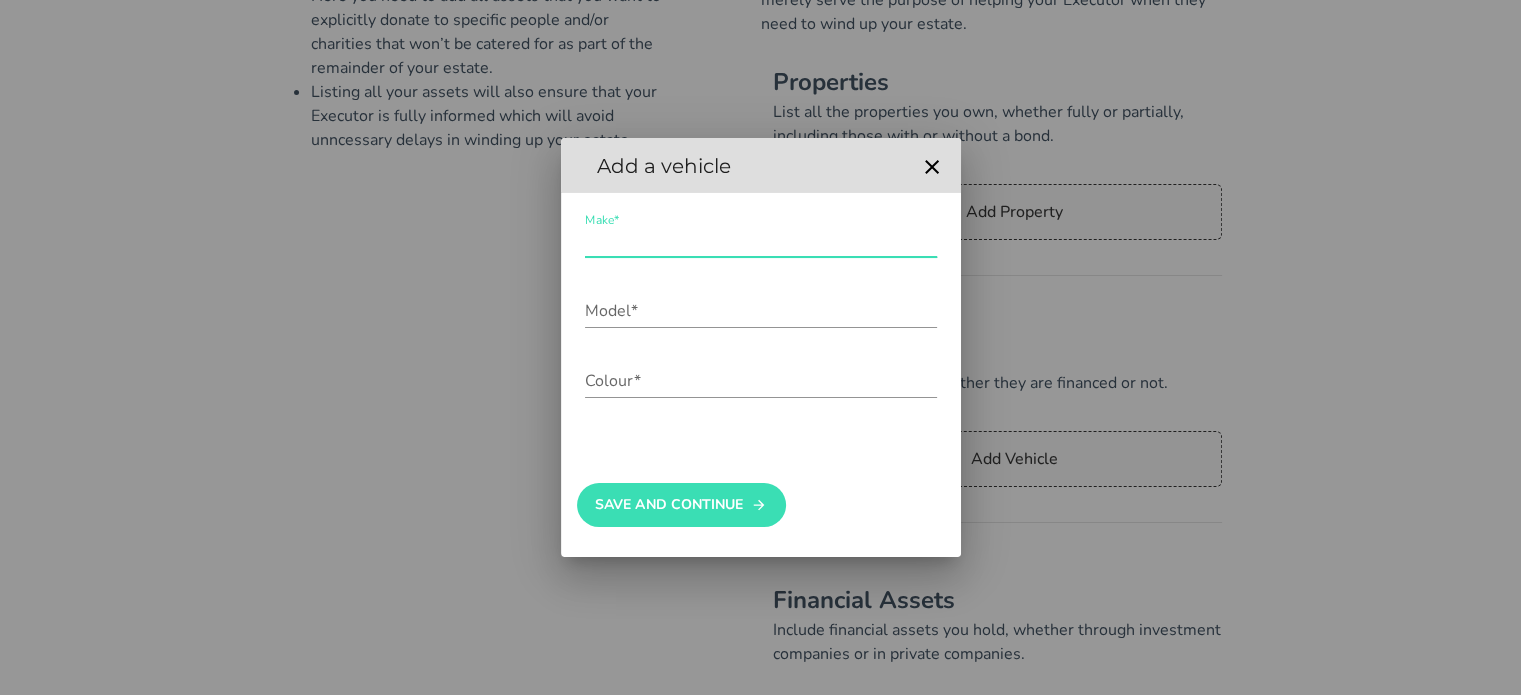 click on "Make*" at bounding box center [761, 241] 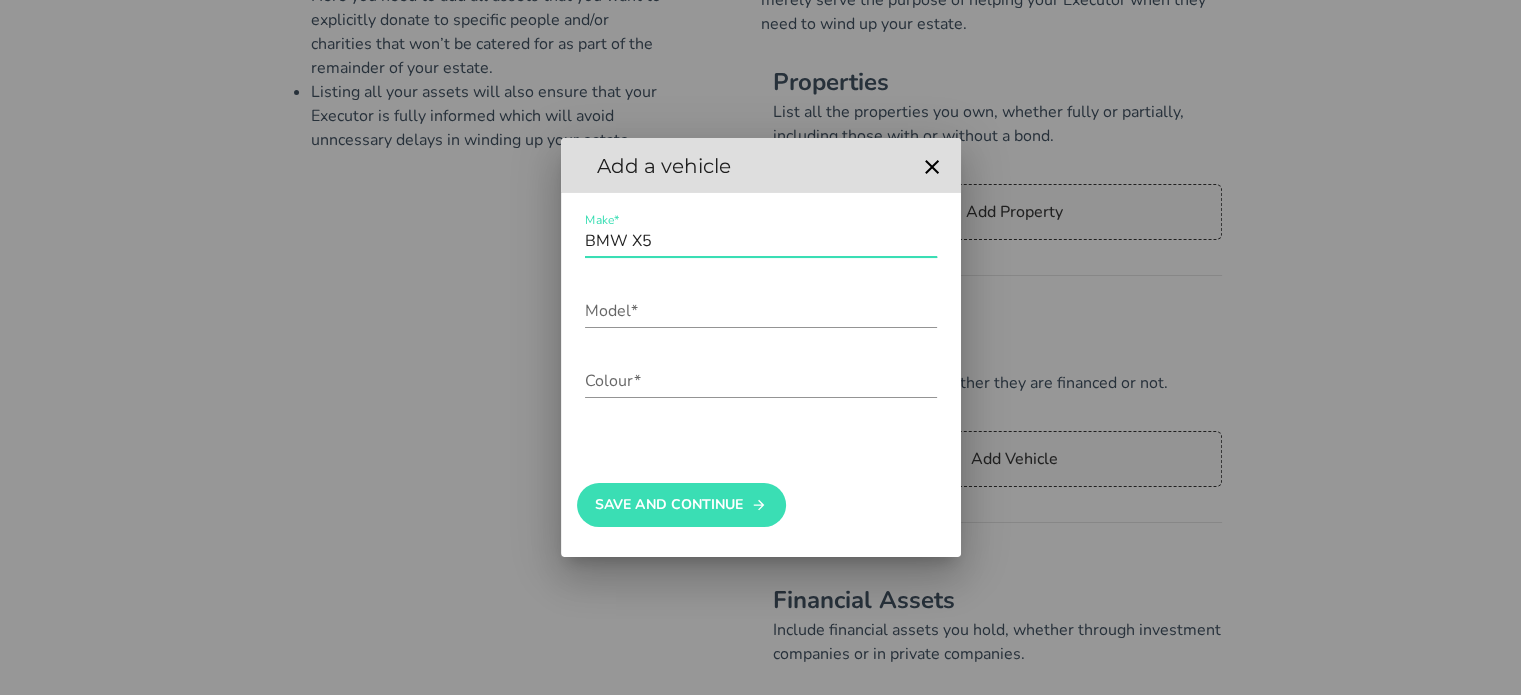 type on "BMW X5" 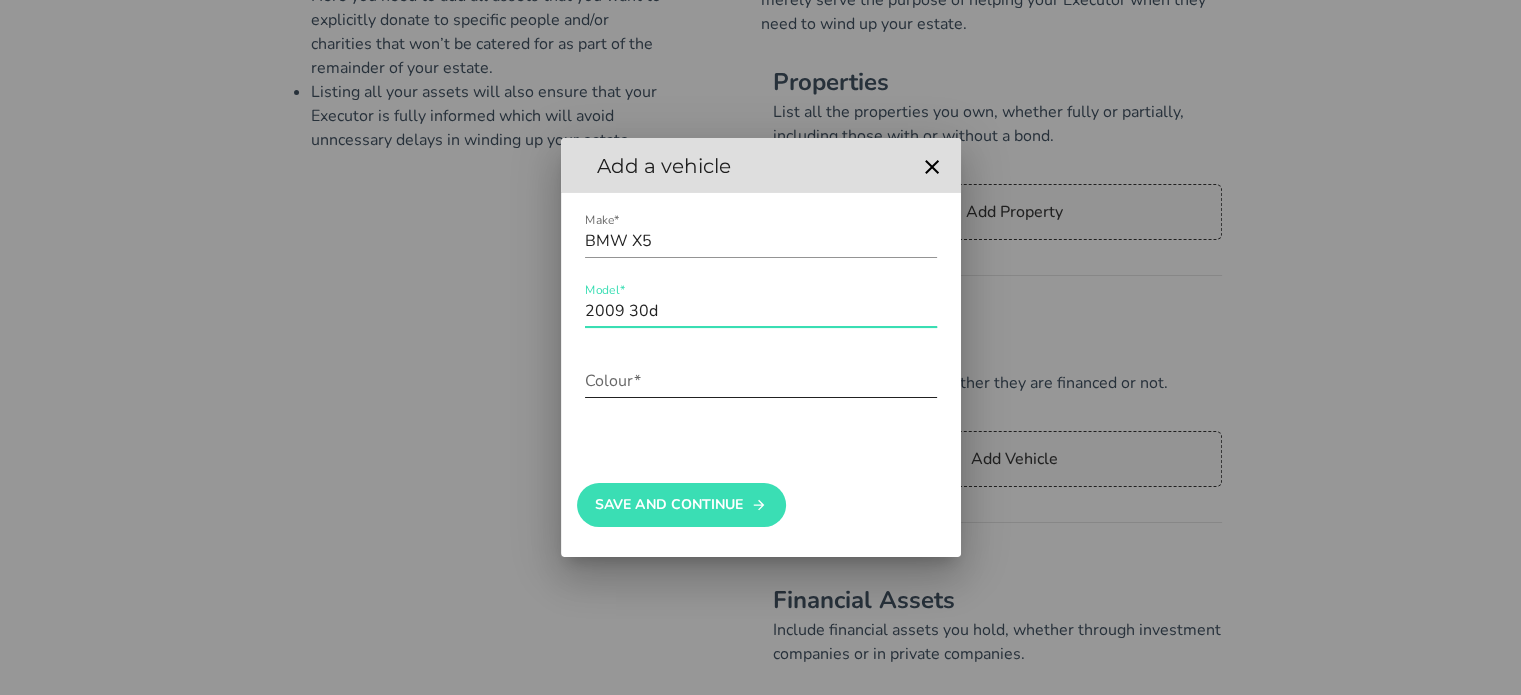 click on "Colour*" at bounding box center (761, 381) 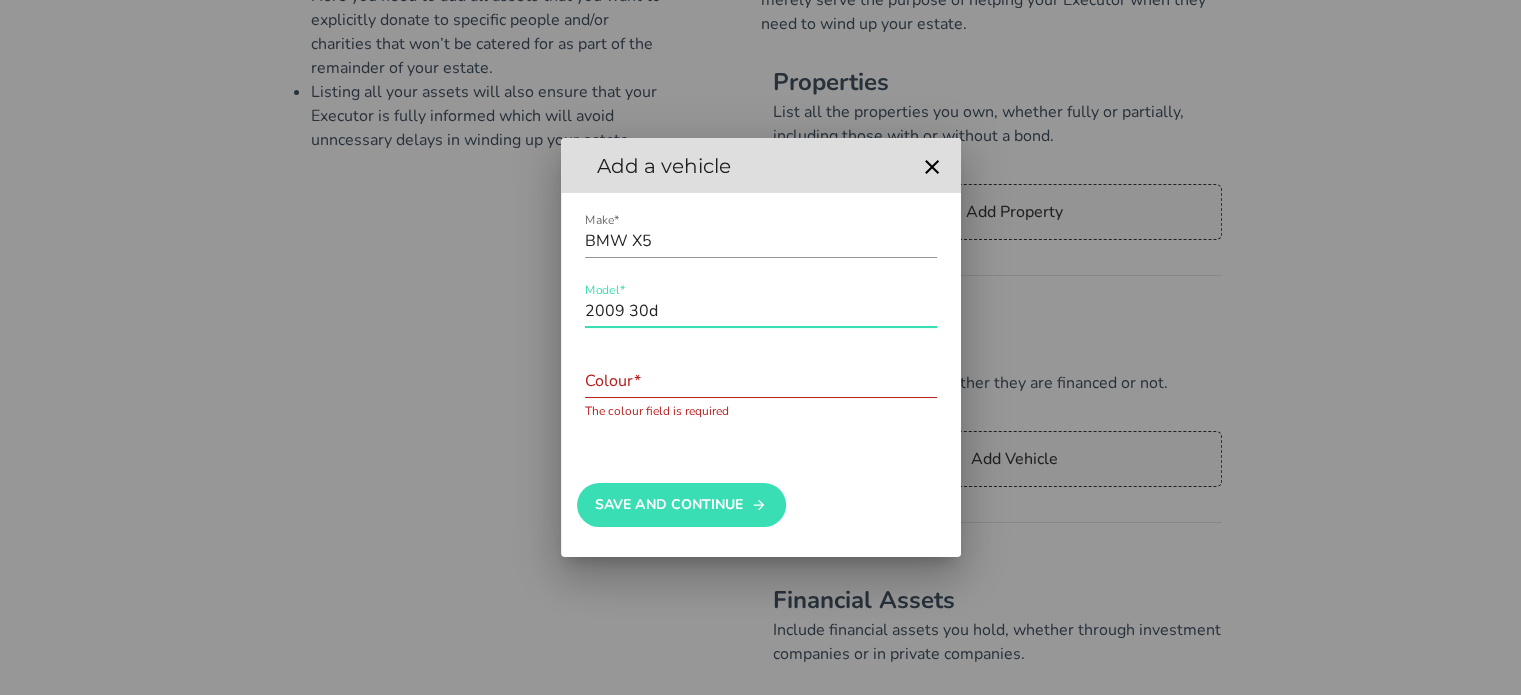click on "2009 30d" at bounding box center (761, 311) 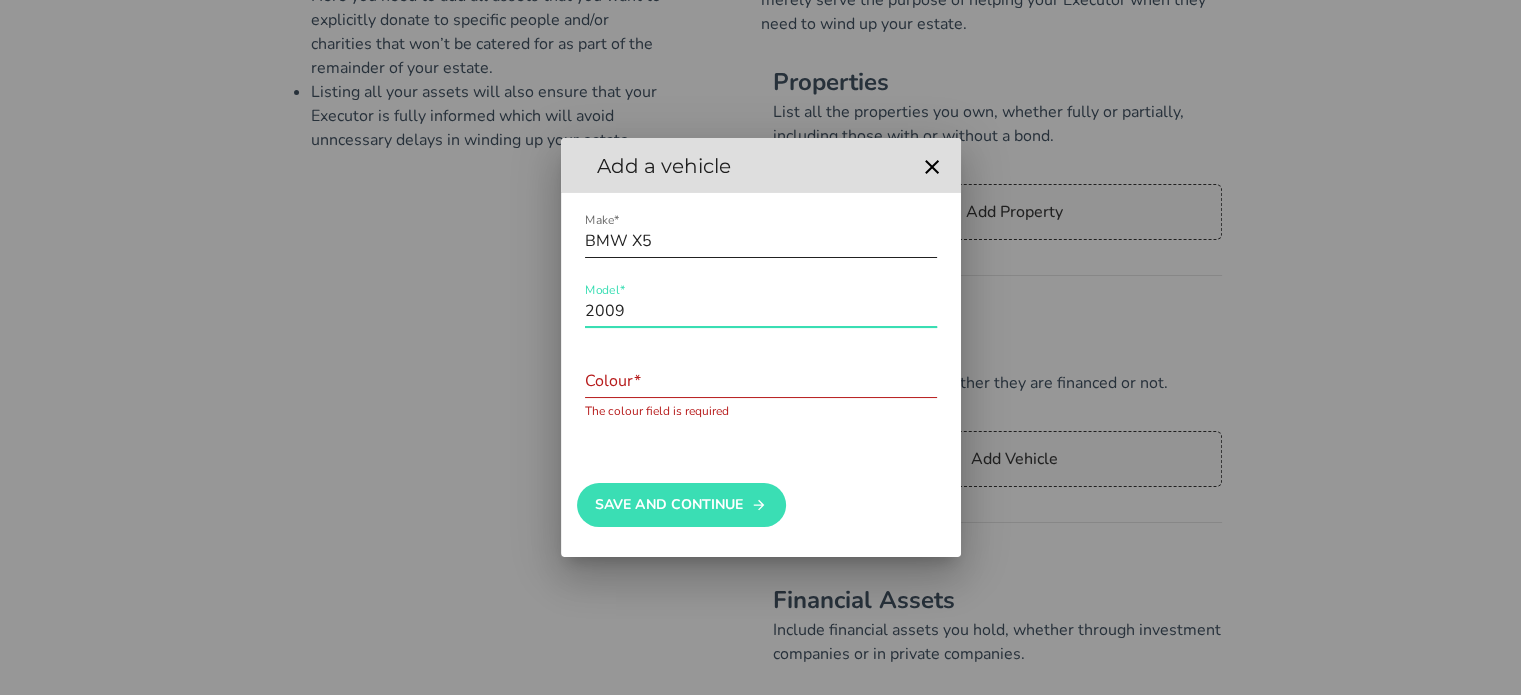 type on "2009" 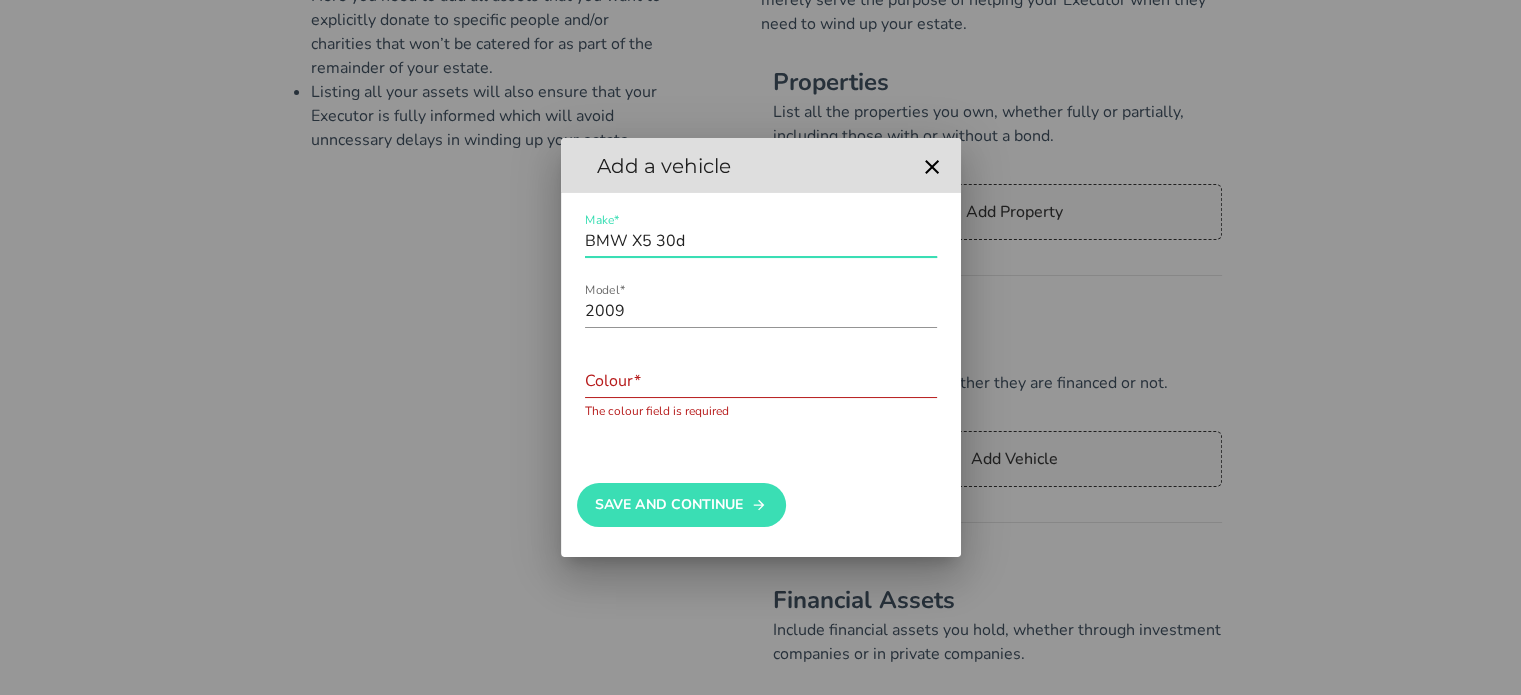 type on "BMW X5 30d" 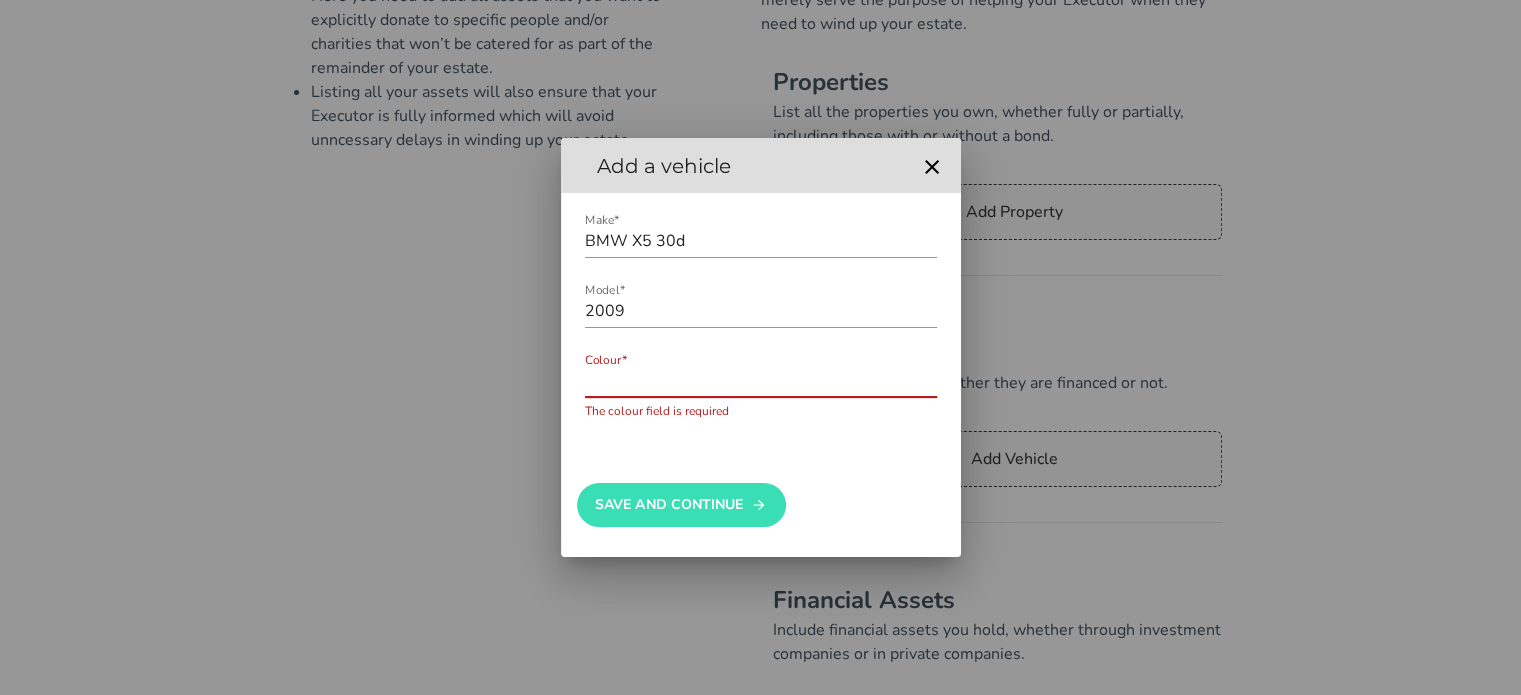 click on "Colour*" at bounding box center (761, 381) 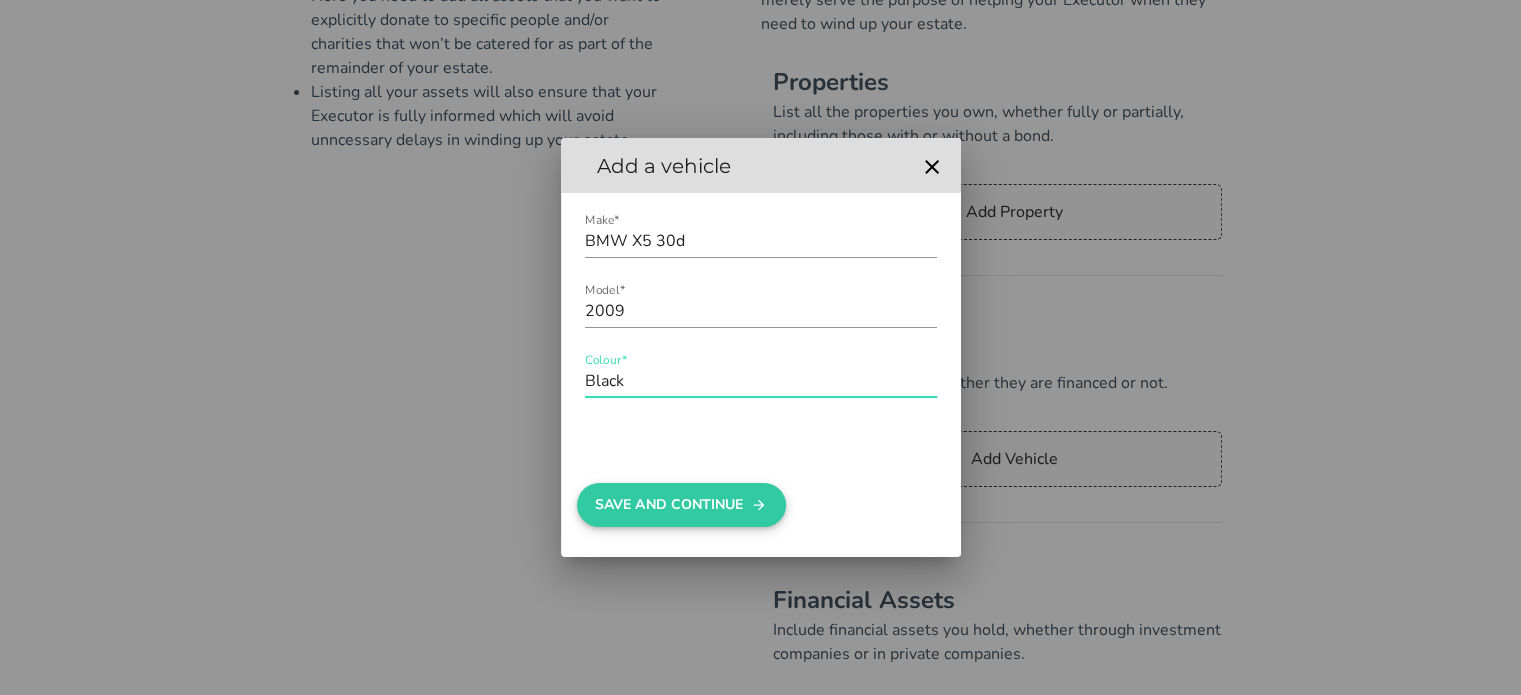 type on "Black" 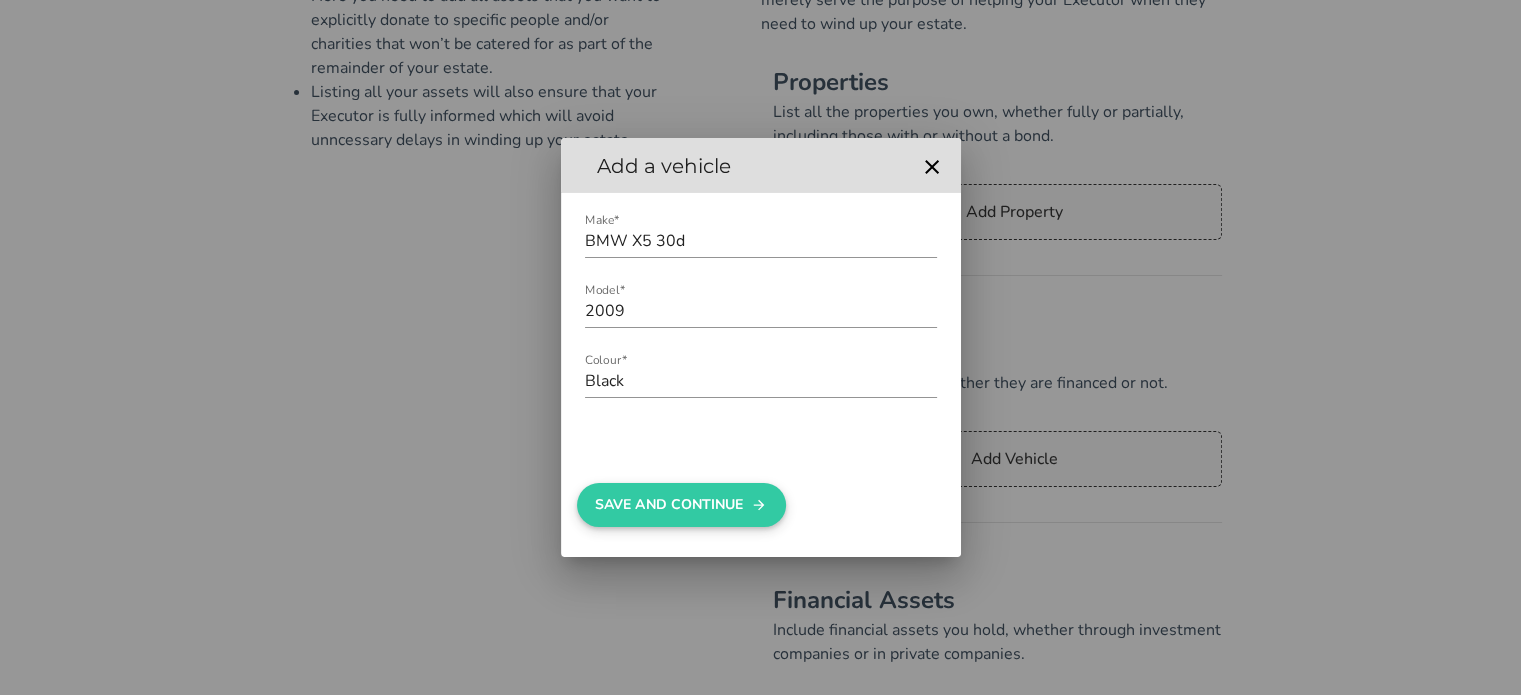 click on "Save And Continue" at bounding box center (681, 505) 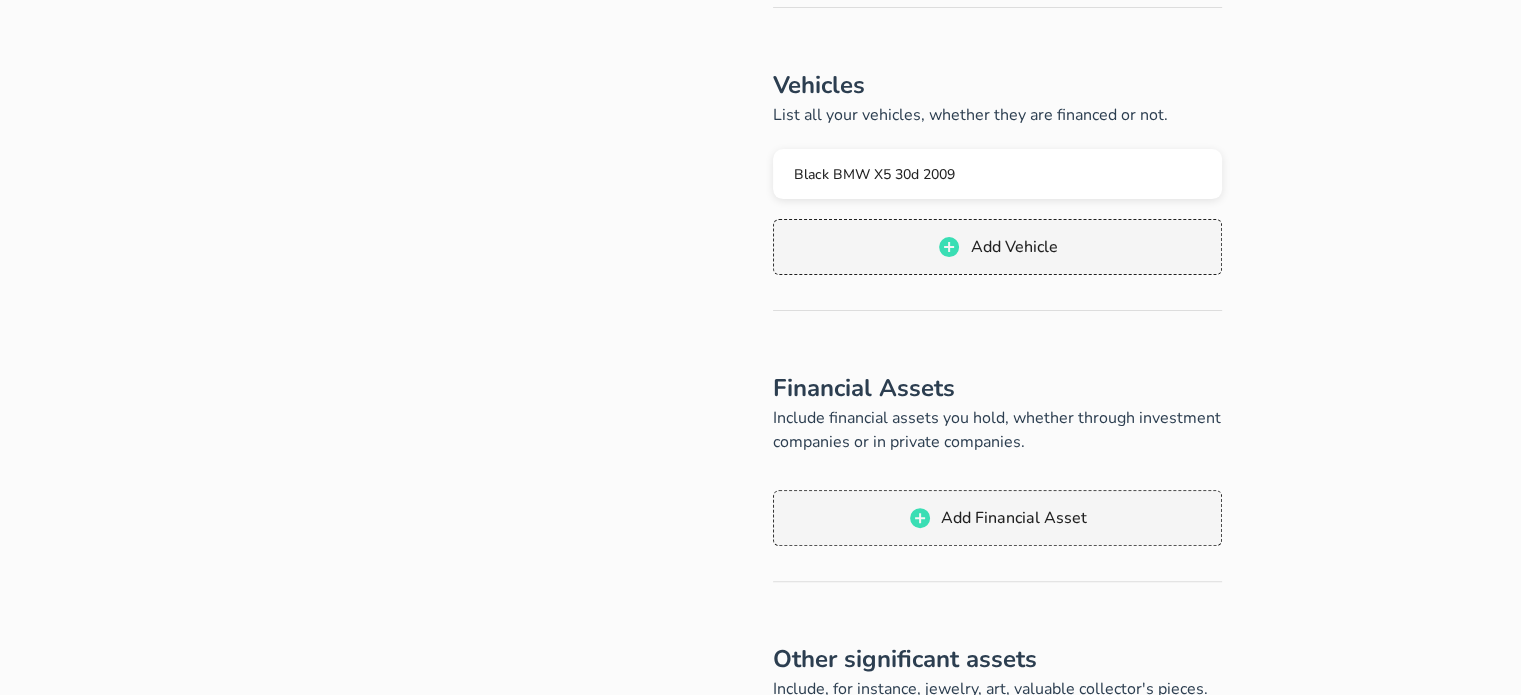 scroll, scrollTop: 500, scrollLeft: 0, axis: vertical 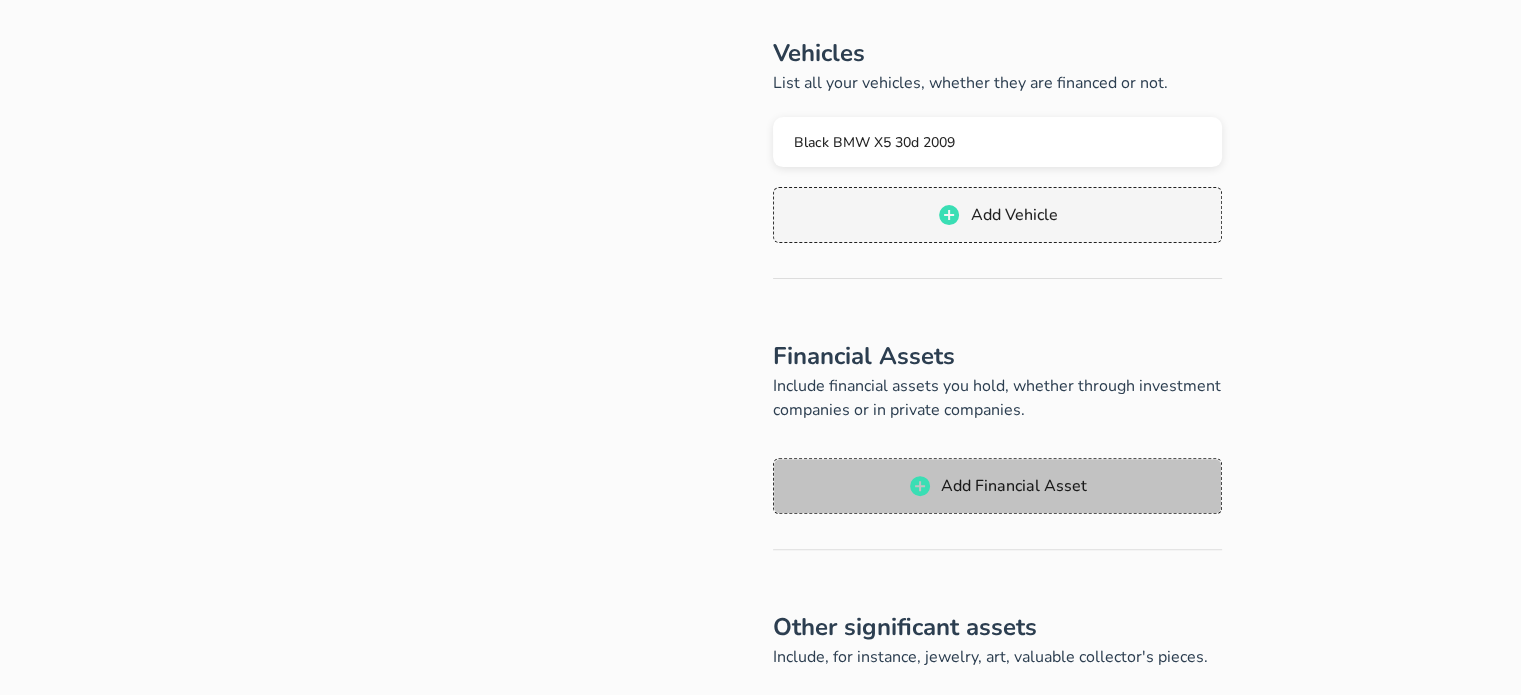 click on "Add Financial Asset" at bounding box center [1013, 486] 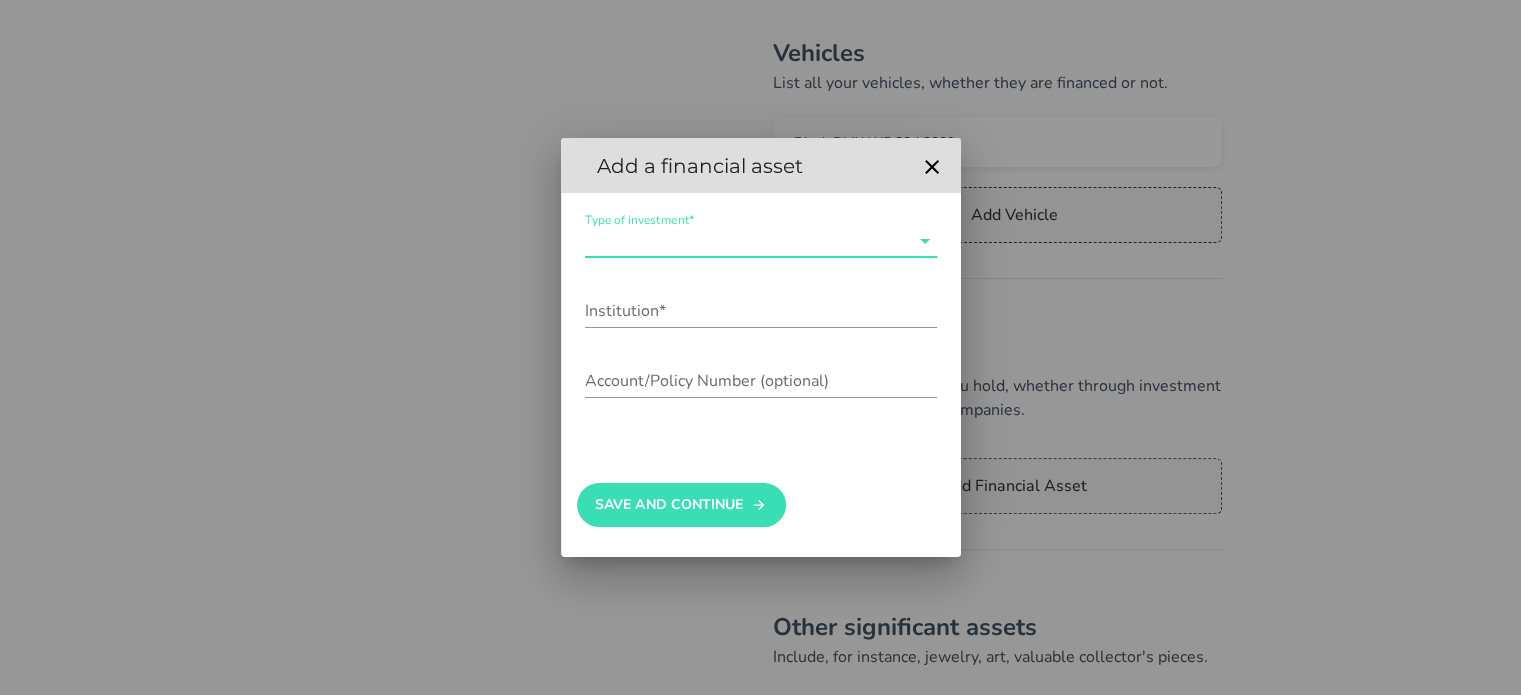 click on "Type of investment*" at bounding box center [747, 241] 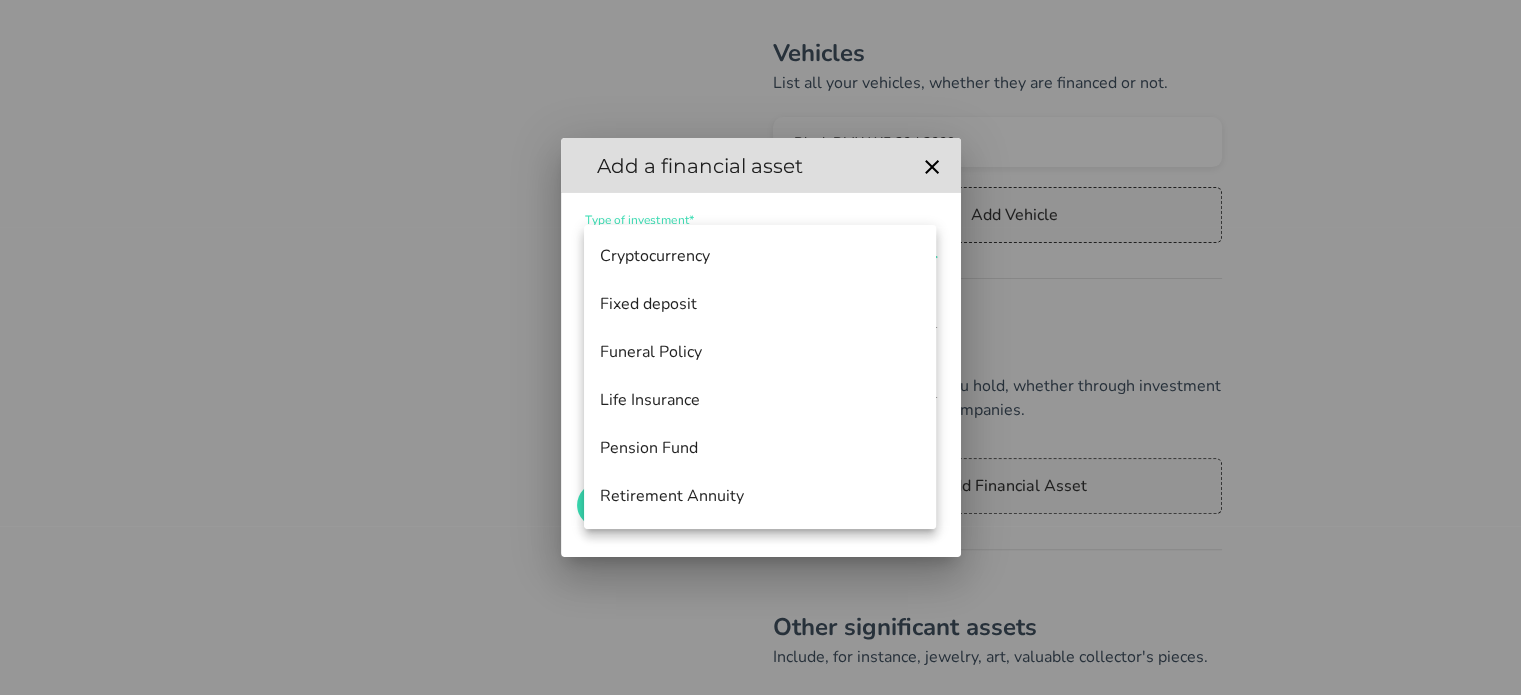 scroll, scrollTop: 240, scrollLeft: 0, axis: vertical 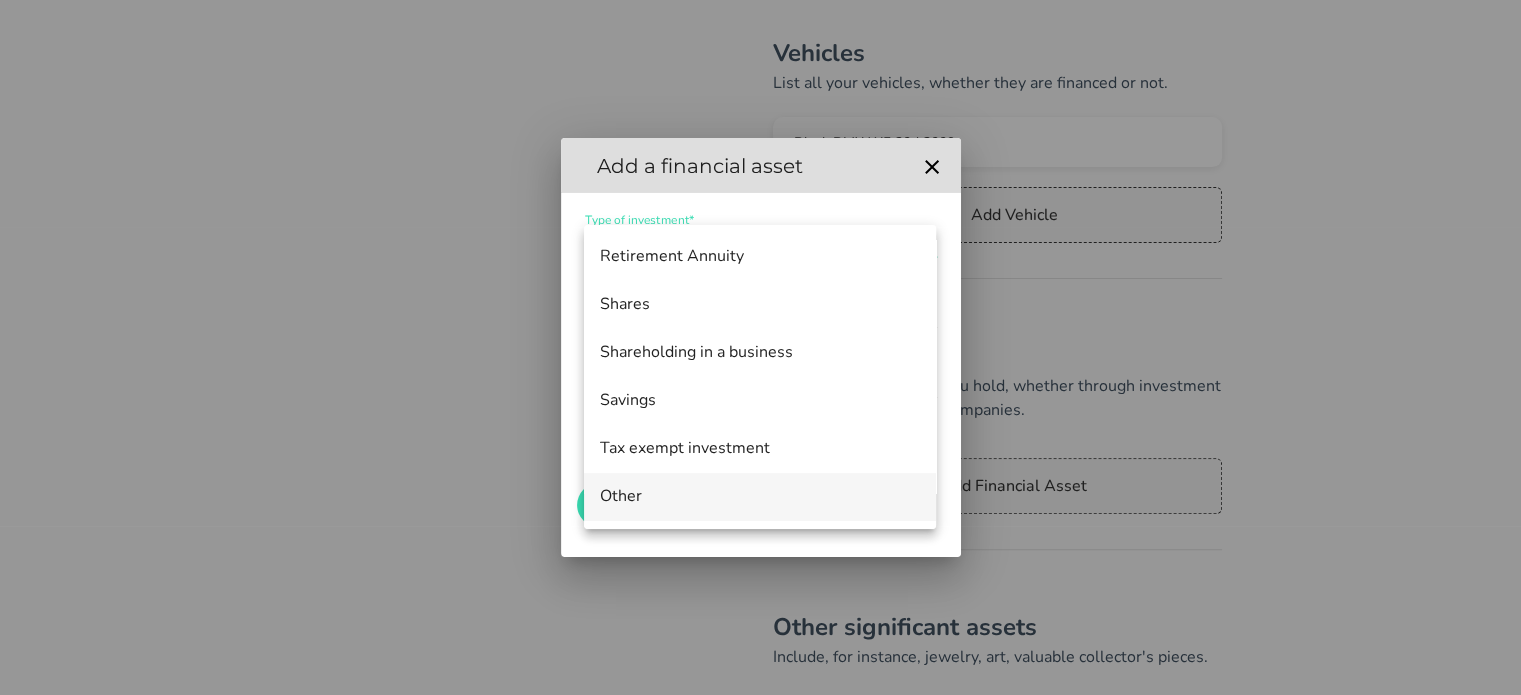 click on "Other" at bounding box center [760, 496] 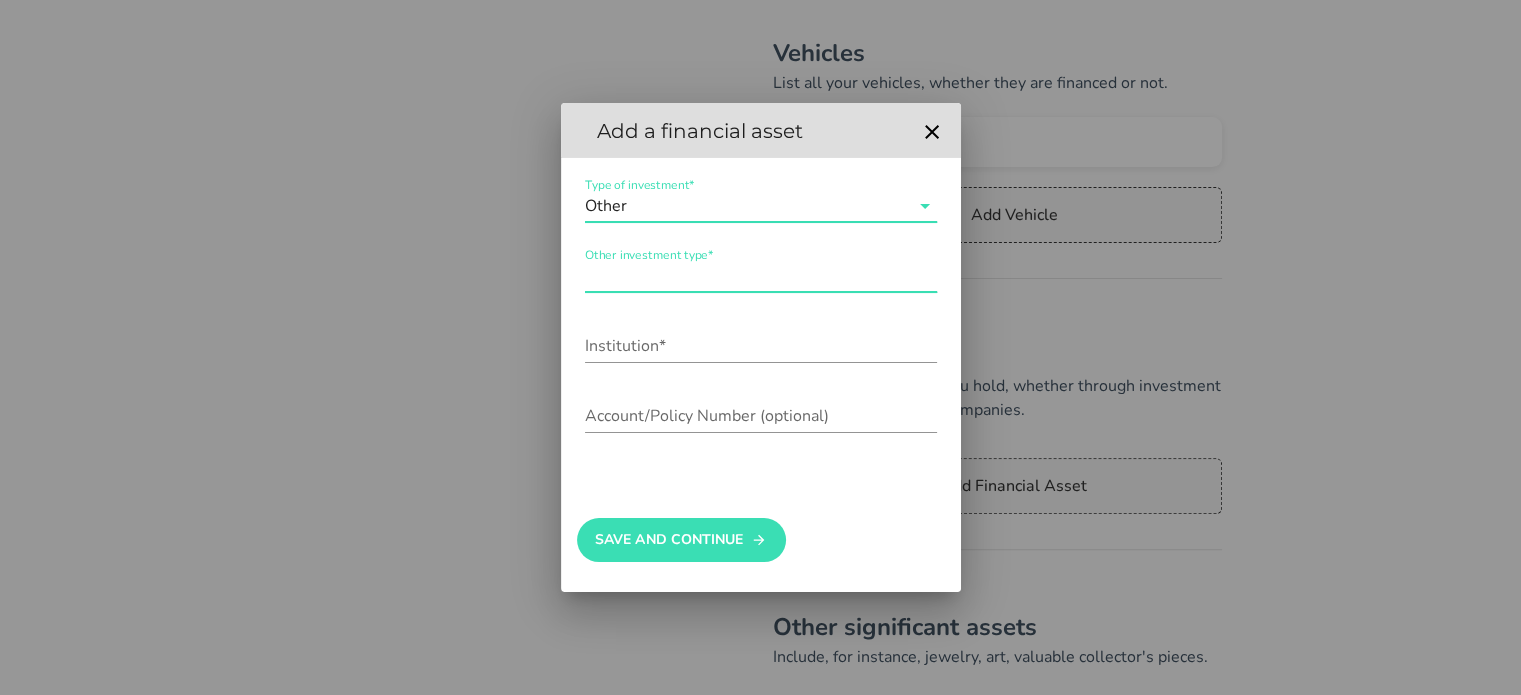 click on "Other investment type*" at bounding box center [761, 276] 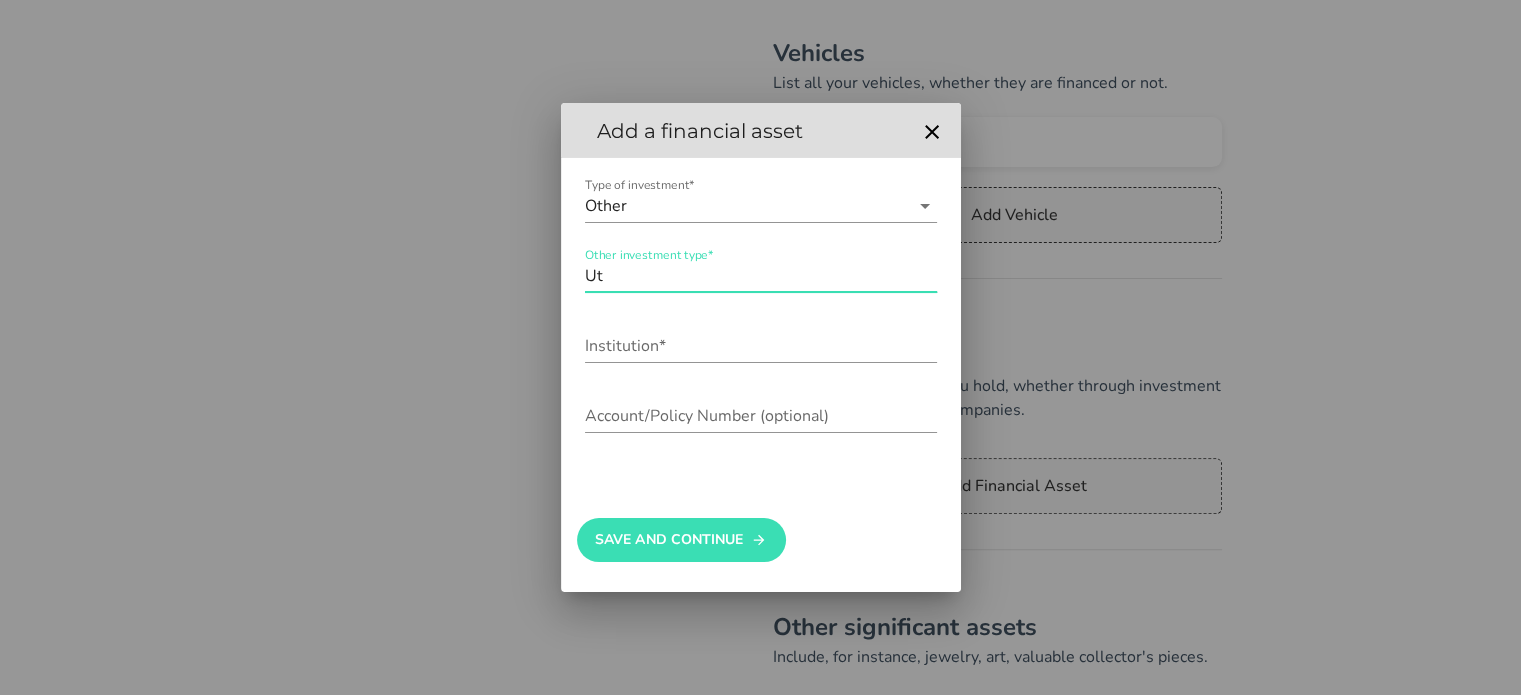 type on "U" 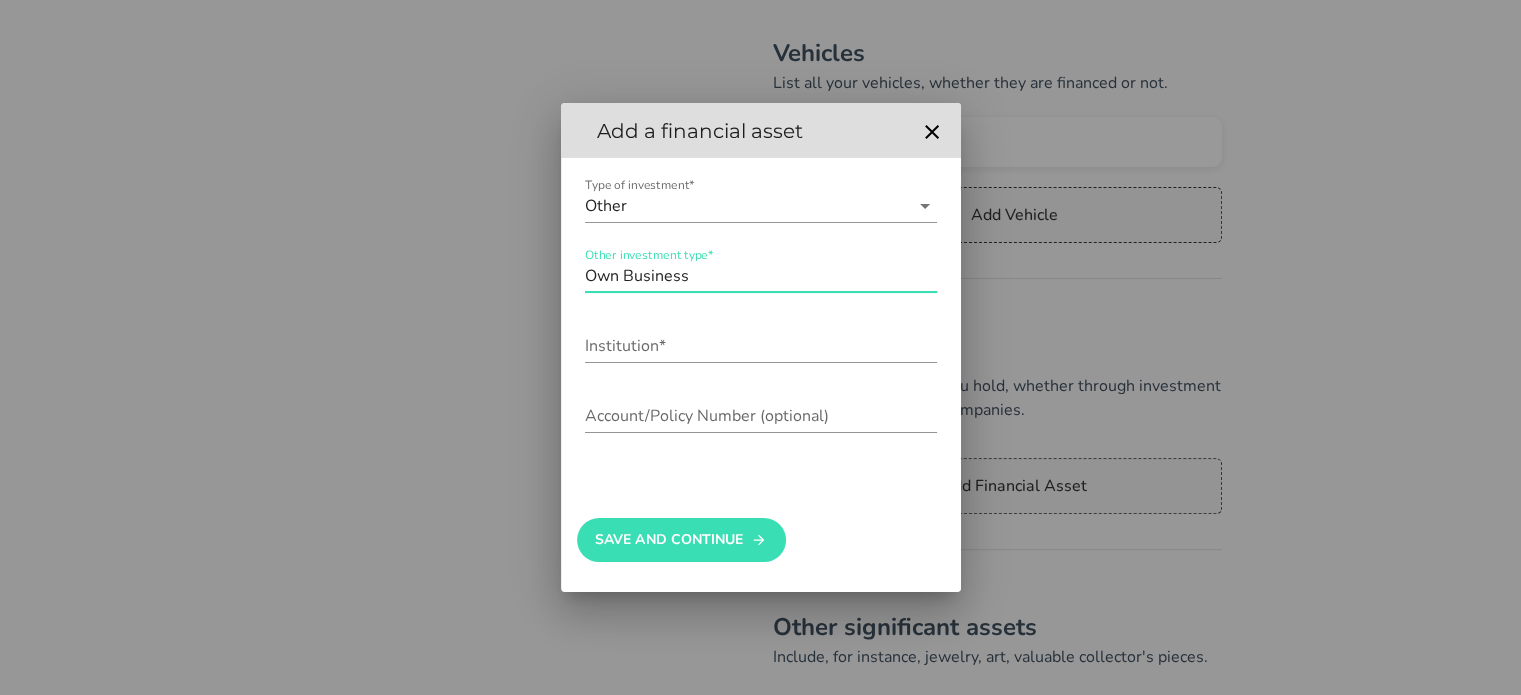 type on "Own Business" 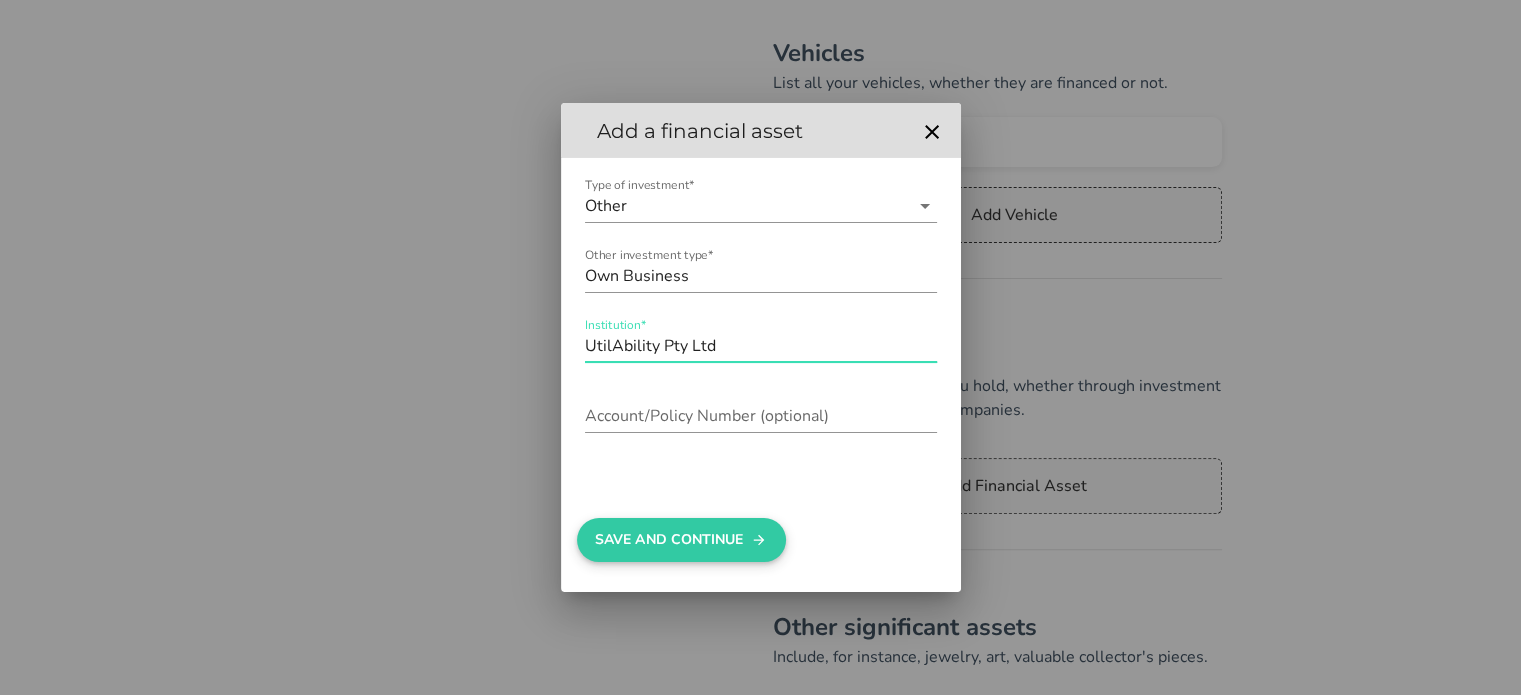 click on "Save And Continue" at bounding box center (681, 540) 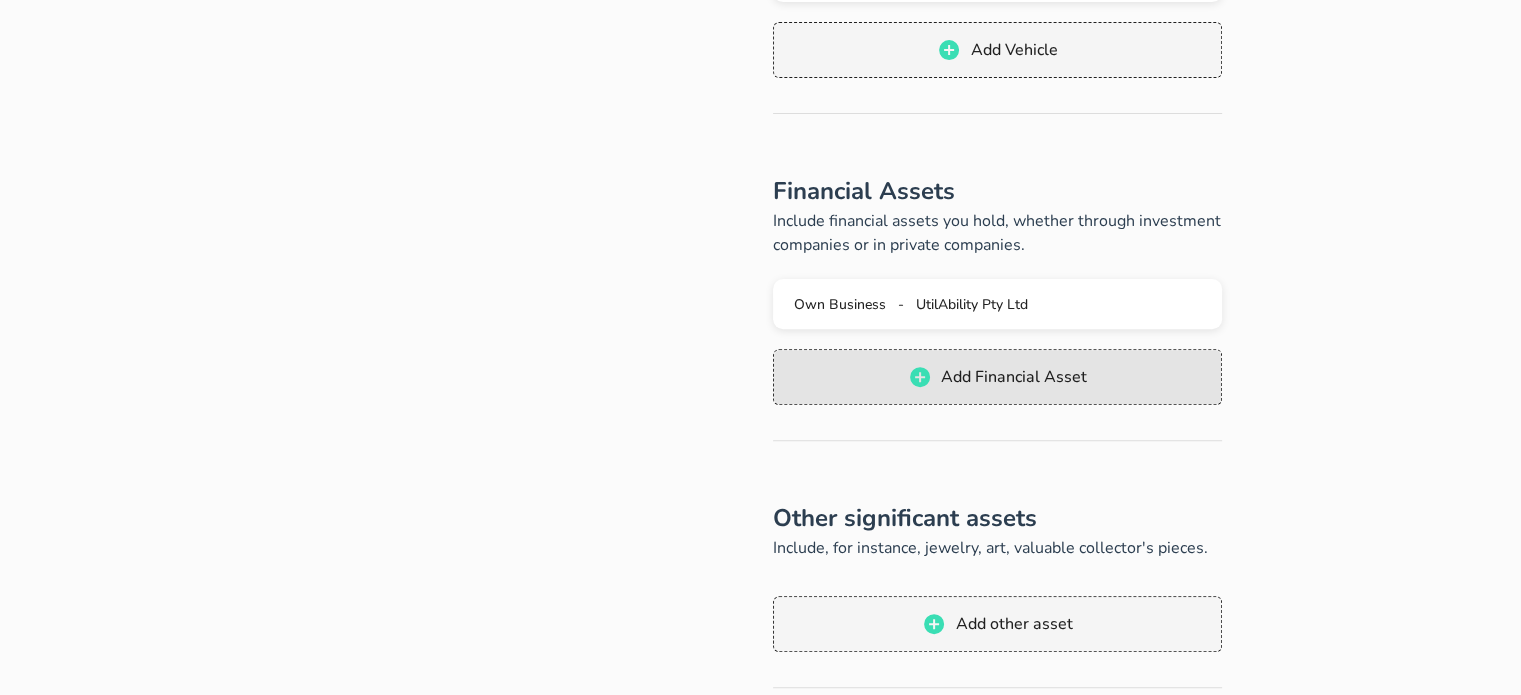 scroll, scrollTop: 700, scrollLeft: 0, axis: vertical 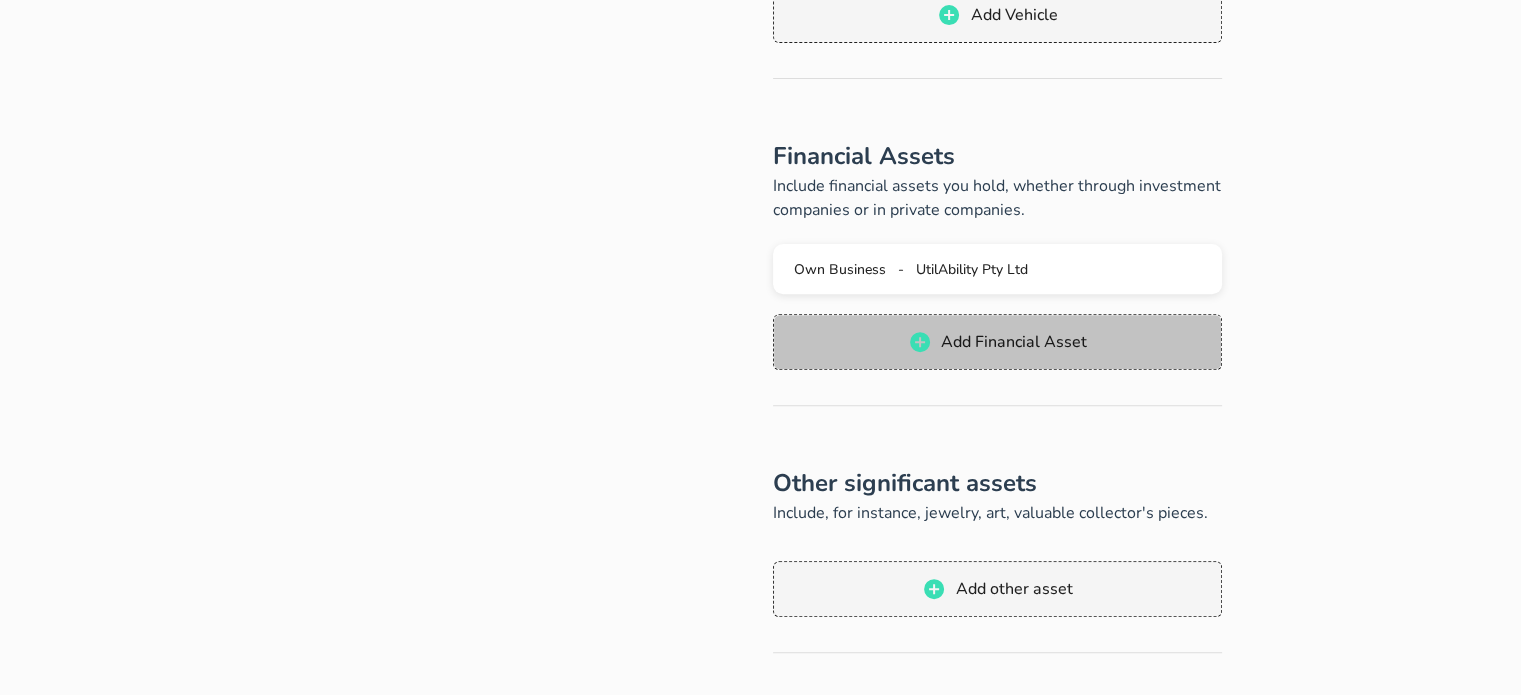 click on "Add Financial Asset" at bounding box center (1013, 342) 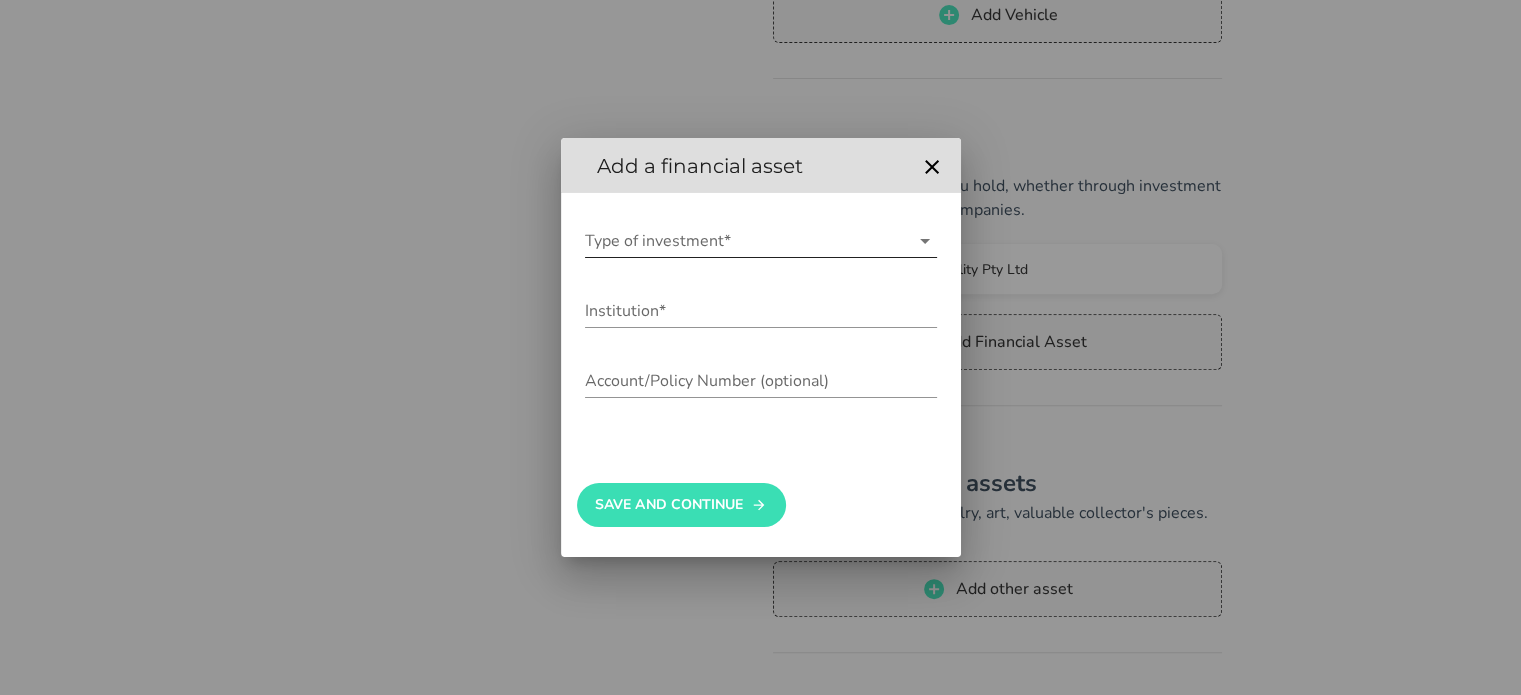 click on "Type of investment*" at bounding box center [747, 241] 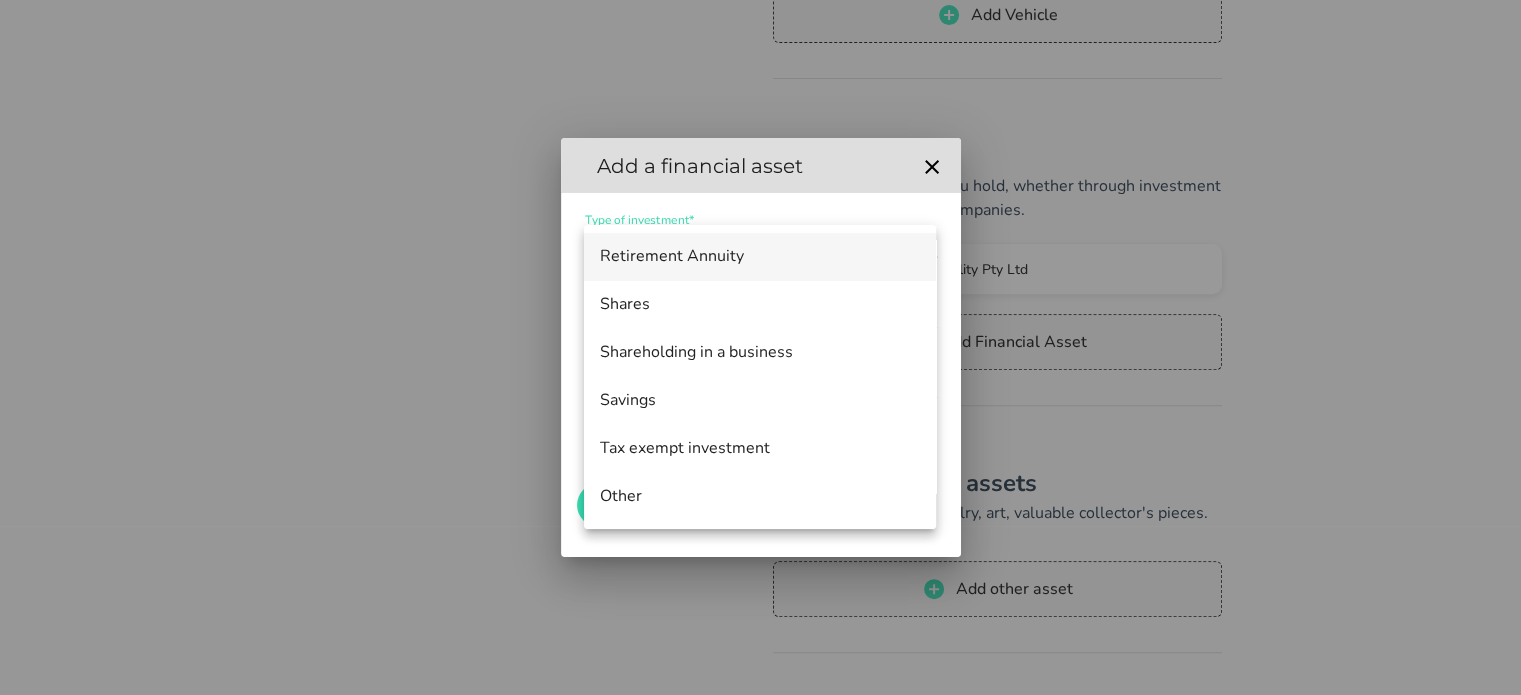 click on "Retirement Annuity" at bounding box center (760, 256) 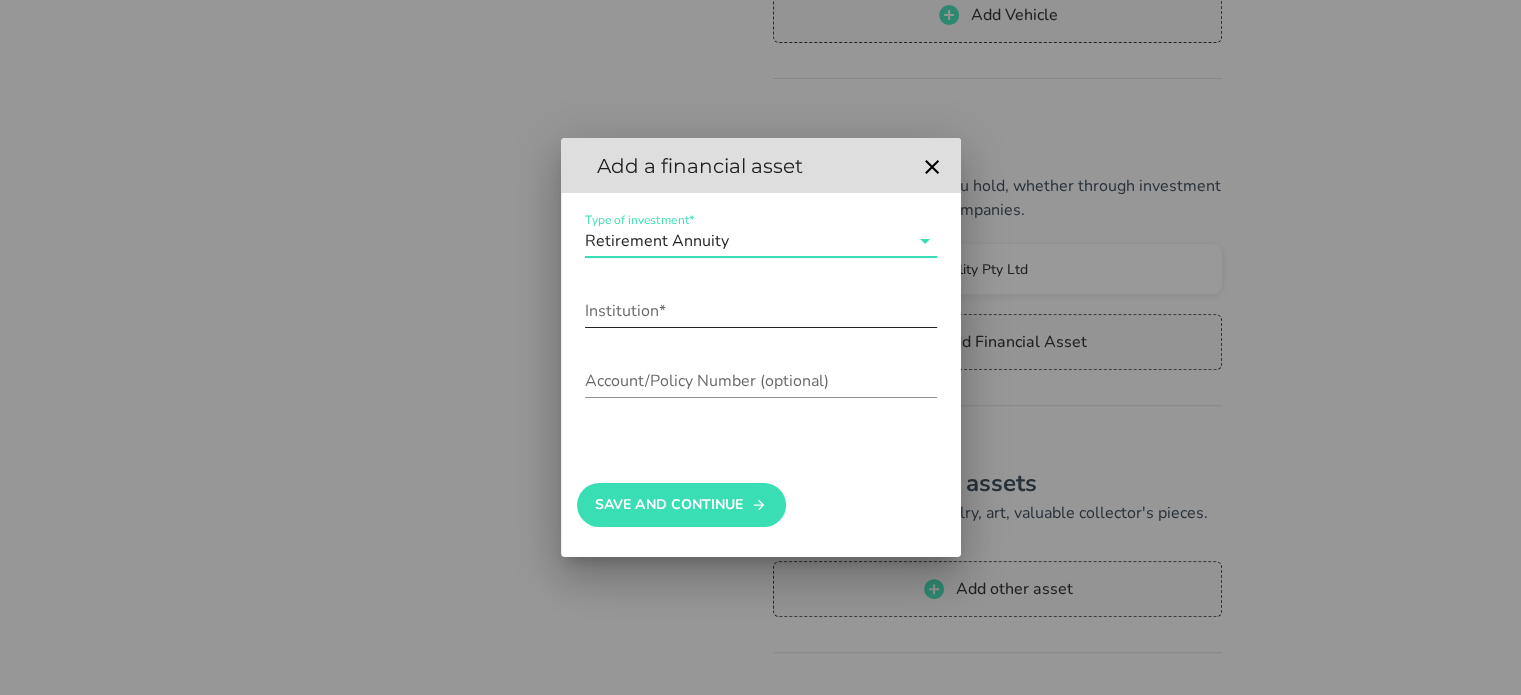 click on "Institution*" at bounding box center (761, 311) 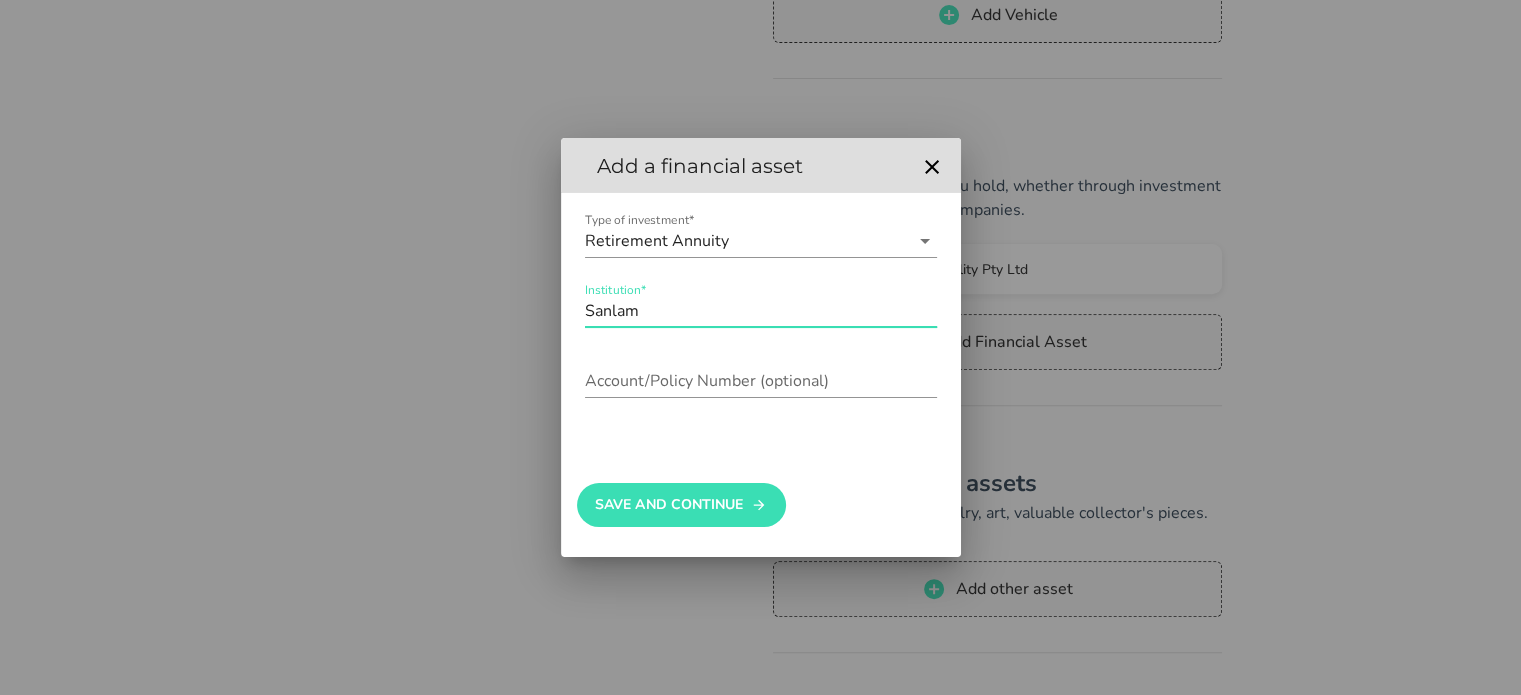 type on "Sanlam" 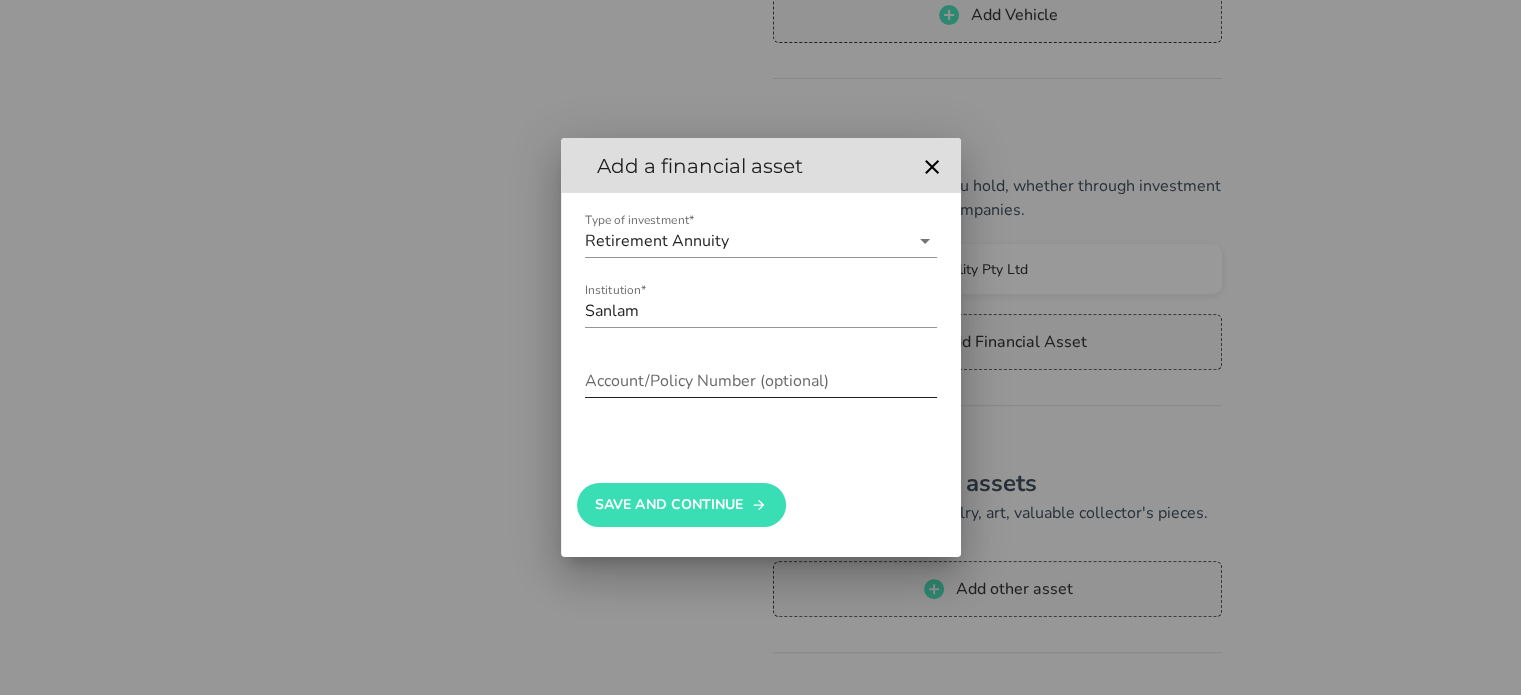 click on "Account/Policy Number (optional)" at bounding box center [761, 381] 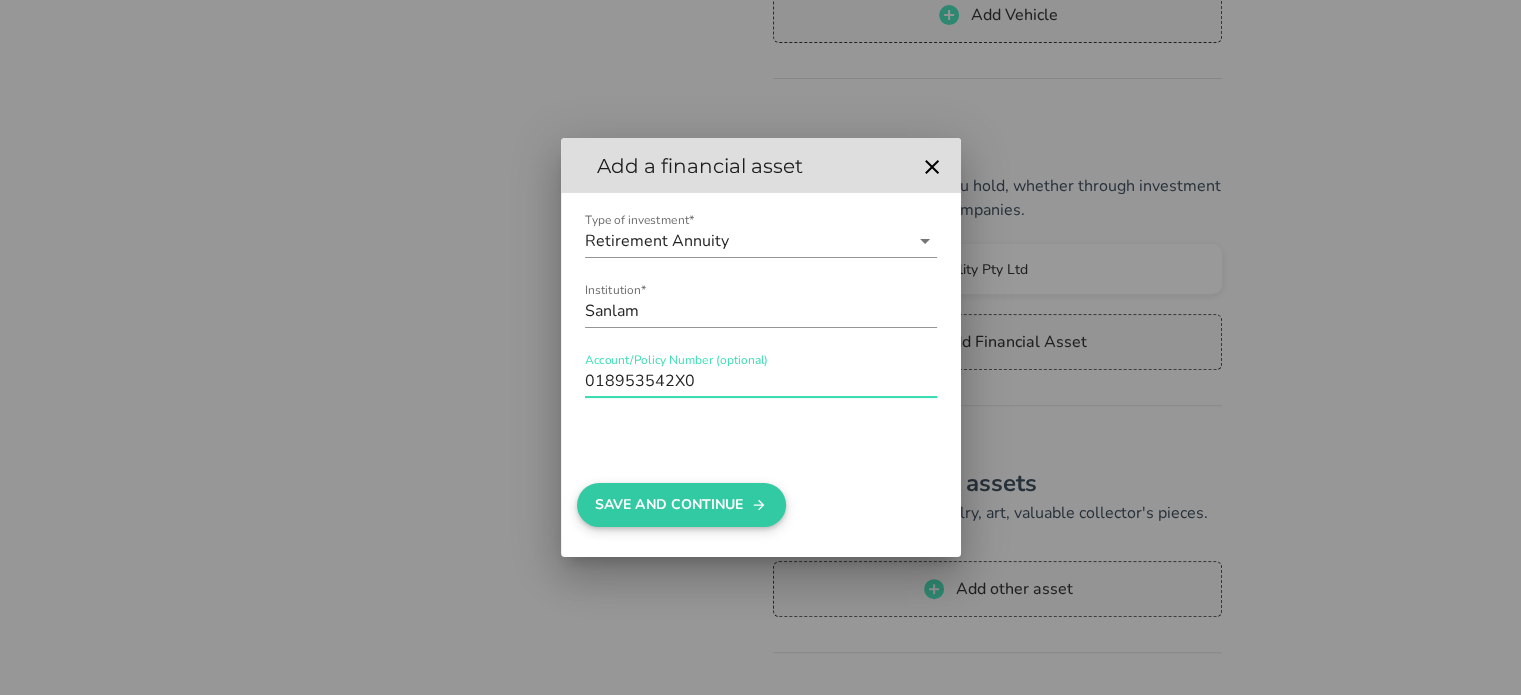 type on "018953542X0" 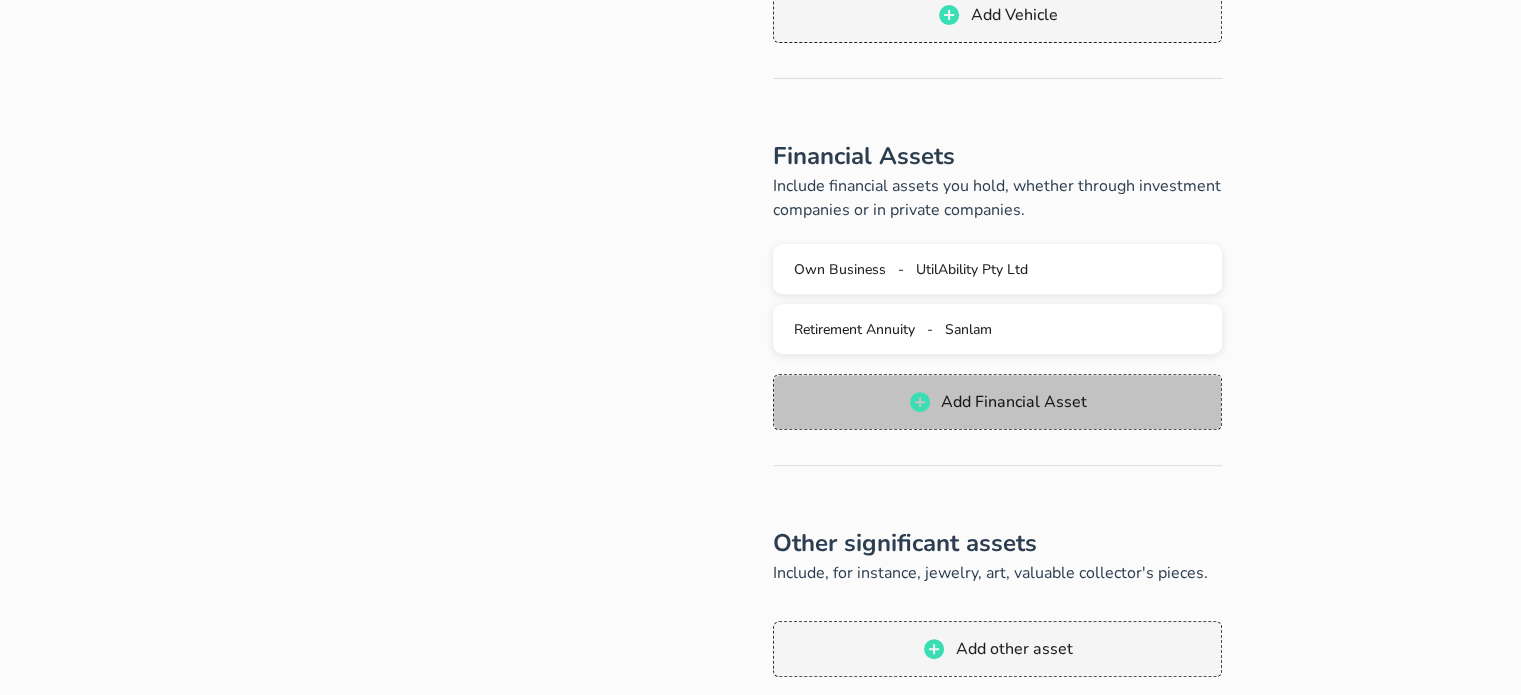 click on "Add Financial Asset" at bounding box center [1013, 402] 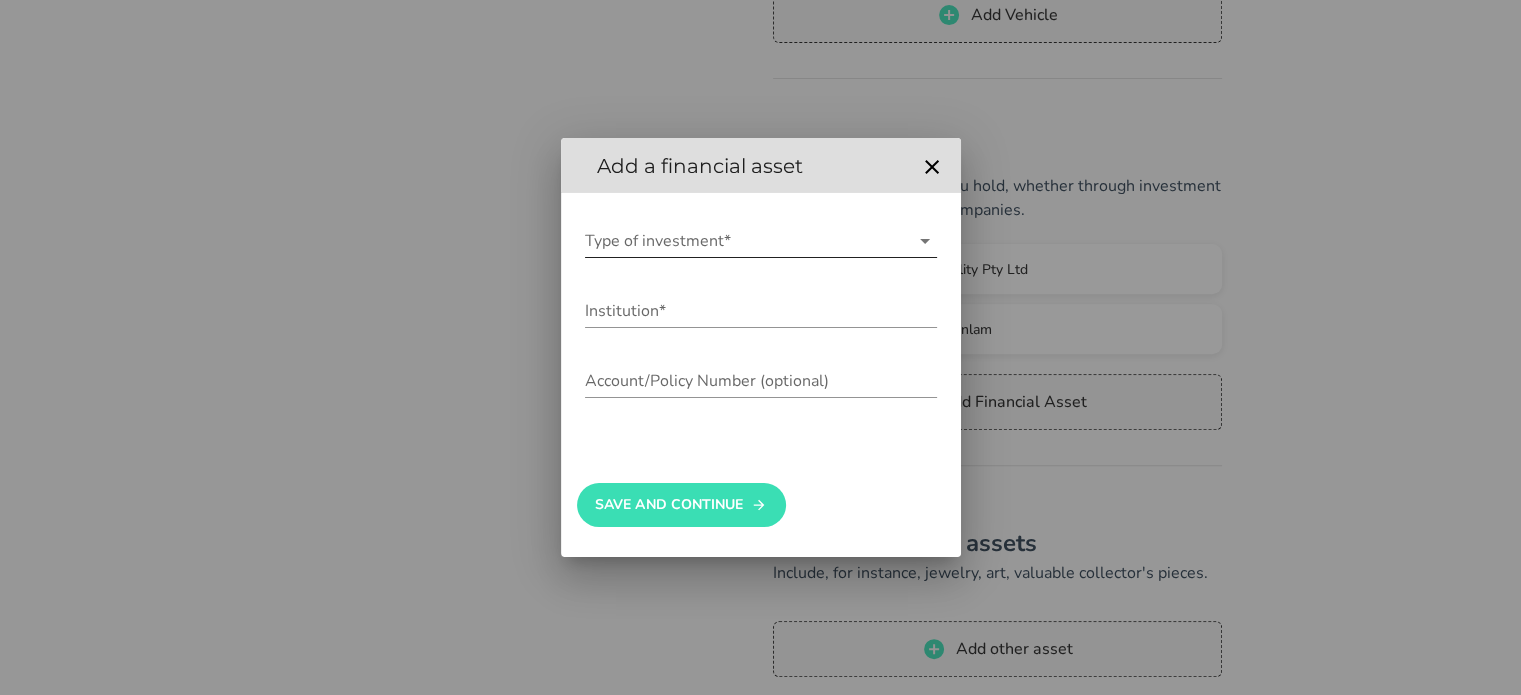 click on "Type of investment*" at bounding box center (747, 241) 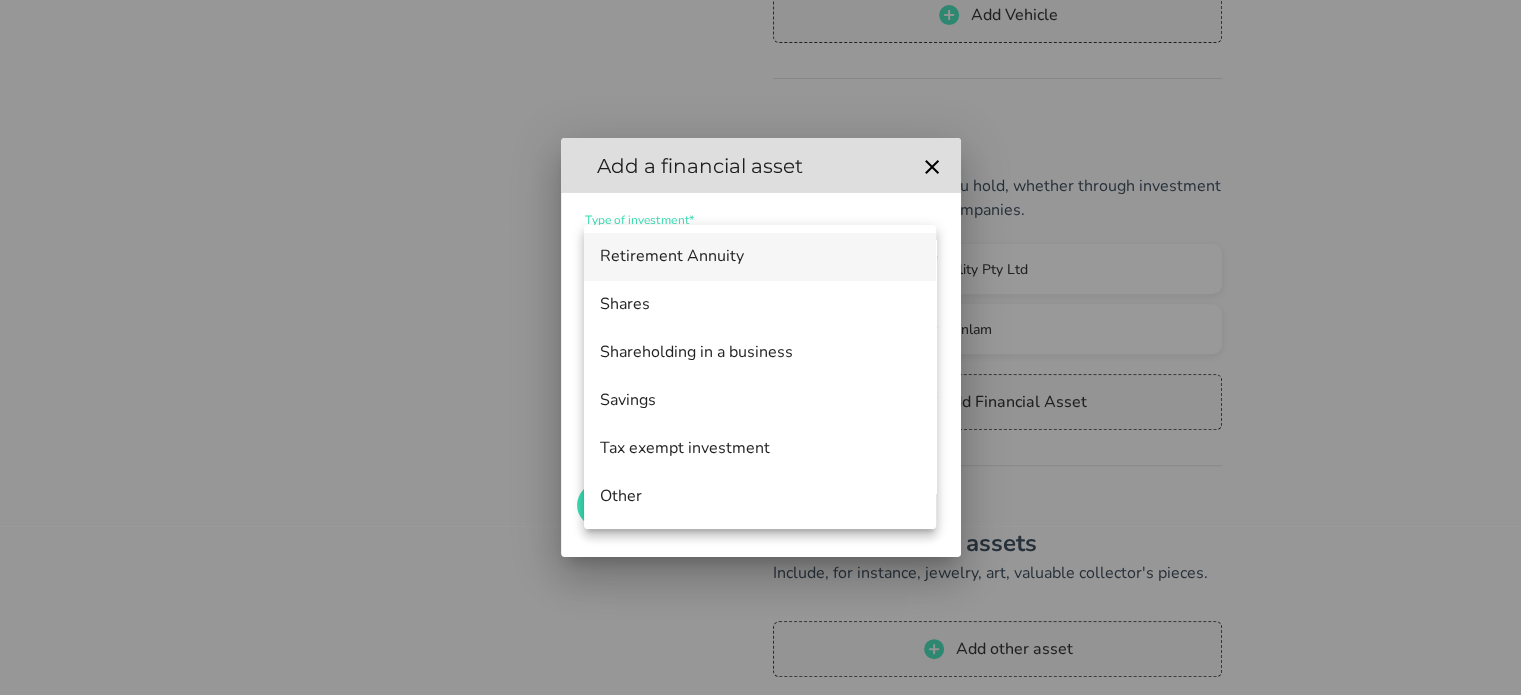 click on "Retirement Annuity" at bounding box center [760, 256] 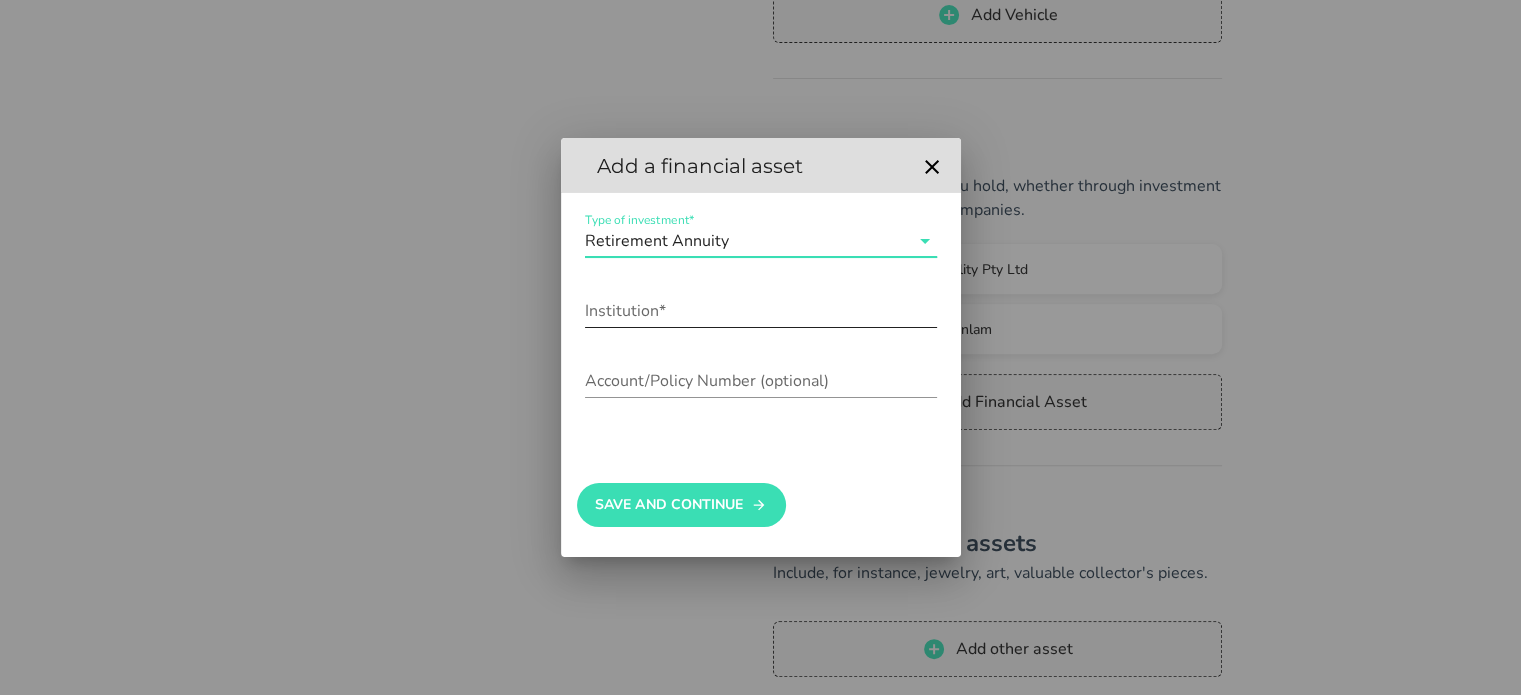 click on "Institution*" at bounding box center (761, 311) 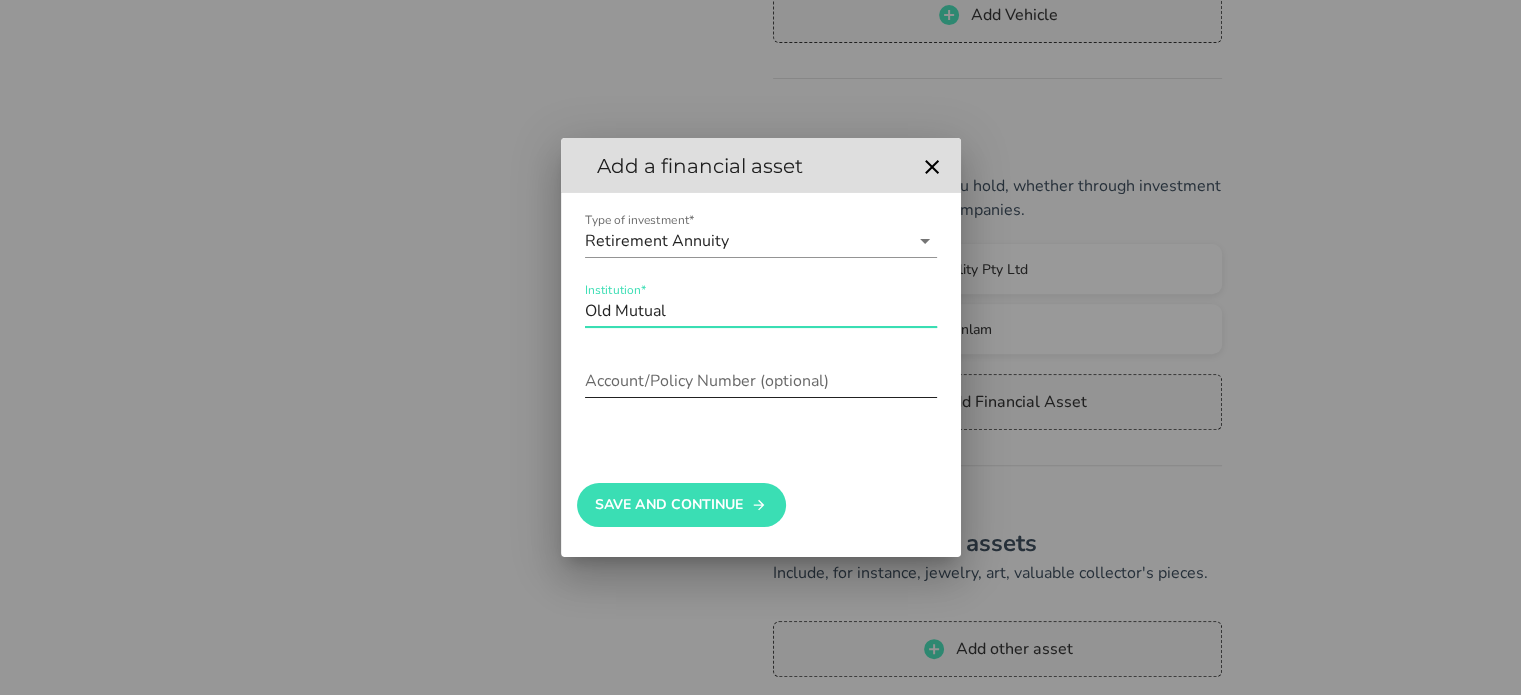 type on "Old Mutual" 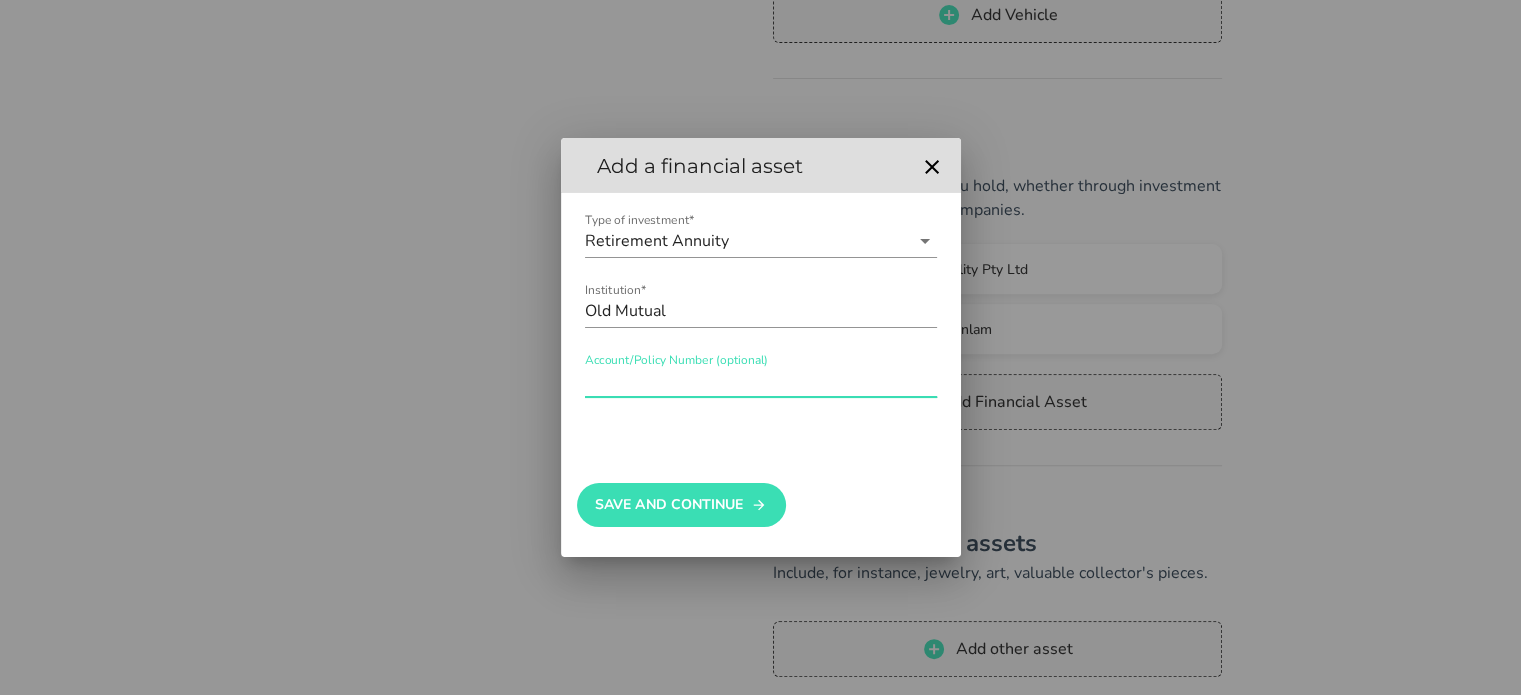 click on "Account/Policy Number (optional)" at bounding box center (761, 381) 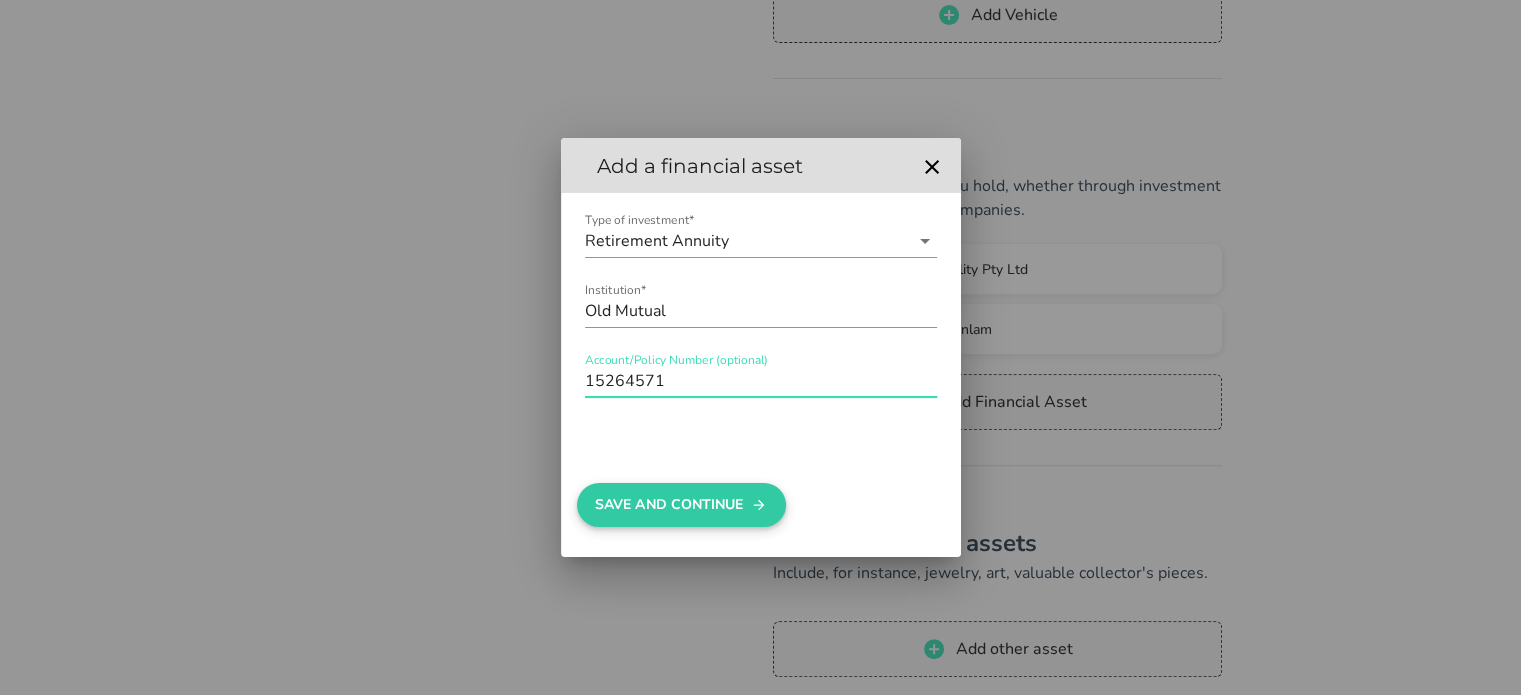 type on "15264571" 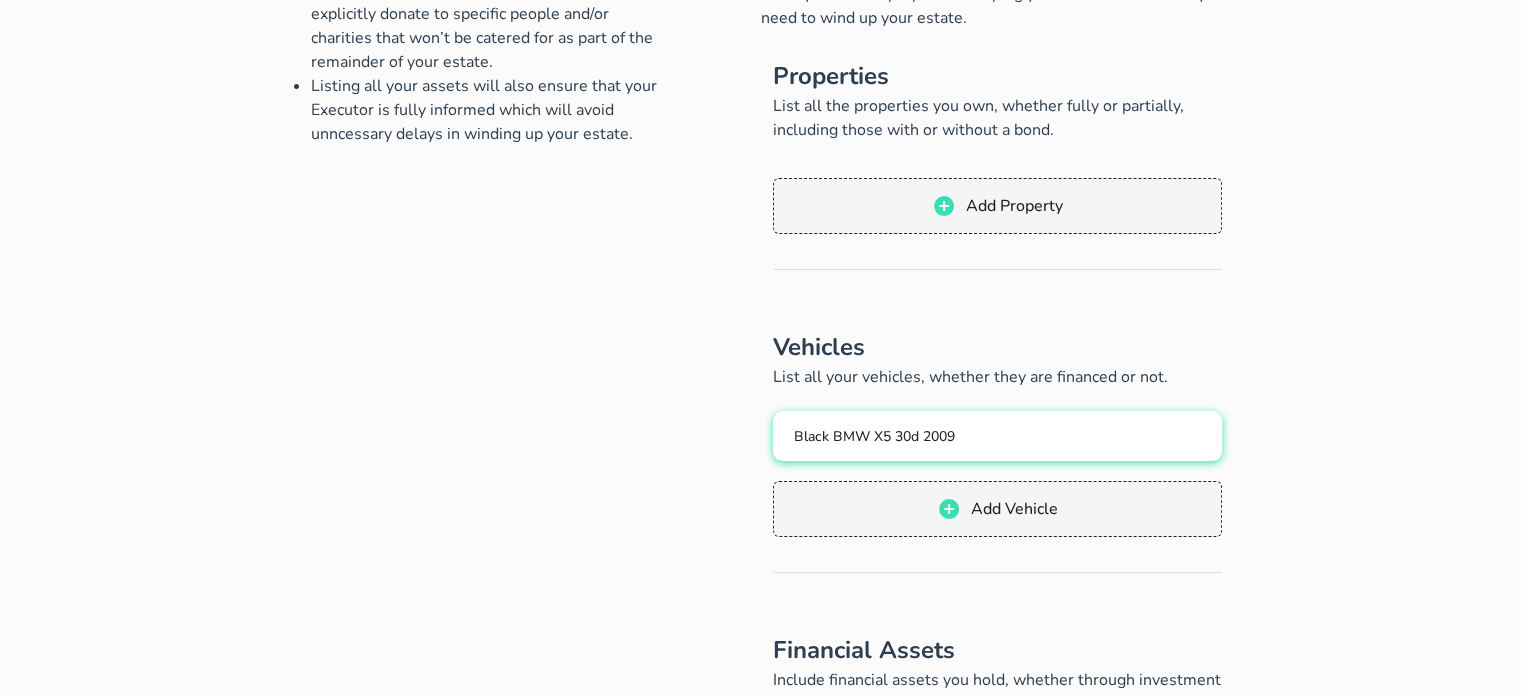 scroll, scrollTop: 200, scrollLeft: 0, axis: vertical 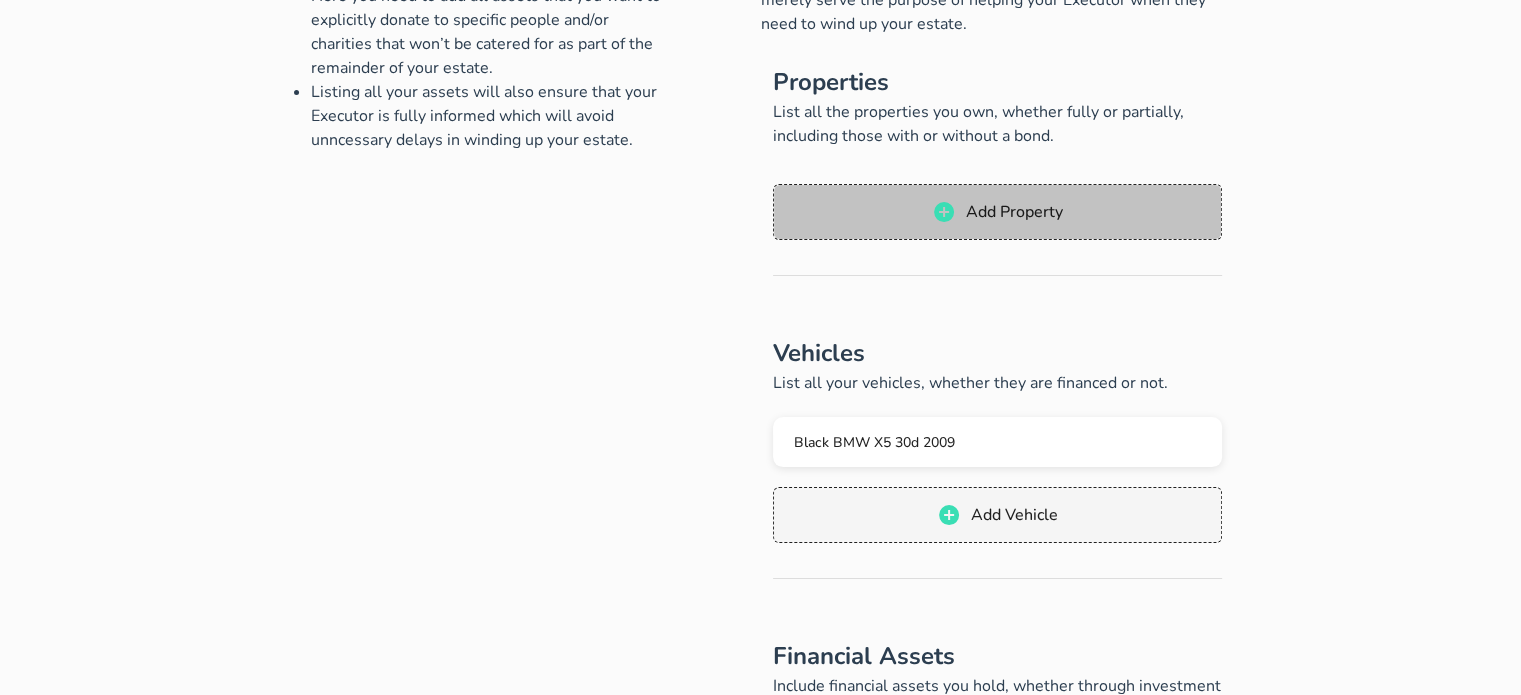 click on "Add Property" at bounding box center [1013, 212] 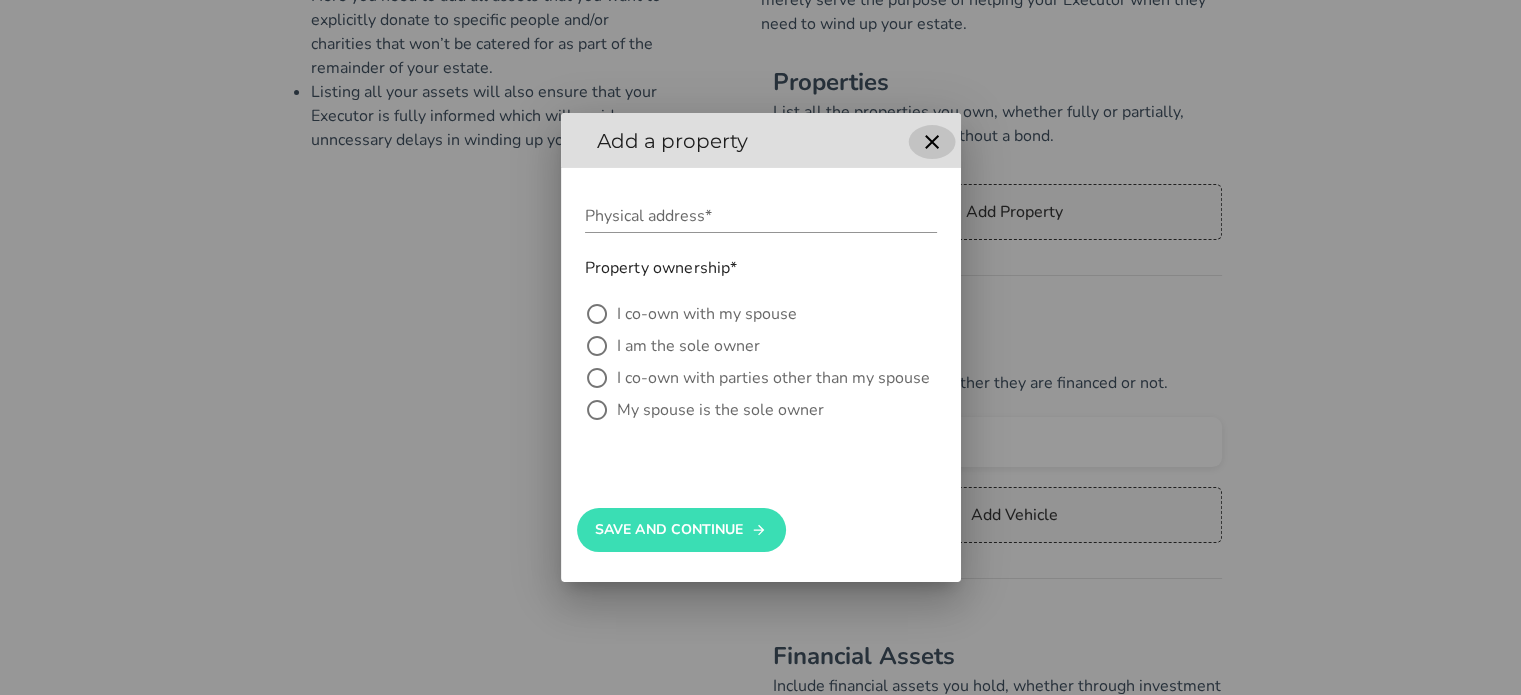click 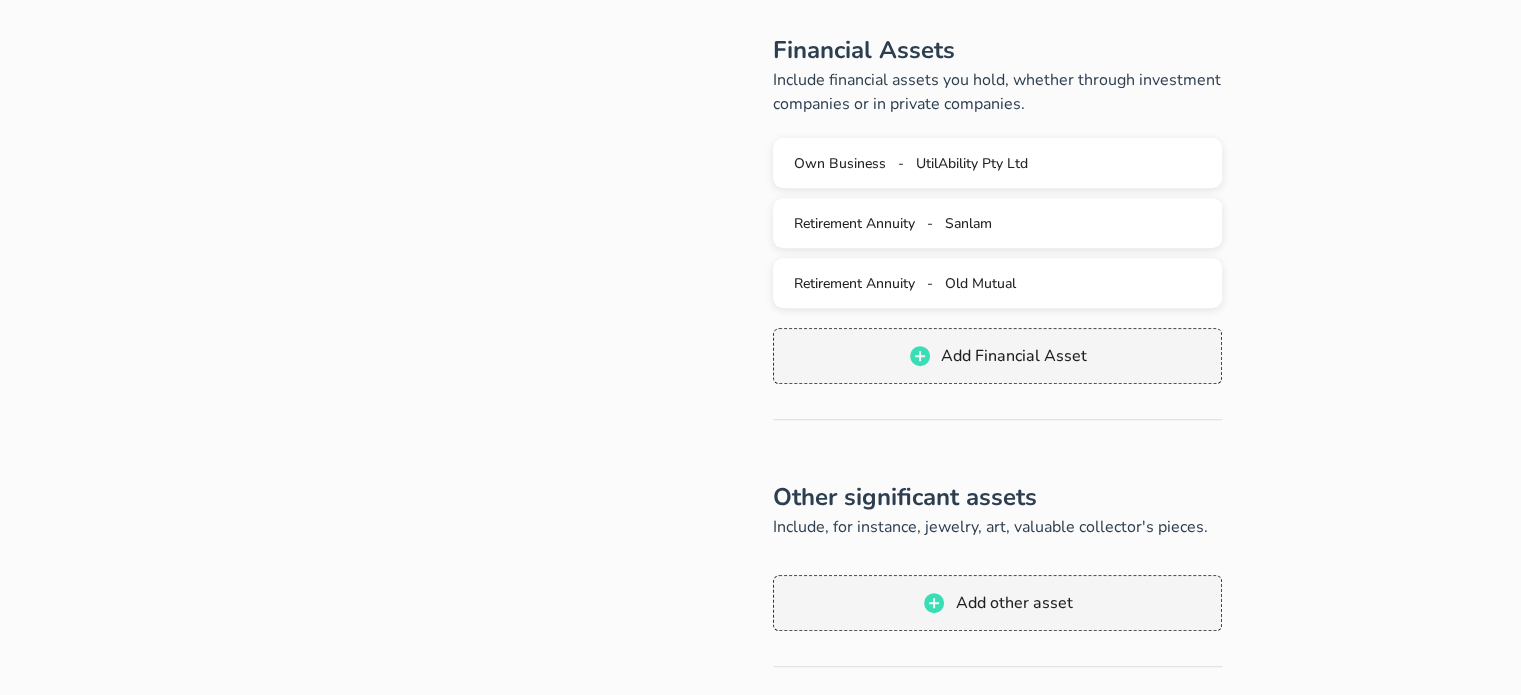 scroll, scrollTop: 906, scrollLeft: 0, axis: vertical 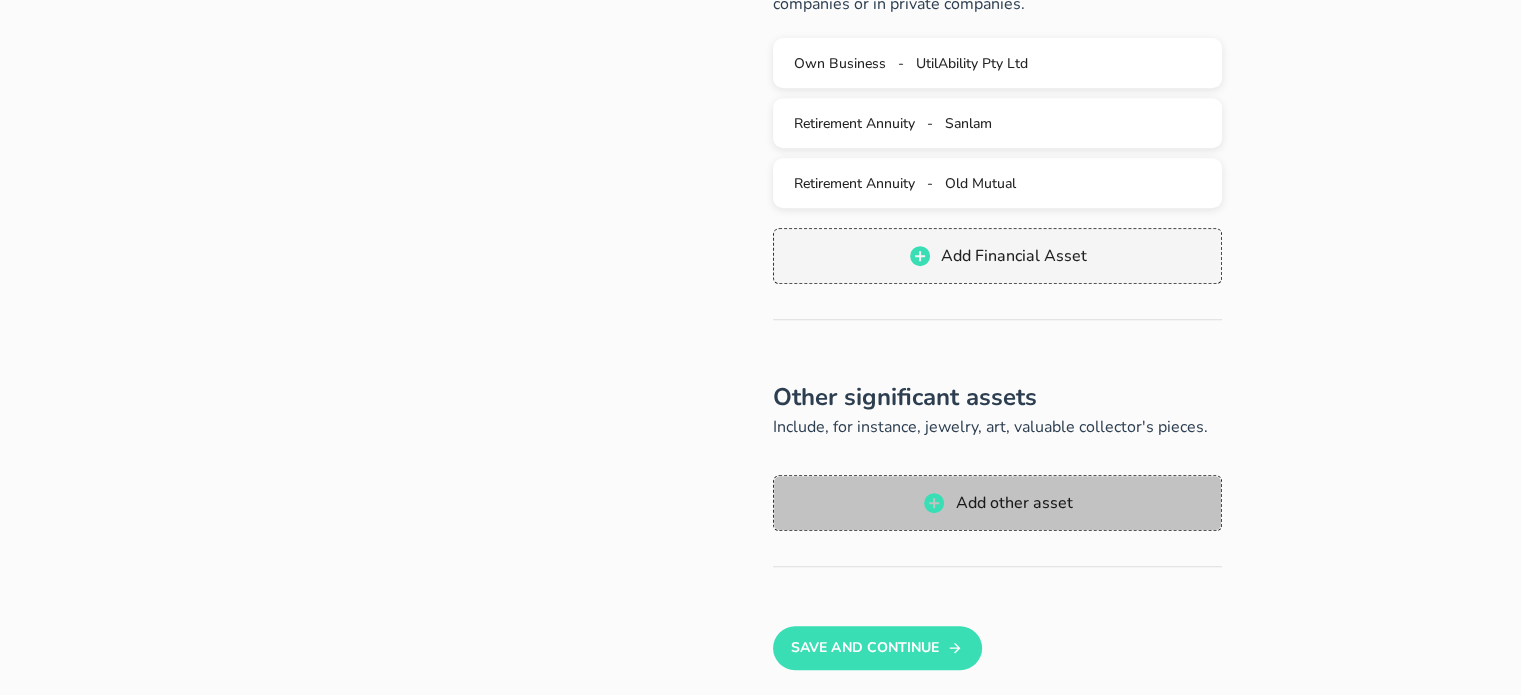 click on "Add other asset" at bounding box center (1013, 503) 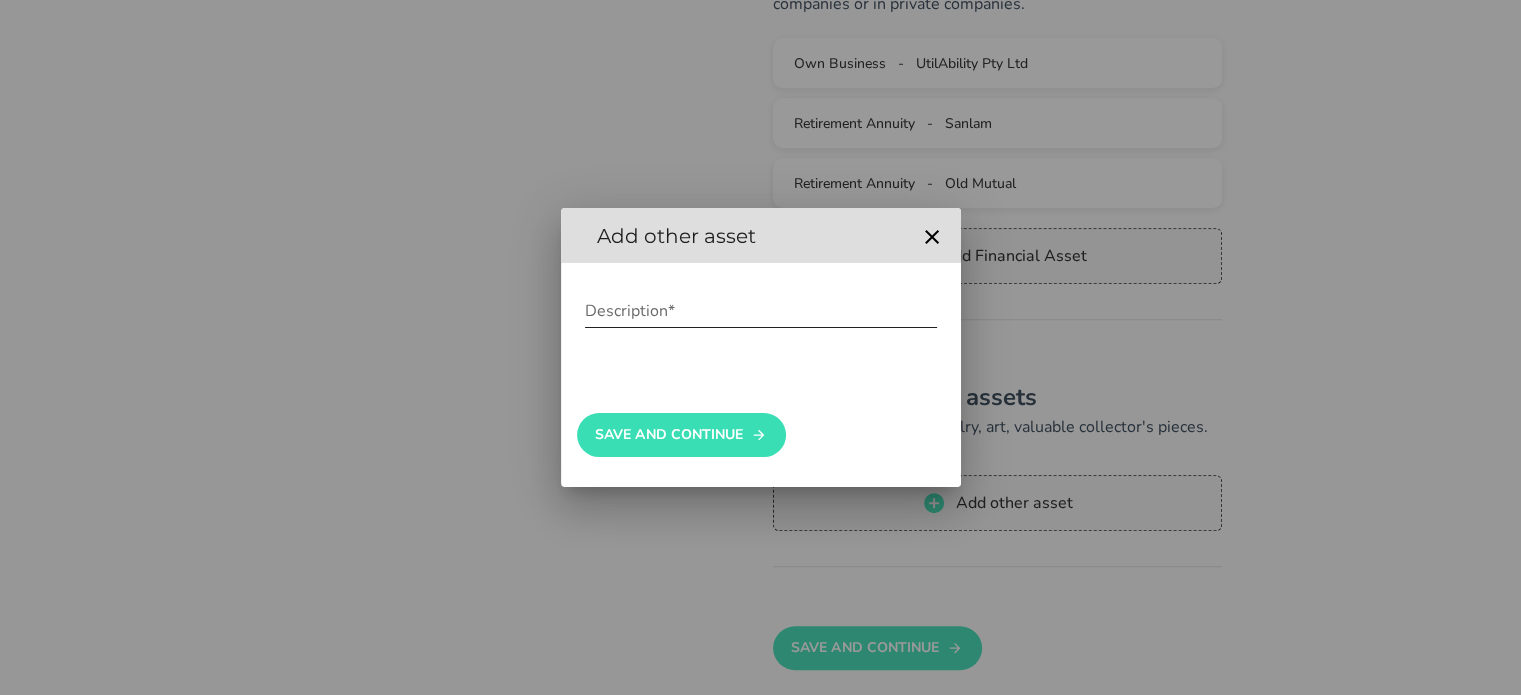 click on "Description*" at bounding box center (761, 311) 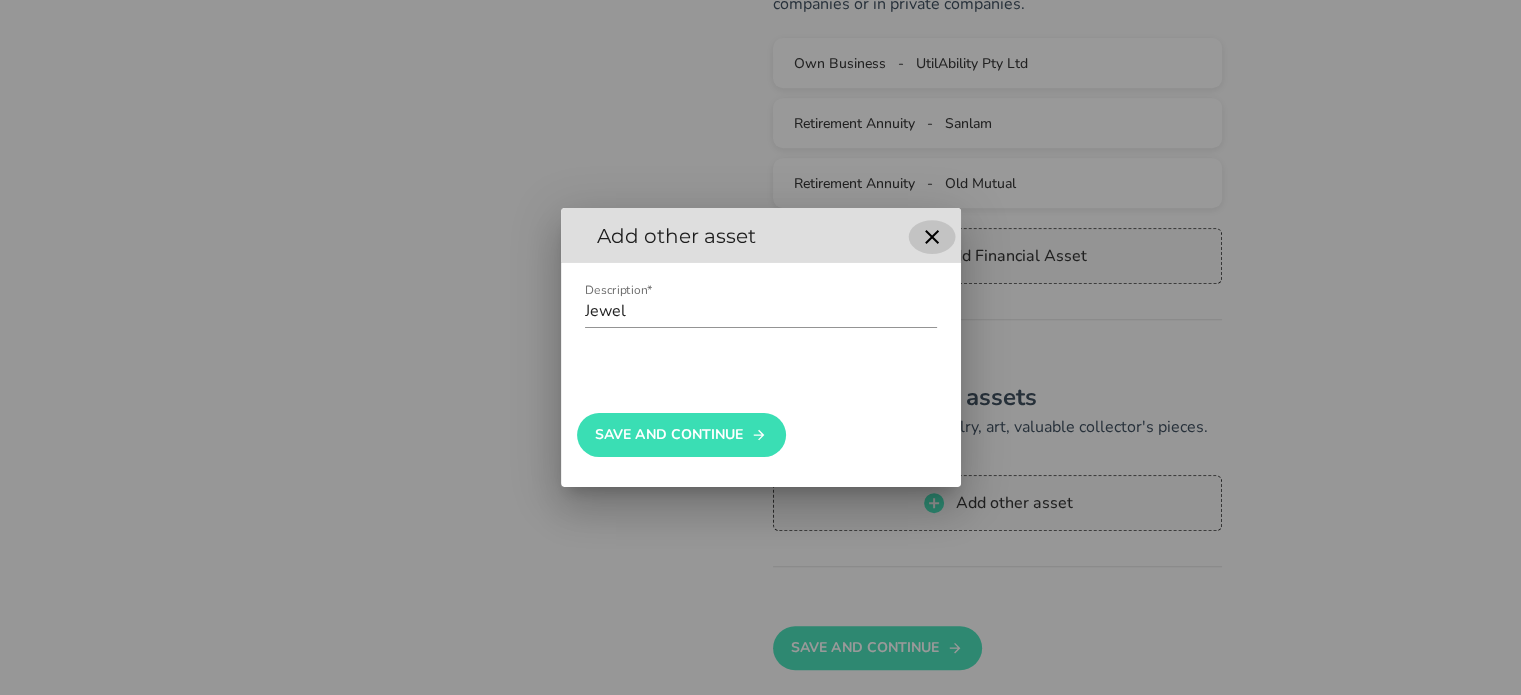 click 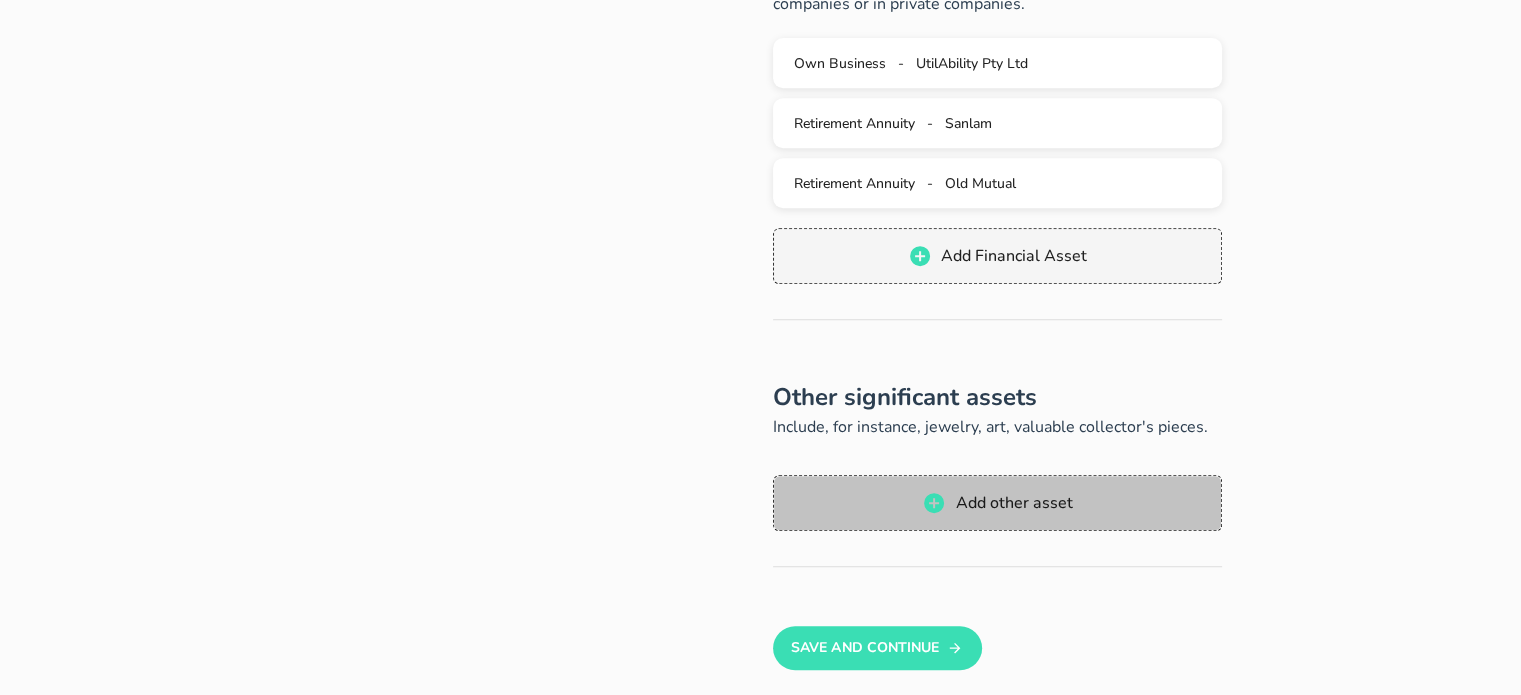 click on "Add other asset" at bounding box center [1013, 503] 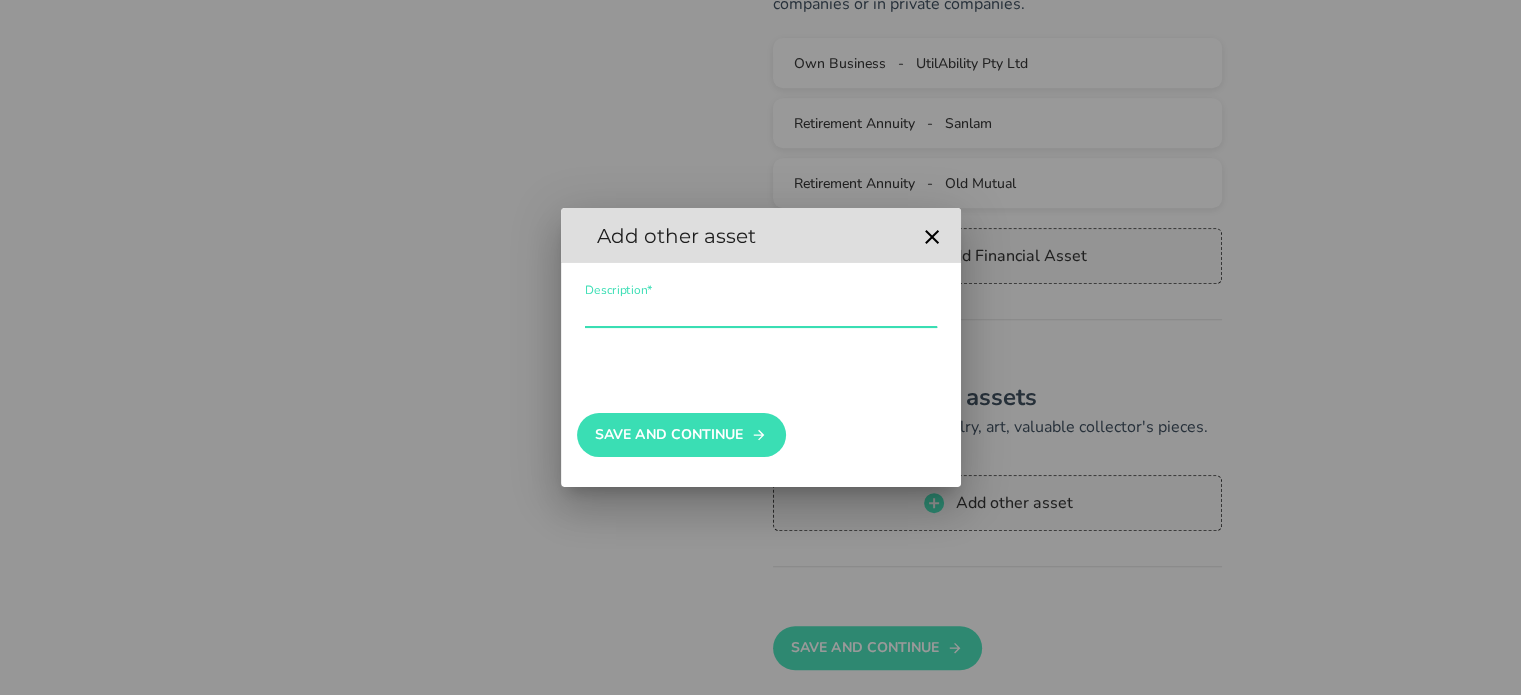 click on "Description*" at bounding box center [761, 311] 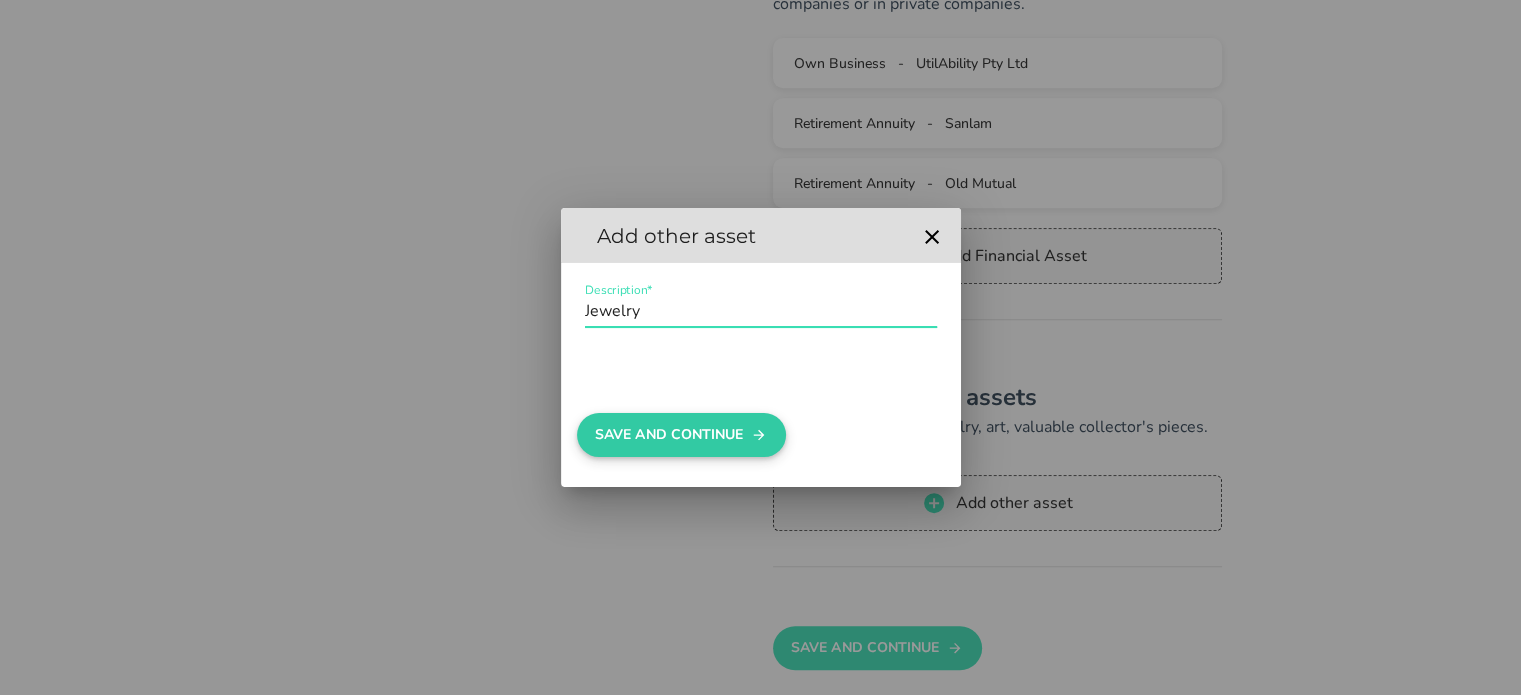 type on "Jewelry" 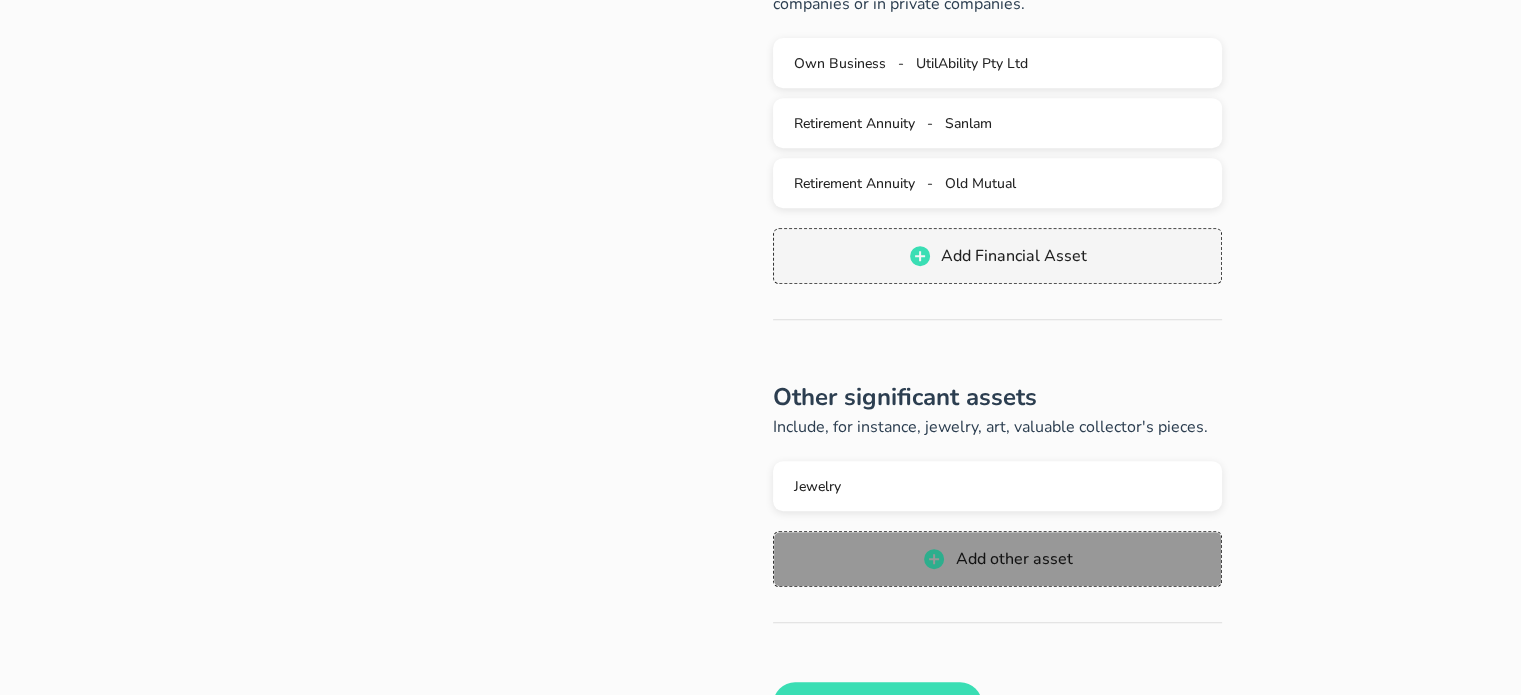 click on "Add other asset" at bounding box center (1013, 559) 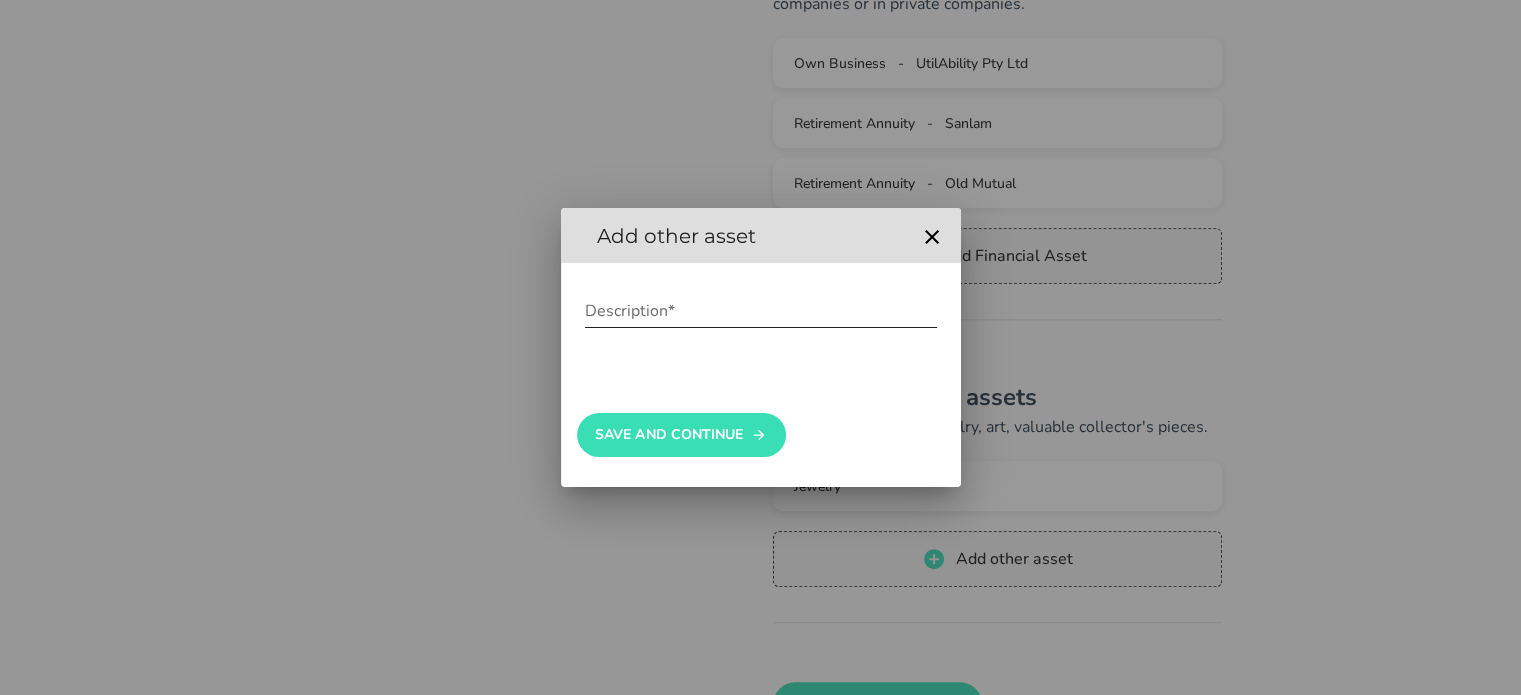 click on "Description*" at bounding box center (761, 311) 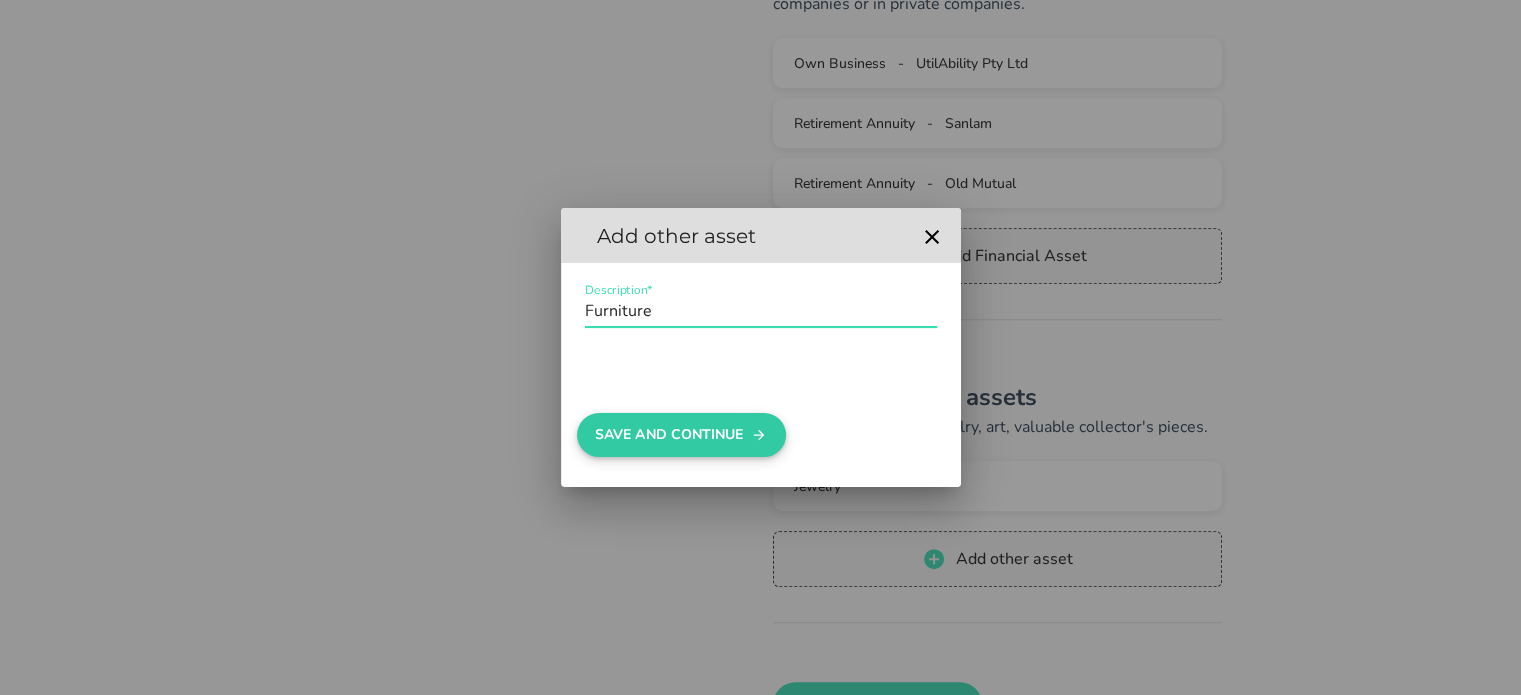 type on "Furniture" 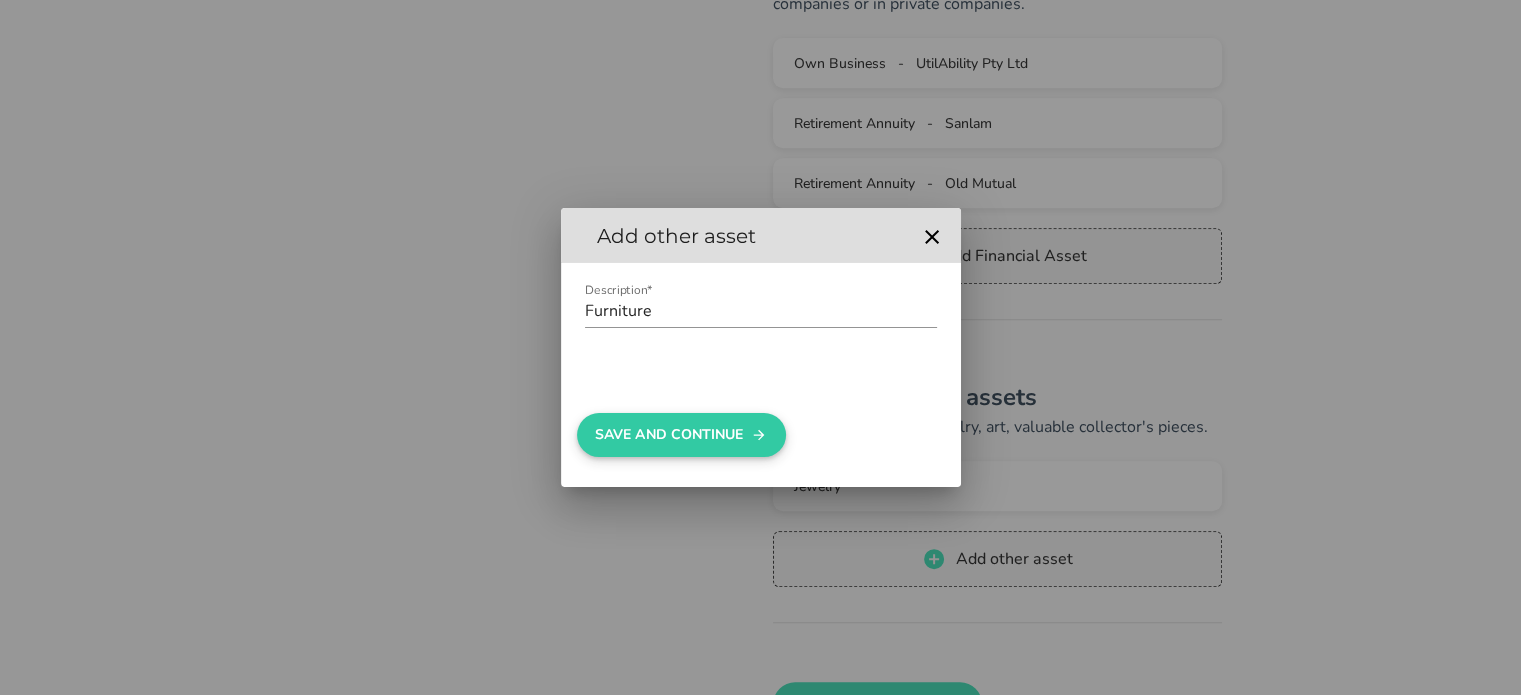 click on "Save And Continue" at bounding box center [681, 435] 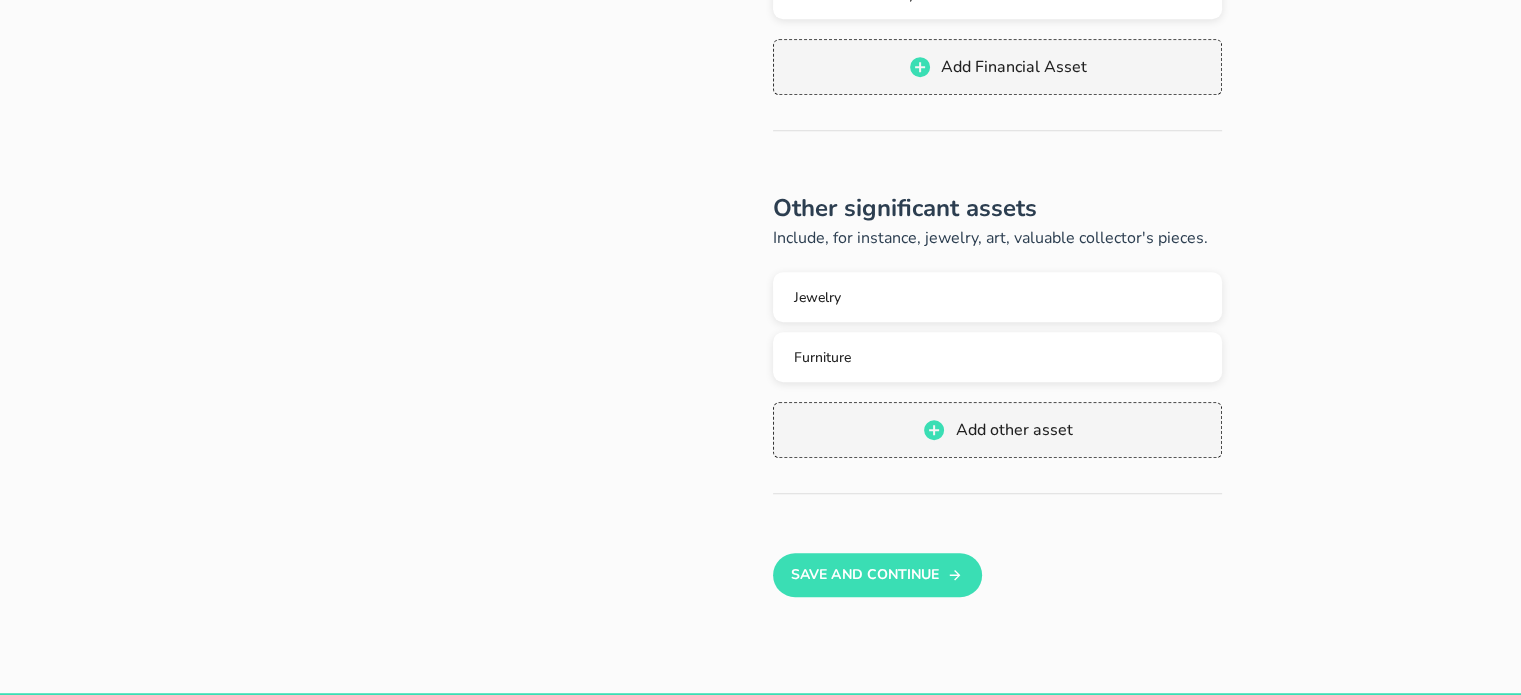 scroll, scrollTop: 1106, scrollLeft: 0, axis: vertical 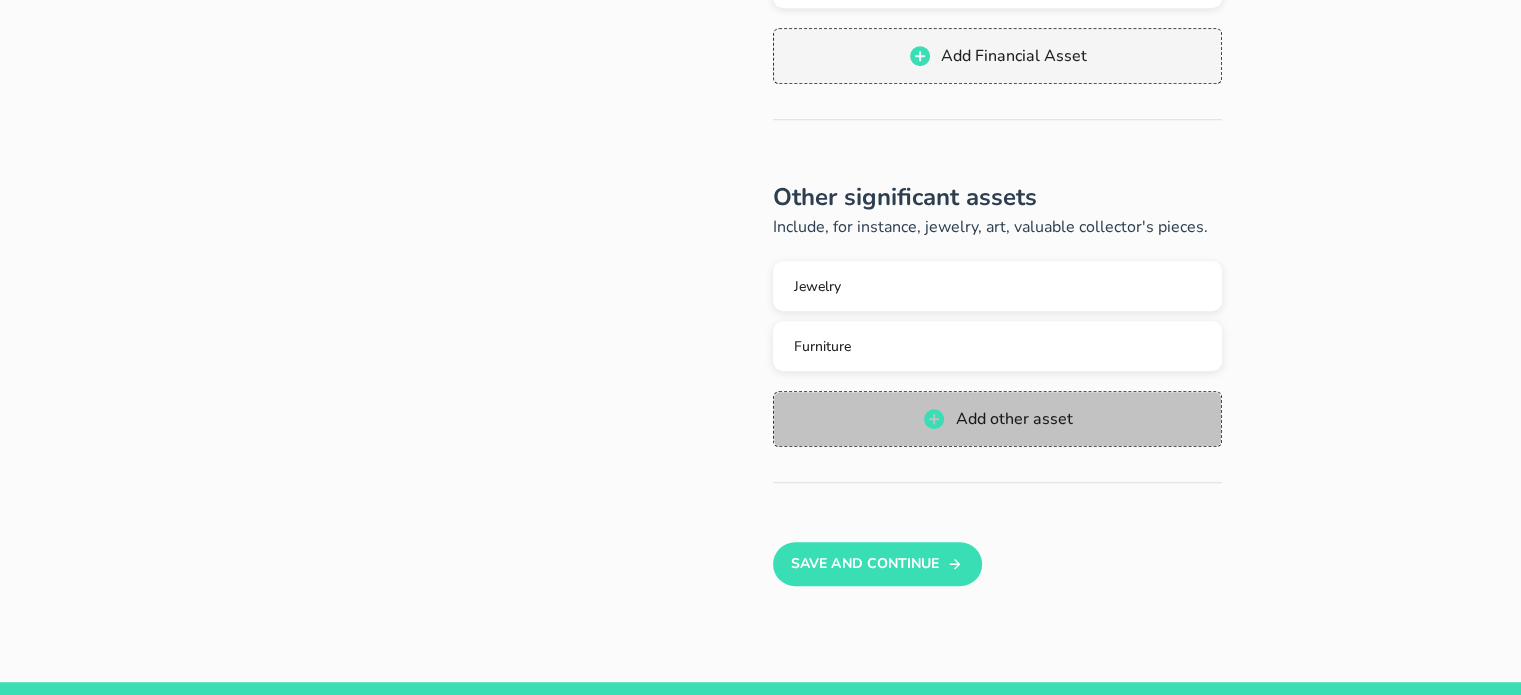 click on "Add other asset" at bounding box center [1013, 419] 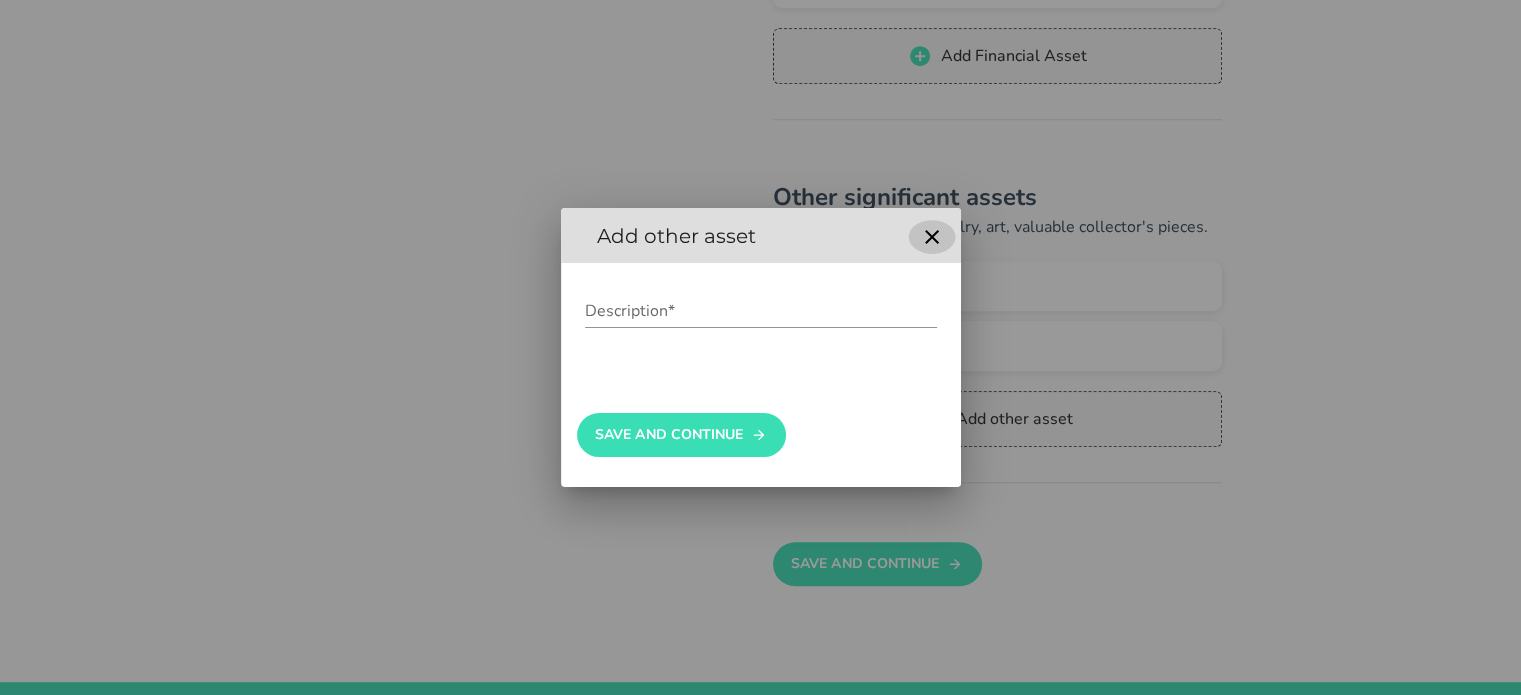 click 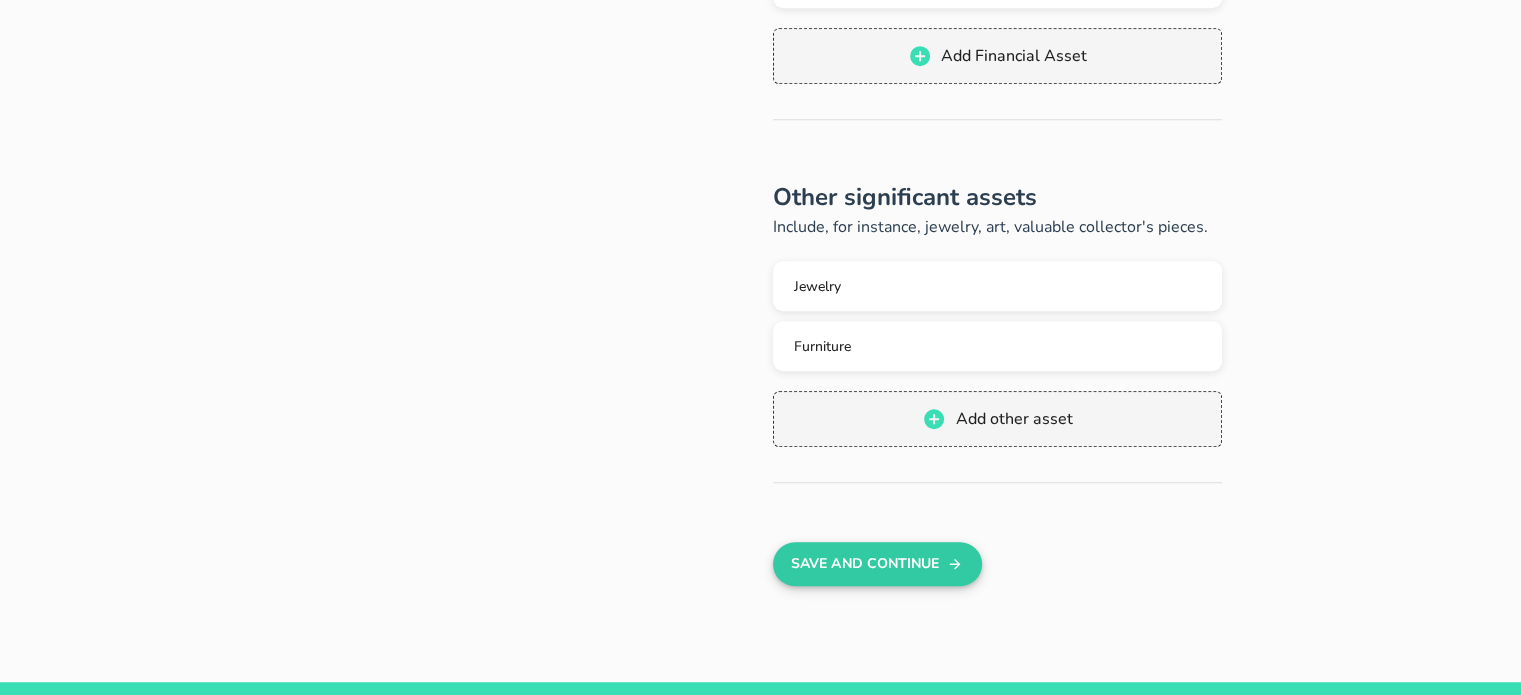 click on "Save And Continue" at bounding box center (877, 564) 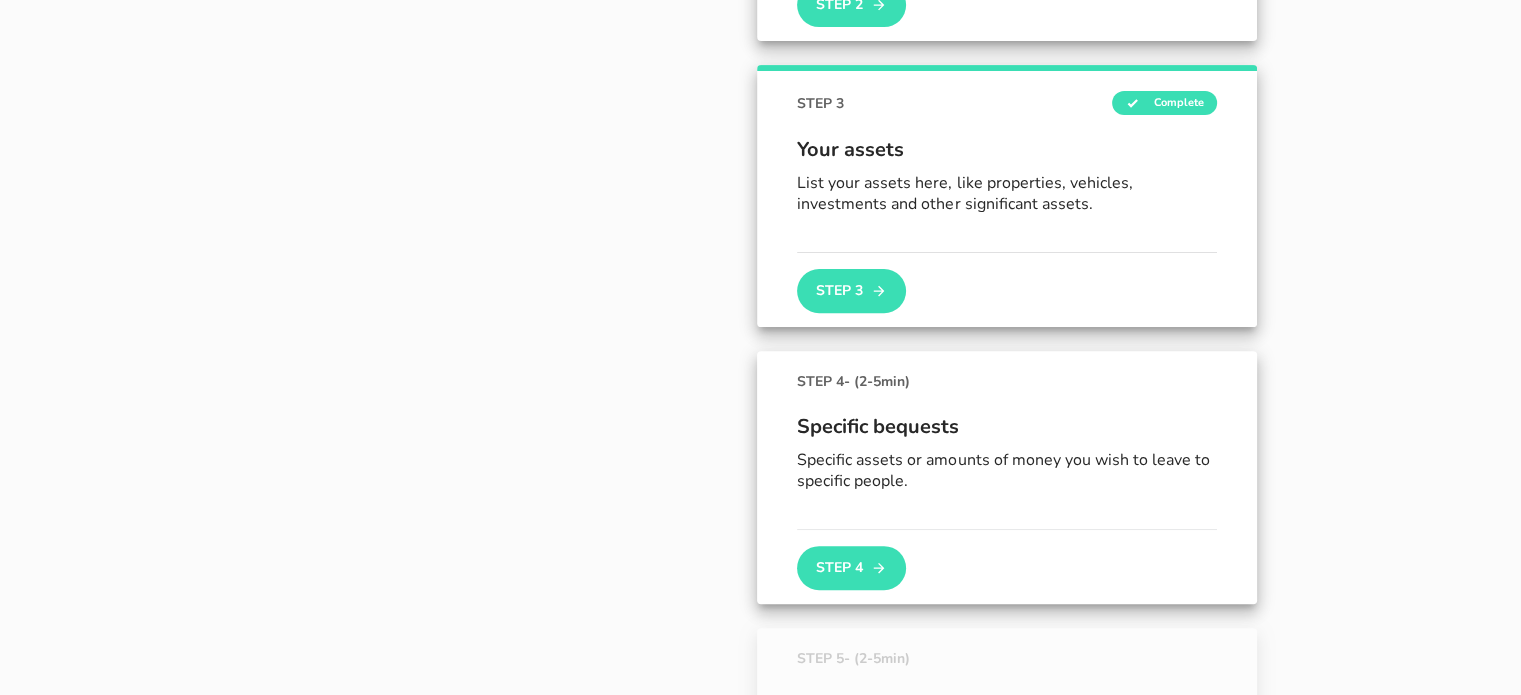 scroll, scrollTop: 743, scrollLeft: 0, axis: vertical 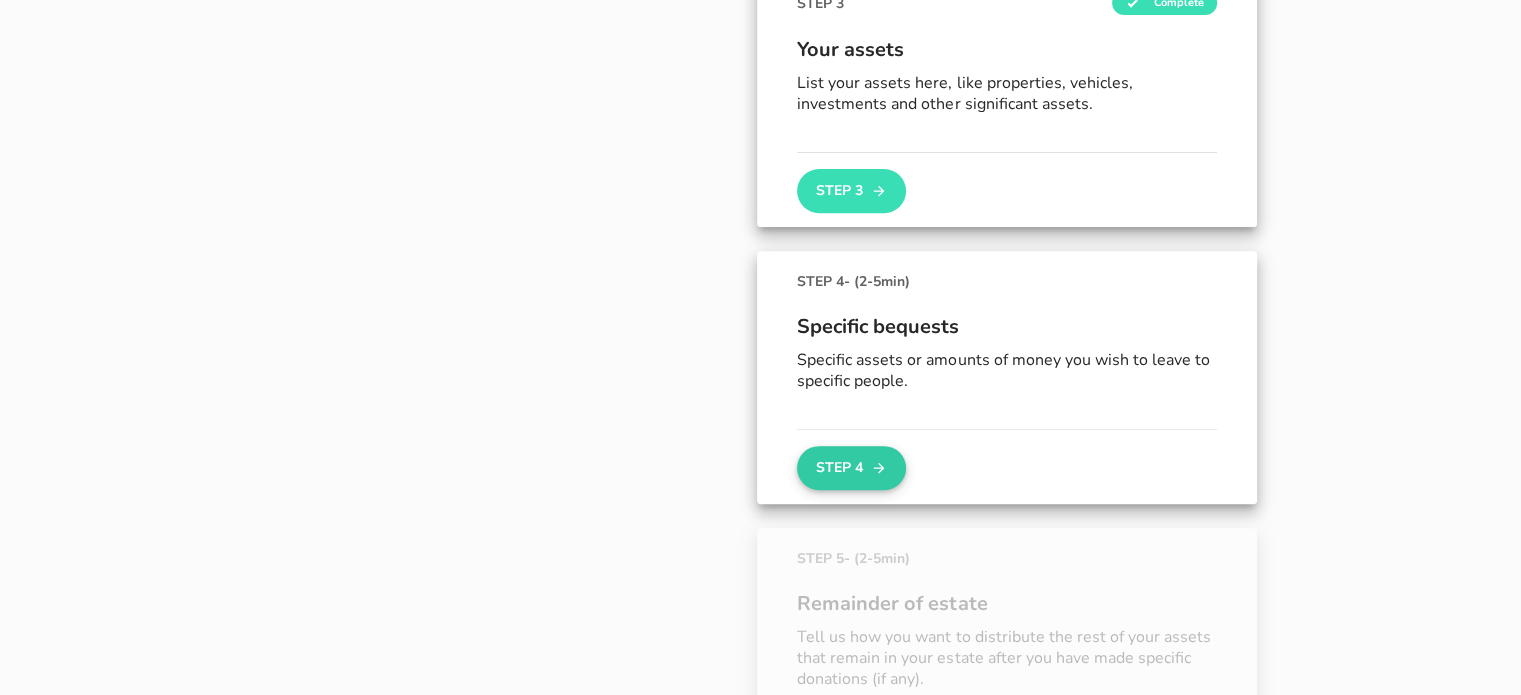 click on "Step 4" at bounding box center (851, 468) 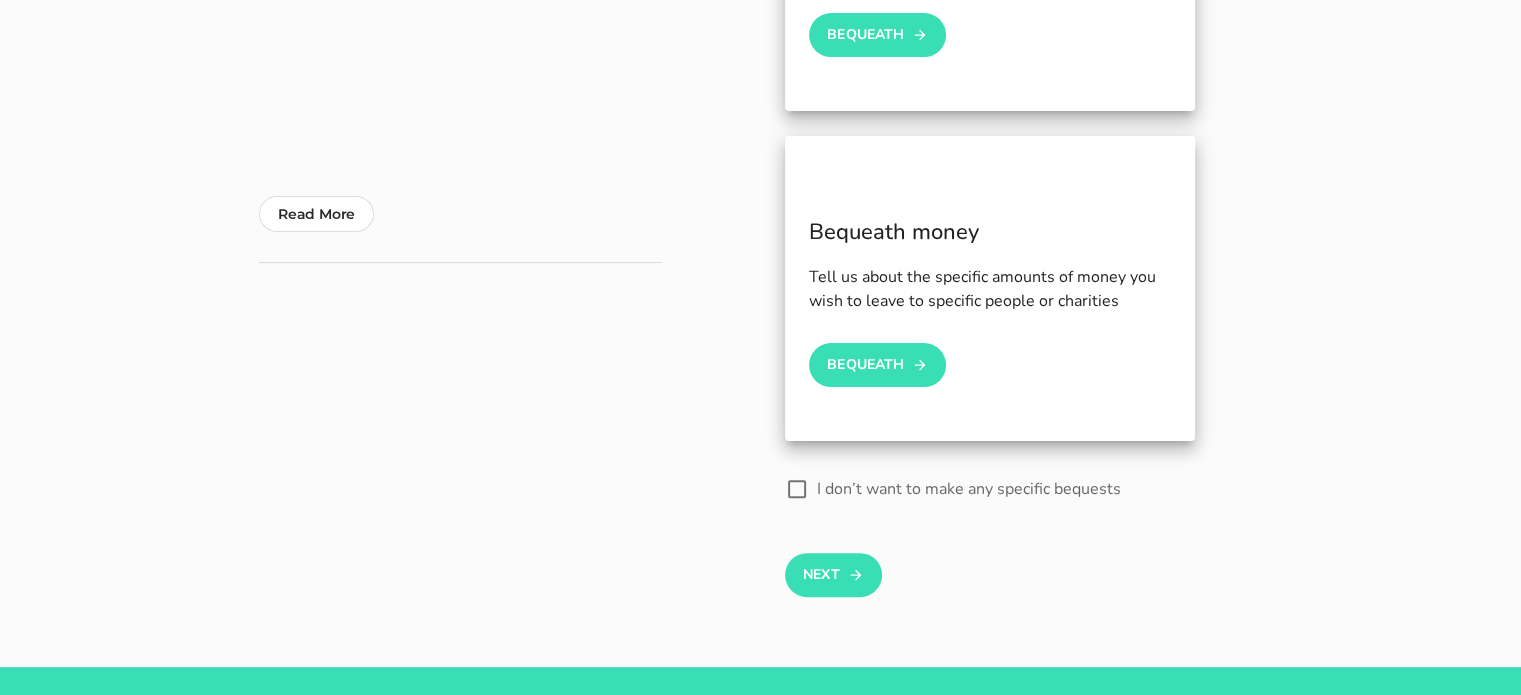 scroll, scrollTop: 500, scrollLeft: 0, axis: vertical 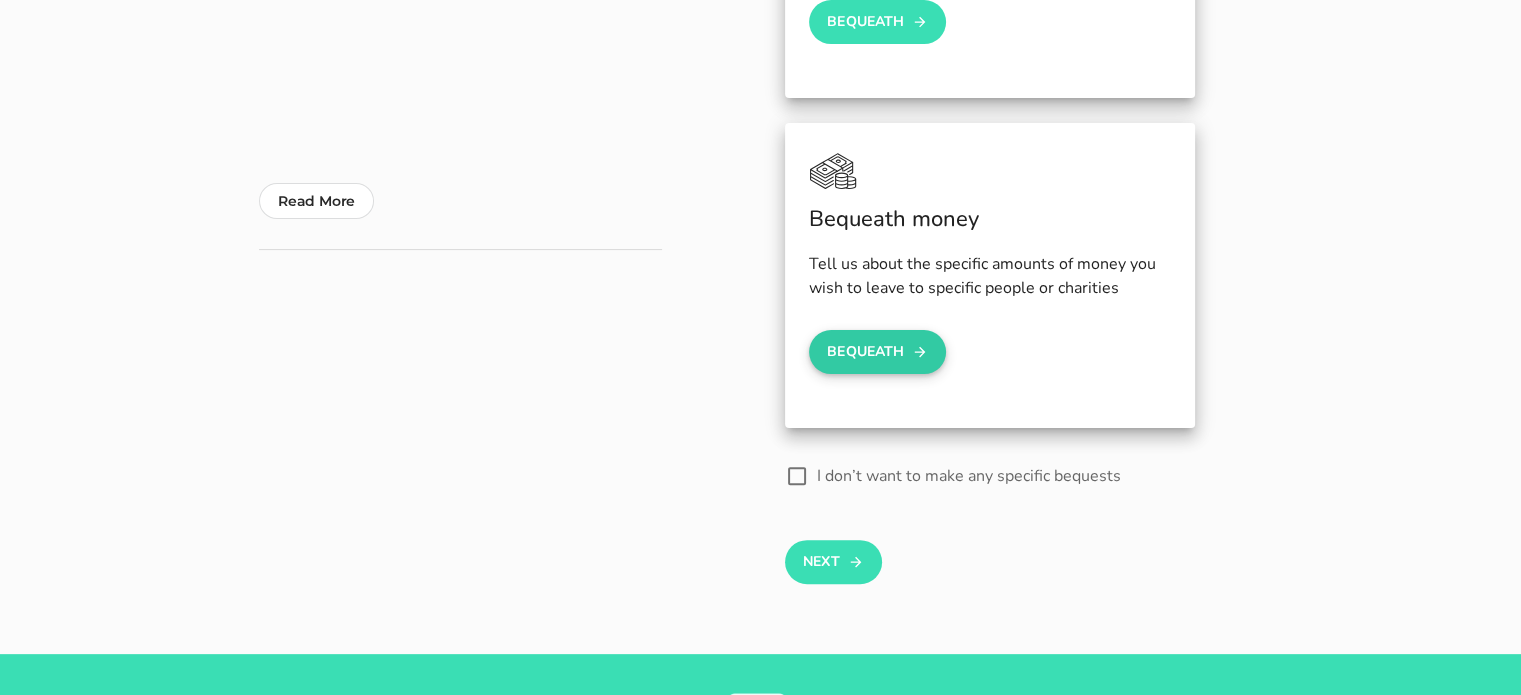 click on "Bequeath" at bounding box center (878, 352) 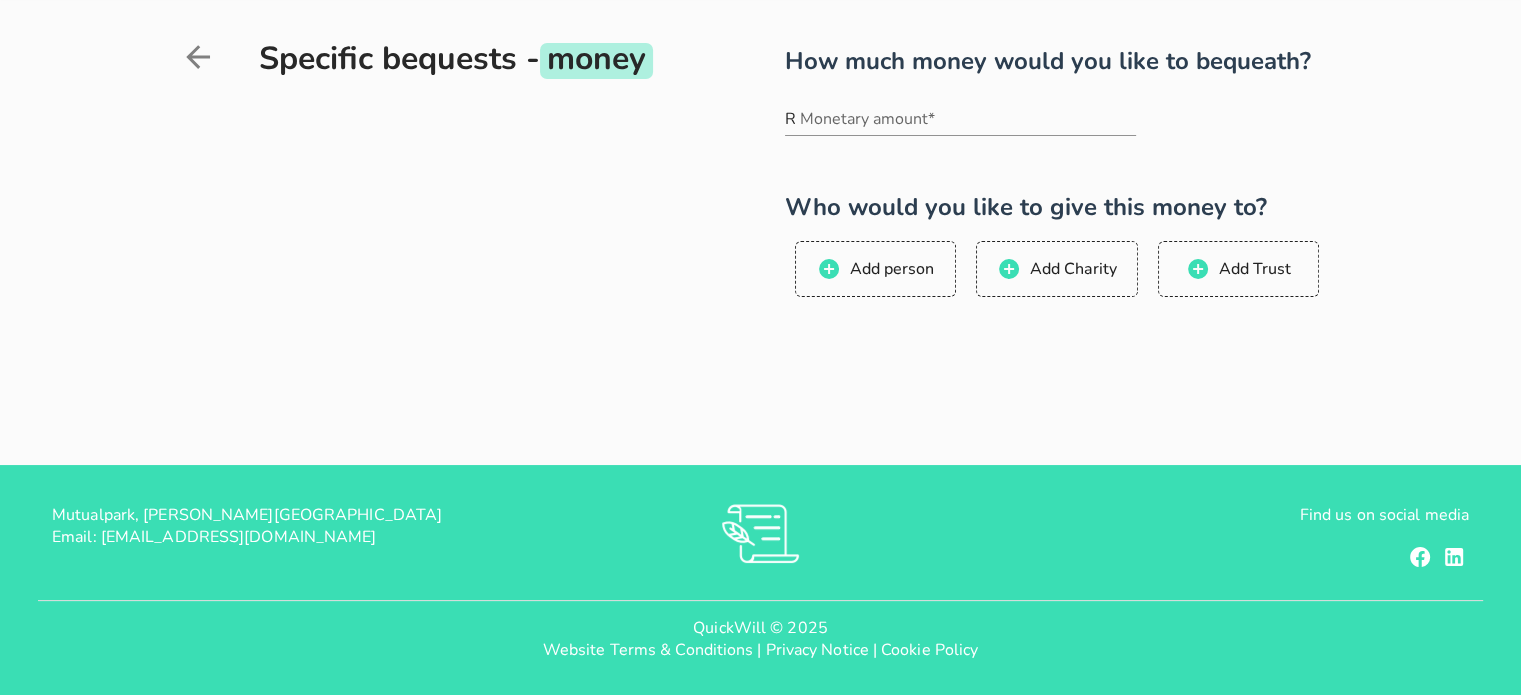 scroll, scrollTop: 0, scrollLeft: 0, axis: both 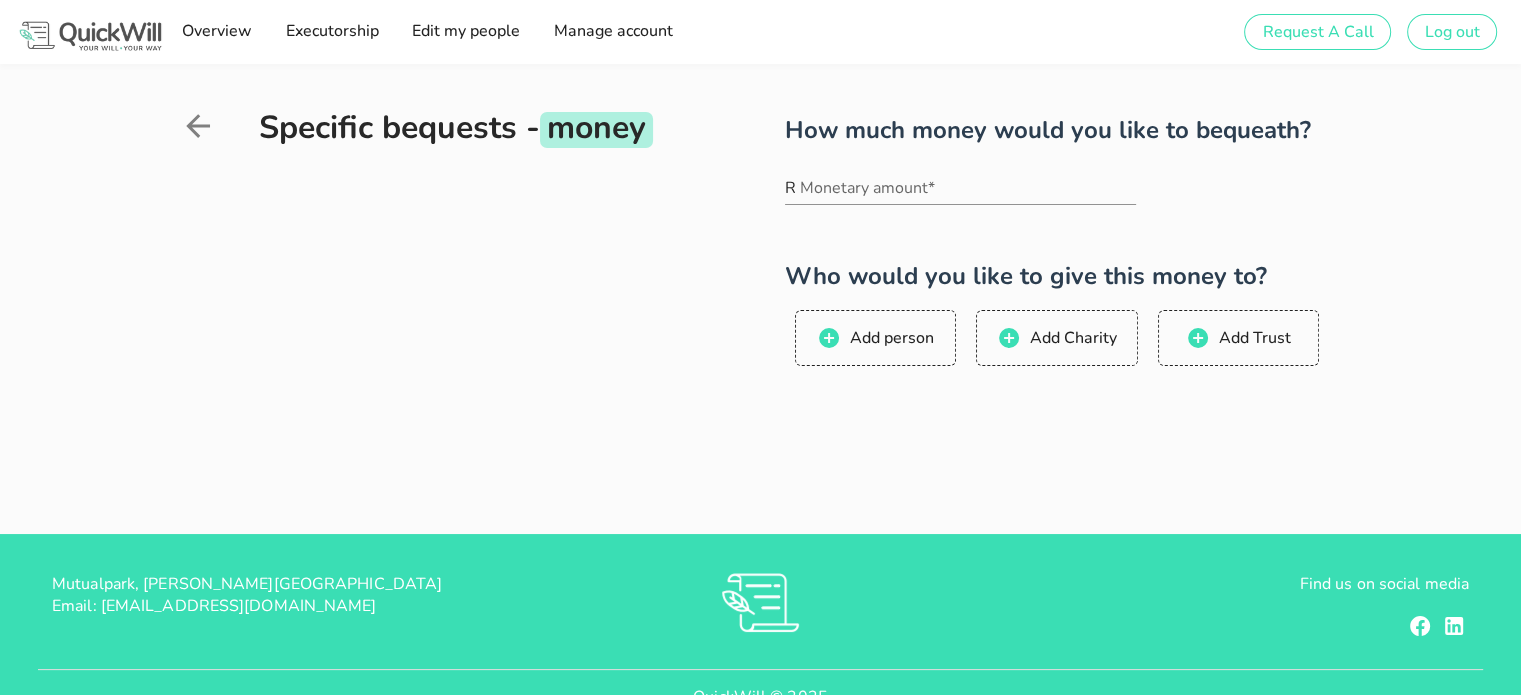 click 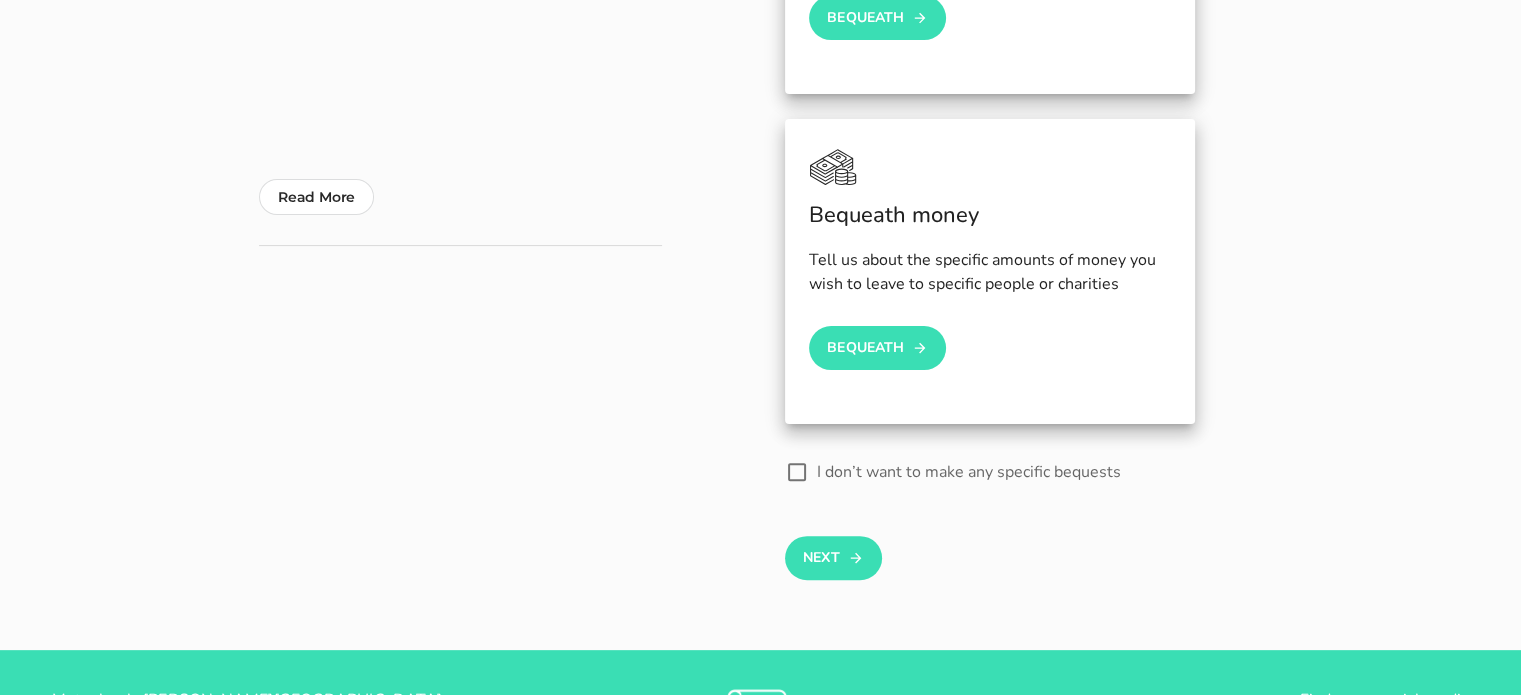 scroll, scrollTop: 600, scrollLeft: 0, axis: vertical 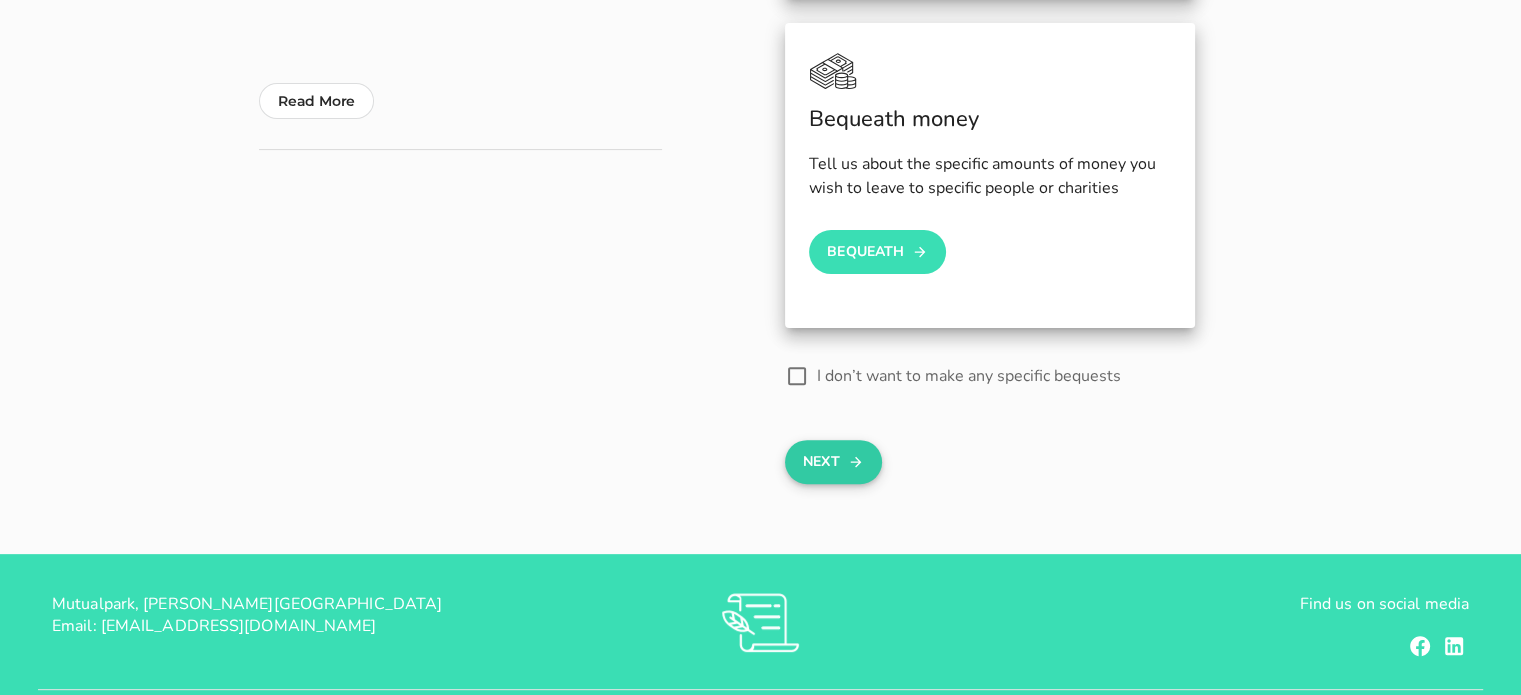 click on "Next" at bounding box center (833, 462) 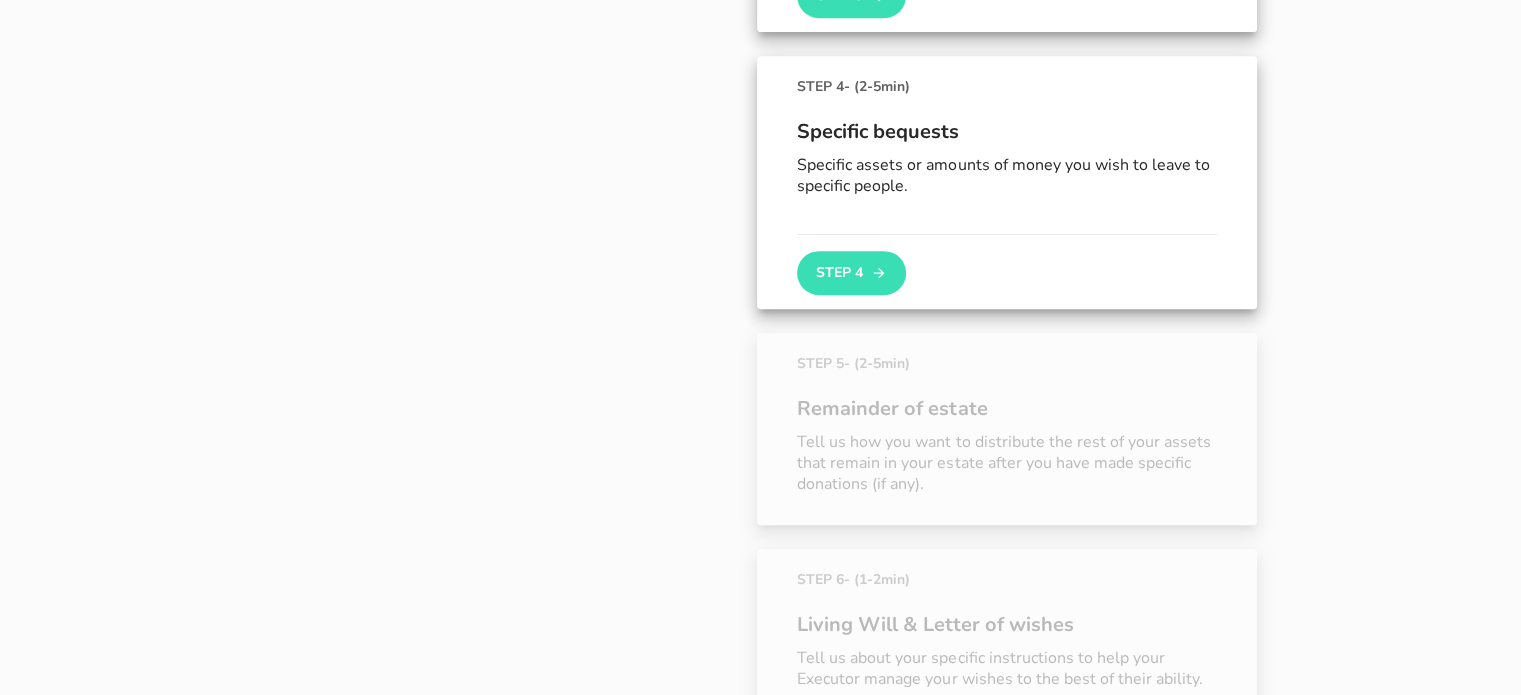scroll, scrollTop: 759, scrollLeft: 0, axis: vertical 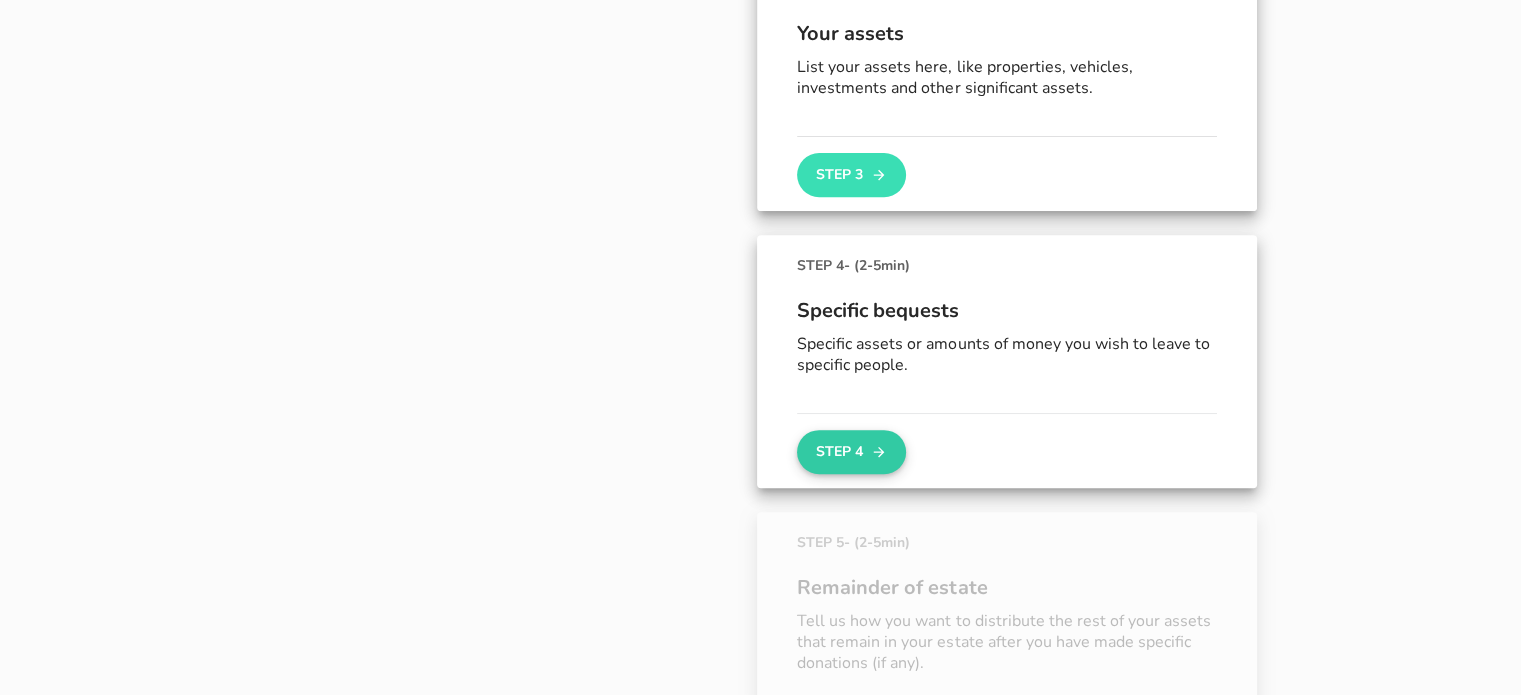 click on "Step 4" at bounding box center [851, 452] 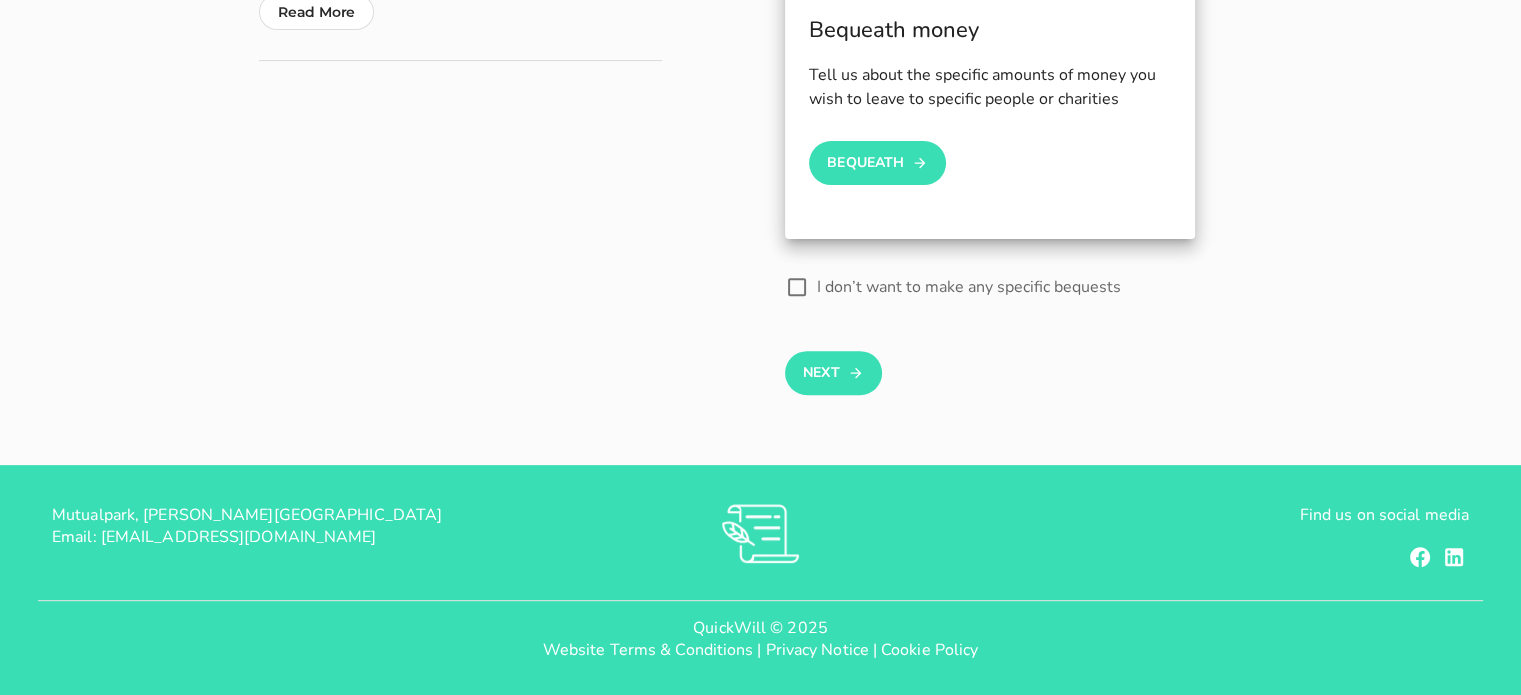 scroll, scrollTop: 0, scrollLeft: 0, axis: both 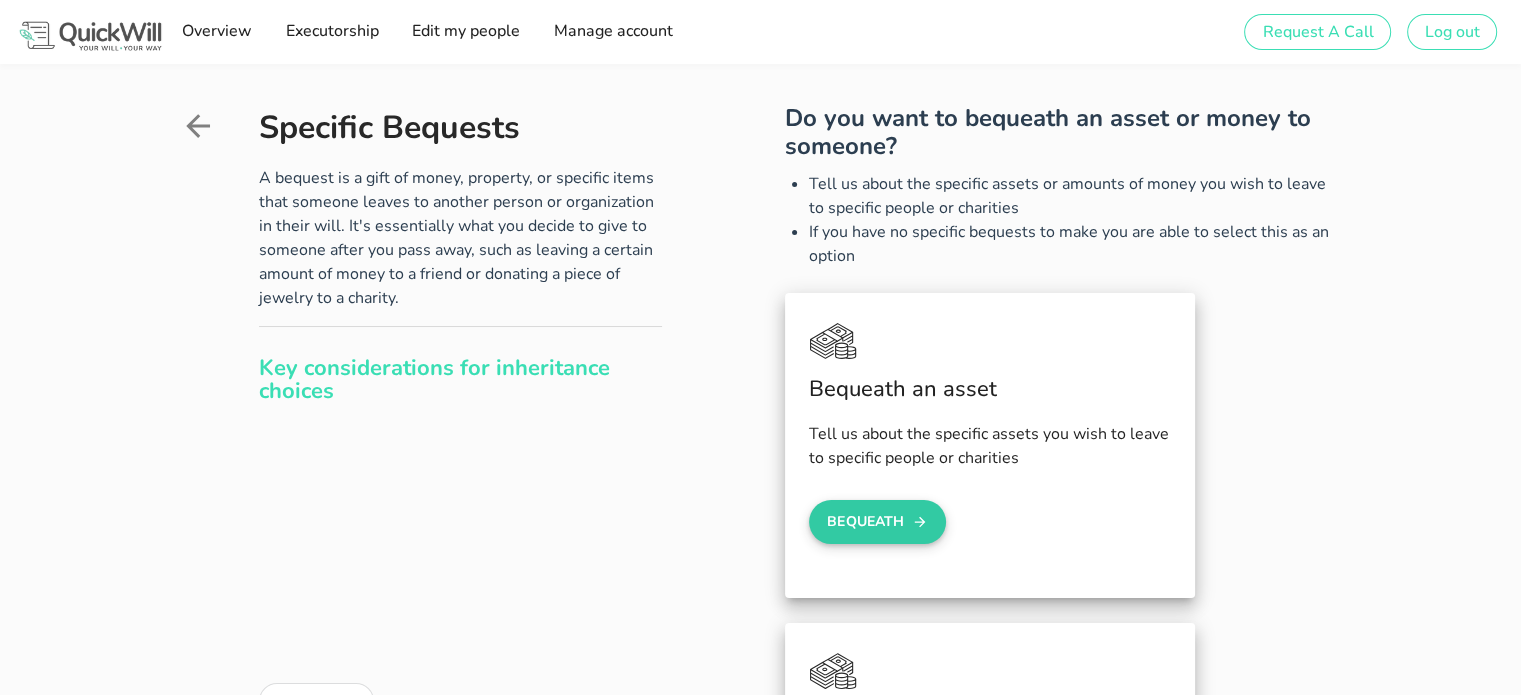 click on "Bequeath" at bounding box center [878, 522] 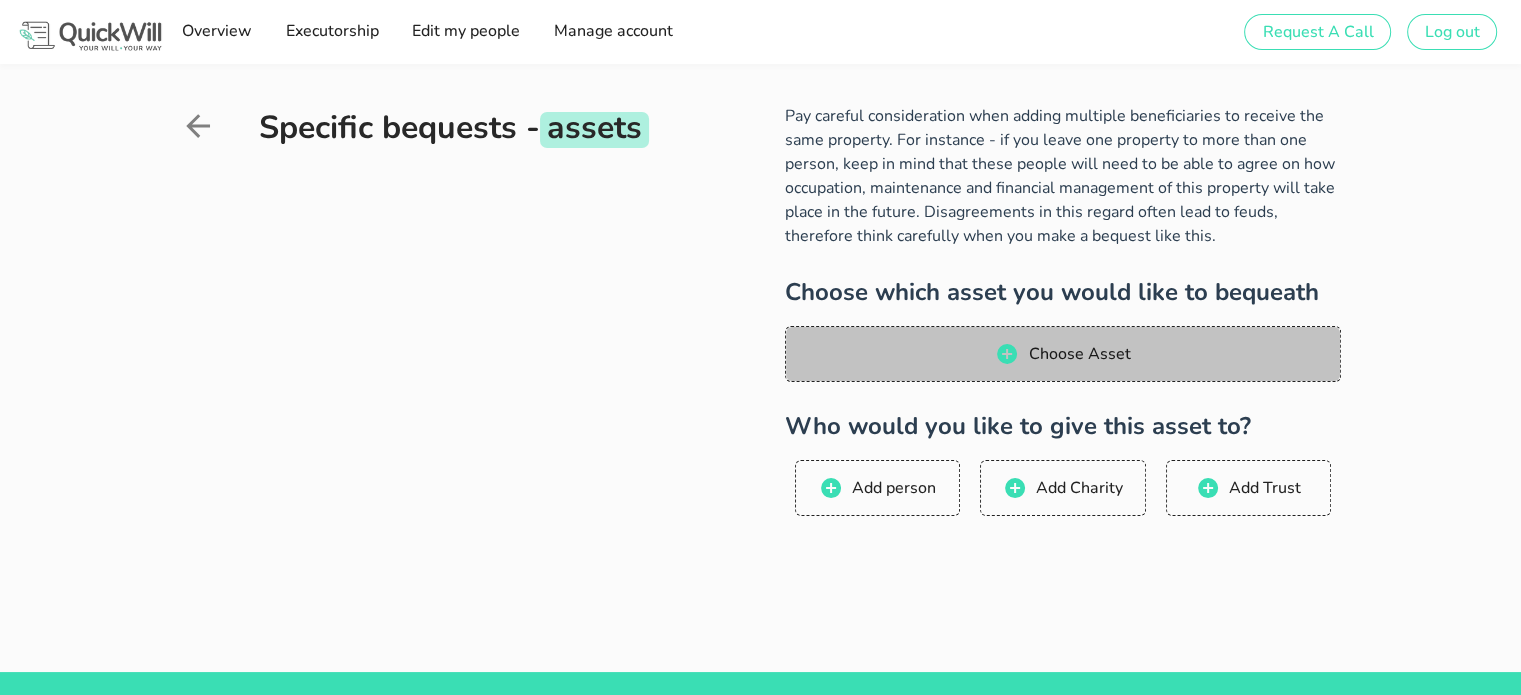 click on "Choose Asset" at bounding box center [1078, 354] 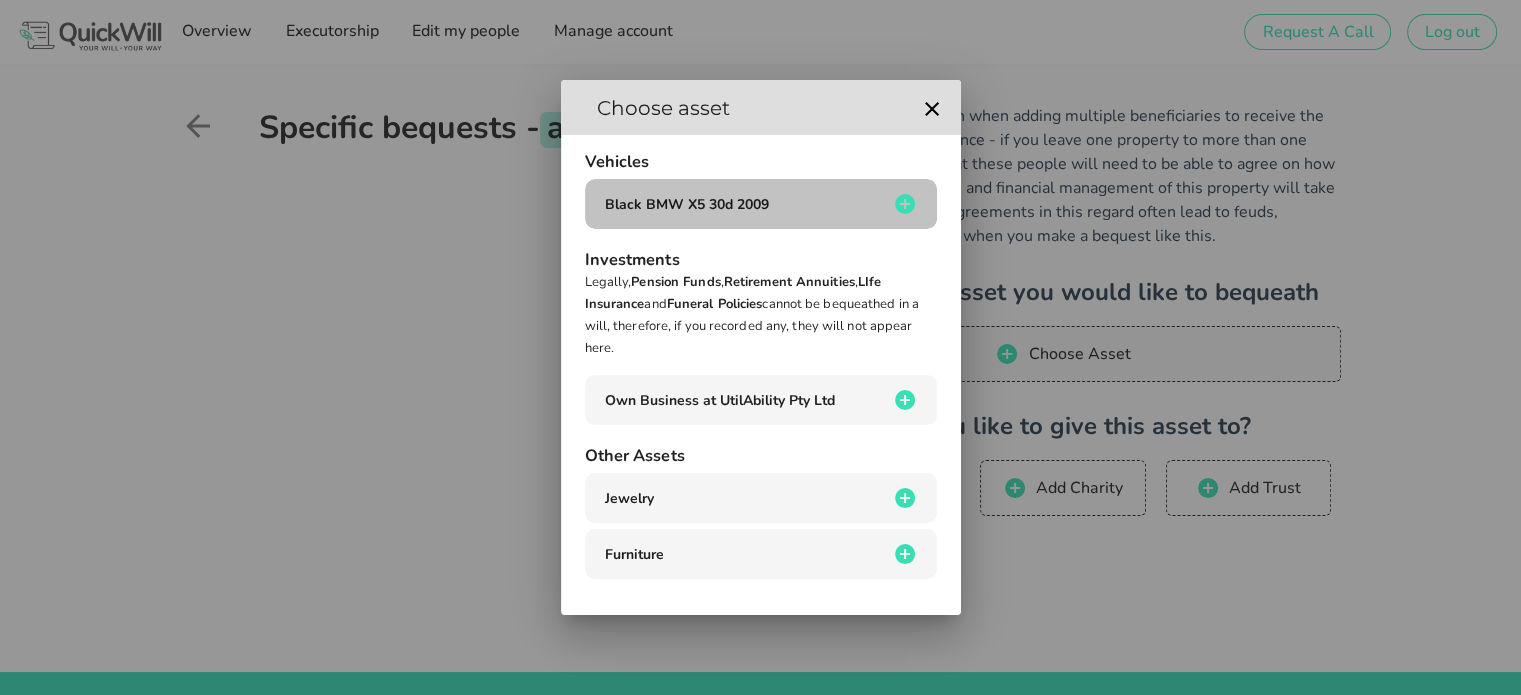 click on "Black BMW X5 30d 2009" at bounding box center (687, 204) 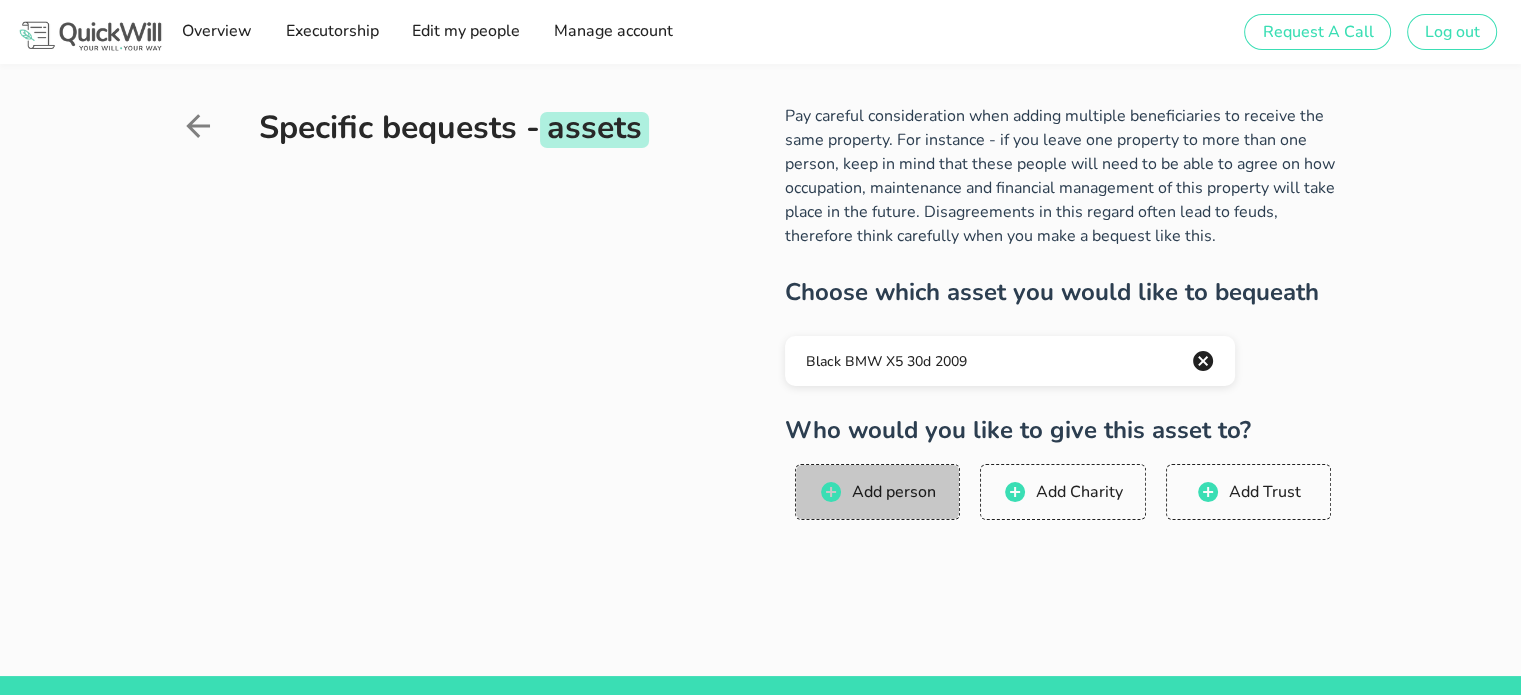 click on "Add person" at bounding box center (893, 492) 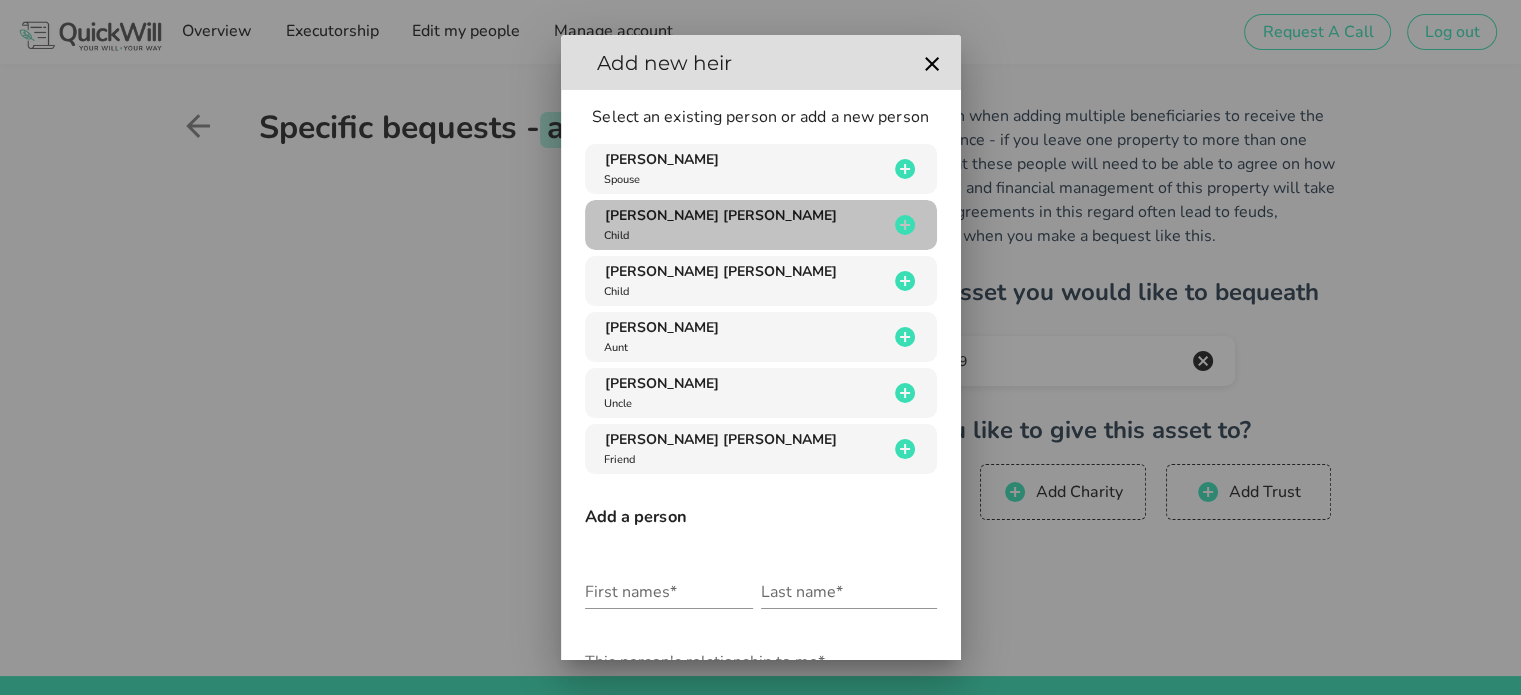 click on "[PERSON_NAME] [PERSON_NAME]   Child" at bounding box center (744, 225) 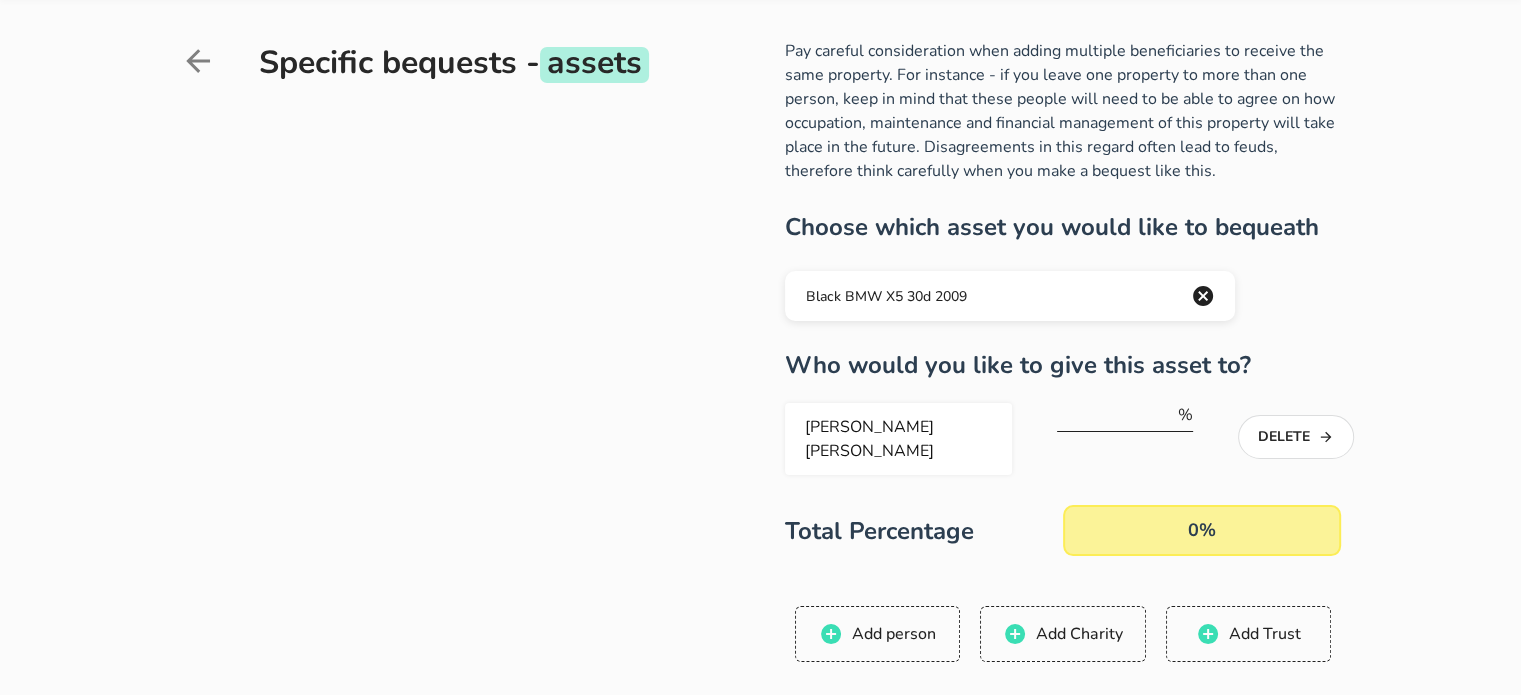 scroll, scrollTop: 100, scrollLeft: 0, axis: vertical 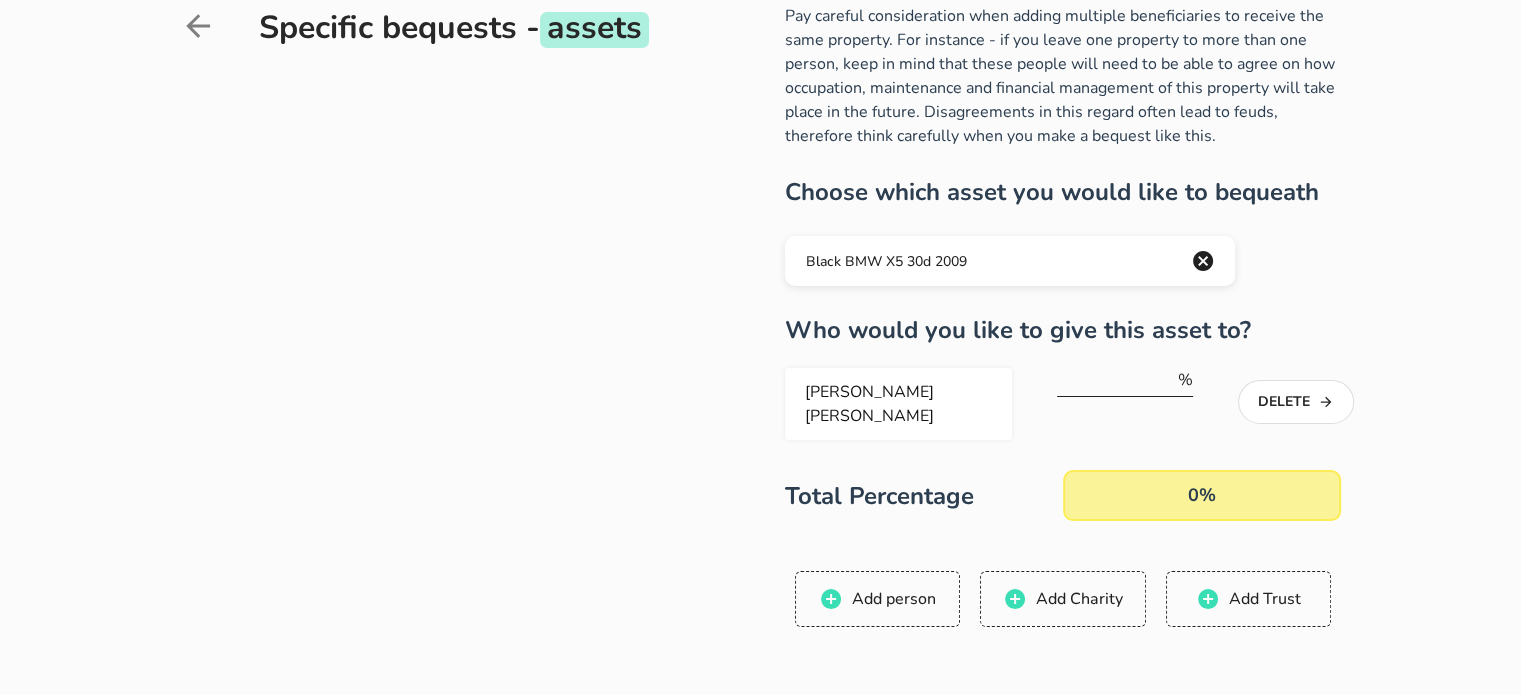 click at bounding box center [1115, 380] 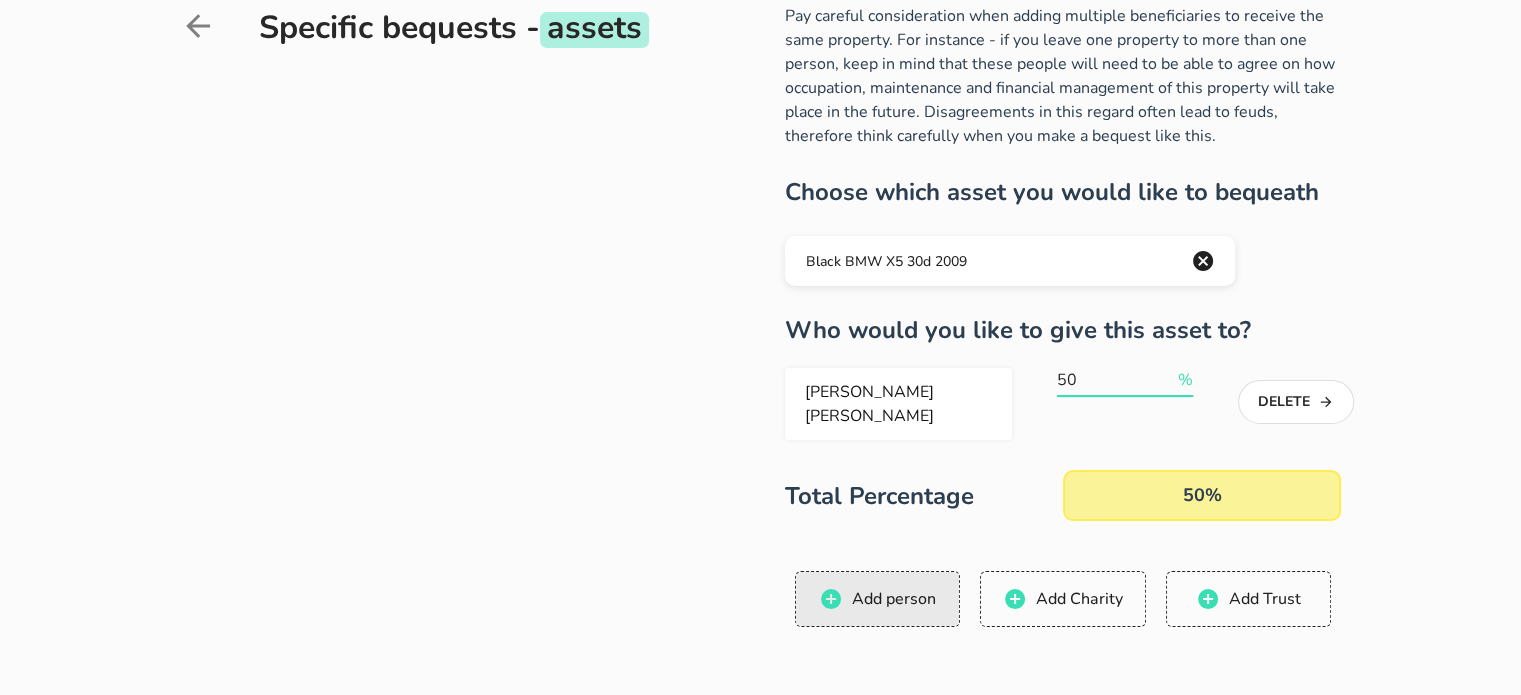 type on "50" 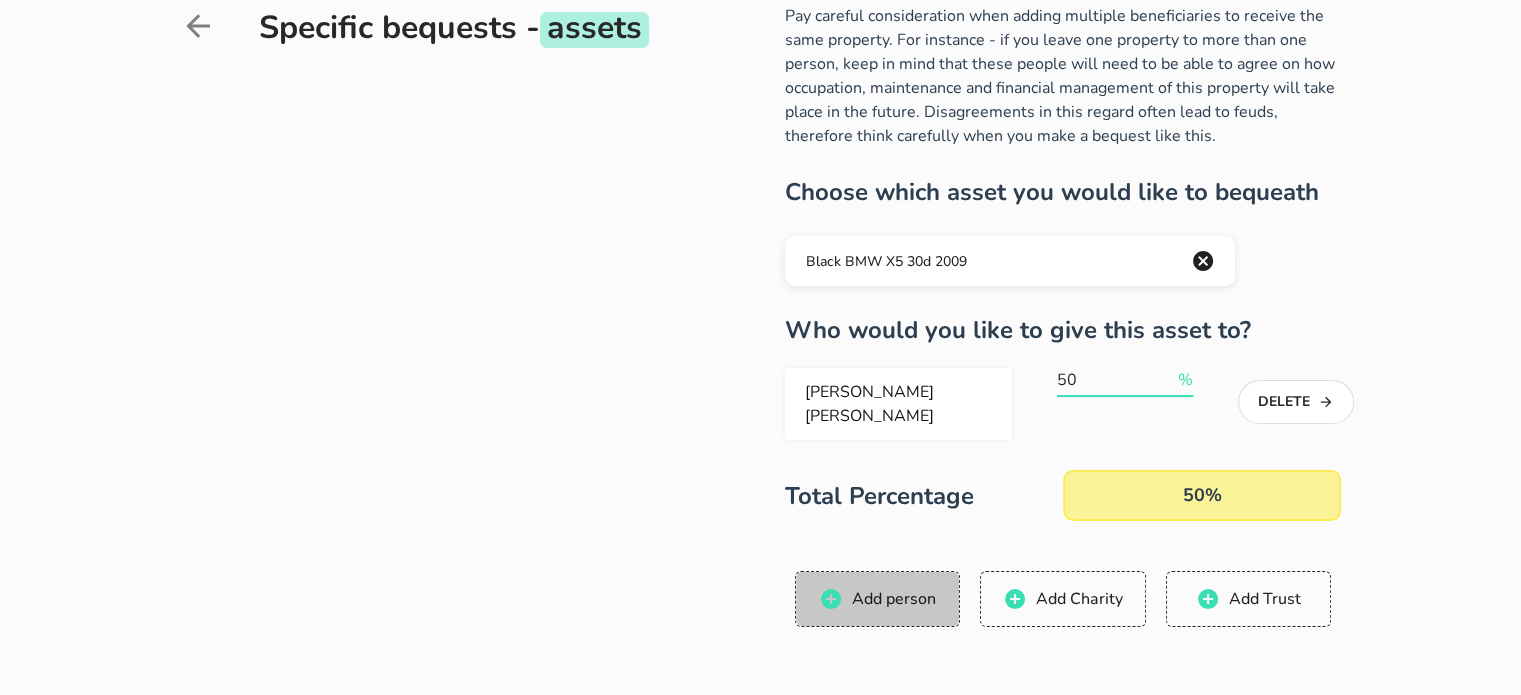 click on "Add person" at bounding box center (893, 599) 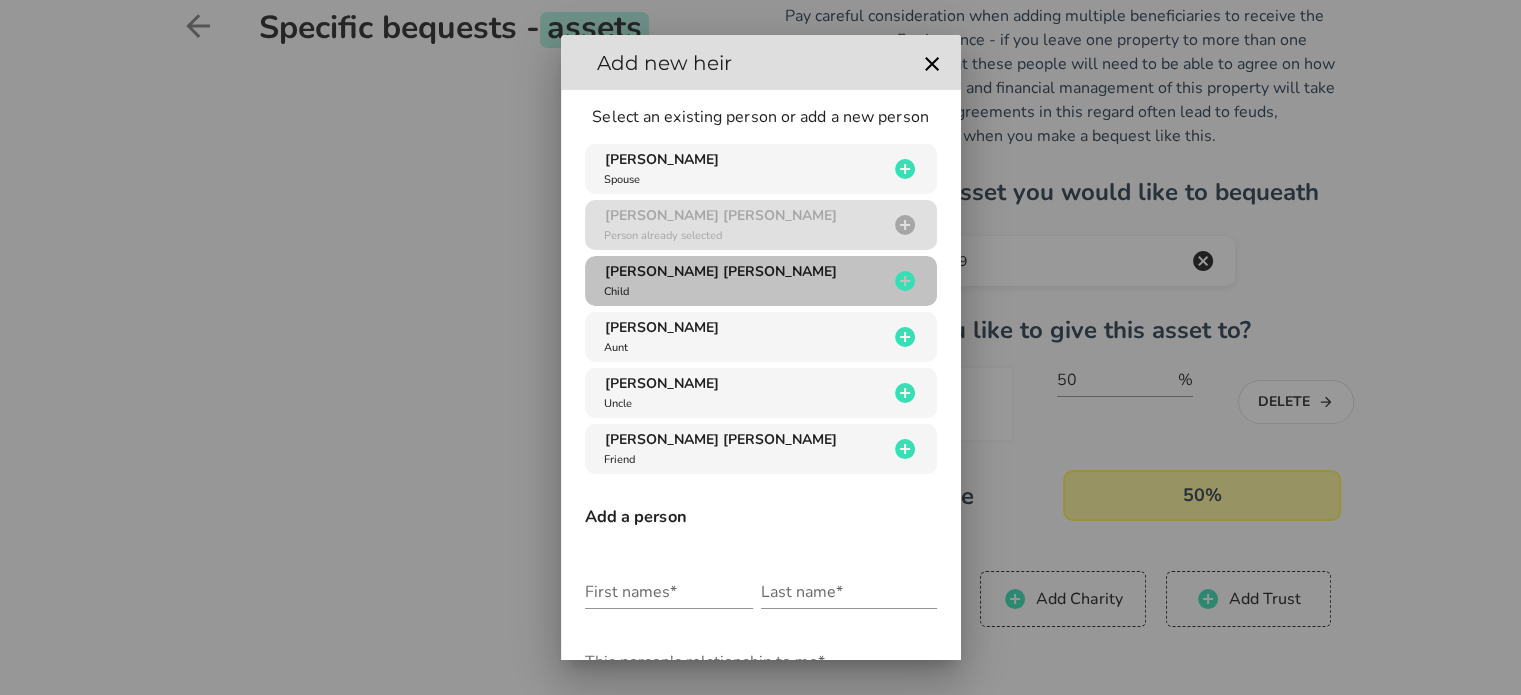 click on "[PERSON_NAME] [PERSON_NAME]" at bounding box center (721, 271) 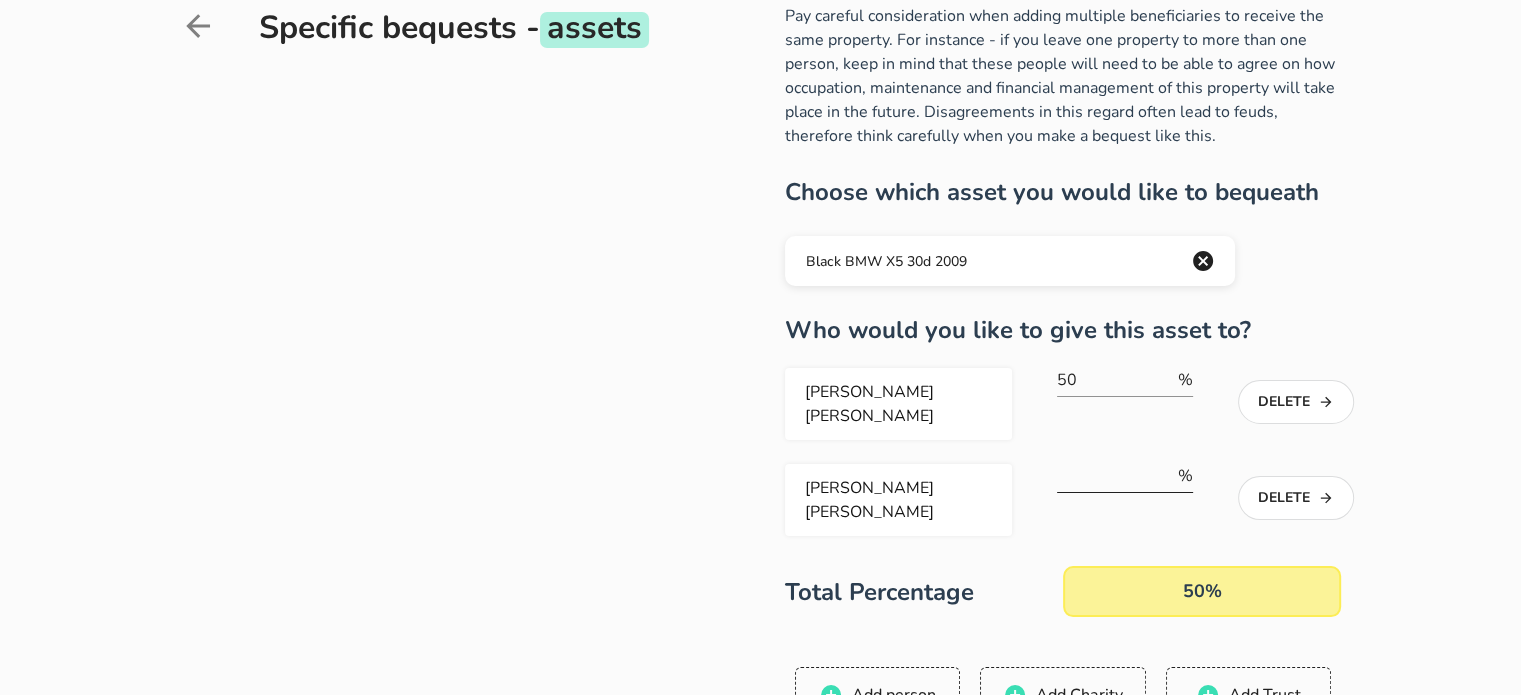 click at bounding box center (1115, 476) 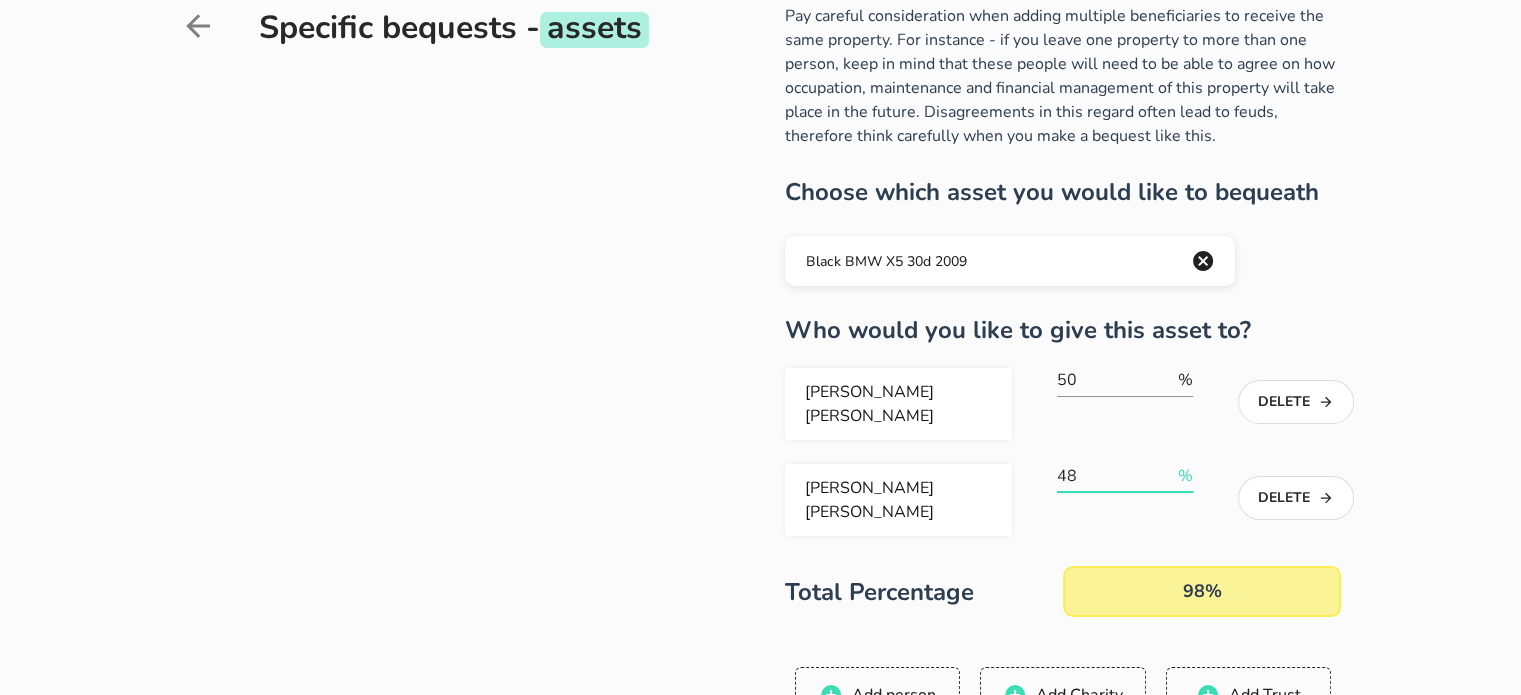 scroll, scrollTop: 0, scrollLeft: 0, axis: both 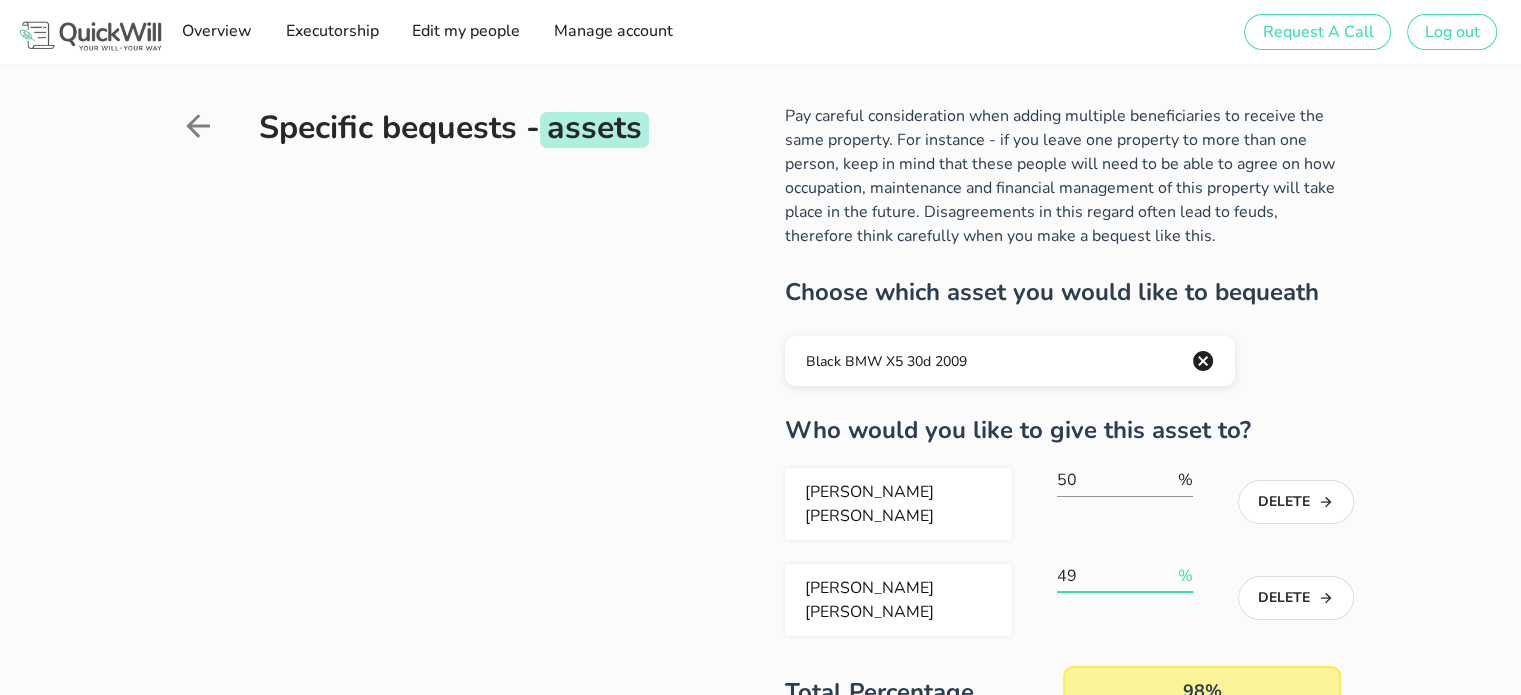 click on "49" at bounding box center [1115, 576] 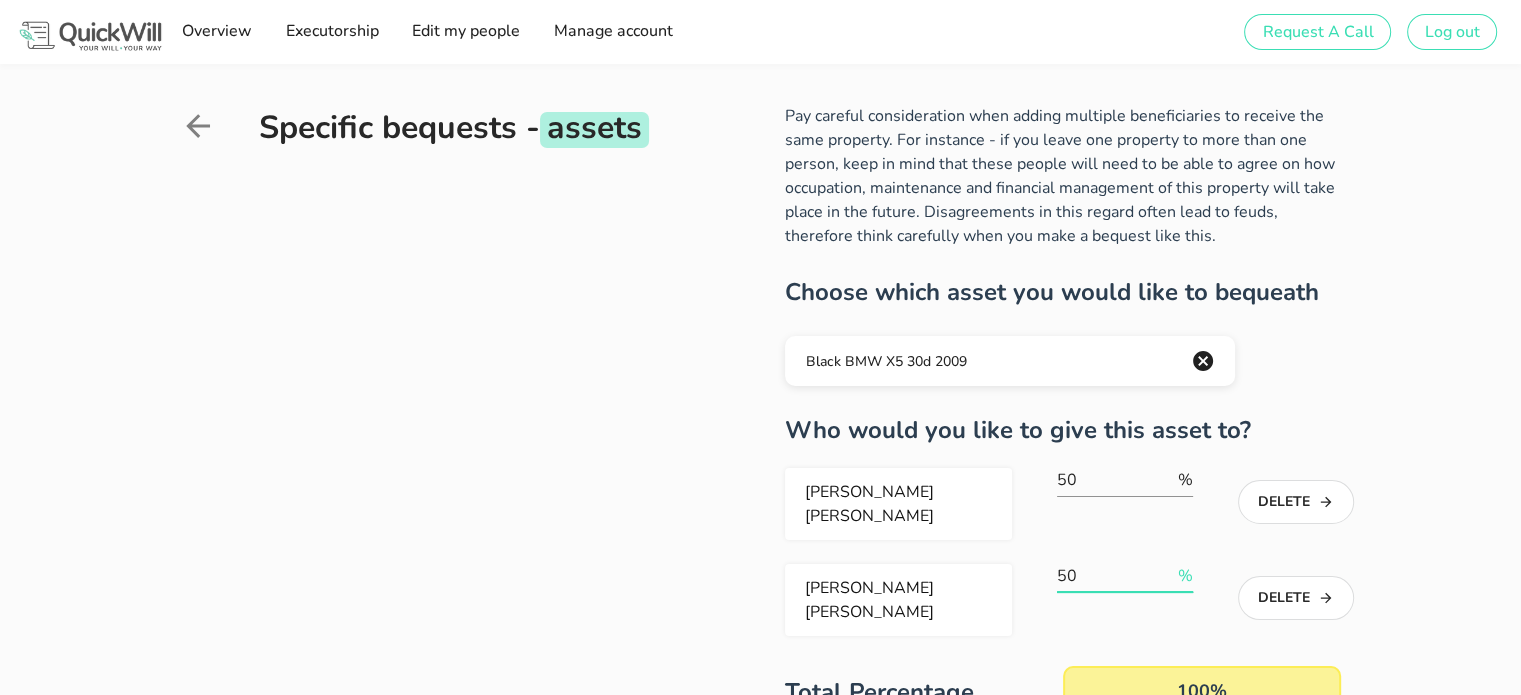 type on "50" 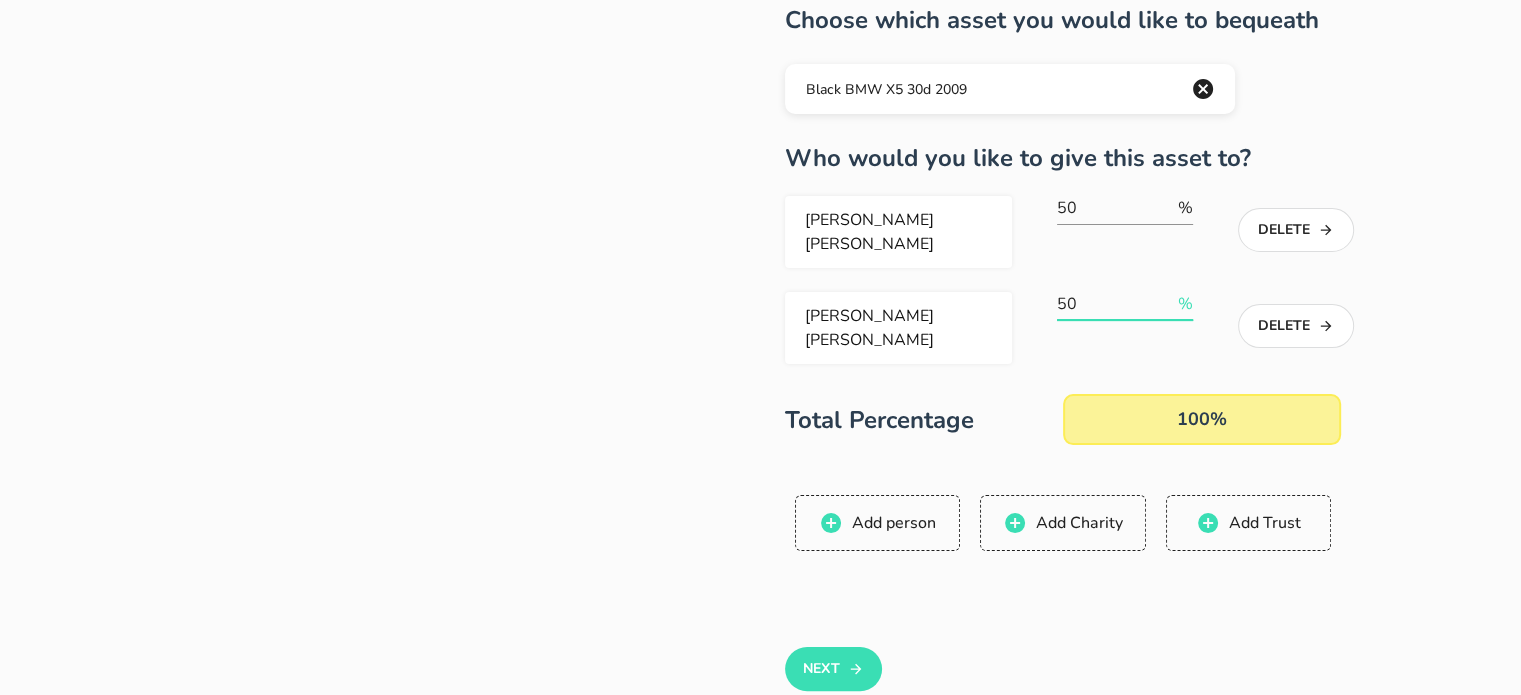 scroll, scrollTop: 300, scrollLeft: 0, axis: vertical 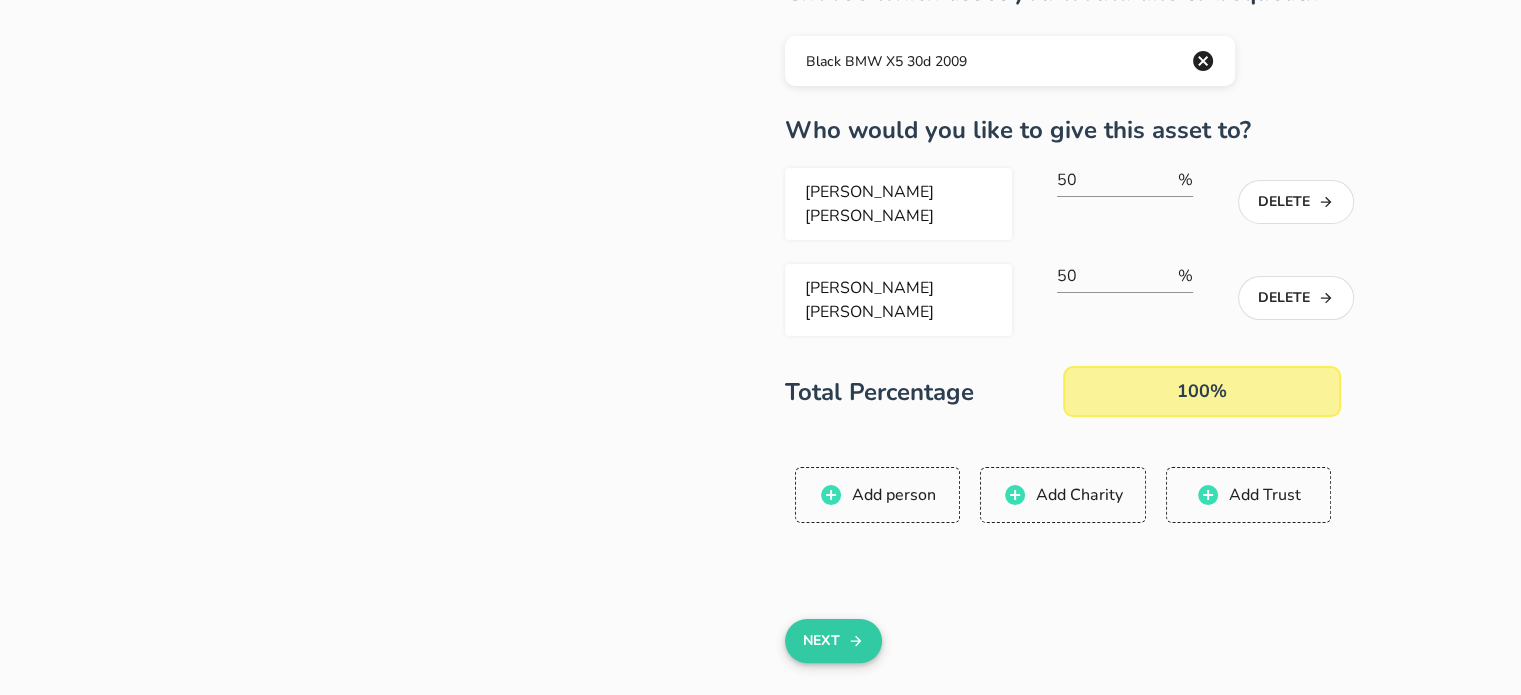 click on "Next" at bounding box center (833, 641) 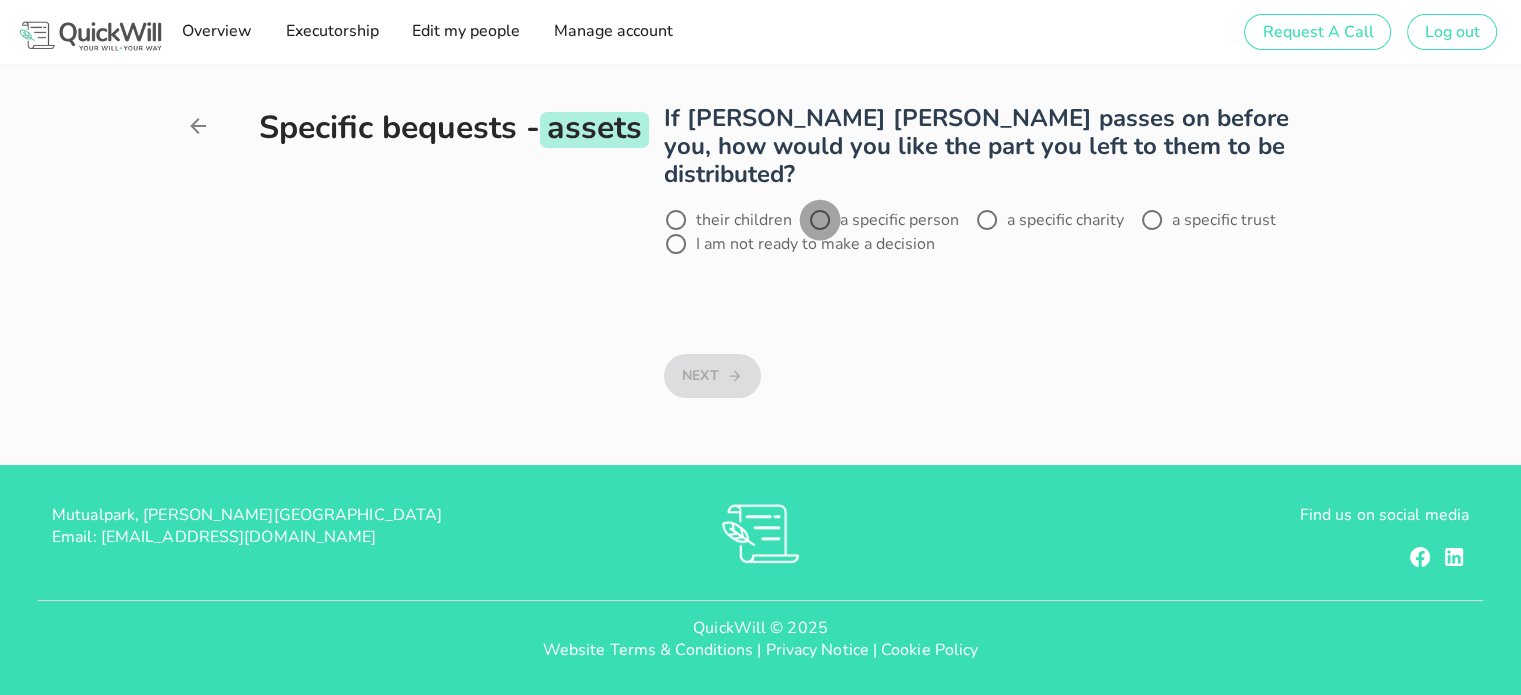 click at bounding box center (820, 220) 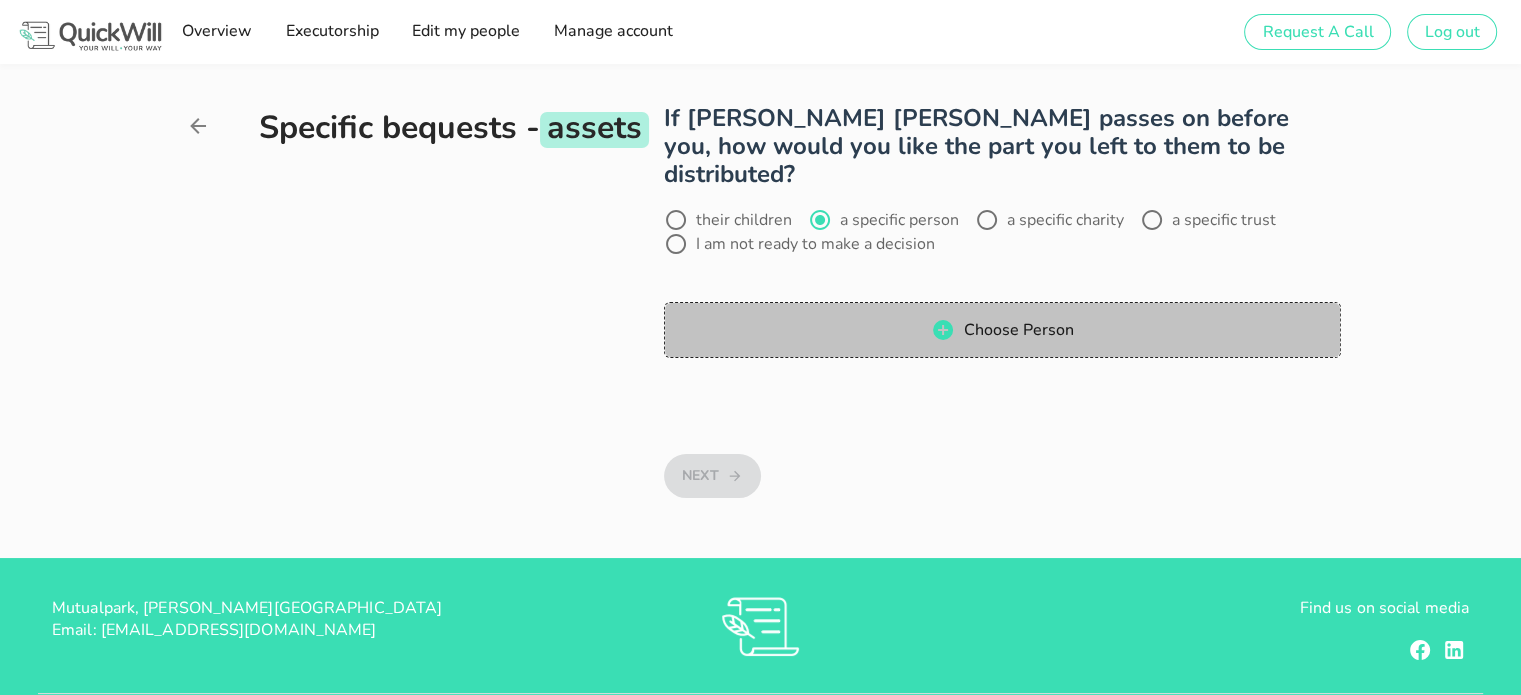 click on "Choose Person" at bounding box center [1018, 330] 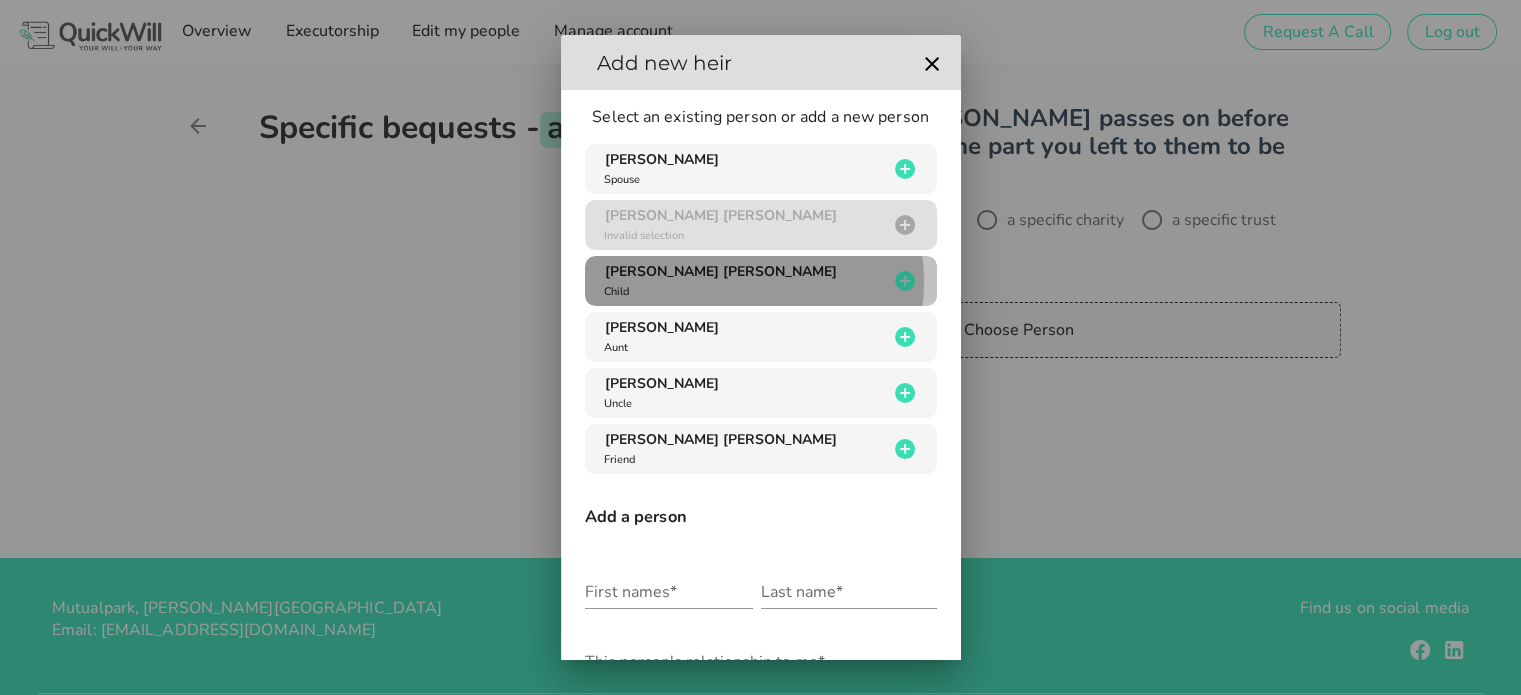 click on "[PERSON_NAME] [PERSON_NAME]   Child" at bounding box center (744, 281) 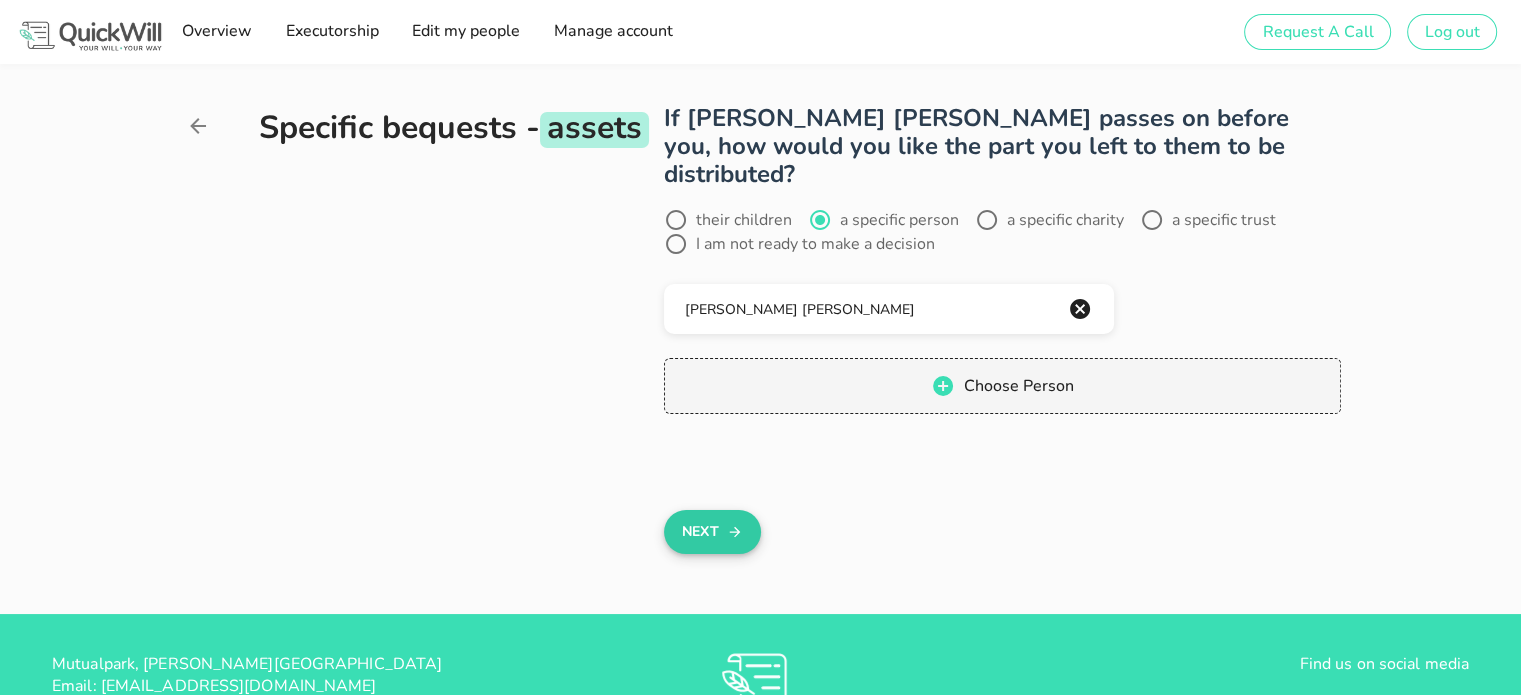 click on "Next" at bounding box center (712, 532) 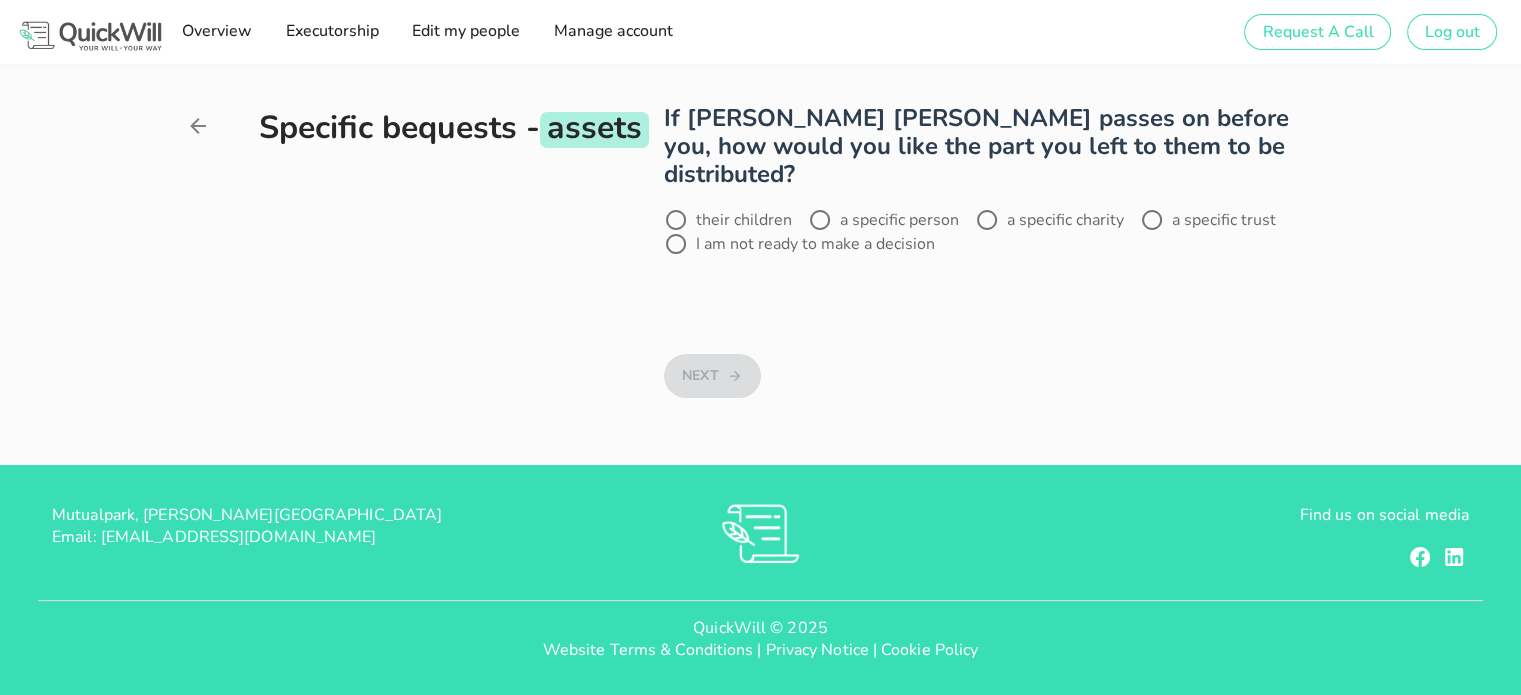 click on "I am not ready to make a decision" at bounding box center (815, 244) 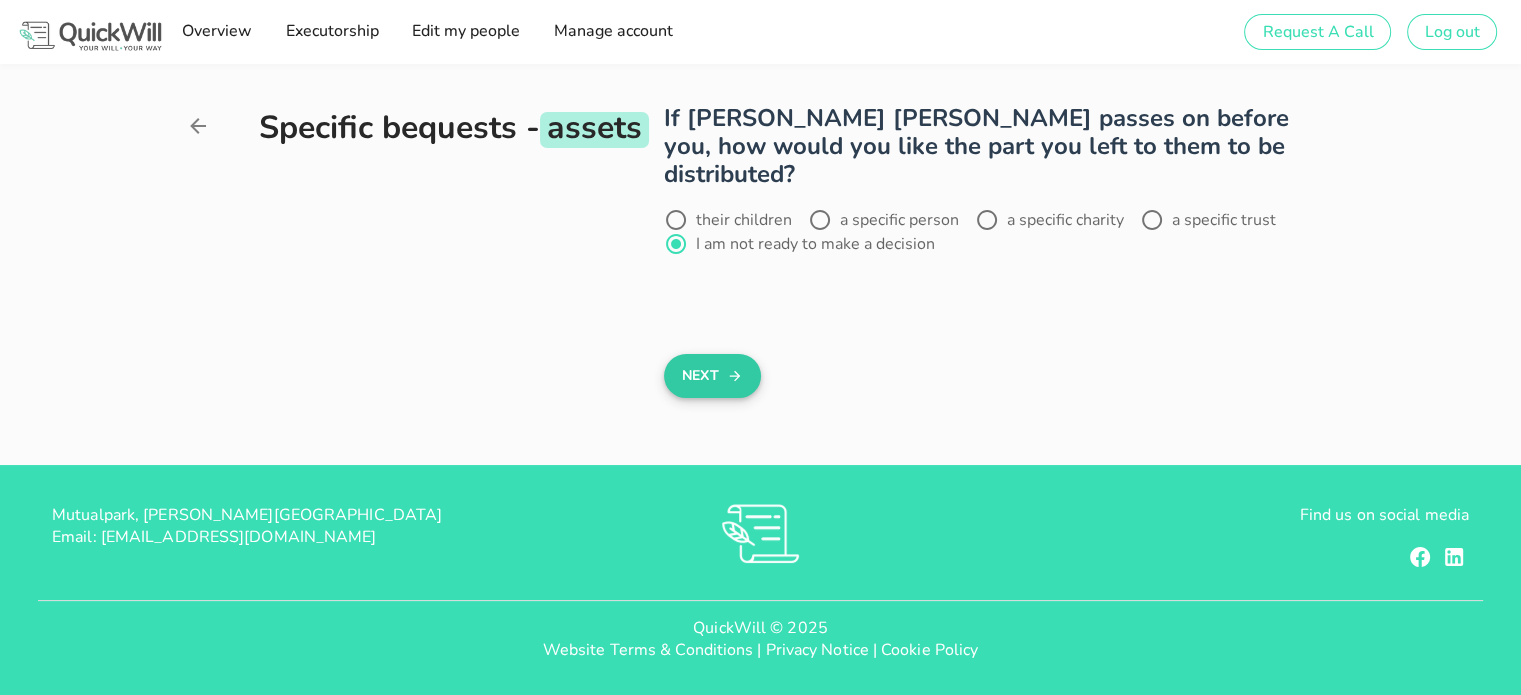 click on "Next" at bounding box center [712, 376] 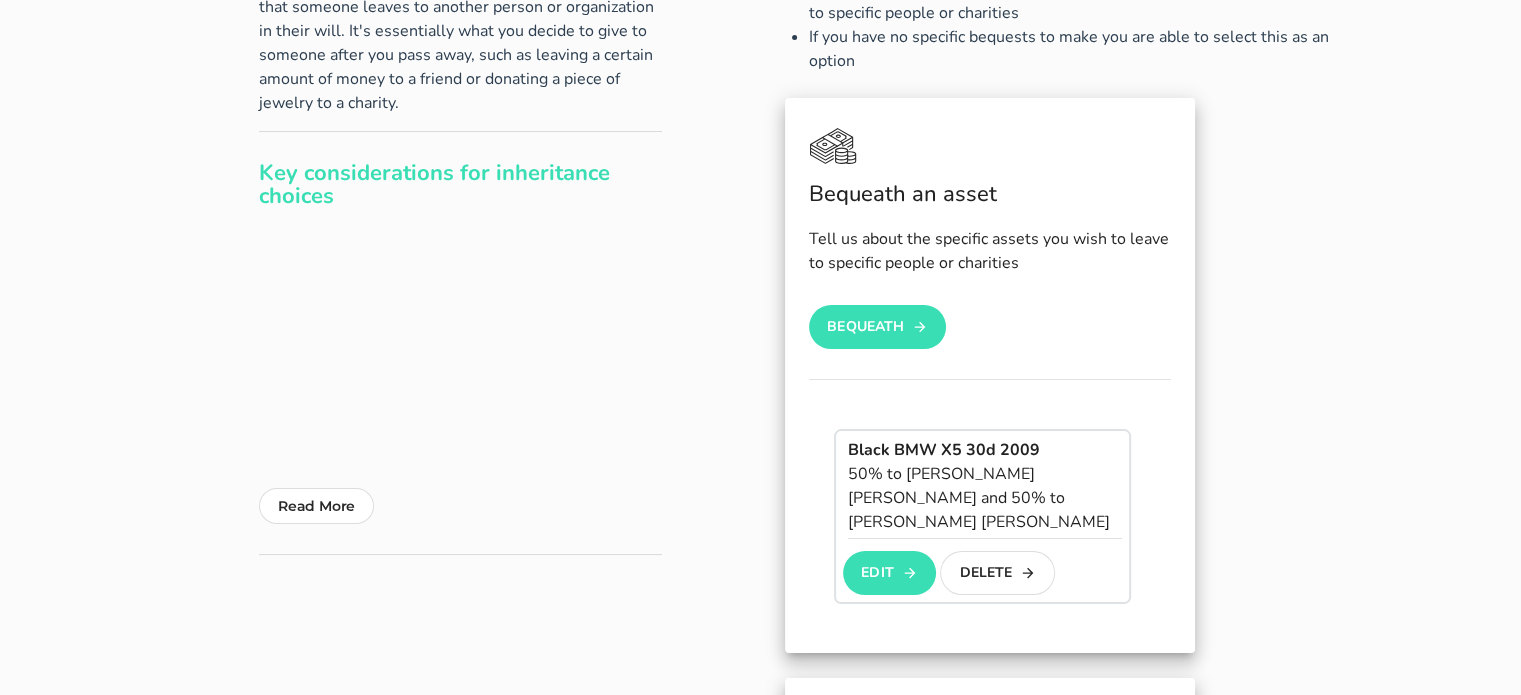 scroll, scrollTop: 200, scrollLeft: 0, axis: vertical 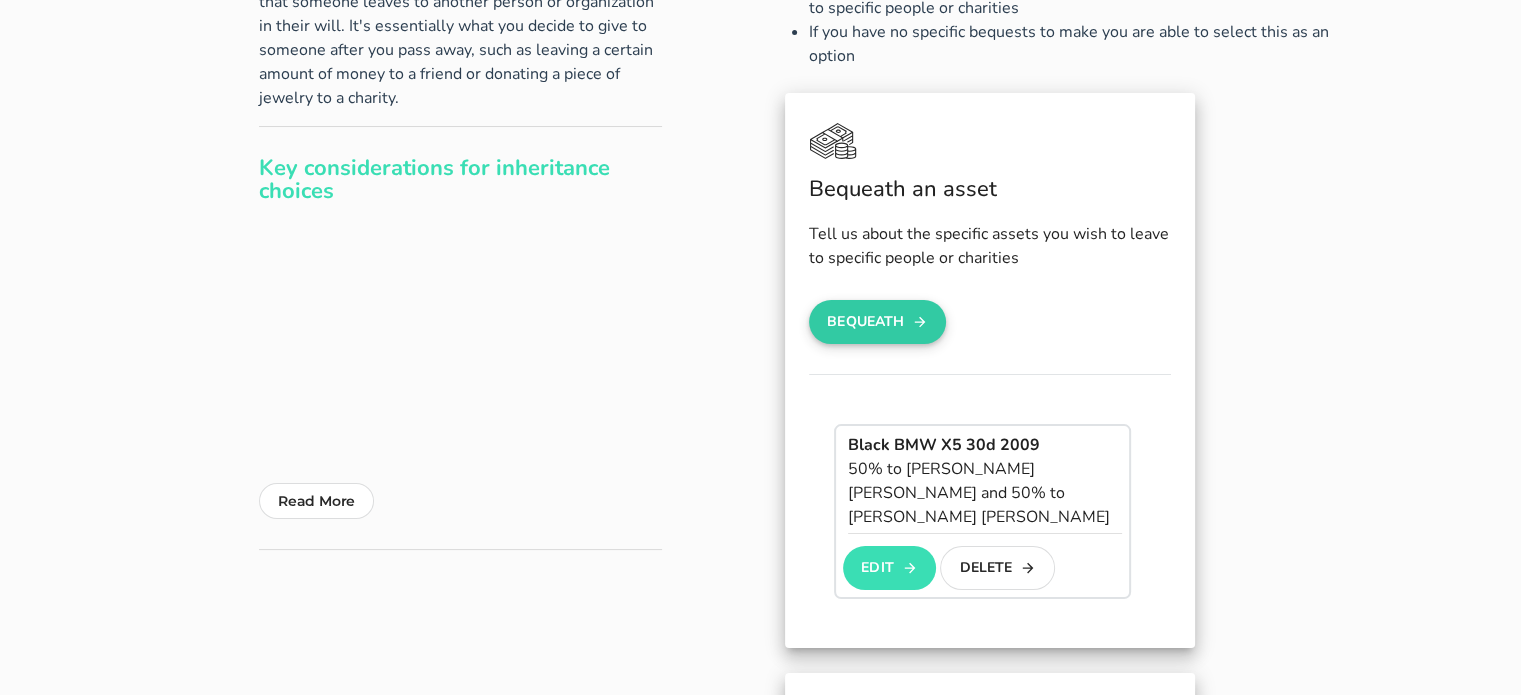 click on "Bequeath" at bounding box center (878, 322) 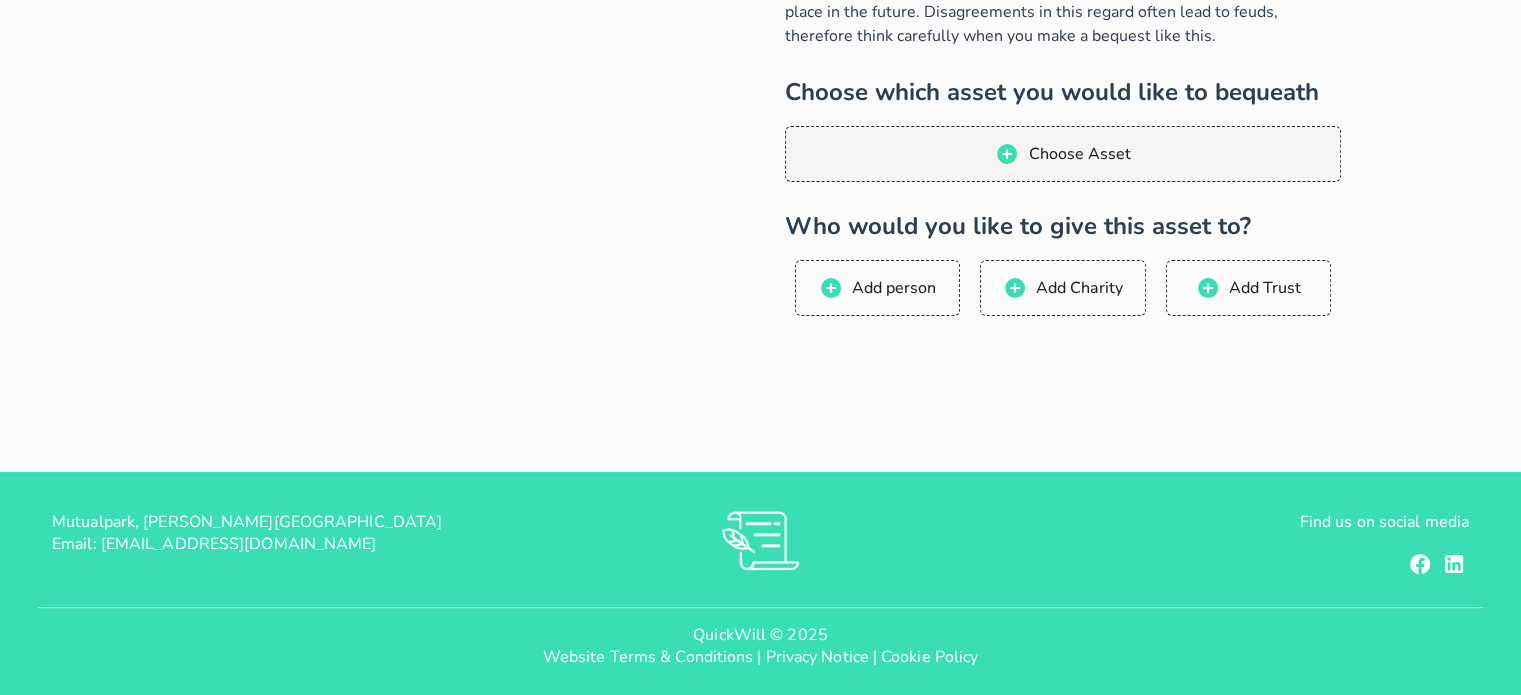 scroll, scrollTop: 0, scrollLeft: 0, axis: both 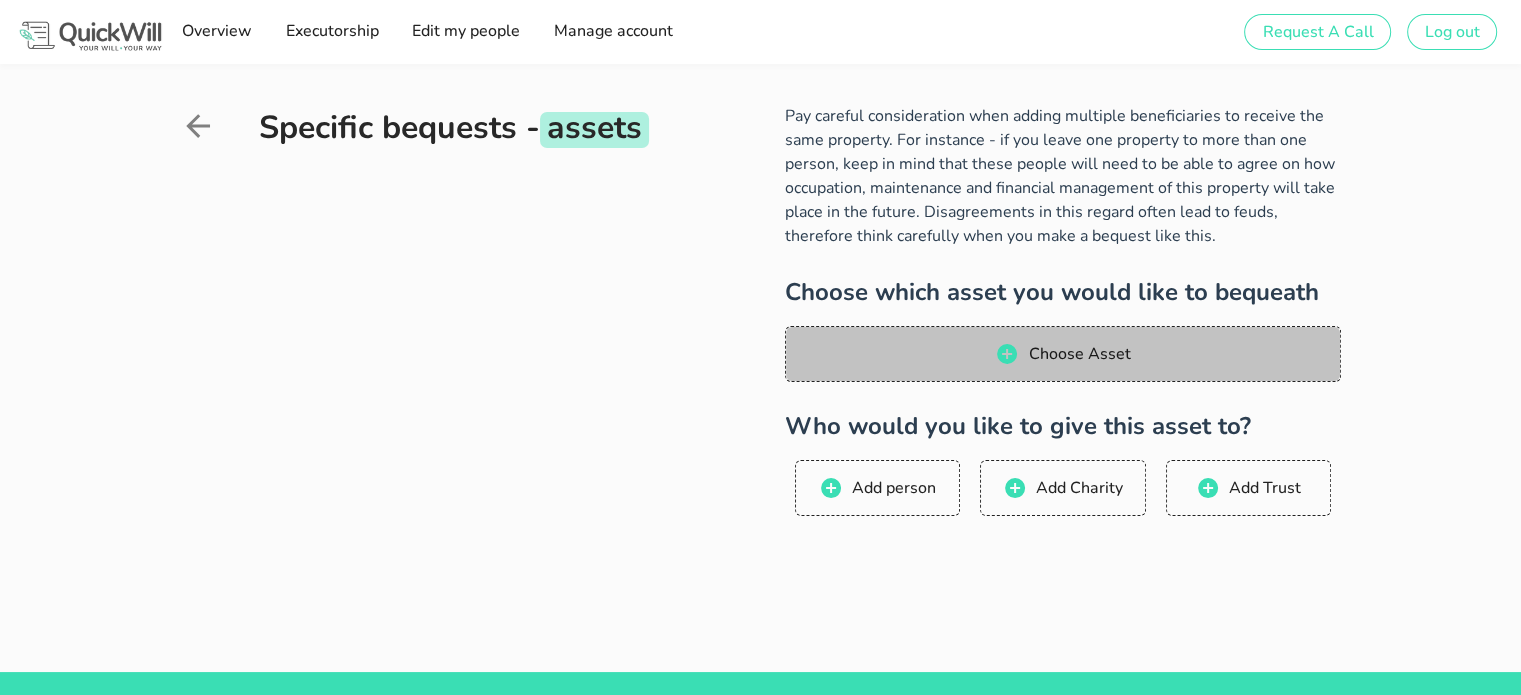 click on "Choose Asset" at bounding box center [1078, 354] 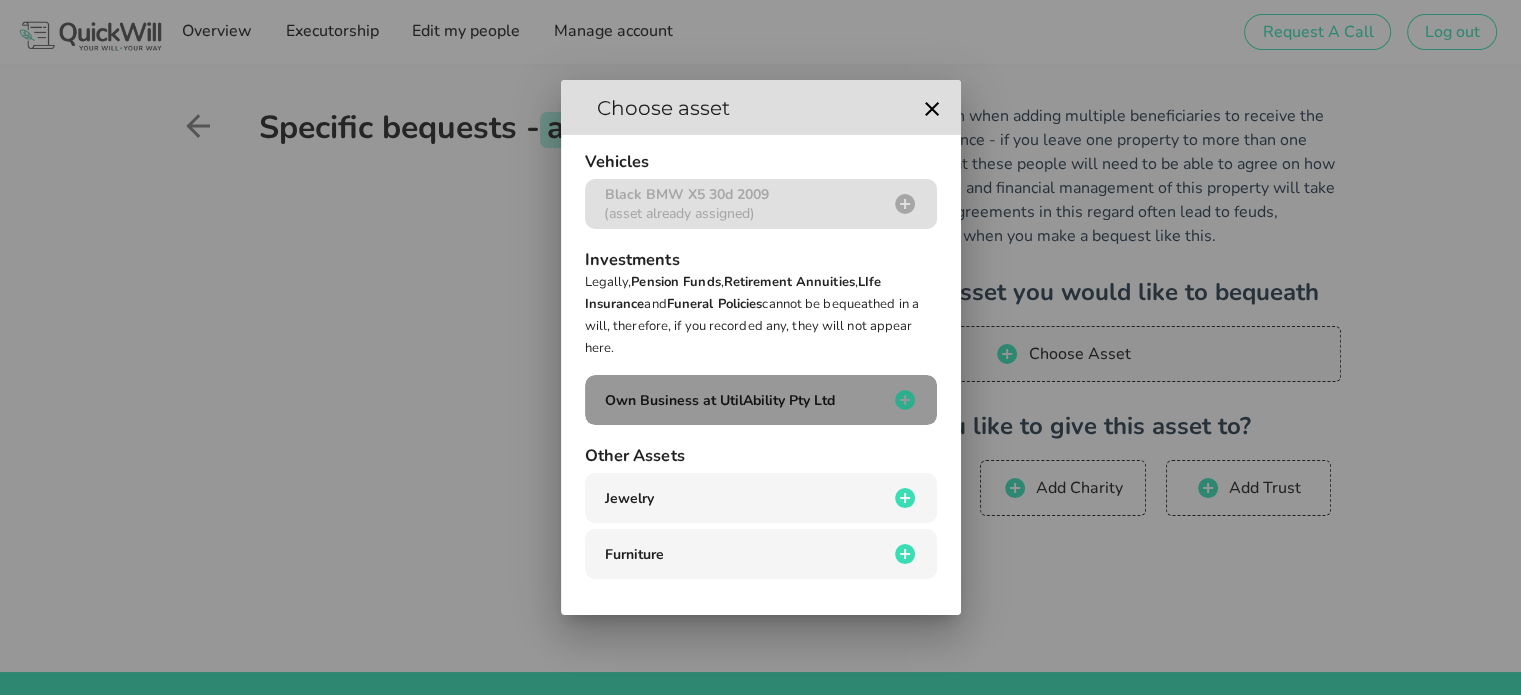 click on "Own Business at UtilAbility Pty Ltd" at bounding box center [720, 400] 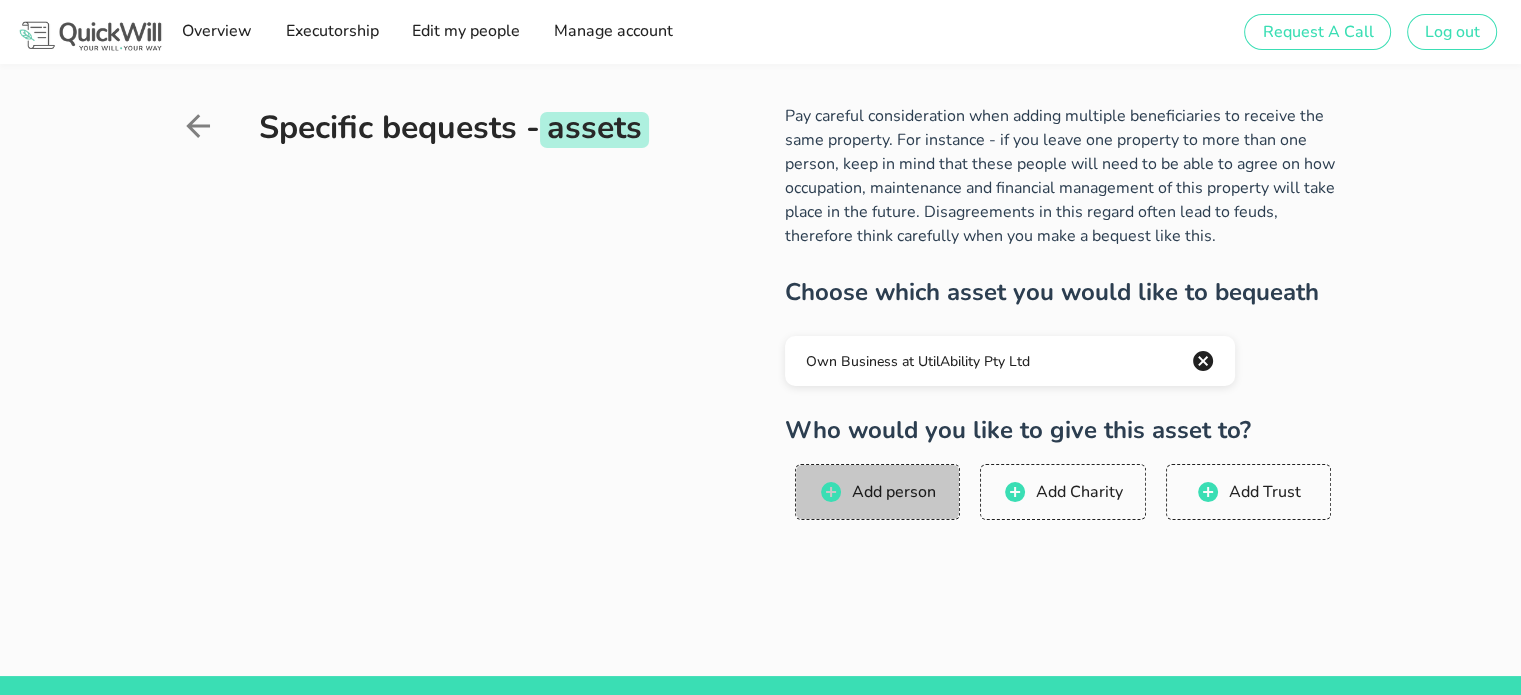click on "Add person" at bounding box center (893, 492) 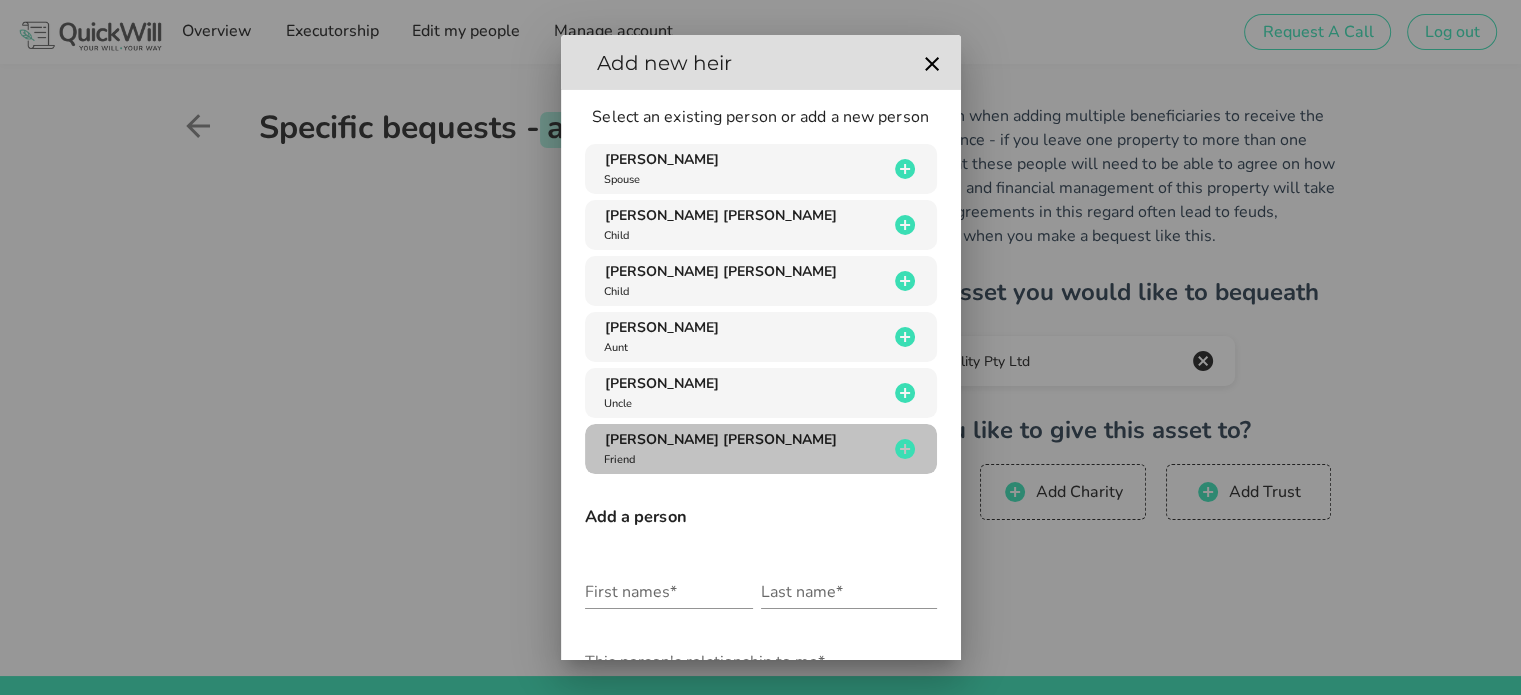 click on "[PERSON_NAME] [PERSON_NAME]" at bounding box center (721, 439) 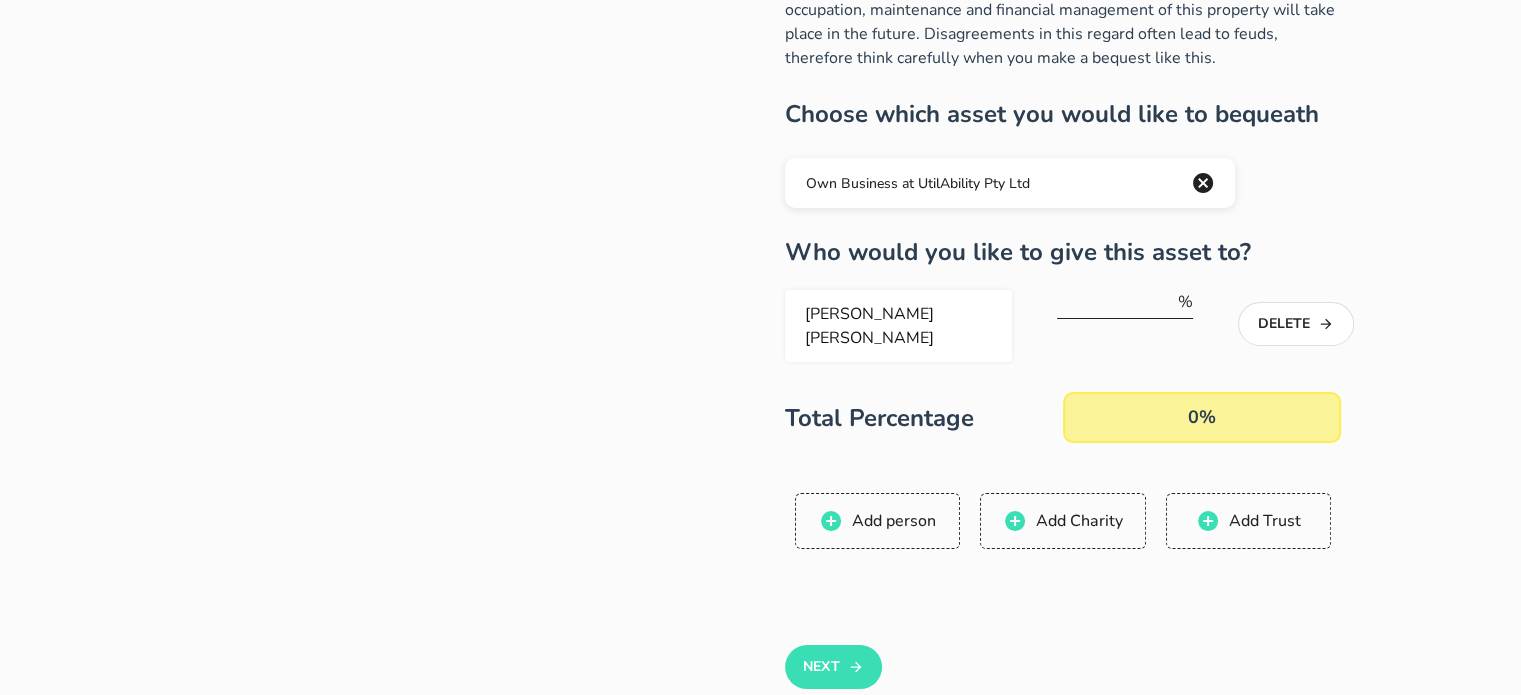 scroll, scrollTop: 200, scrollLeft: 0, axis: vertical 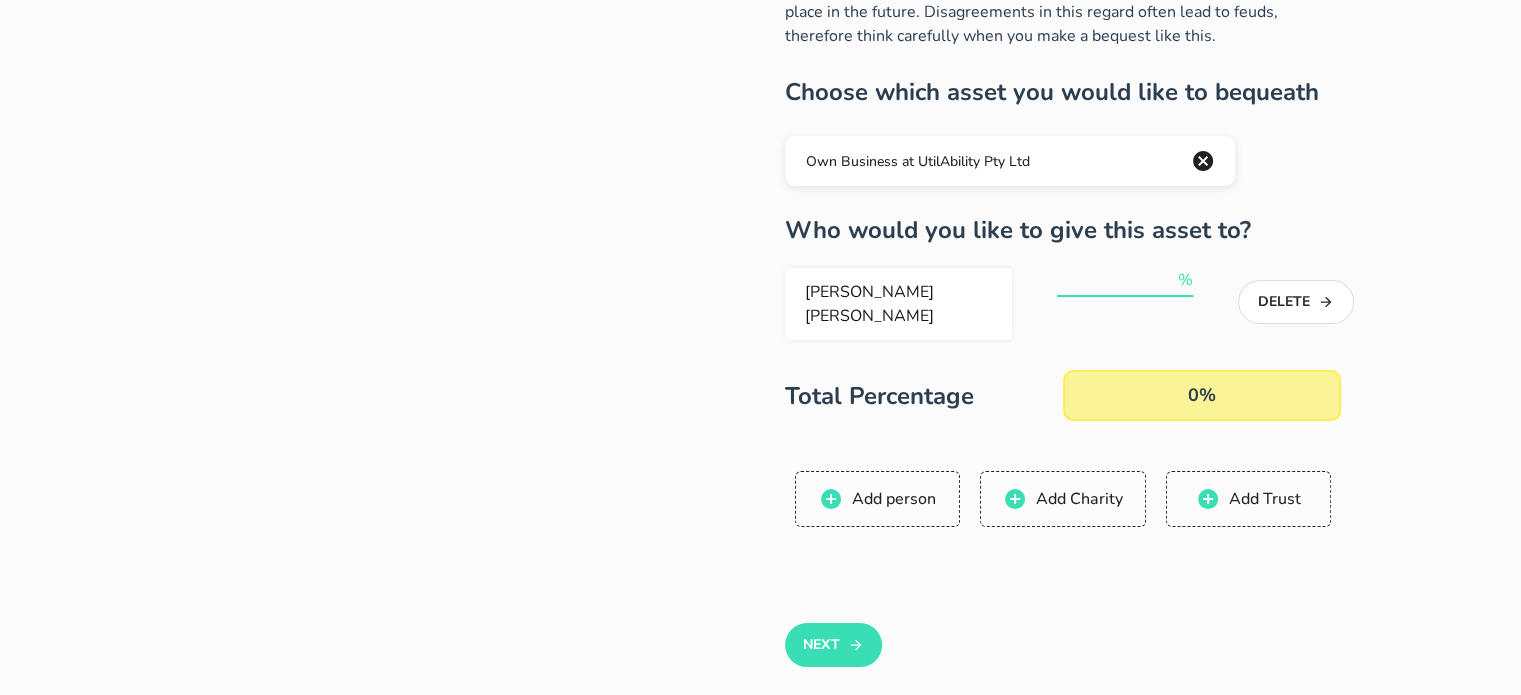 click at bounding box center (1115, 280) 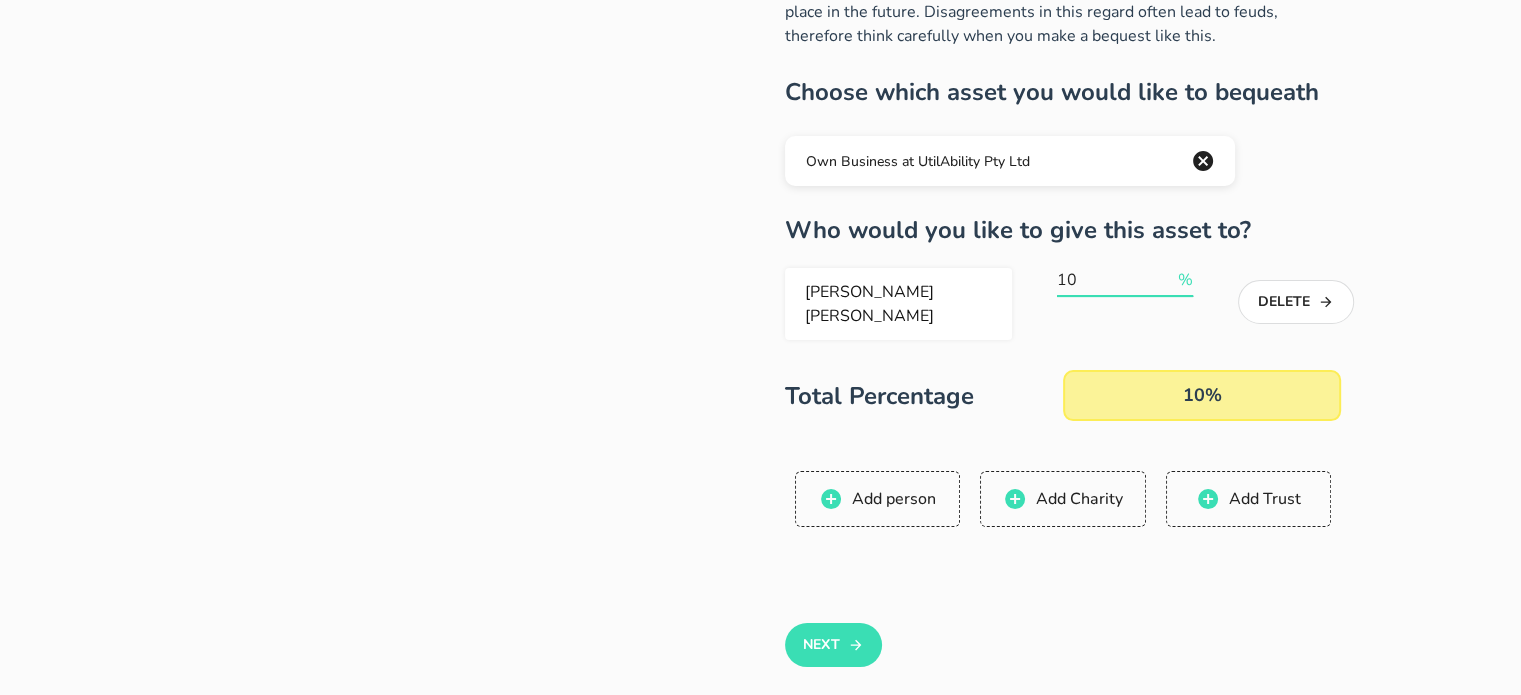 type on "1" 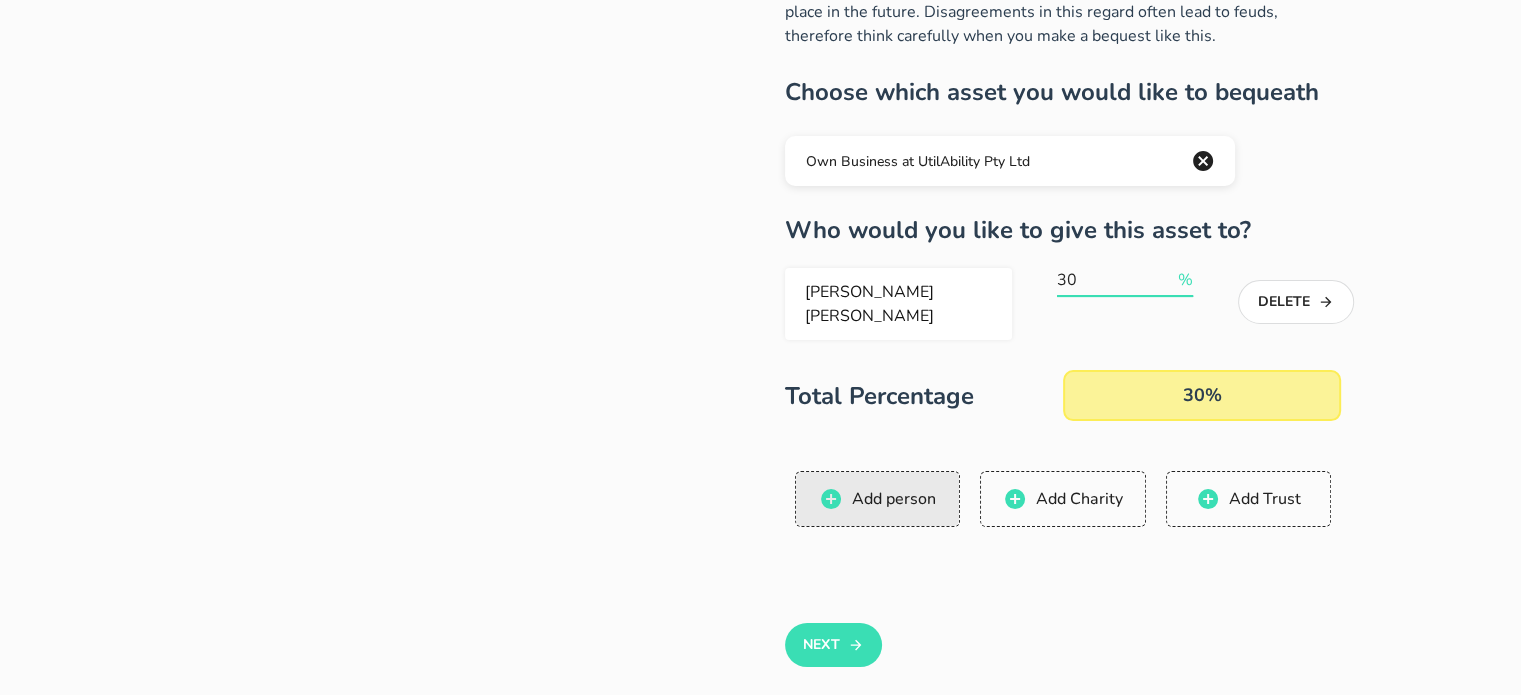 type on "30" 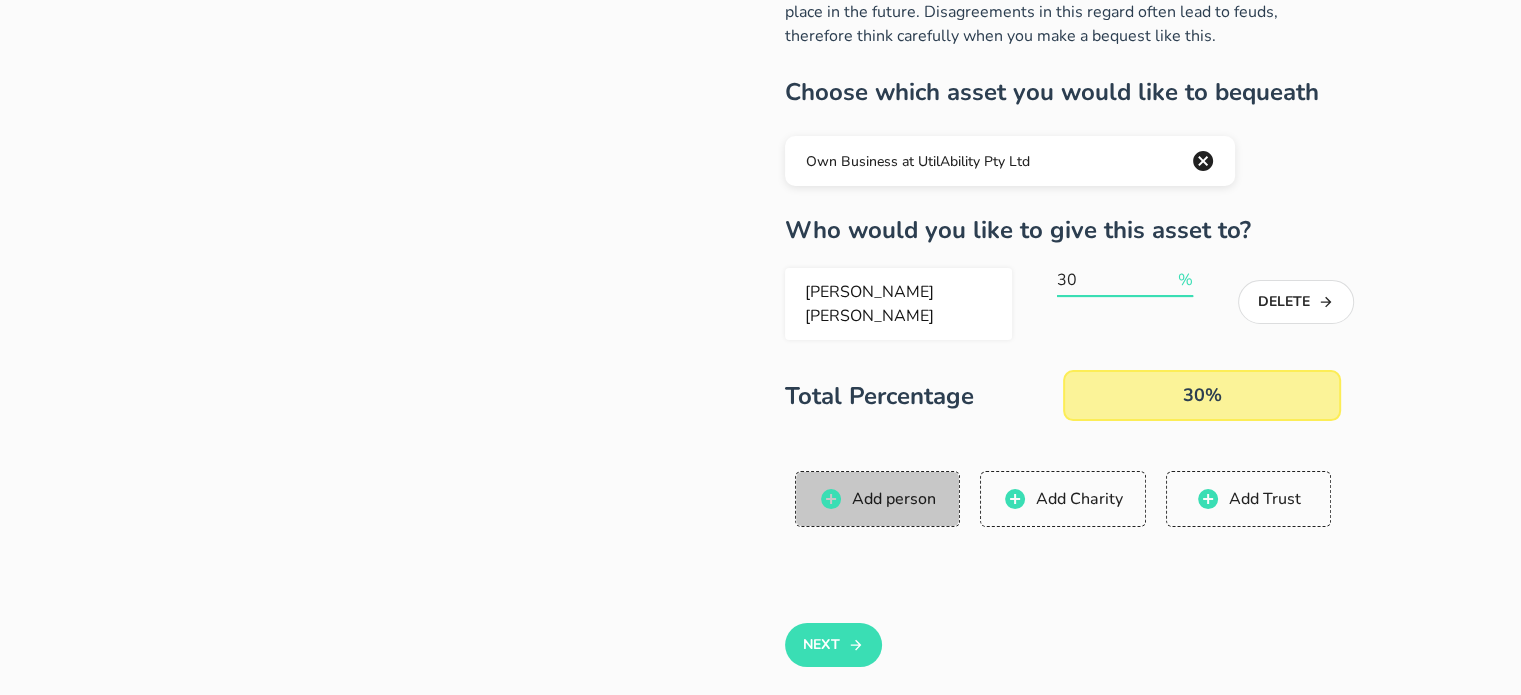 click on "Add person" at bounding box center [893, 499] 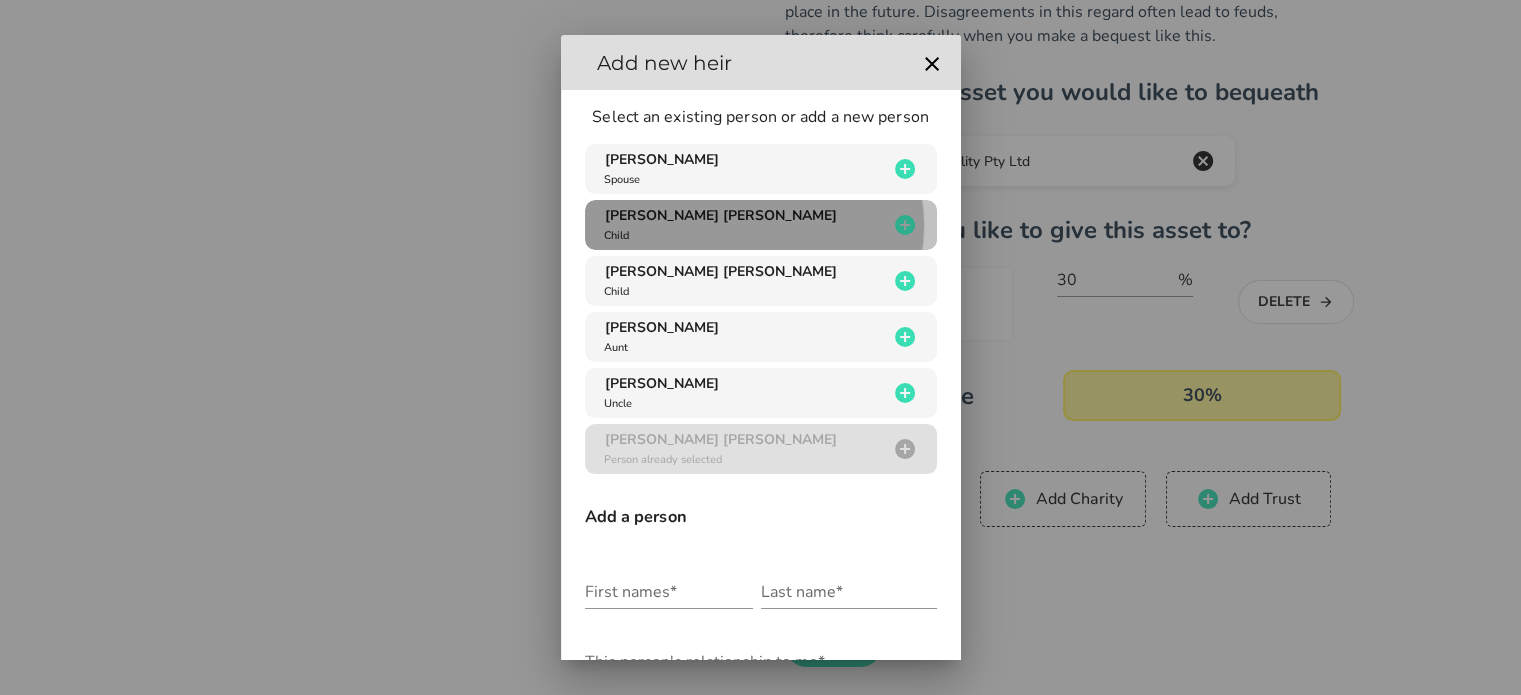 click on "[PERSON_NAME] [PERSON_NAME]" at bounding box center (721, 215) 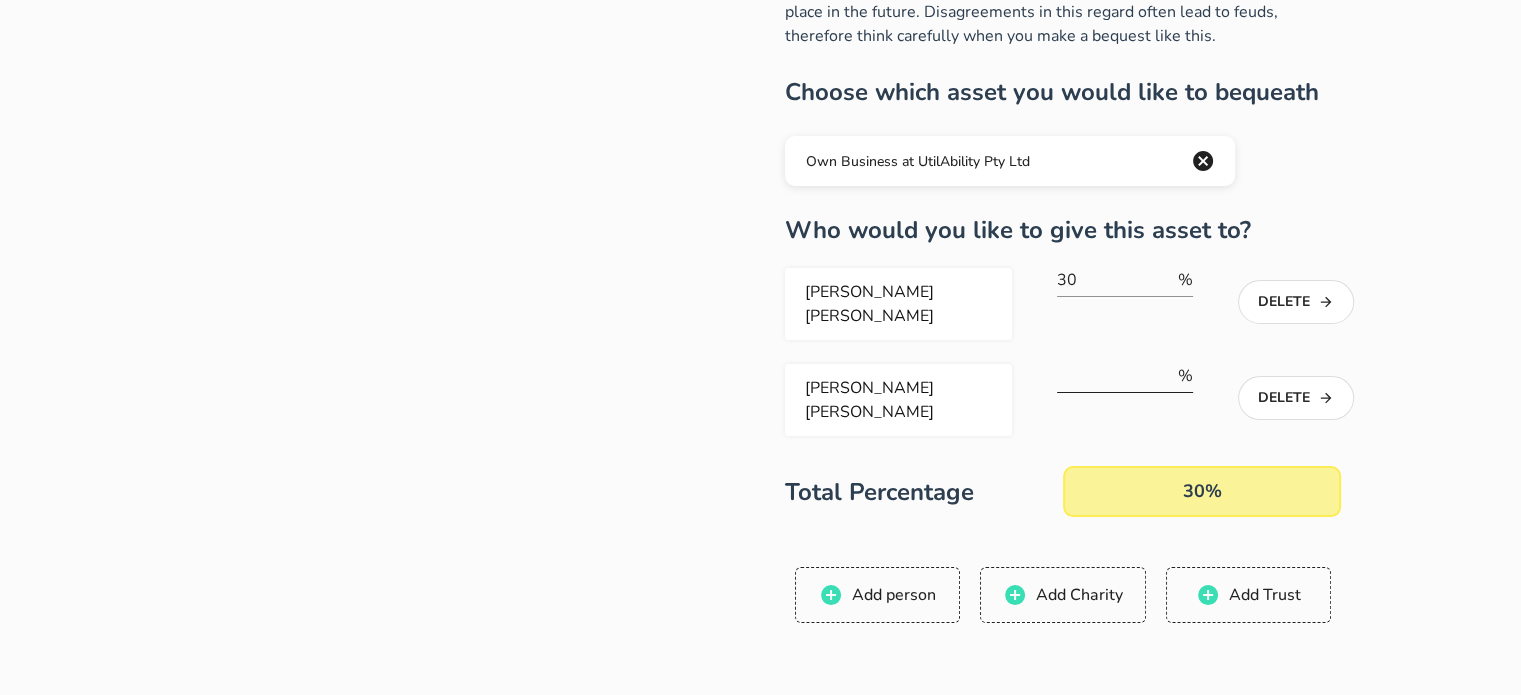 click at bounding box center (1115, 376) 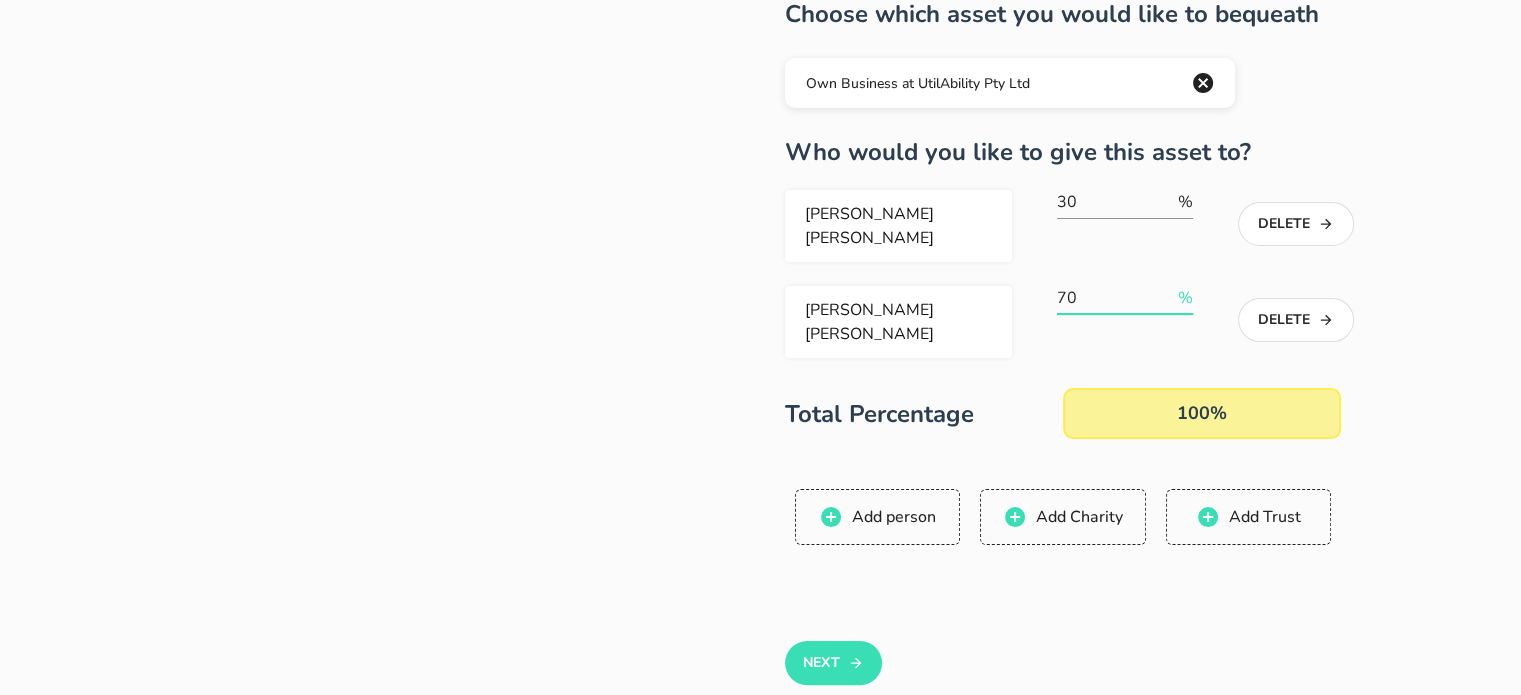 scroll, scrollTop: 400, scrollLeft: 0, axis: vertical 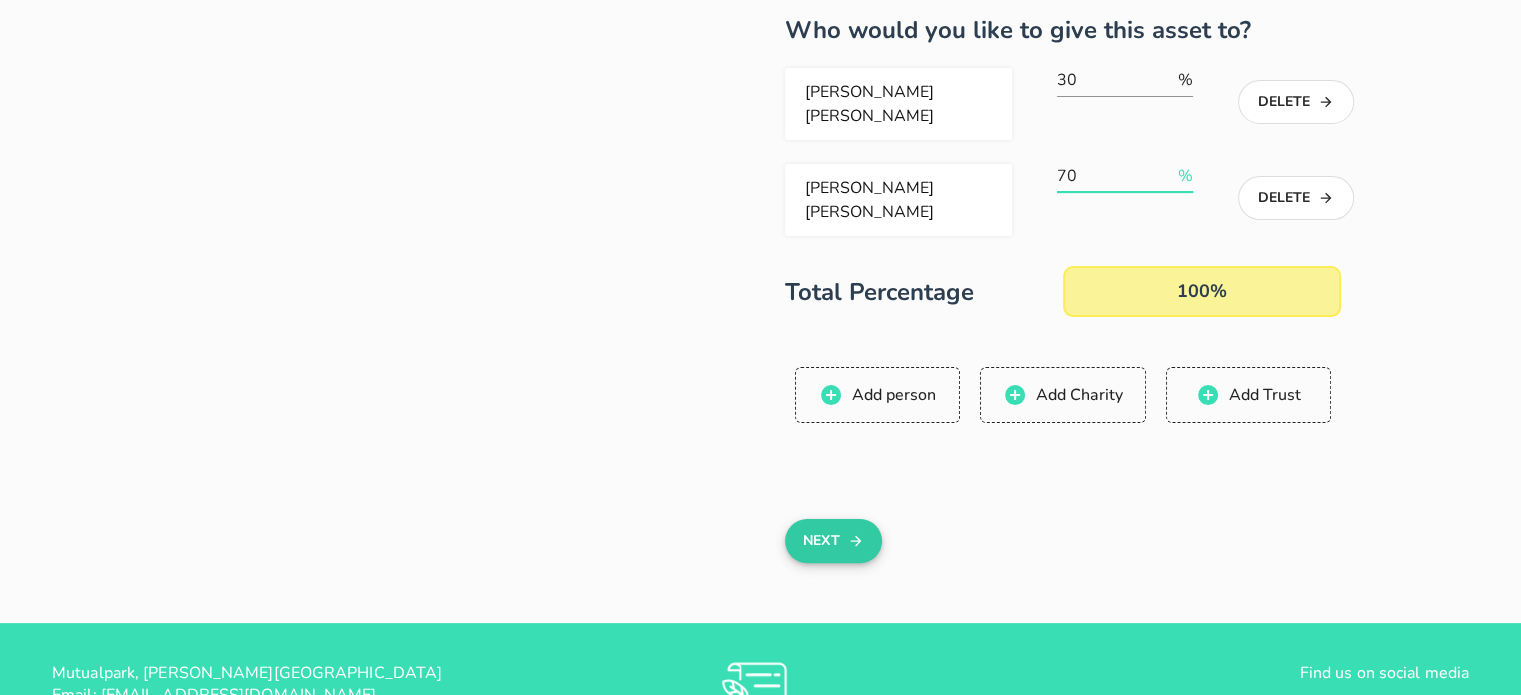 type on "70" 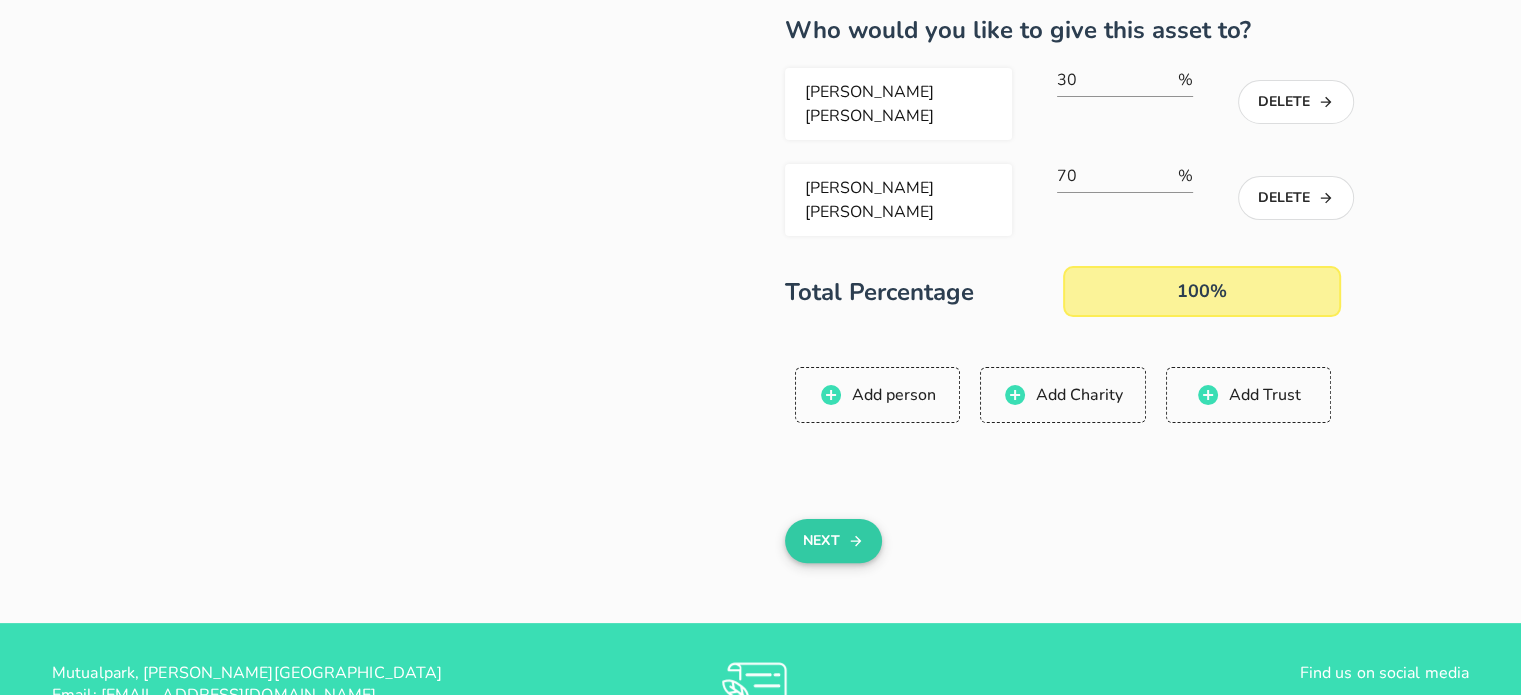 click on "Next" at bounding box center [833, 541] 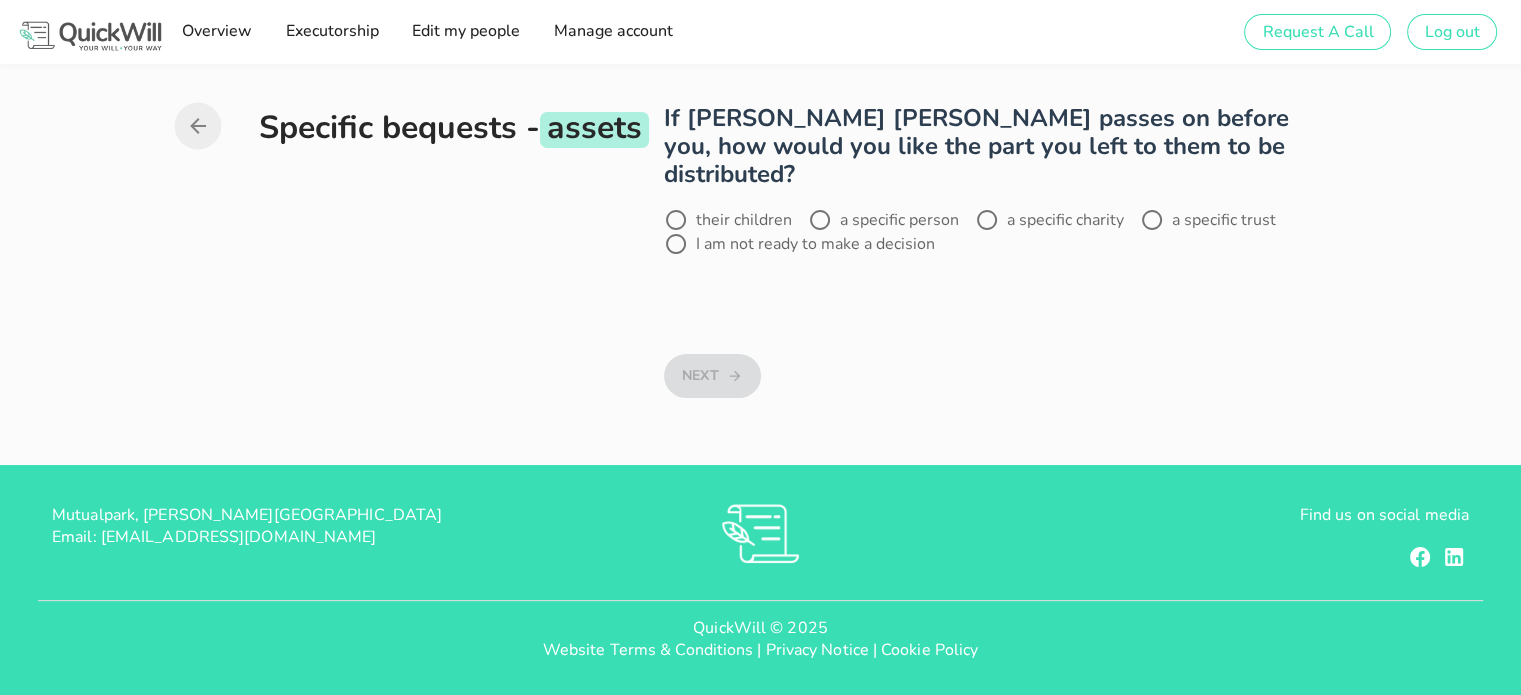 click 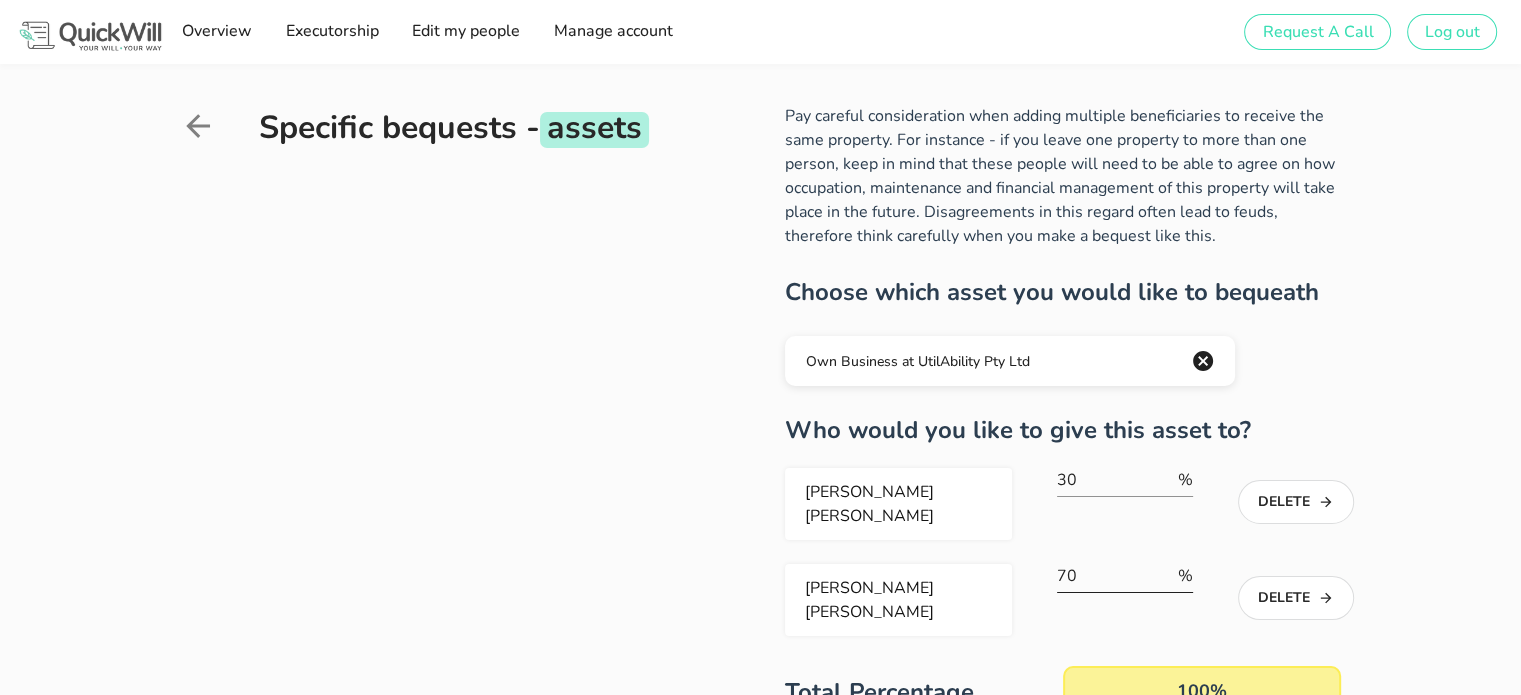 scroll, scrollTop: 100, scrollLeft: 0, axis: vertical 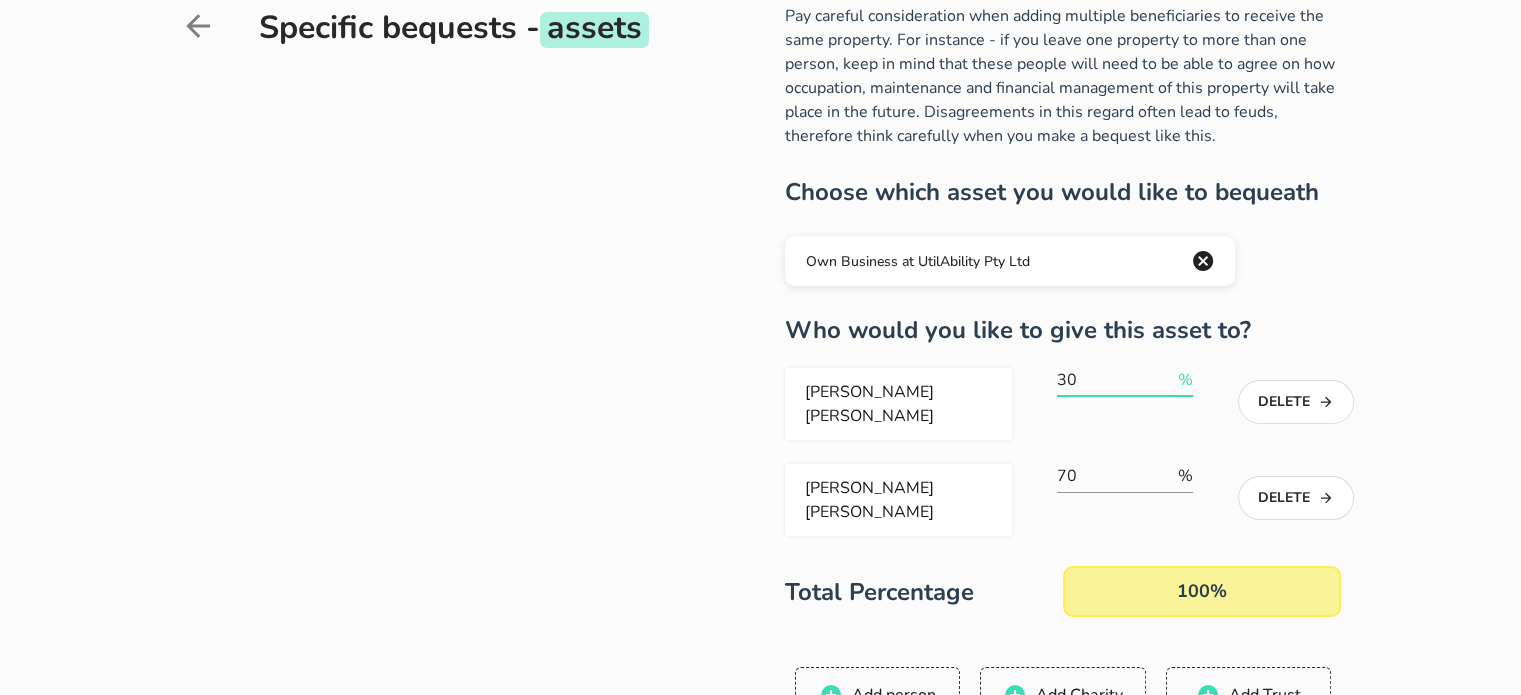 click on "30" at bounding box center (1115, 380) 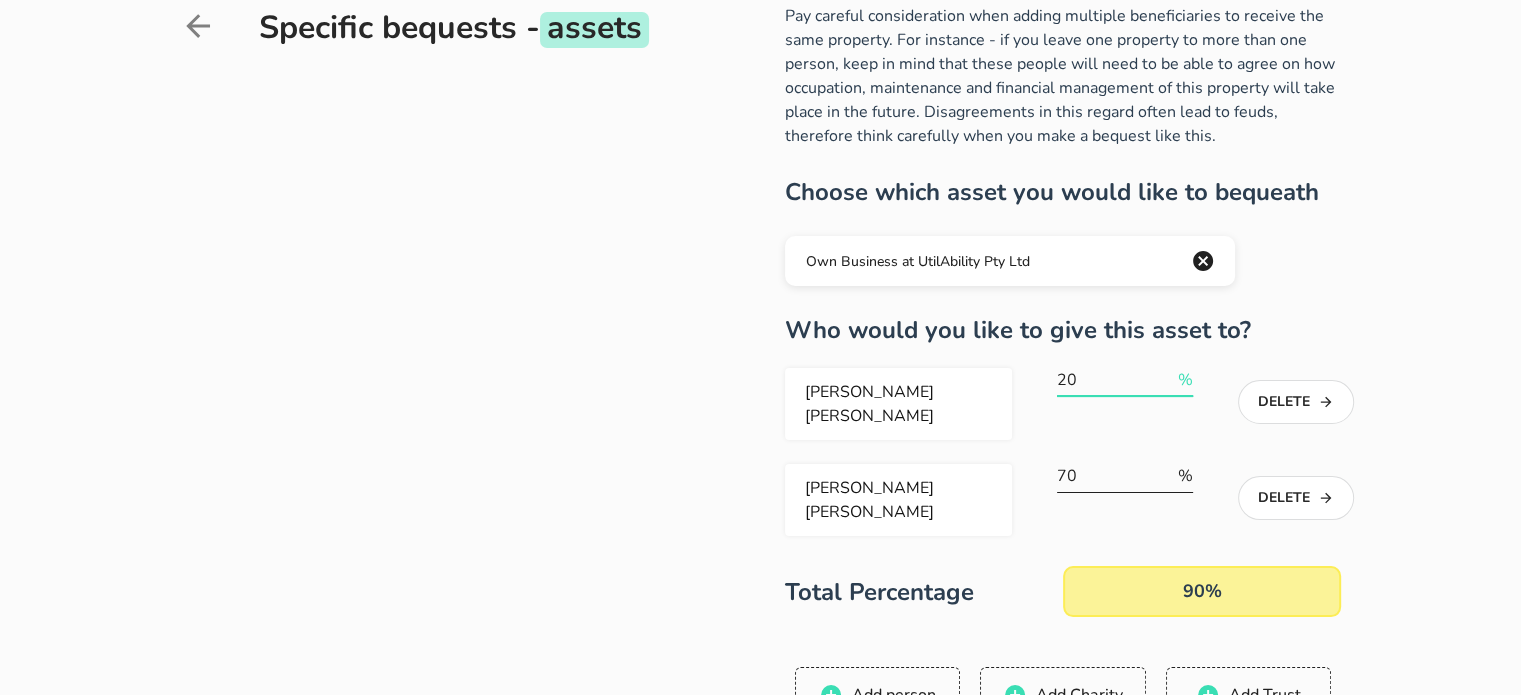 type on "20" 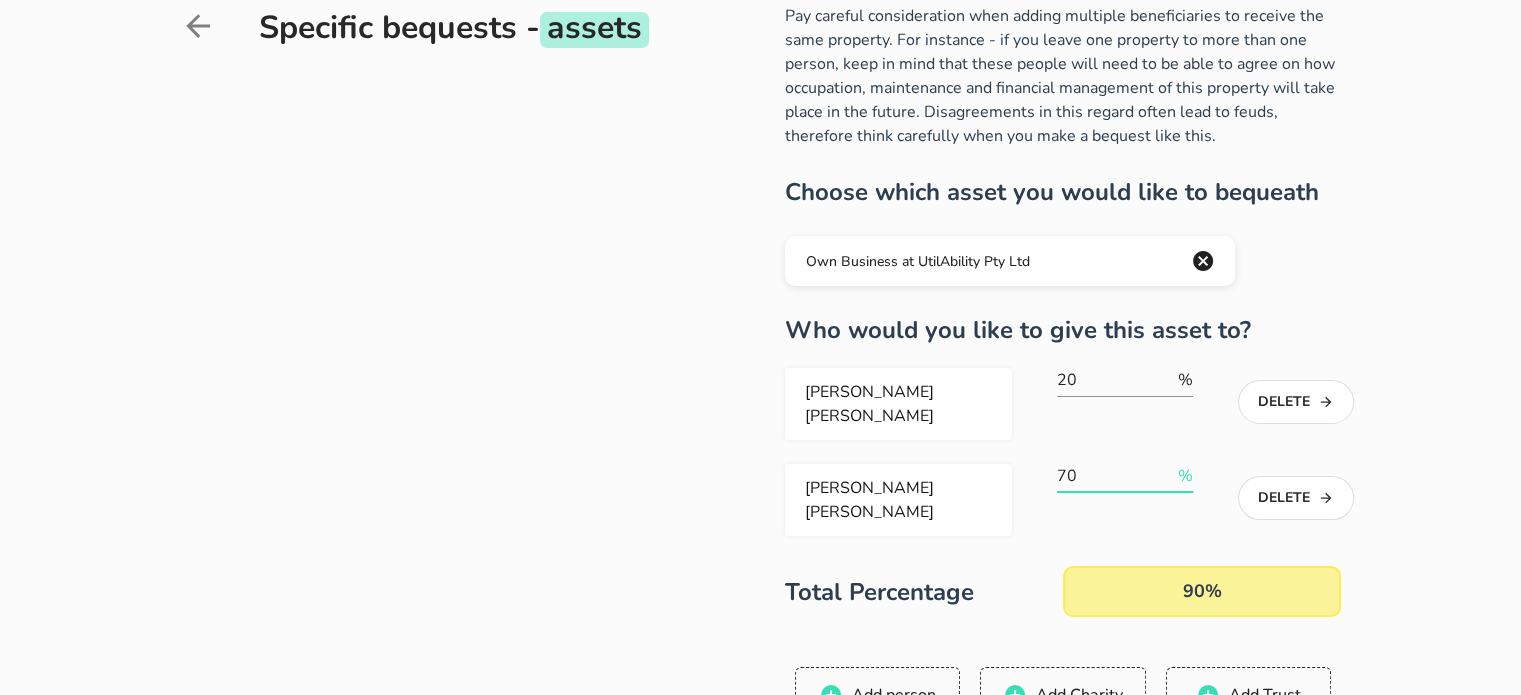 type on "7" 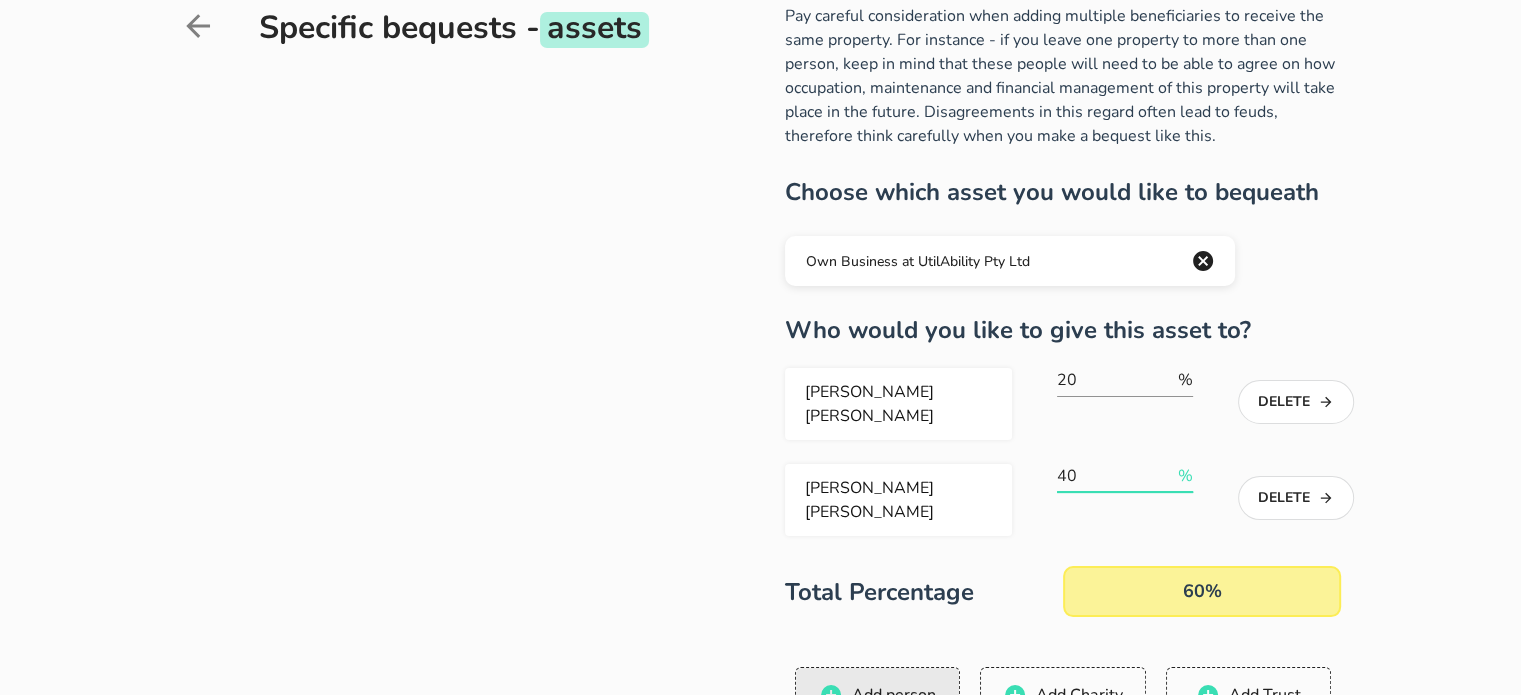 type on "40" 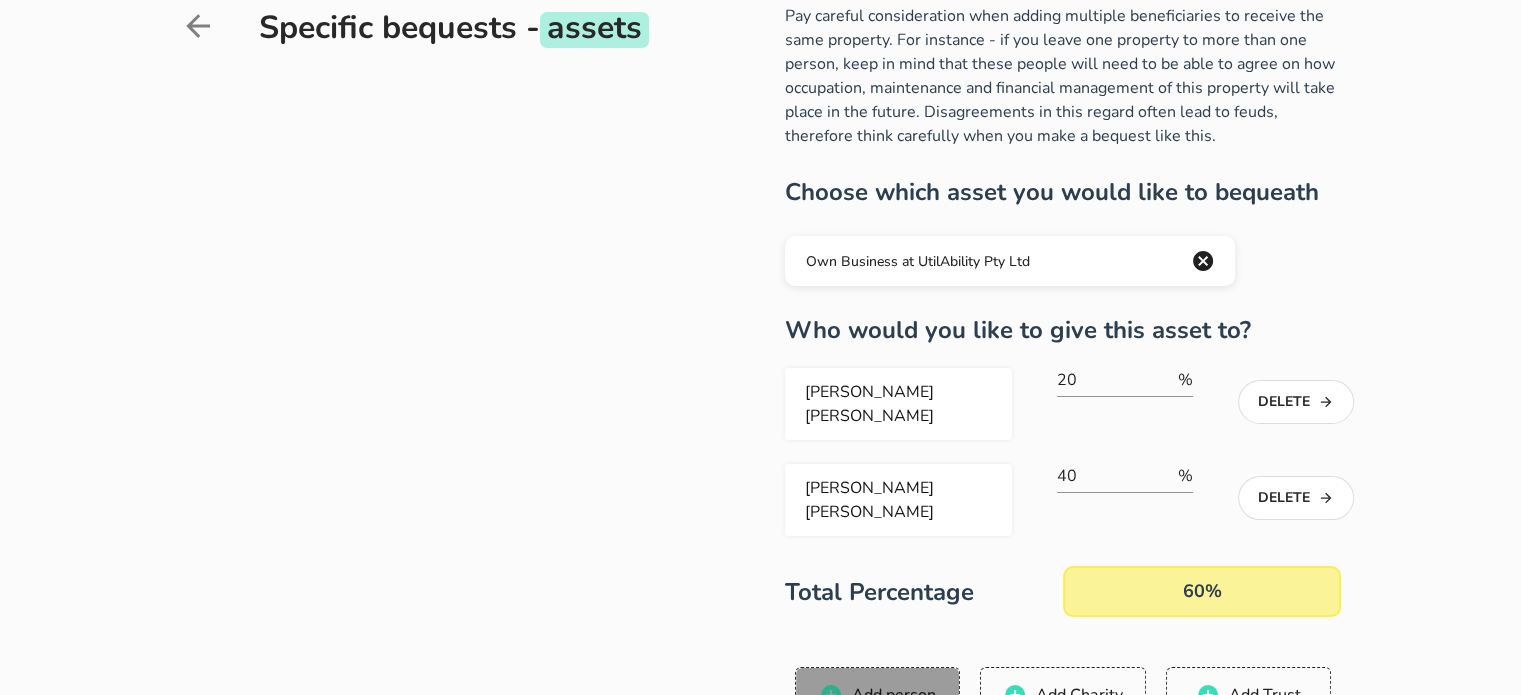 click on "Add person" at bounding box center [893, 695] 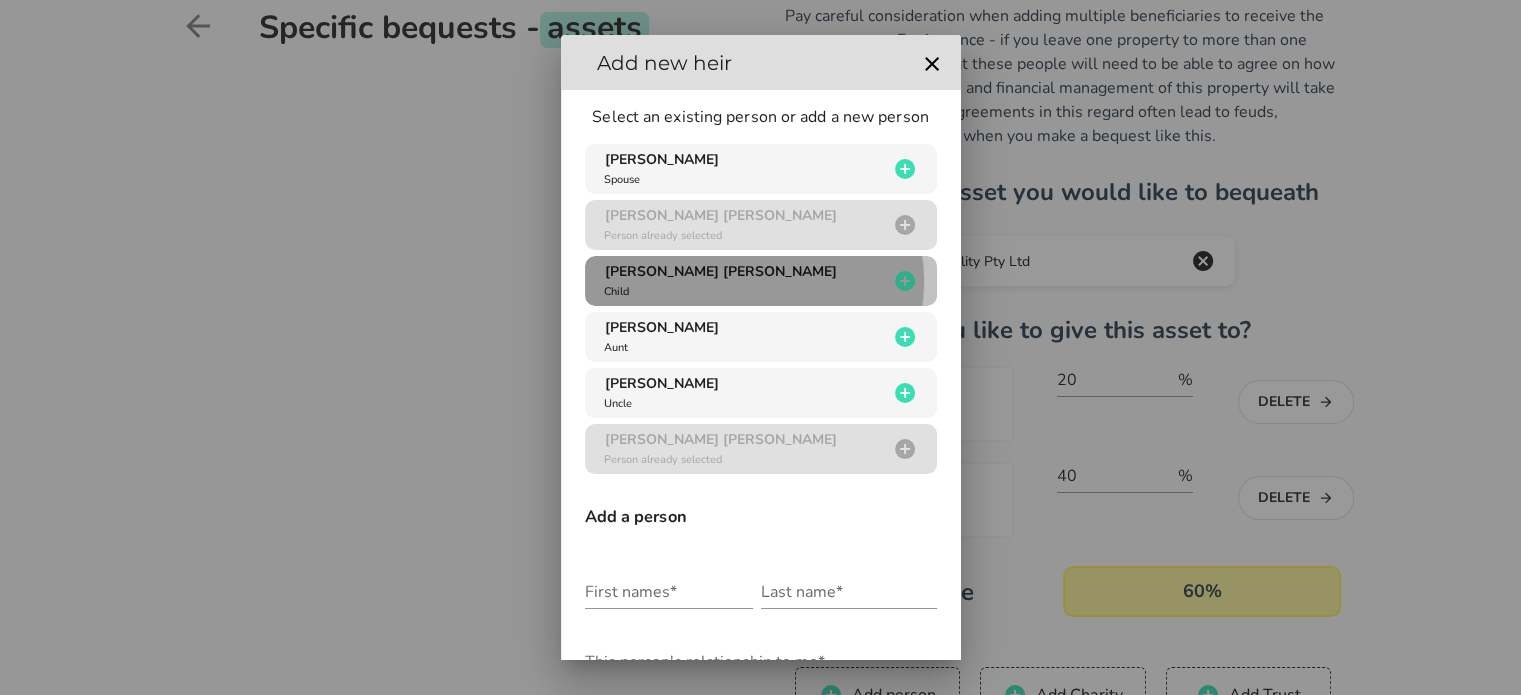 click on "[PERSON_NAME] [PERSON_NAME]   Child" at bounding box center (744, 281) 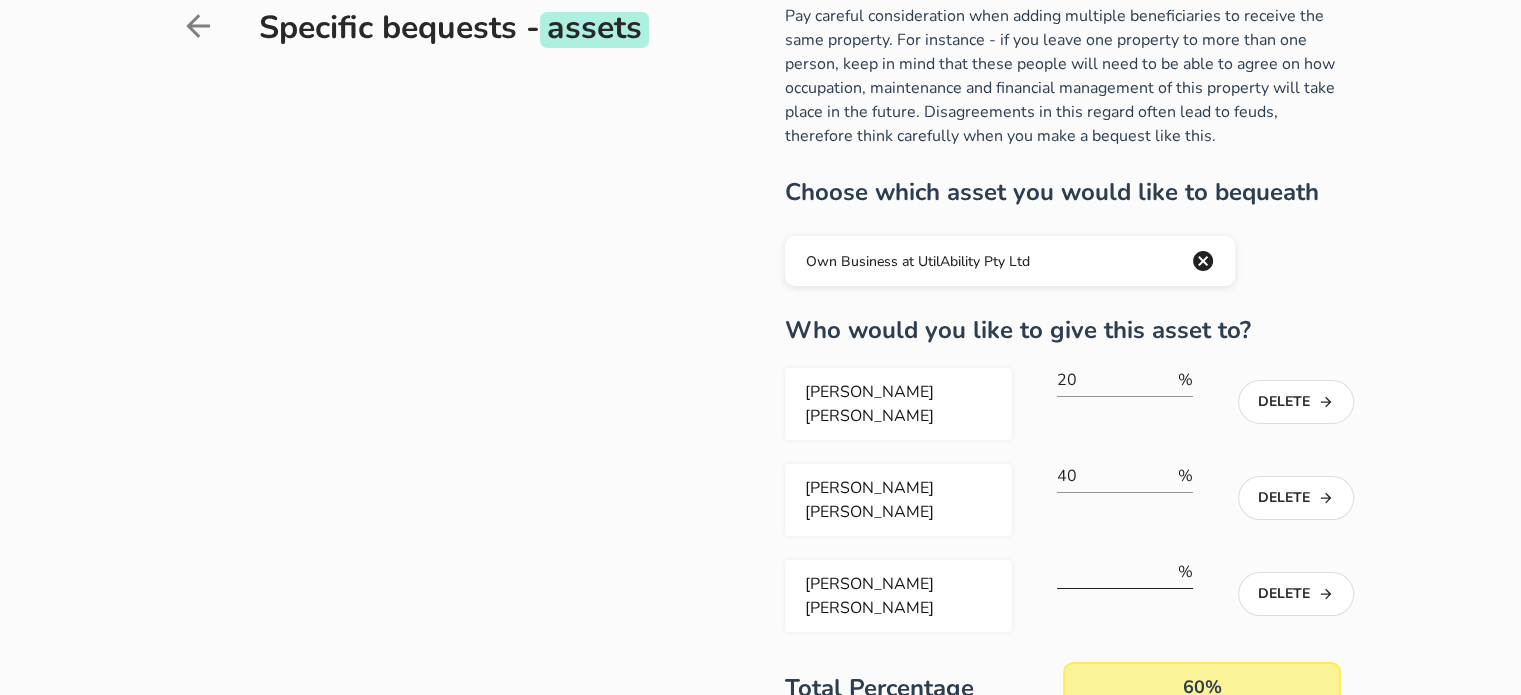 click at bounding box center [1115, 572] 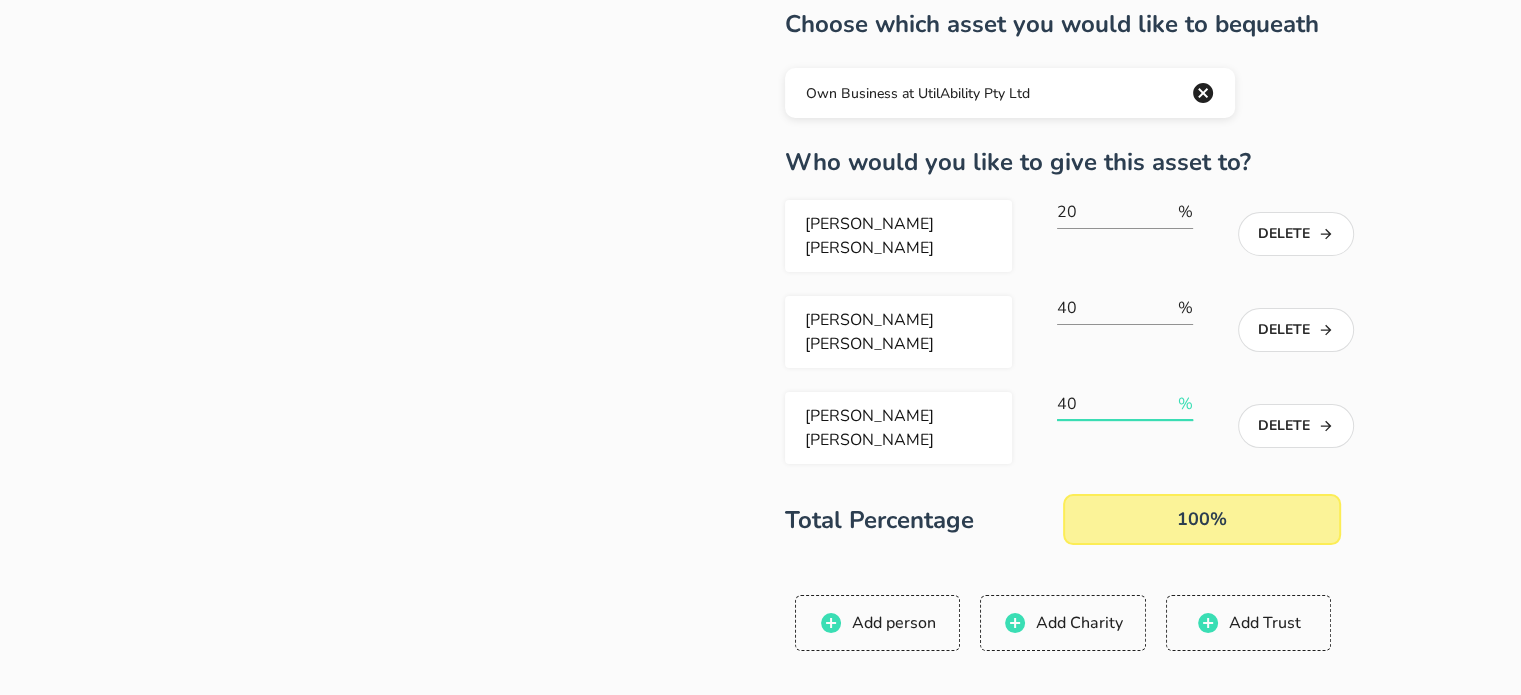 scroll, scrollTop: 300, scrollLeft: 0, axis: vertical 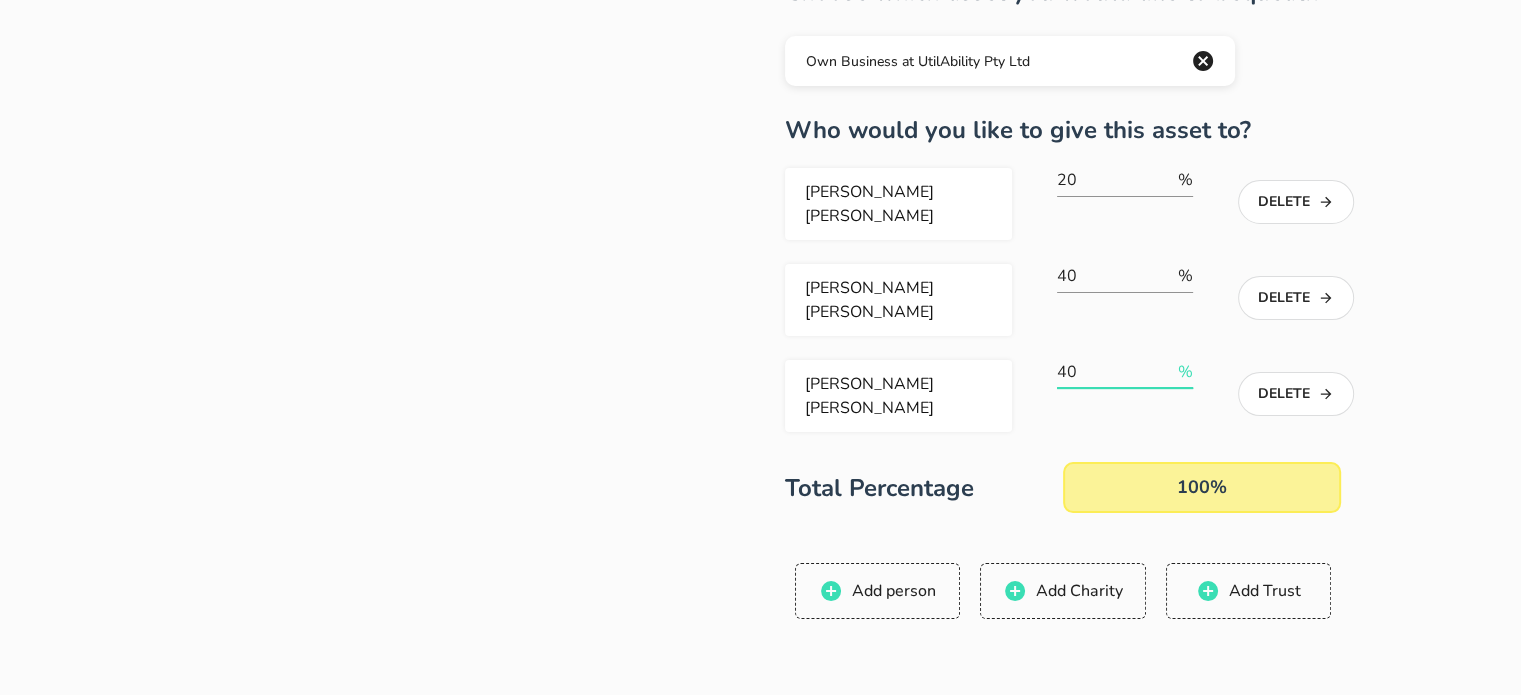 type on "40" 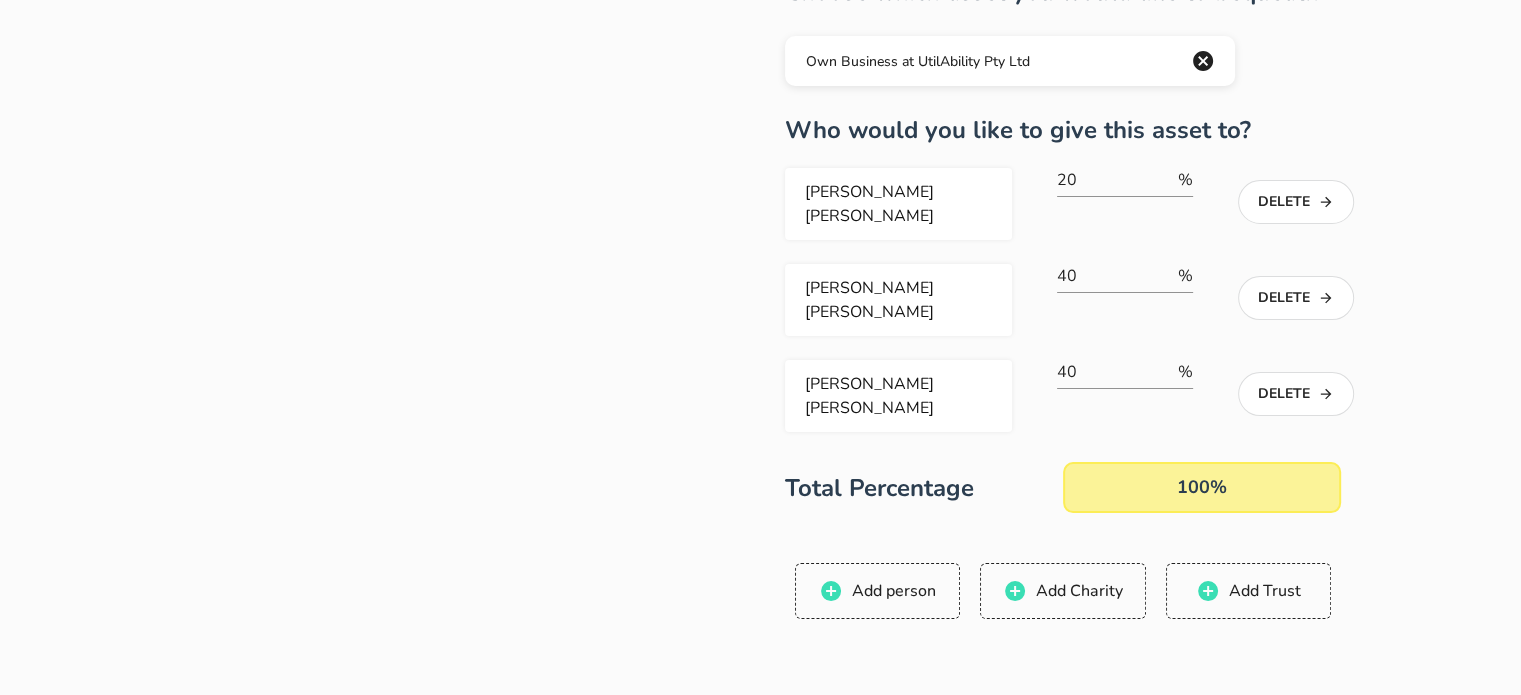 click on "Next" at bounding box center [833, 737] 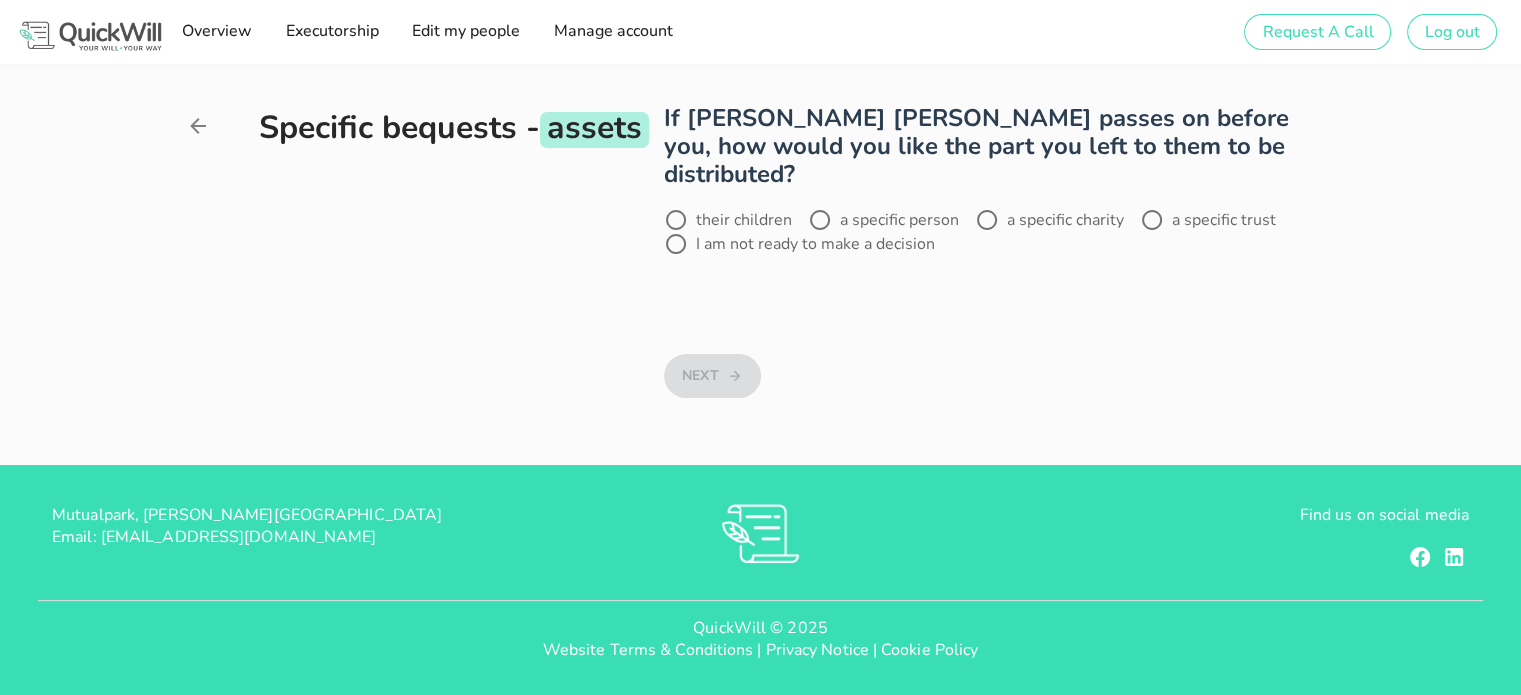 click on "a specific person" at bounding box center [899, 220] 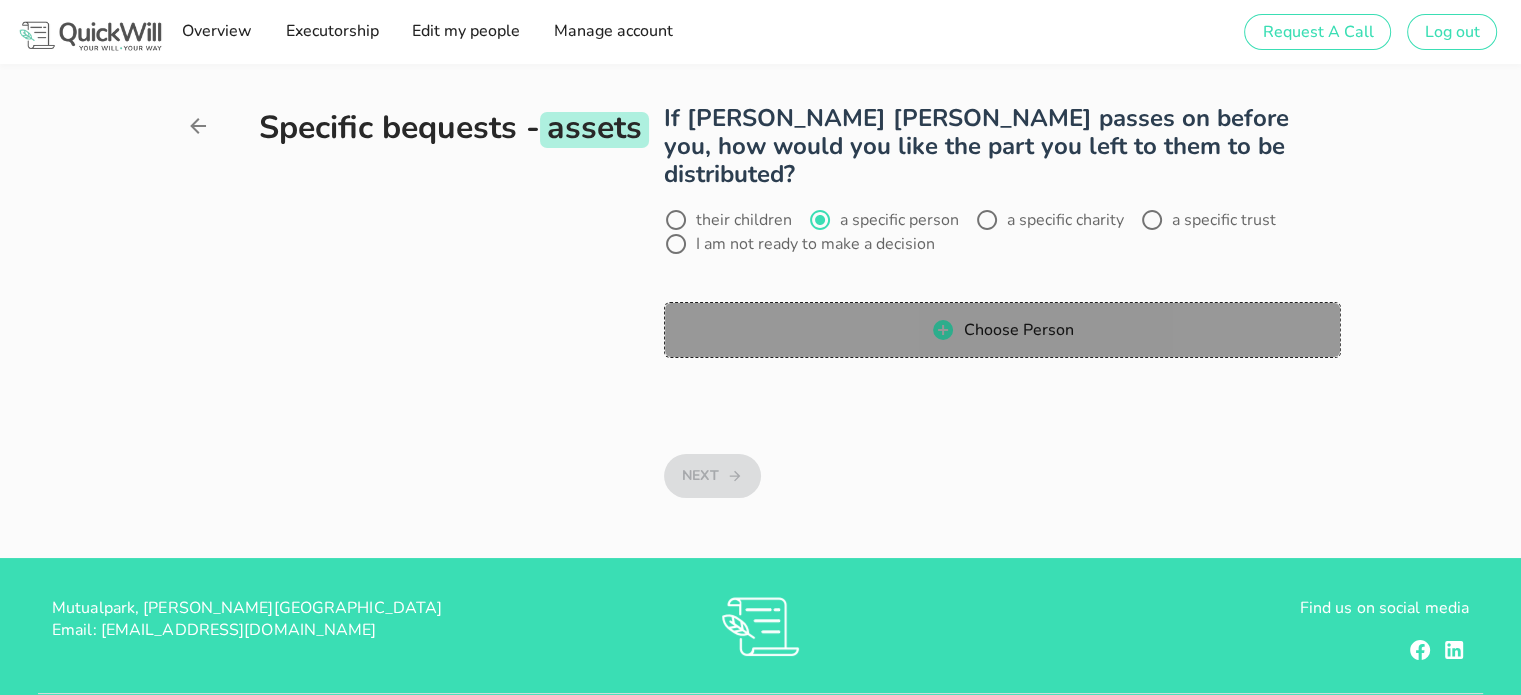 click on "Choose Person" at bounding box center [1002, 330] 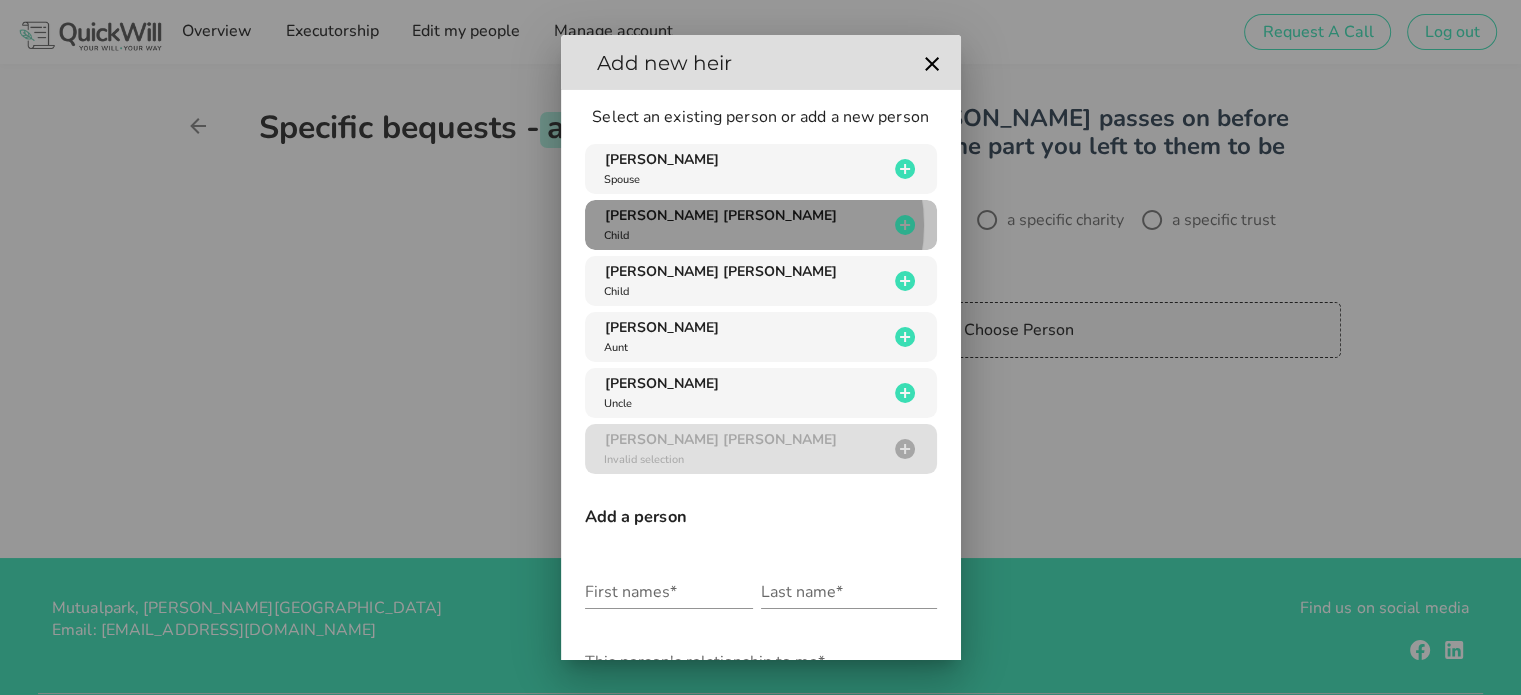 click on "[PERSON_NAME] [PERSON_NAME]   Child" at bounding box center (744, 225) 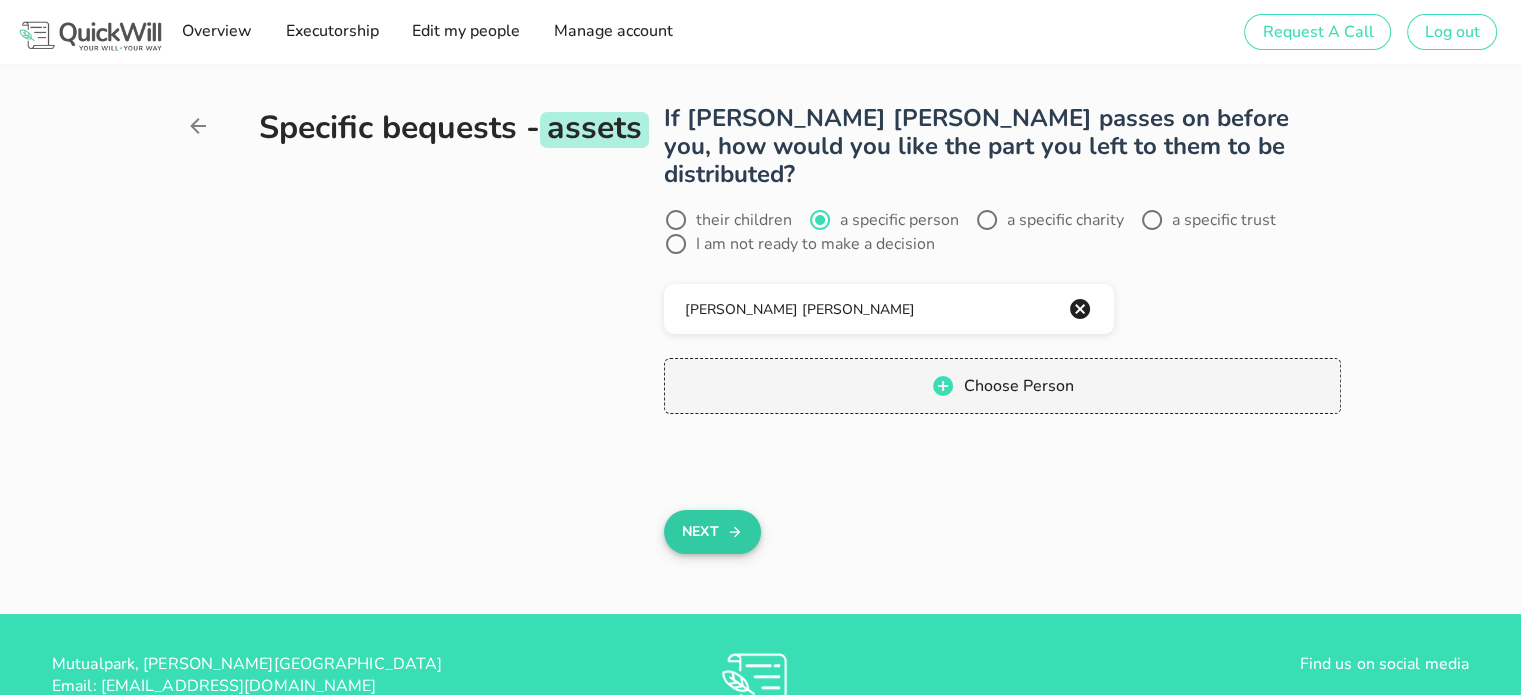 click on "Next" at bounding box center [712, 532] 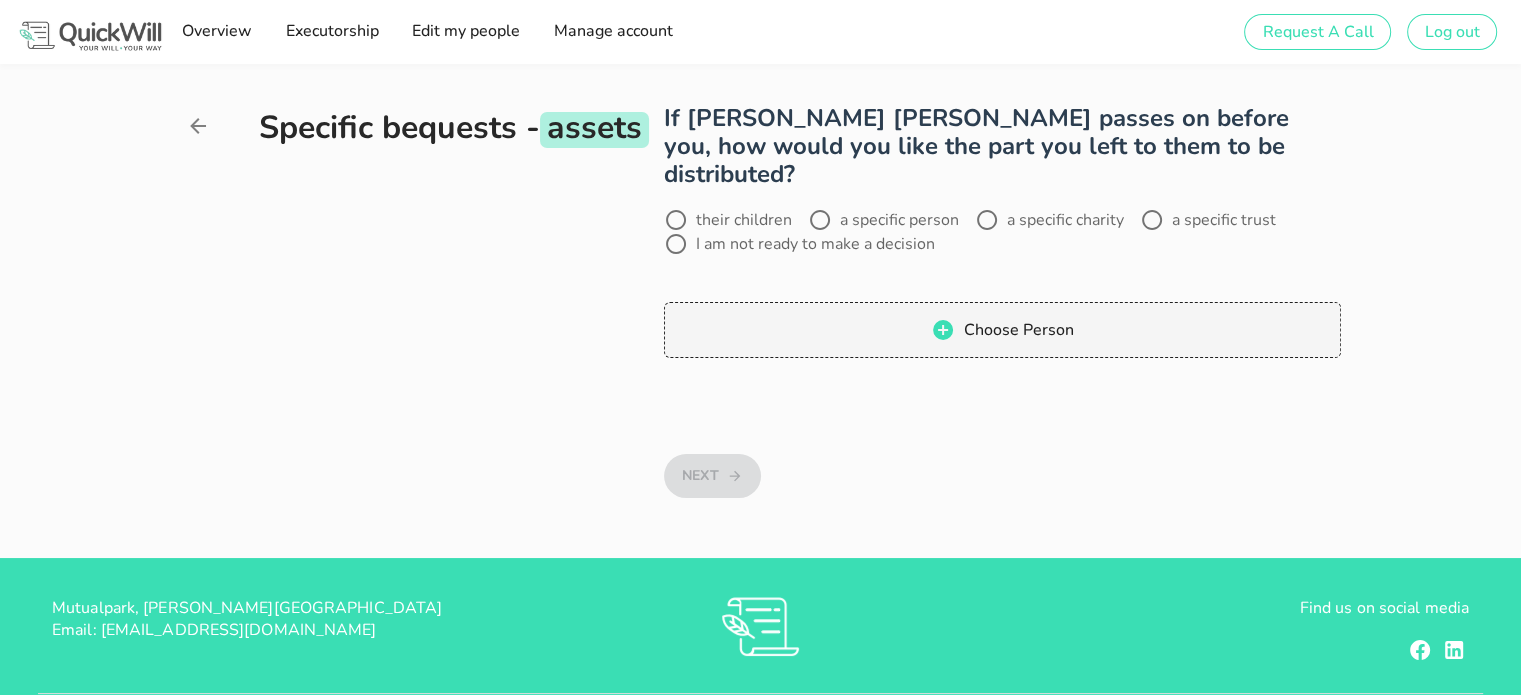 click on "a specific person" at bounding box center [899, 220] 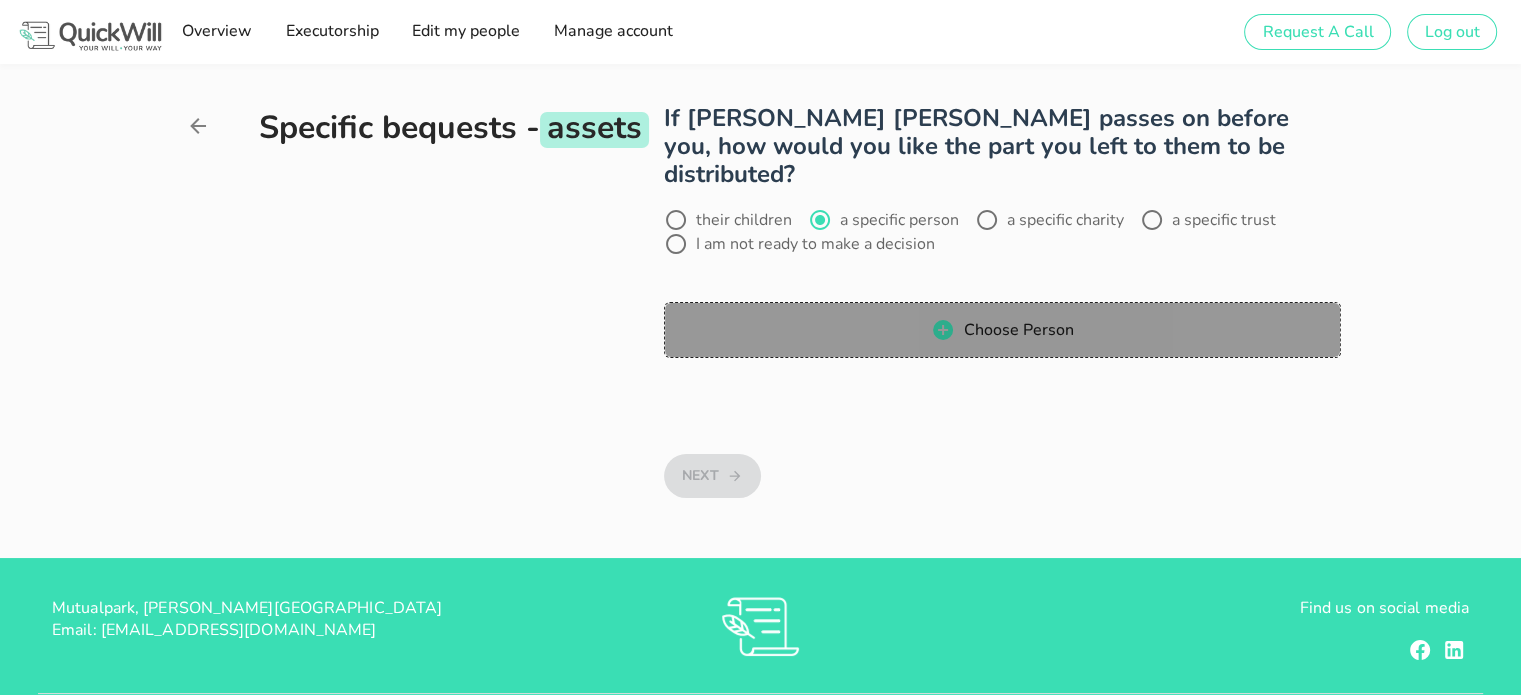 click on "Choose Person" at bounding box center [1018, 330] 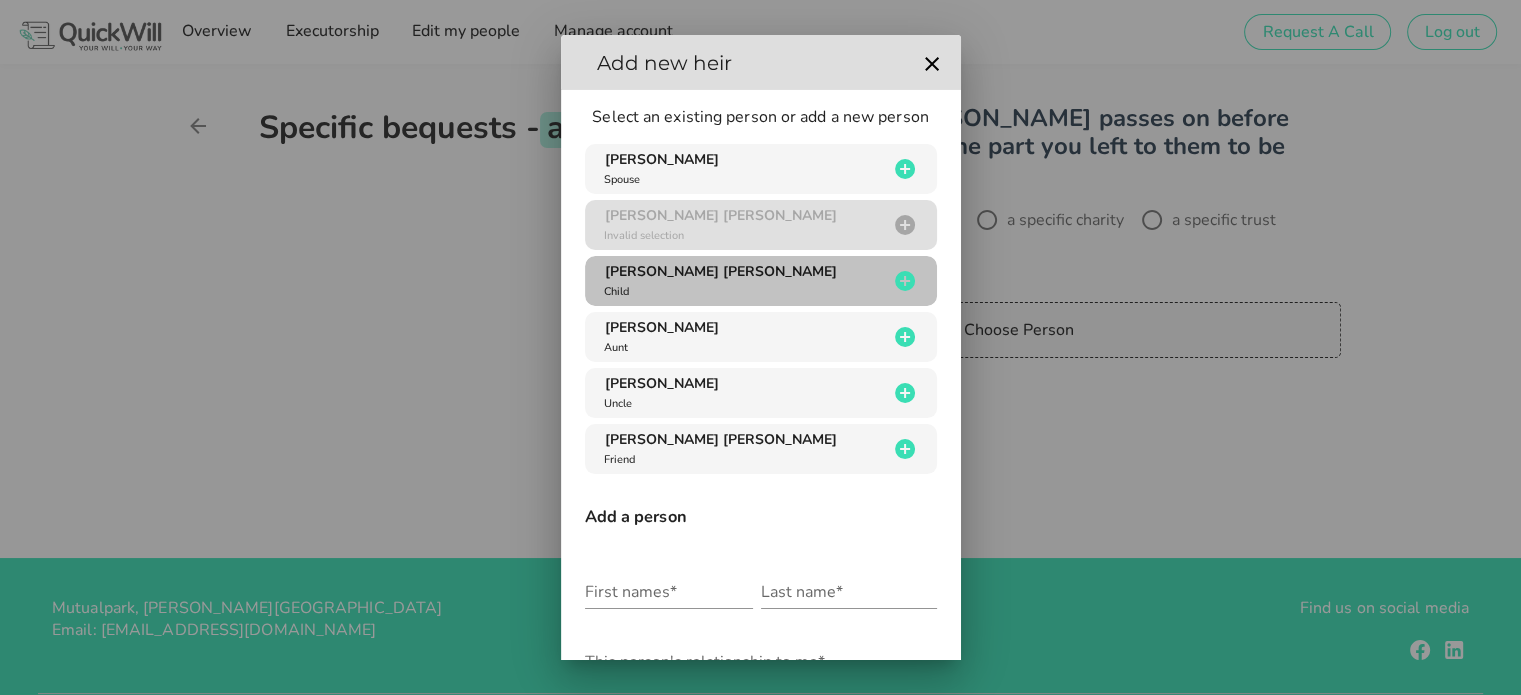 click on "[PERSON_NAME] [PERSON_NAME]   Child" at bounding box center [744, 281] 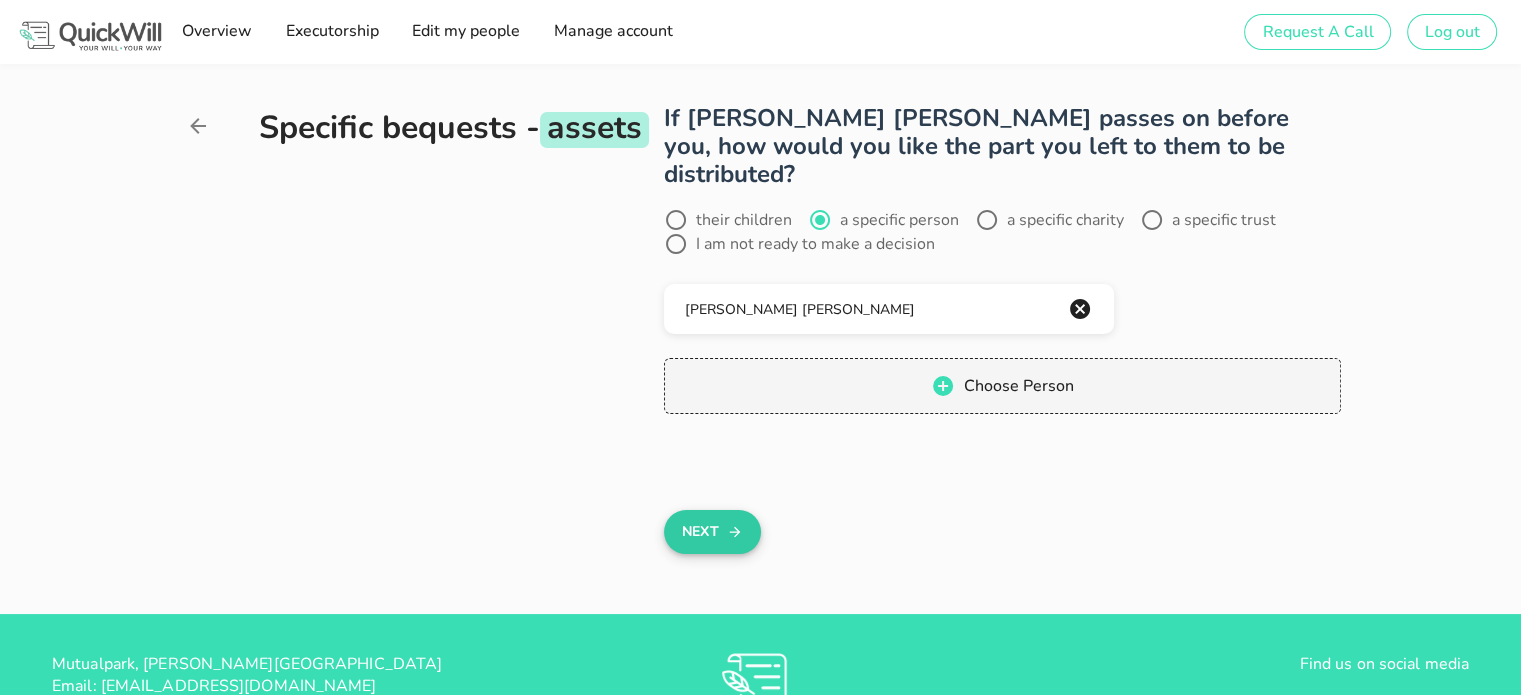 click on "Next" at bounding box center [712, 532] 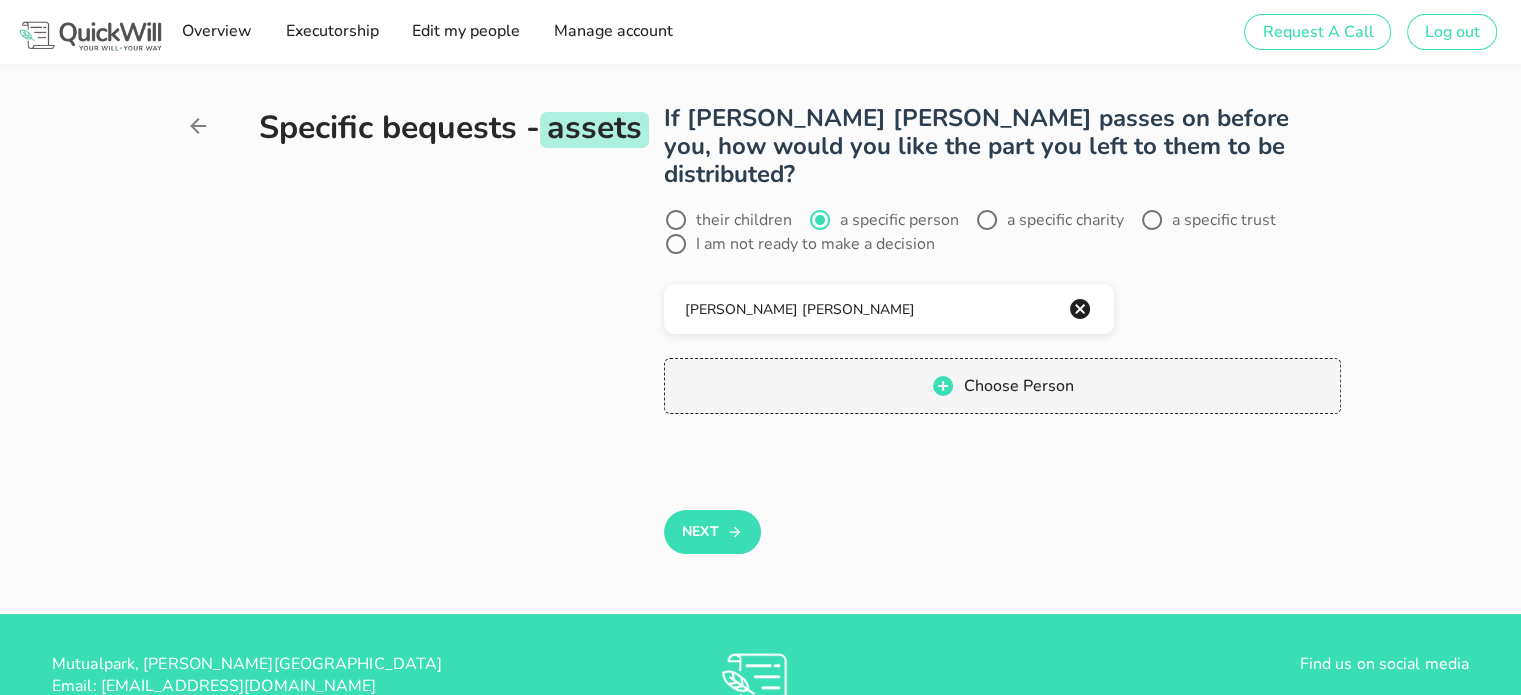 radio on "false" 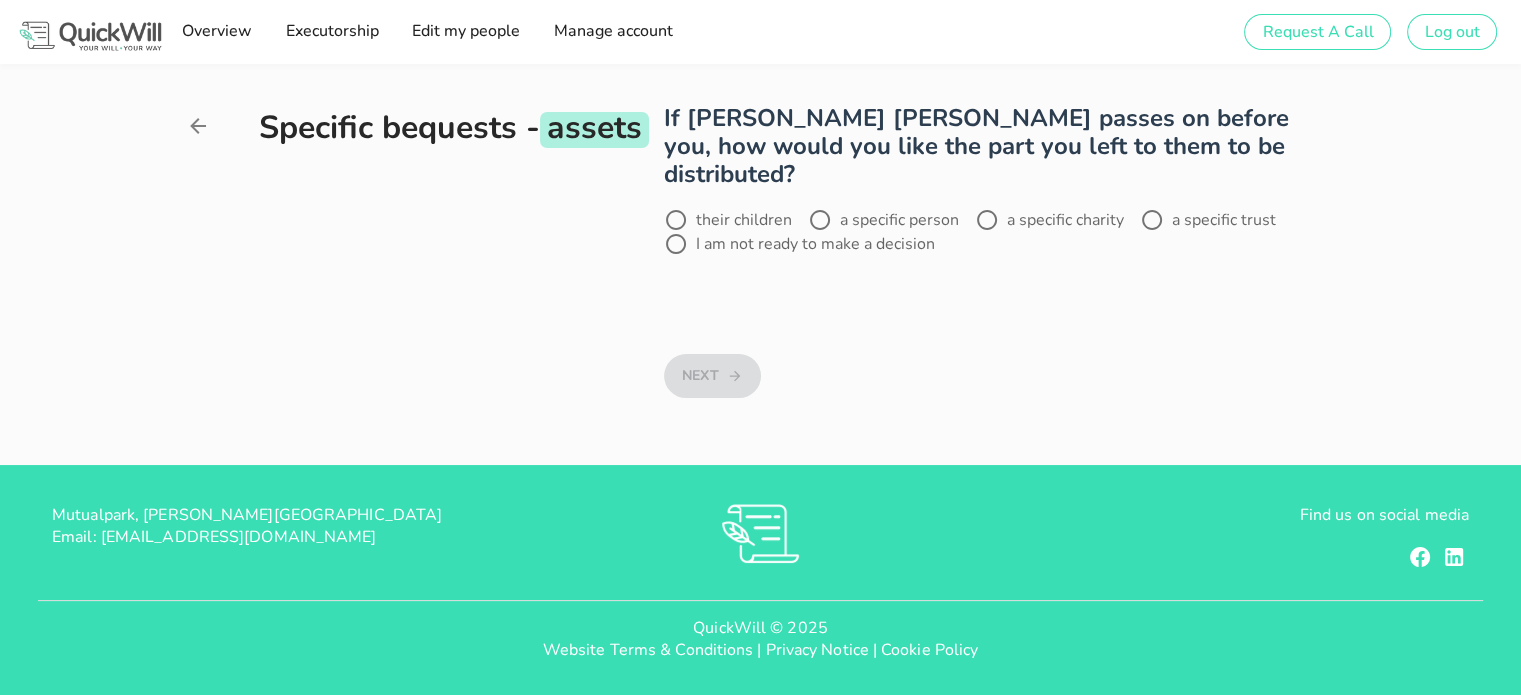click on "I am not ready to make a decision" at bounding box center [815, 244] 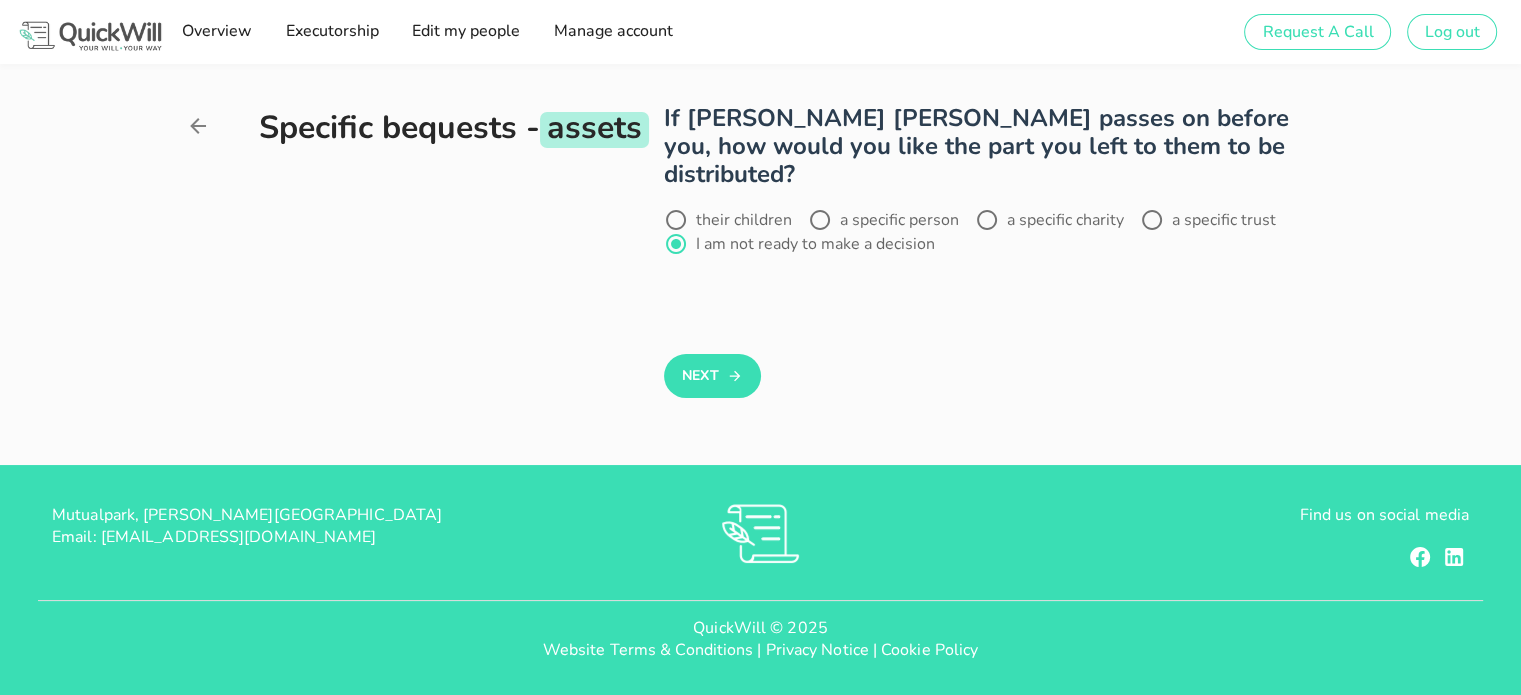 click 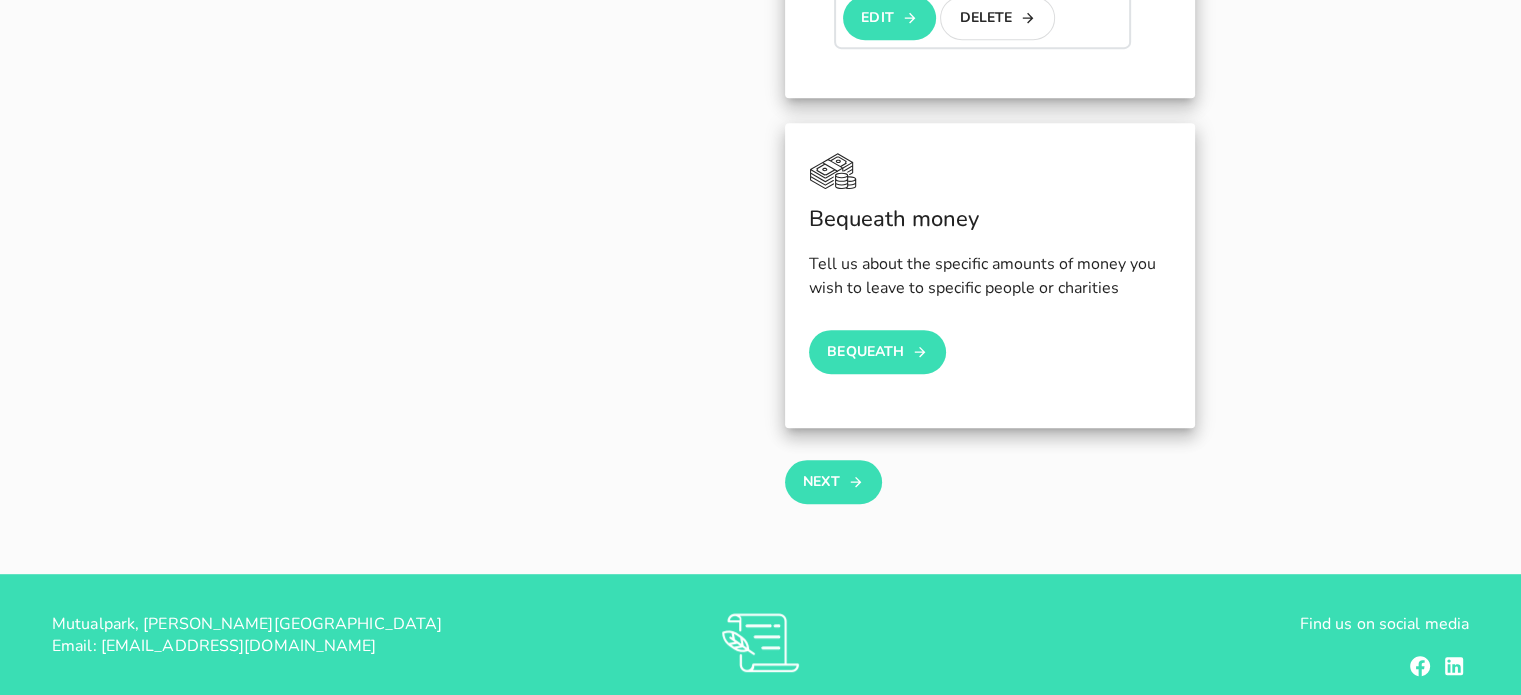 scroll, scrollTop: 1032, scrollLeft: 0, axis: vertical 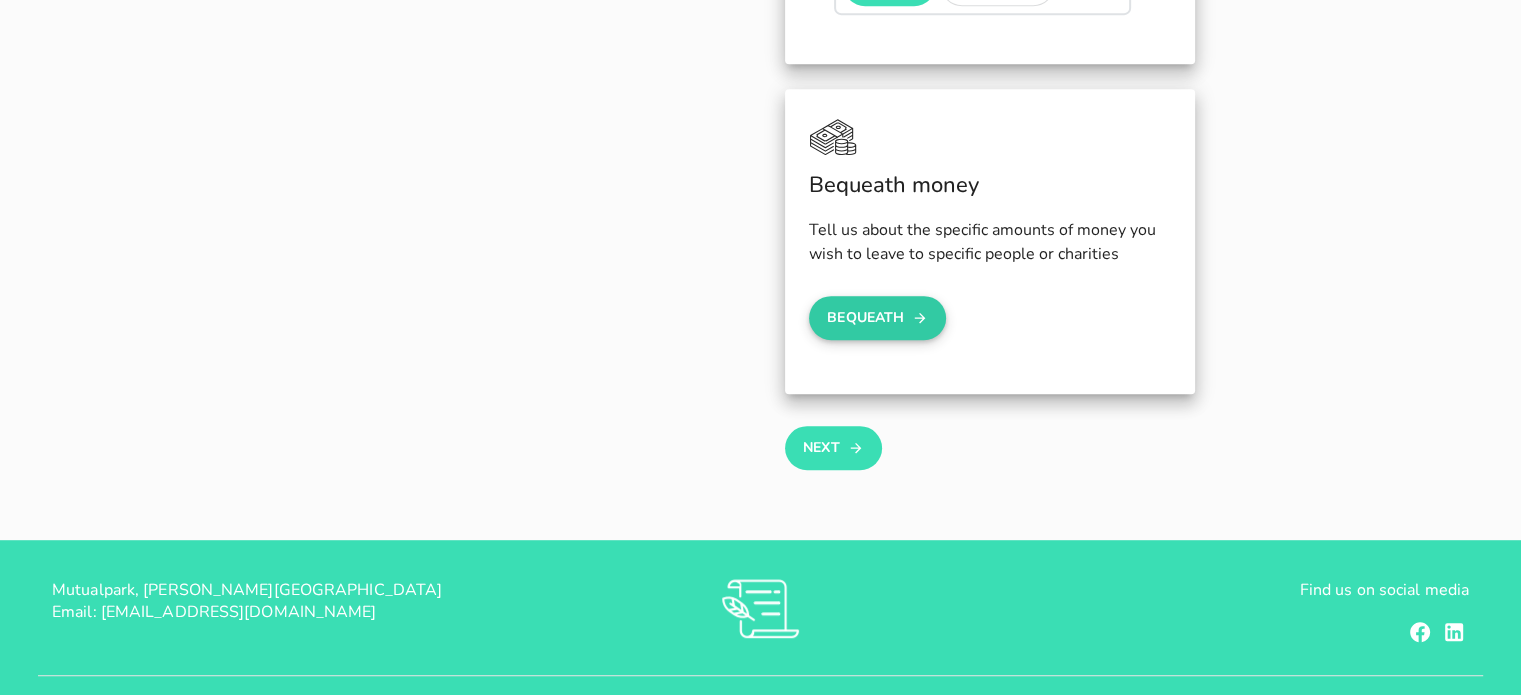 click on "Bequeath" at bounding box center (878, 318) 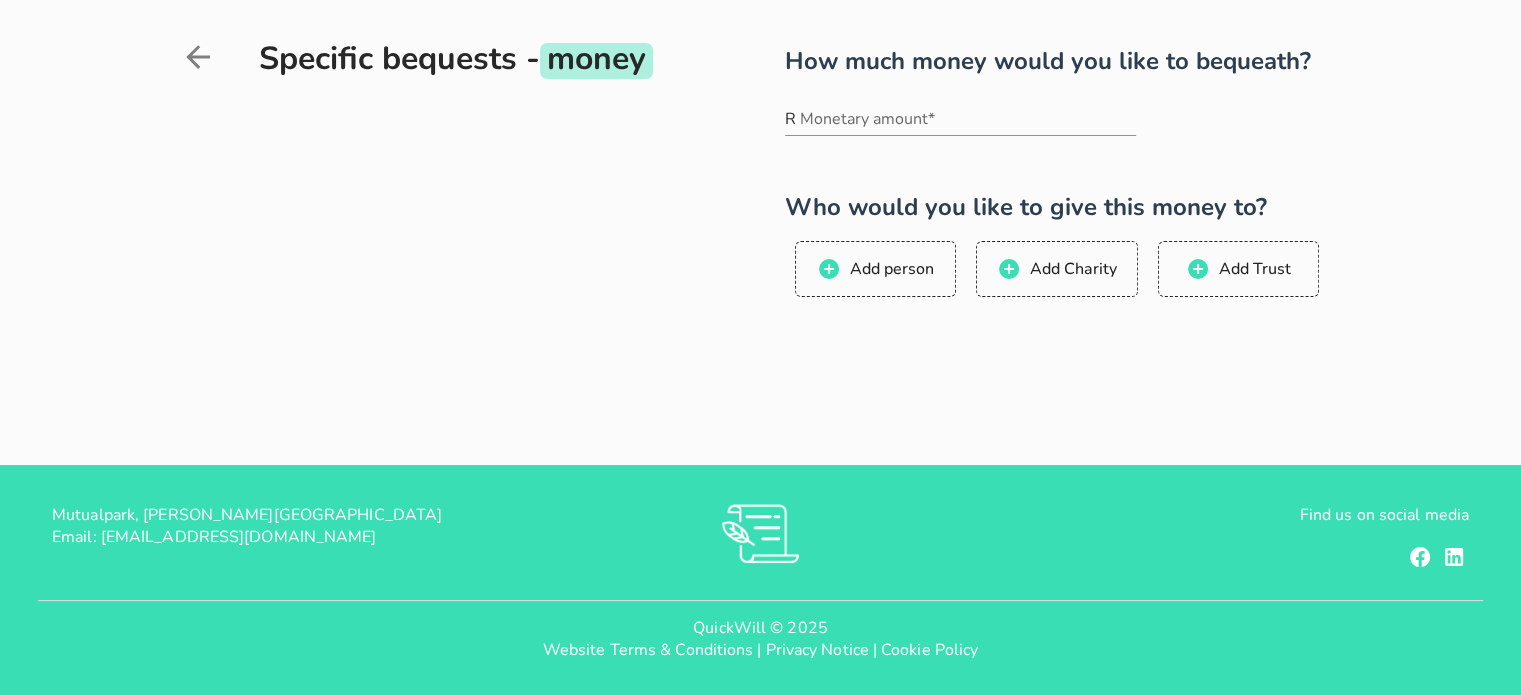 scroll, scrollTop: 0, scrollLeft: 0, axis: both 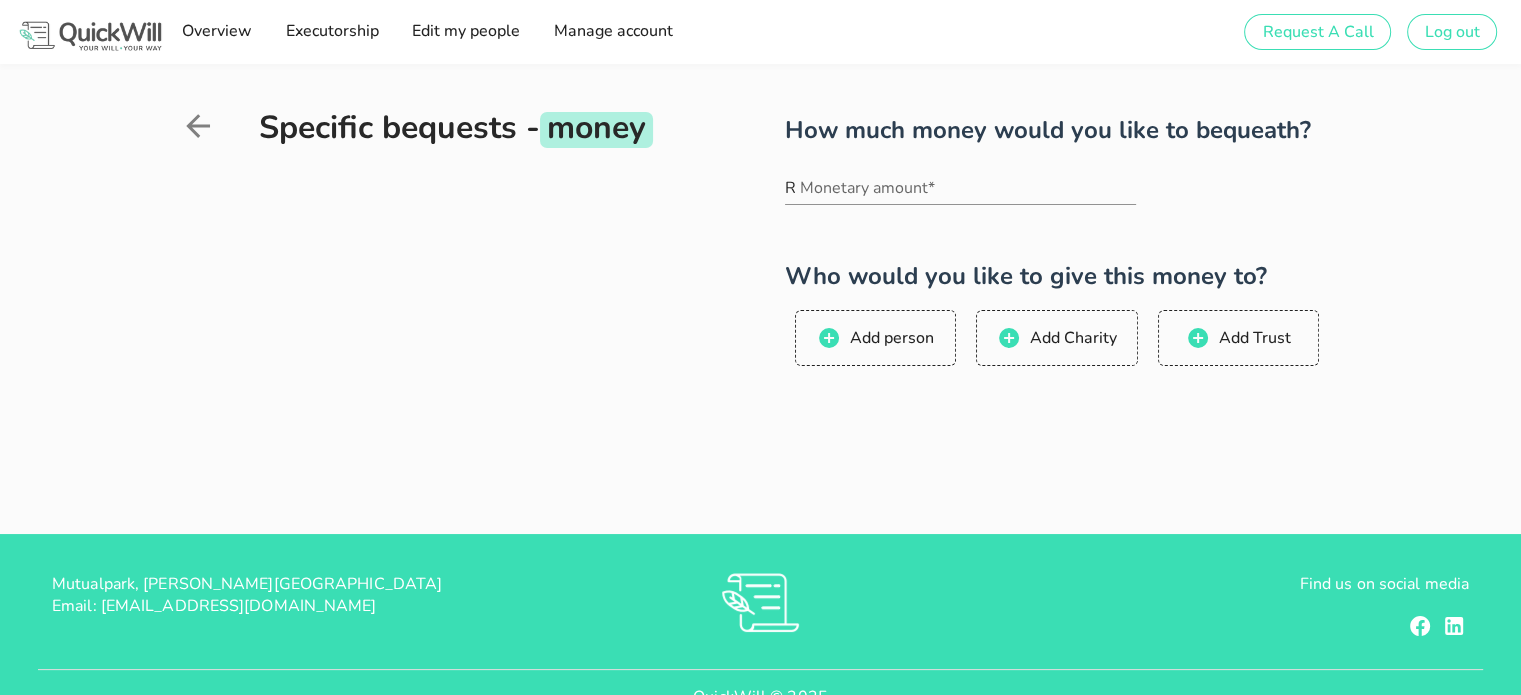click 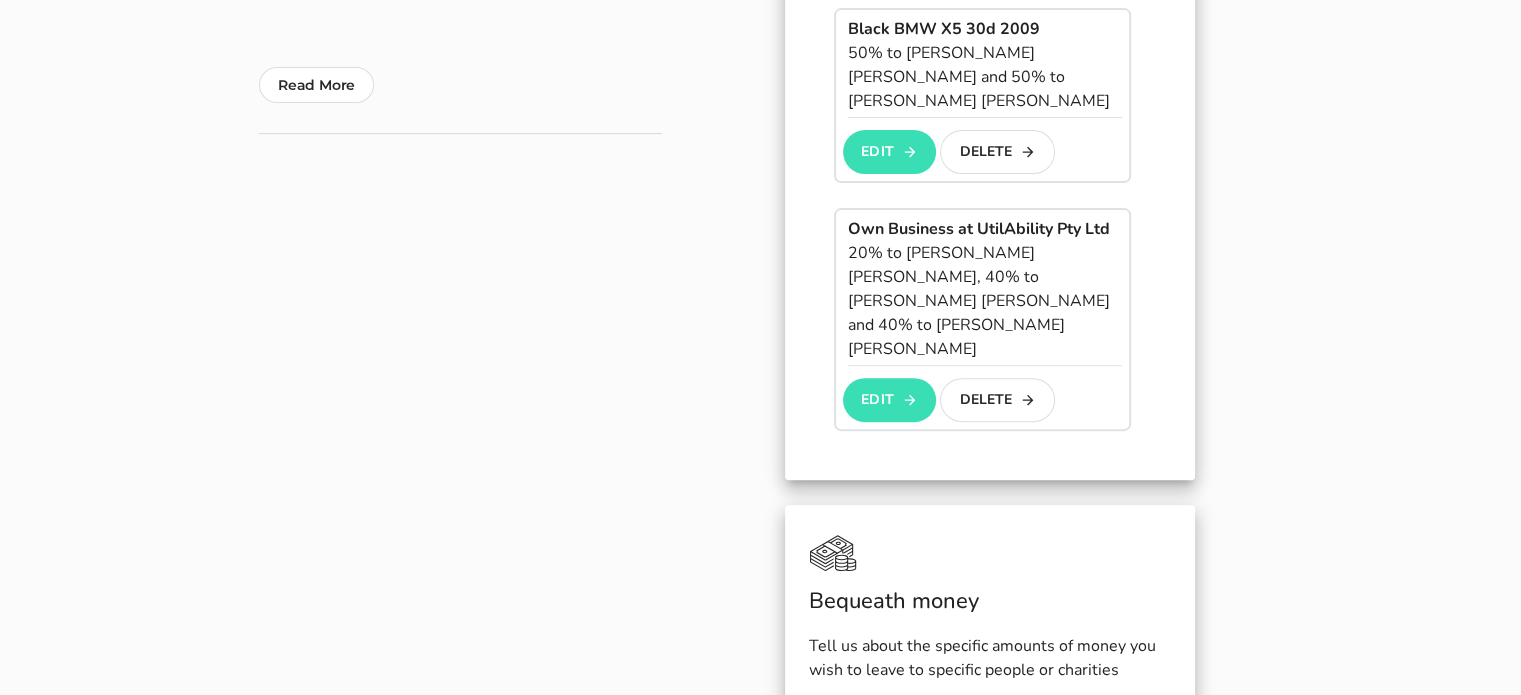 scroll, scrollTop: 900, scrollLeft: 0, axis: vertical 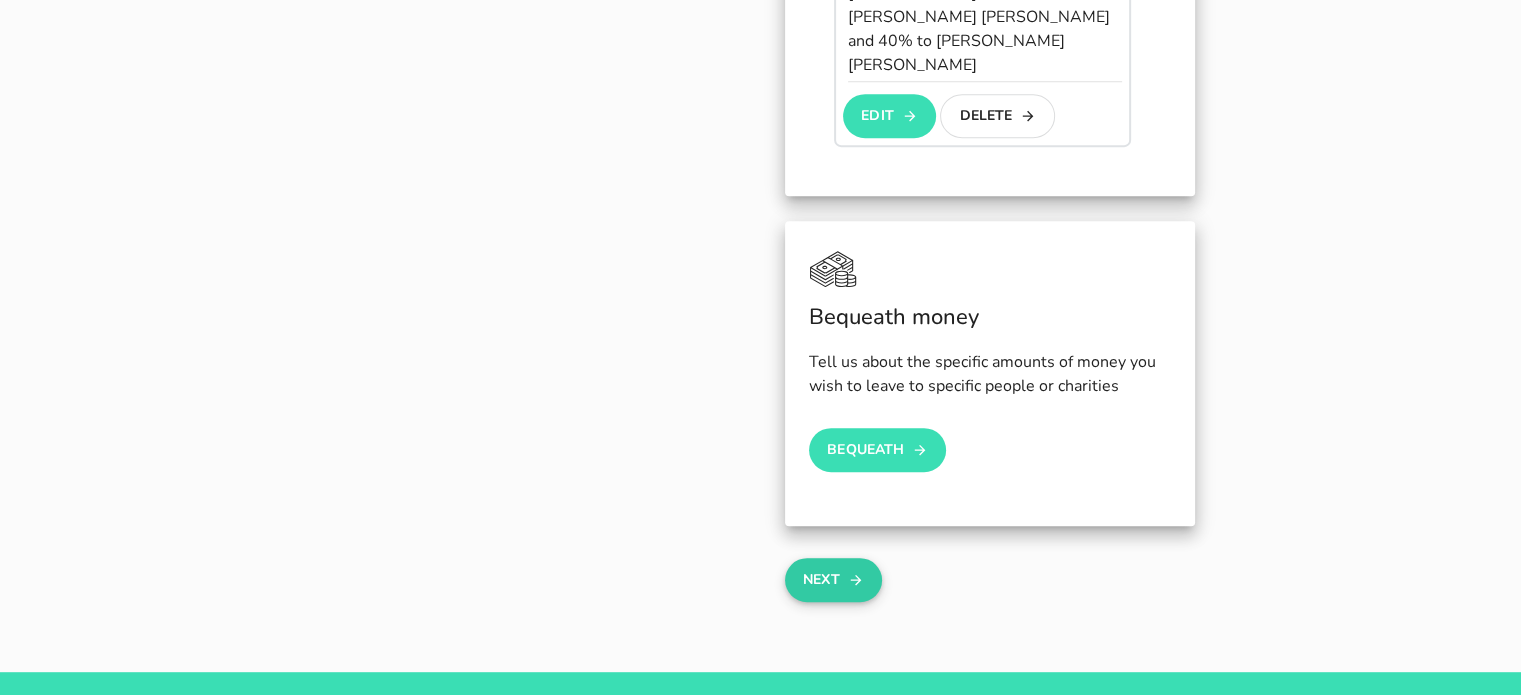 click 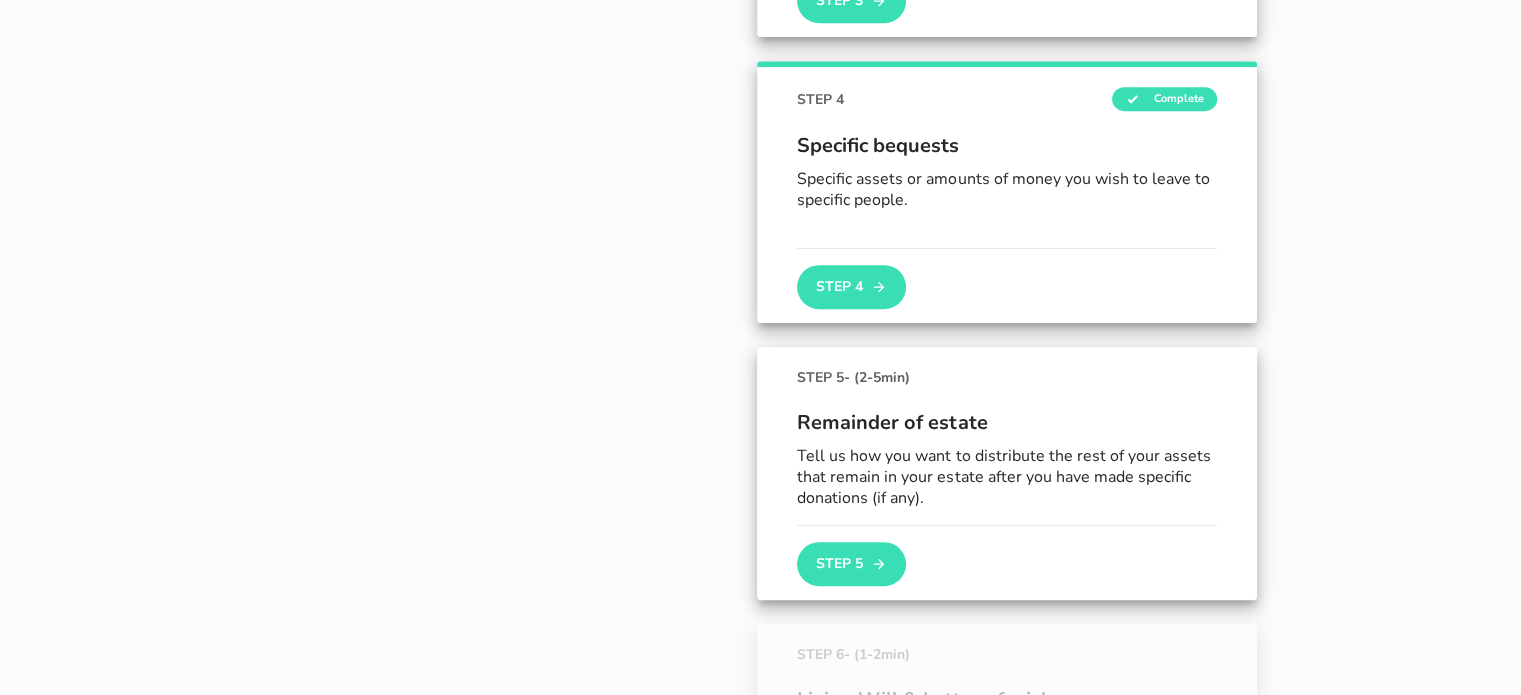 scroll, scrollTop: 959, scrollLeft: 0, axis: vertical 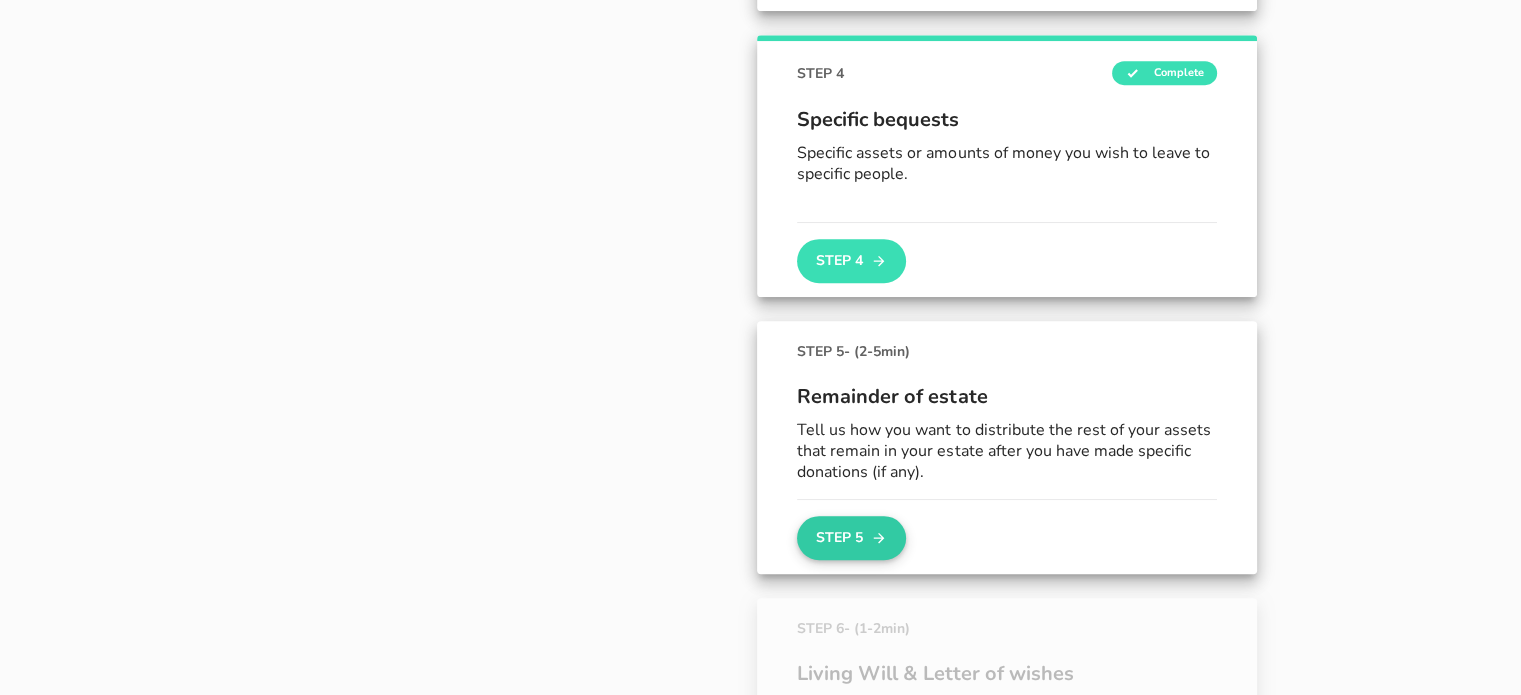 click on "Step 5" at bounding box center [851, 538] 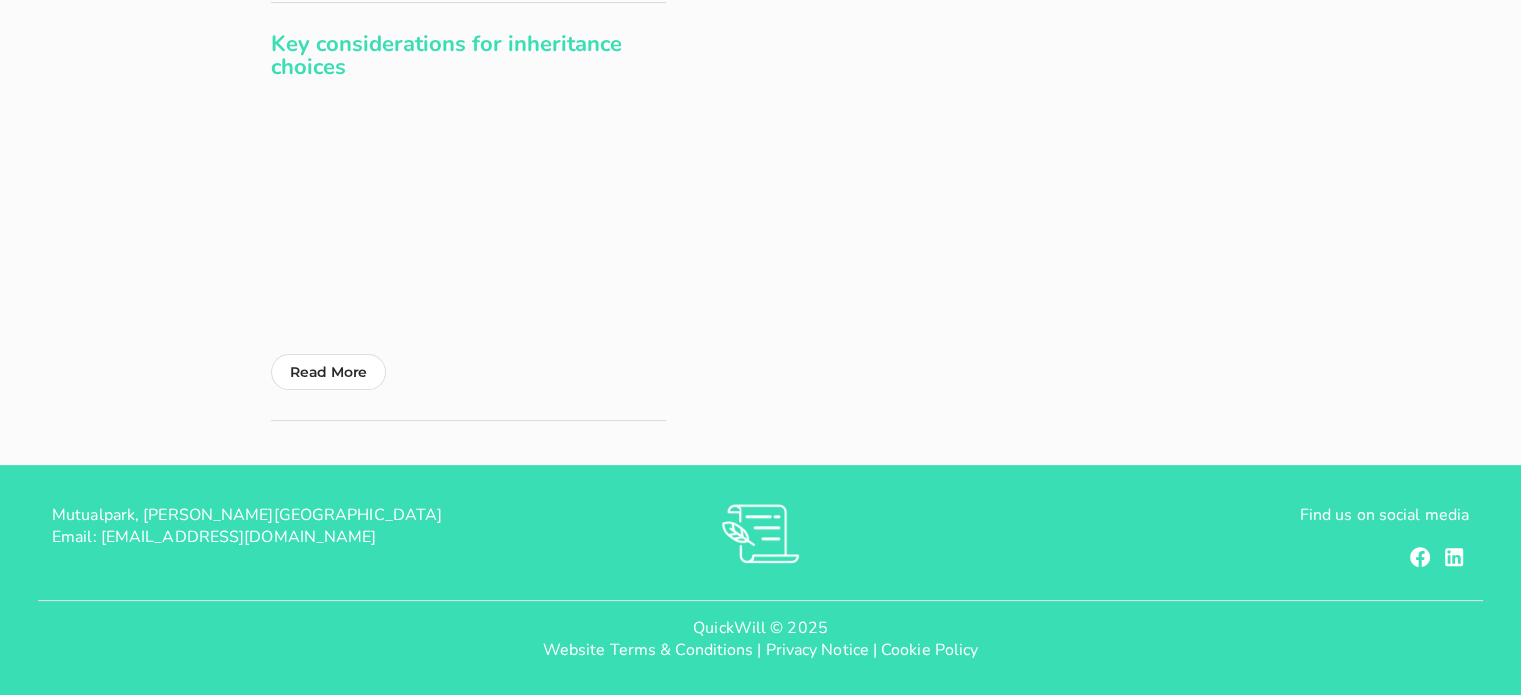 scroll, scrollTop: 0, scrollLeft: 0, axis: both 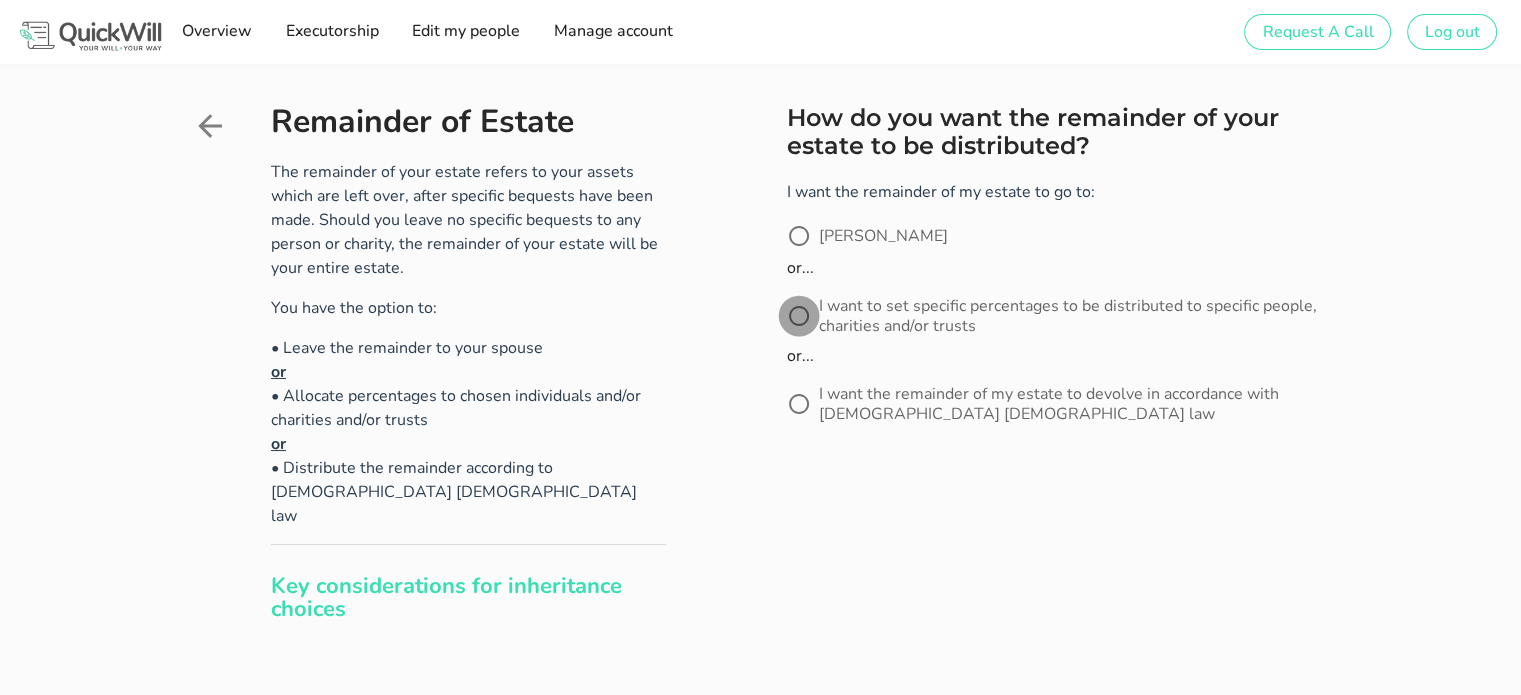 click at bounding box center (799, 316) 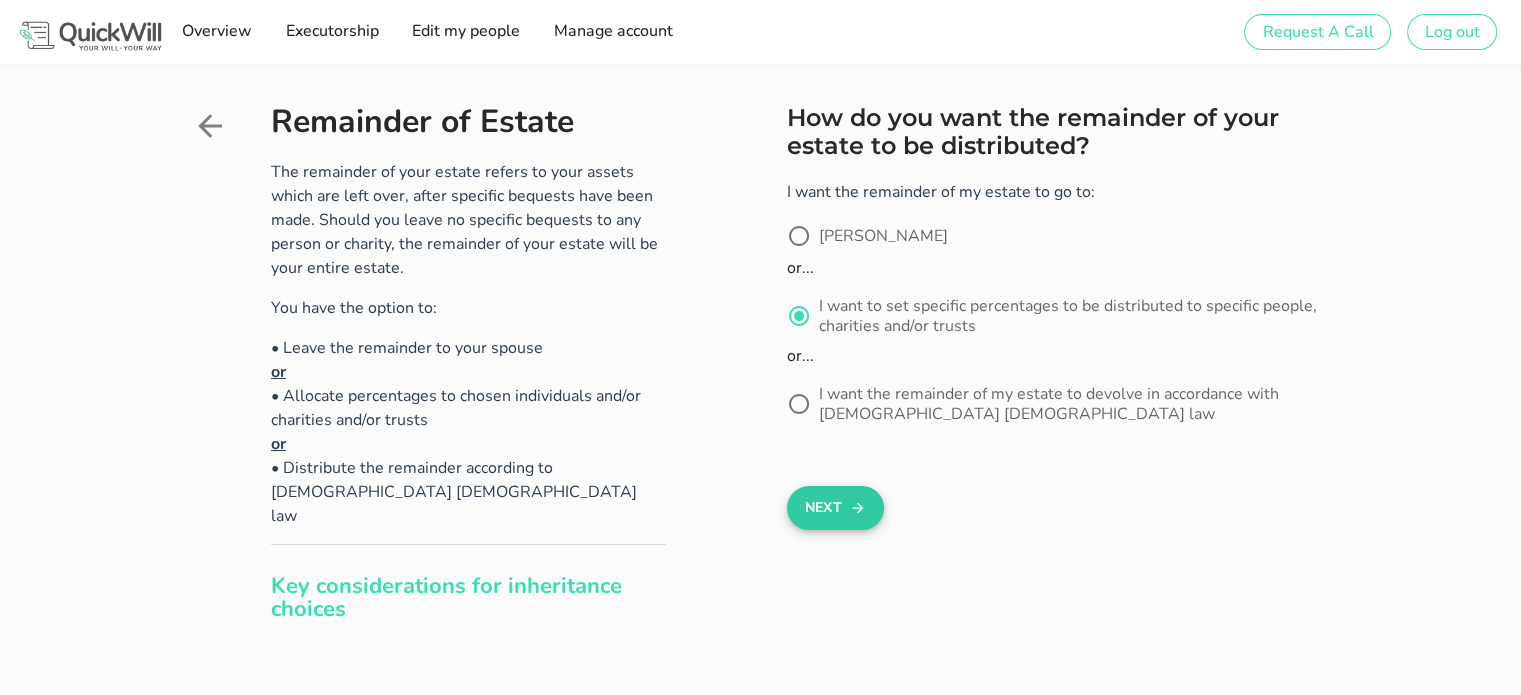 click on "Next" at bounding box center (835, 508) 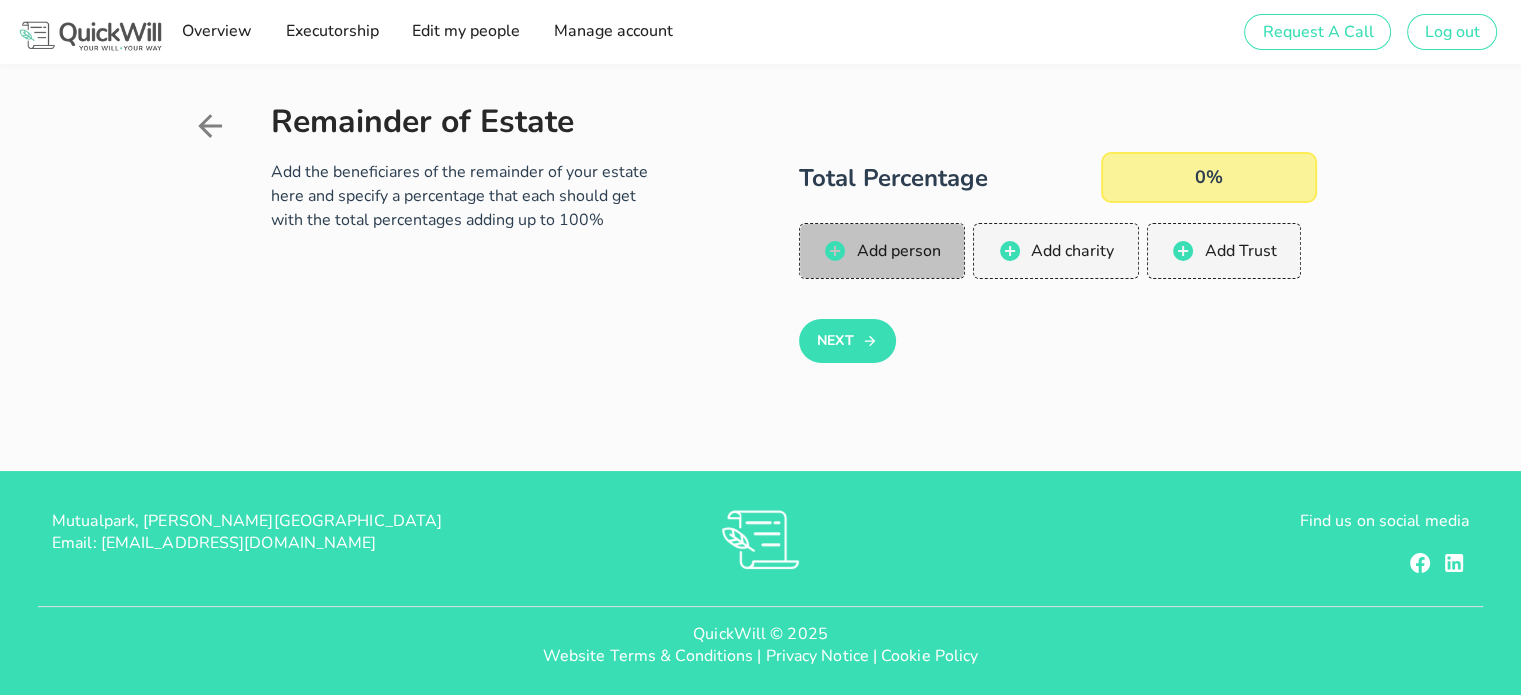 click on "Add person" at bounding box center [897, 251] 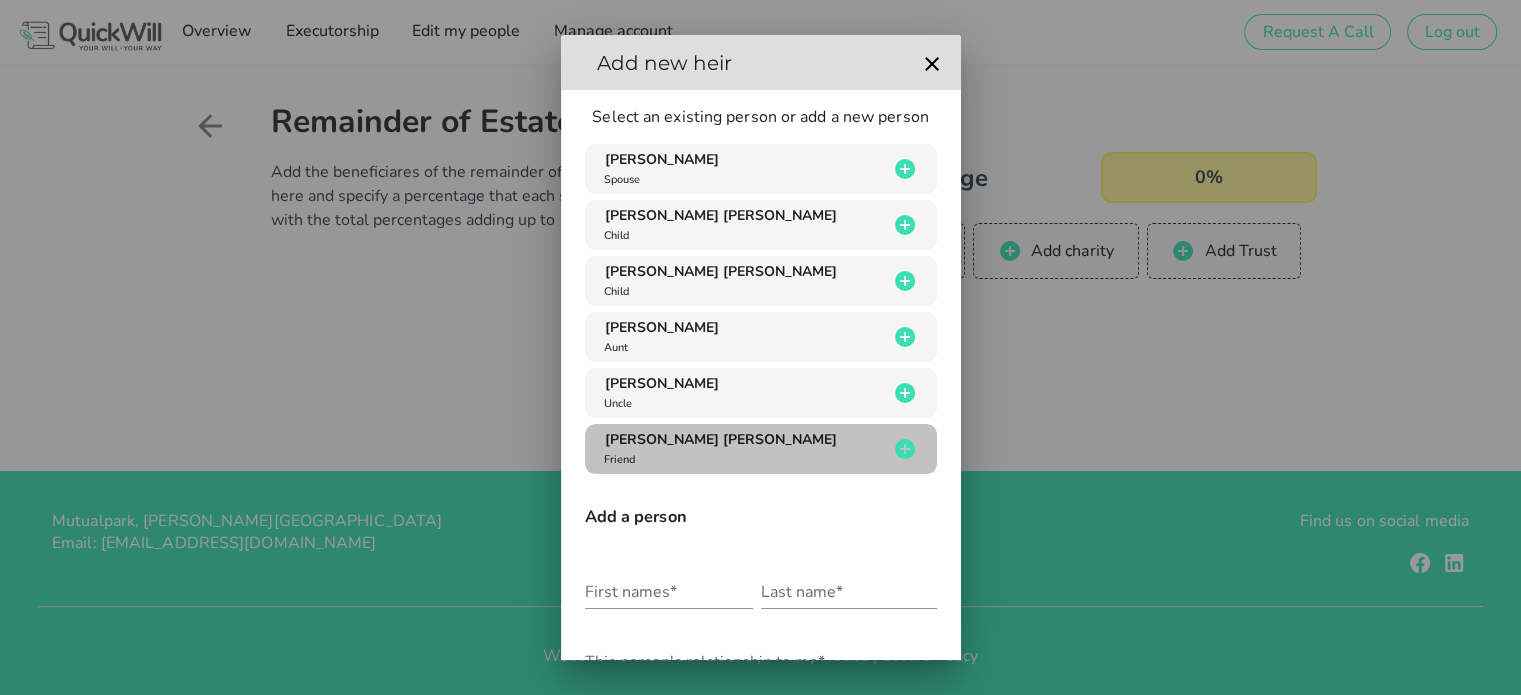 click on "[PERSON_NAME] [PERSON_NAME]" at bounding box center (721, 439) 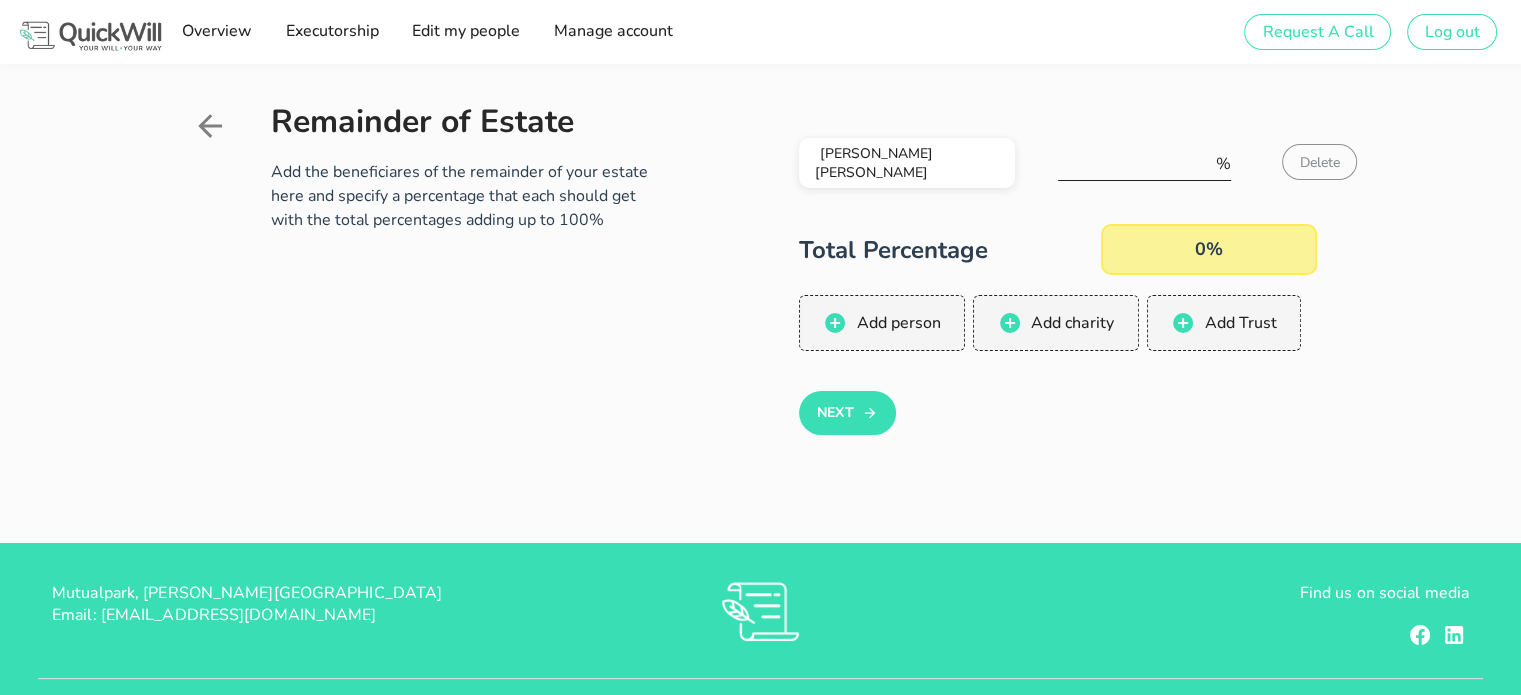 click at bounding box center (1135, 164) 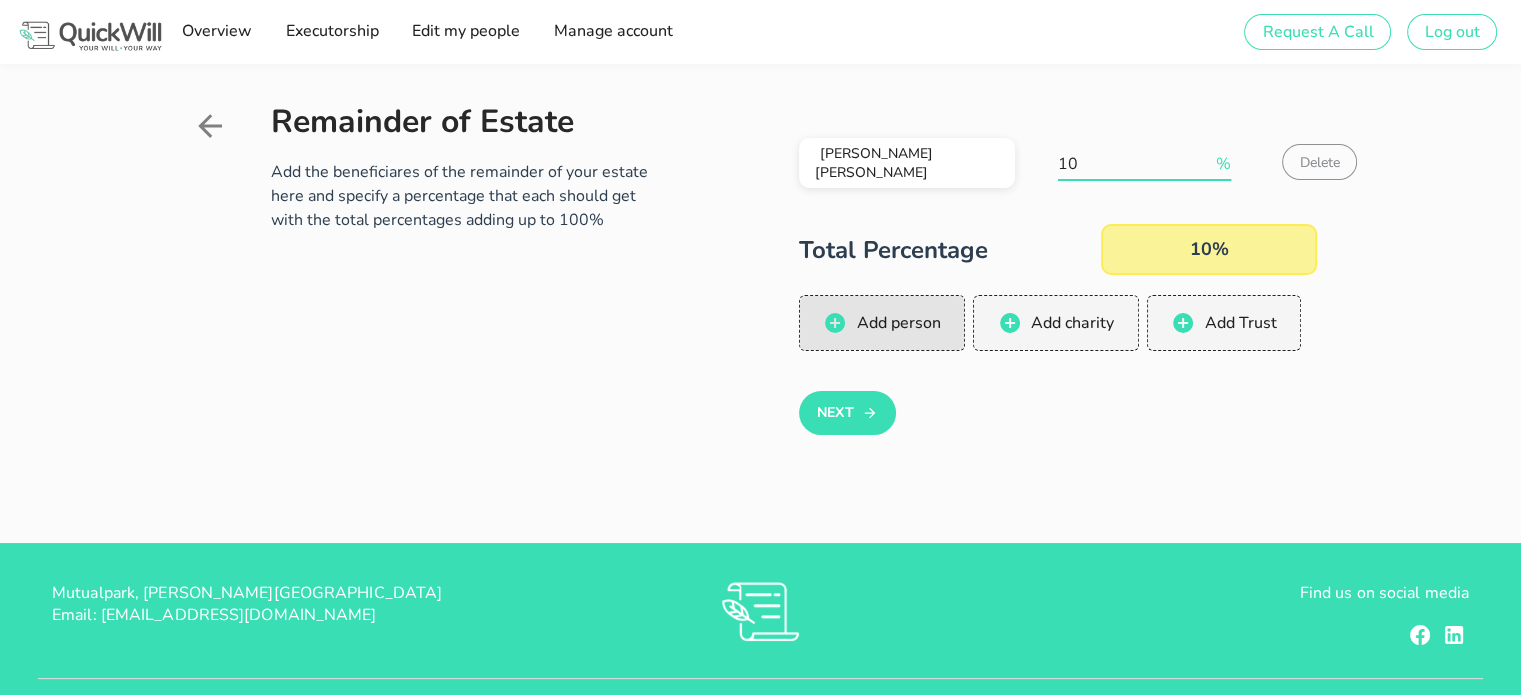 type on "10" 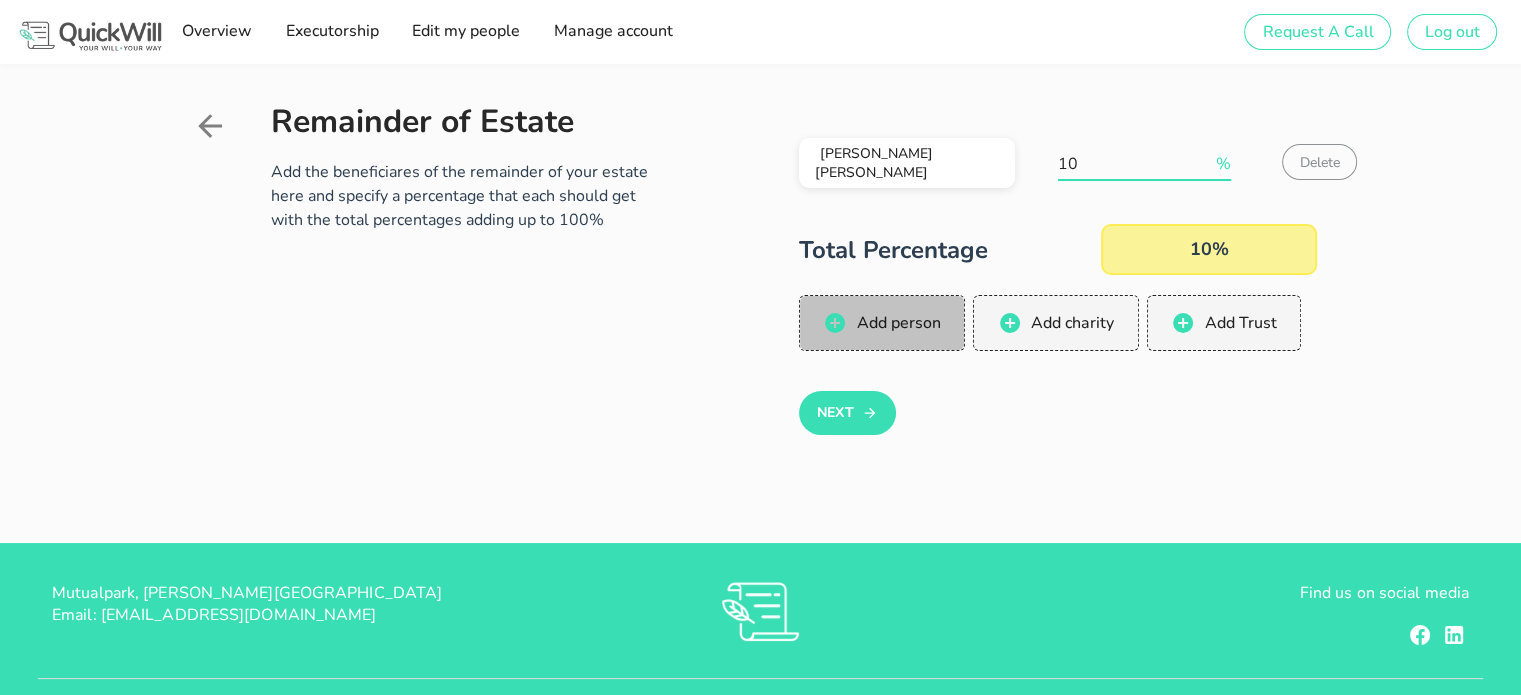 click on "Add person" at bounding box center [897, 323] 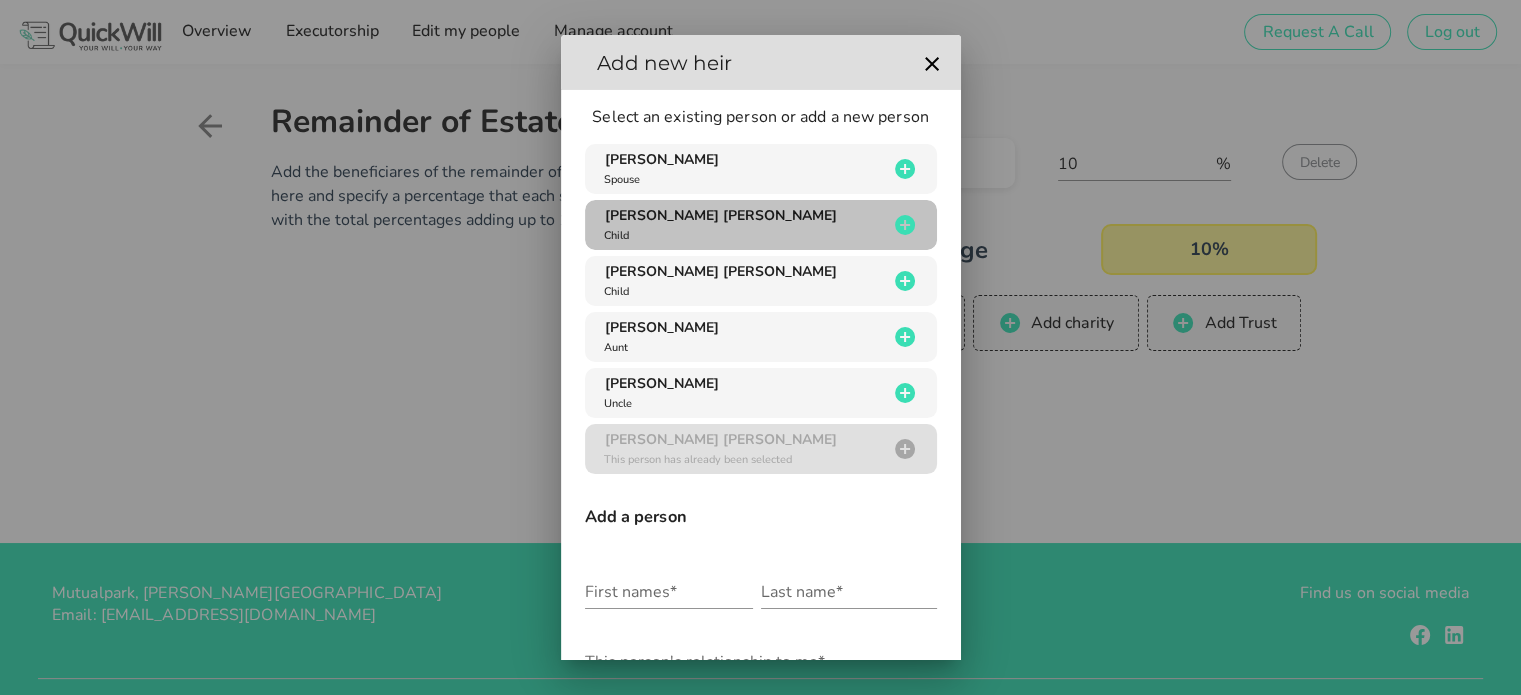 click on "[PERSON_NAME] [PERSON_NAME]" at bounding box center (721, 215) 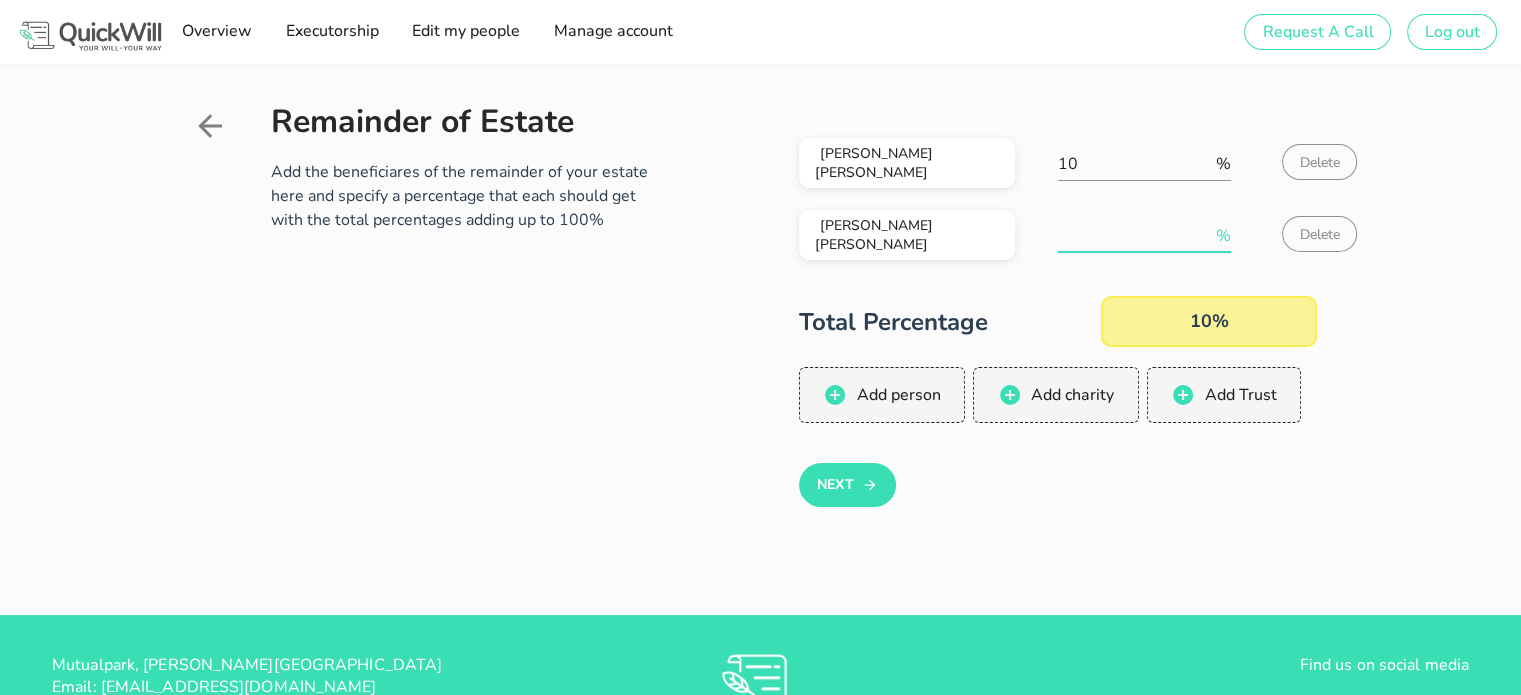 click at bounding box center [1135, 236] 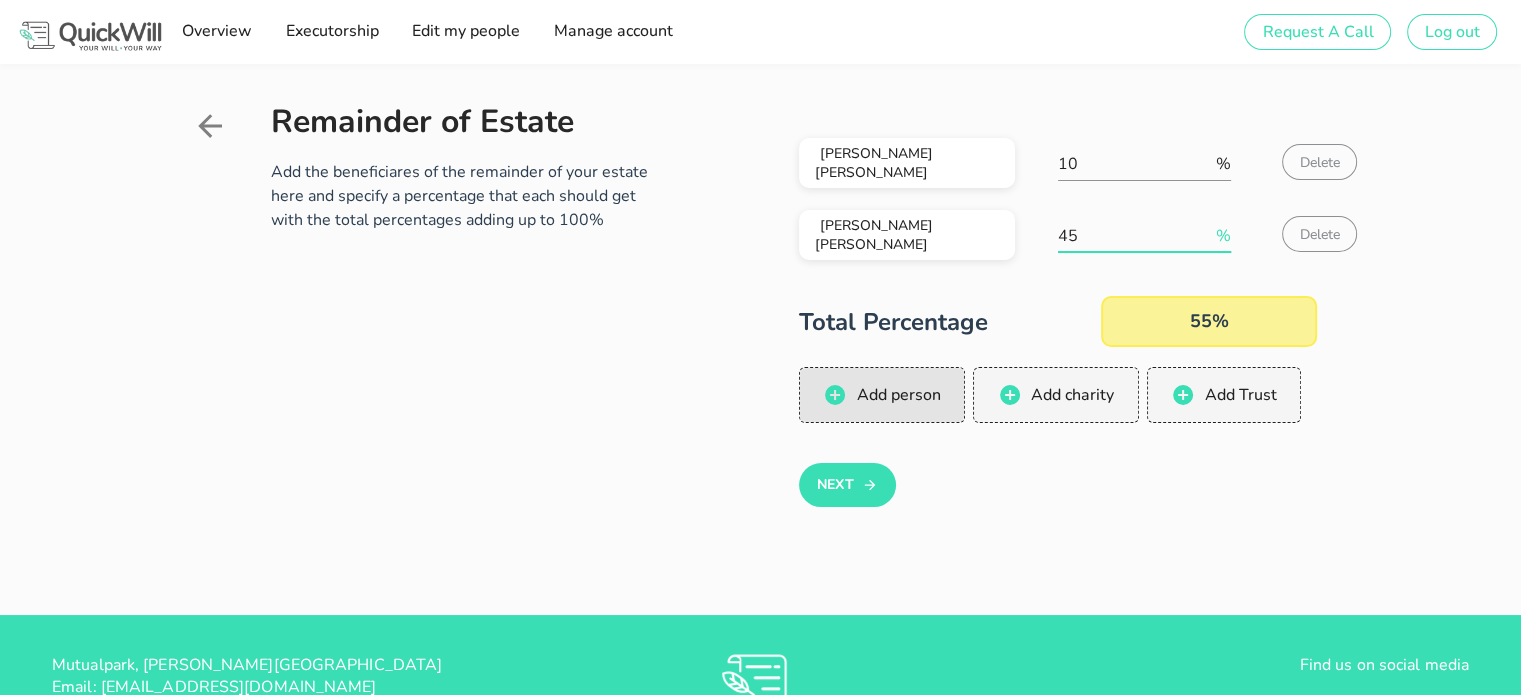type on "45" 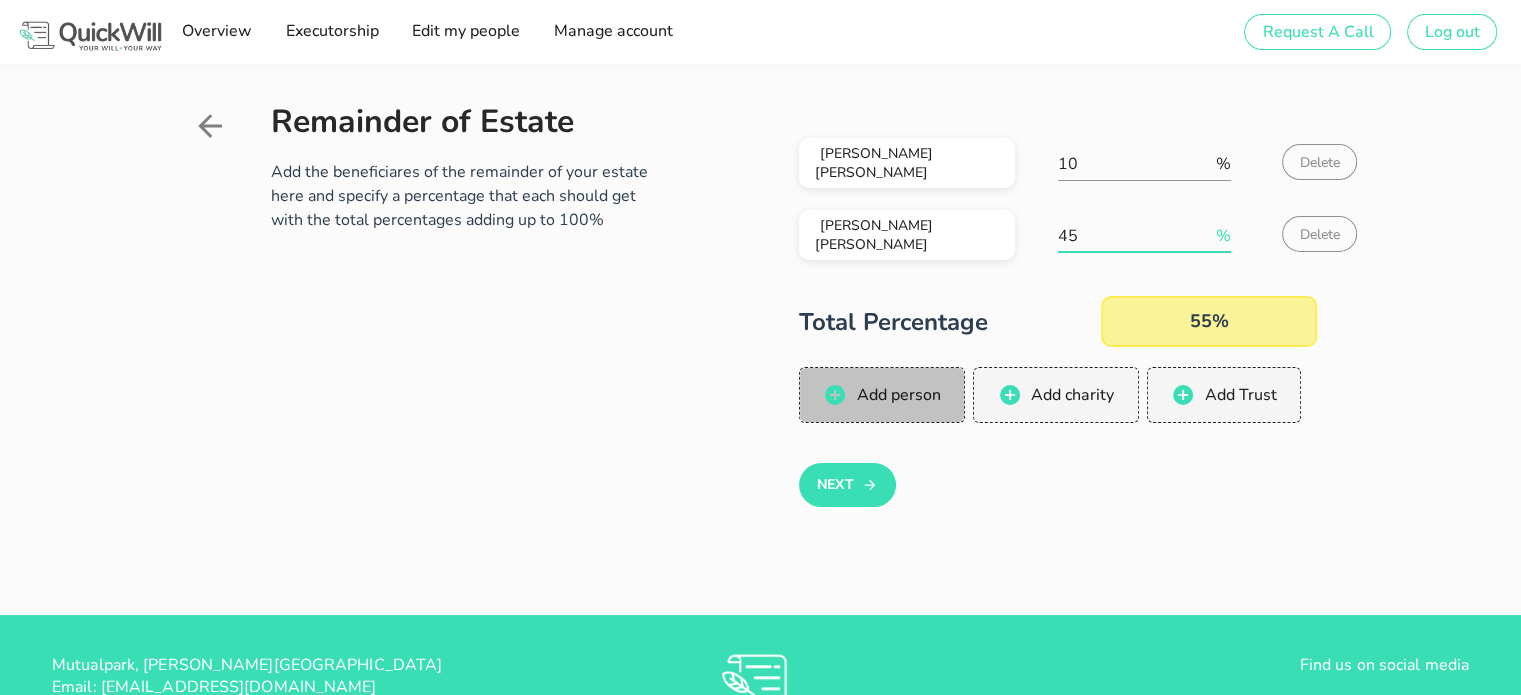 click on "Add person" at bounding box center [897, 395] 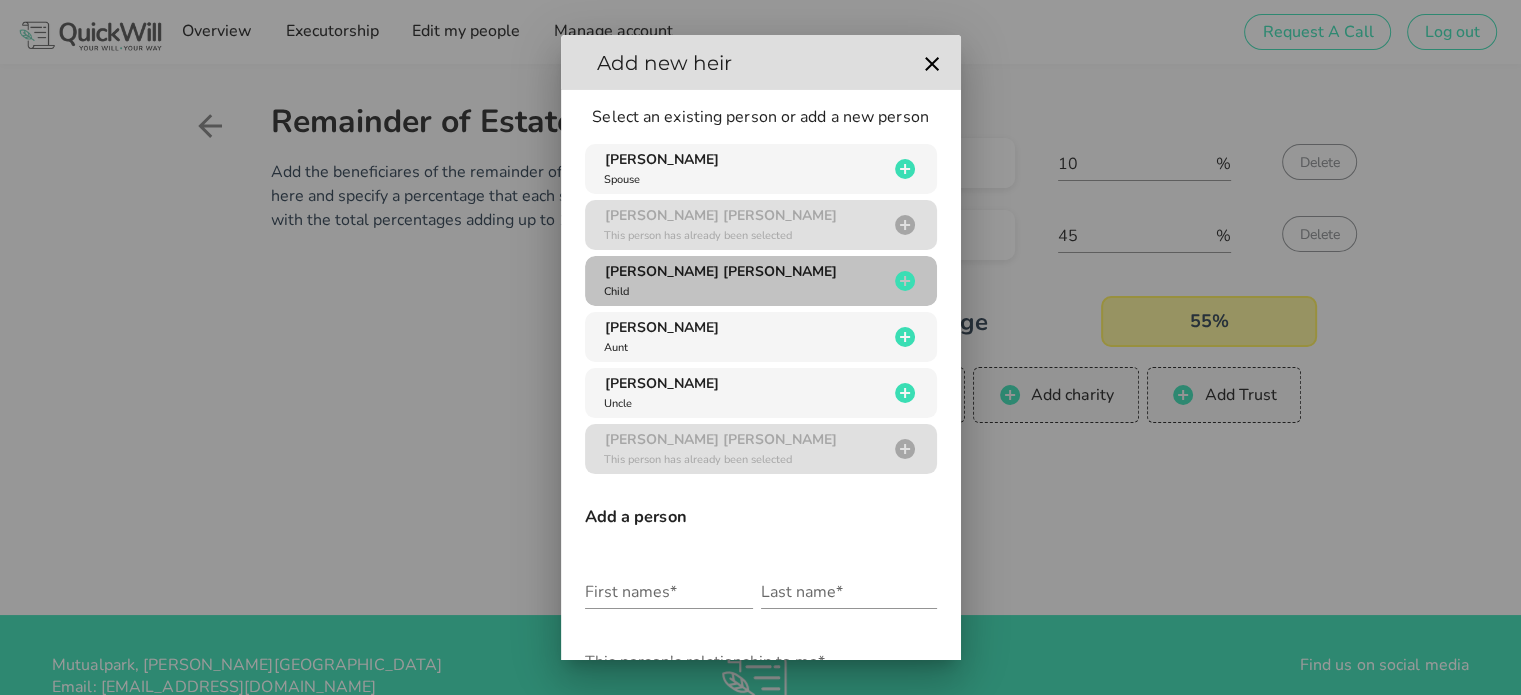 click on "[PERSON_NAME] [PERSON_NAME]" at bounding box center [721, 271] 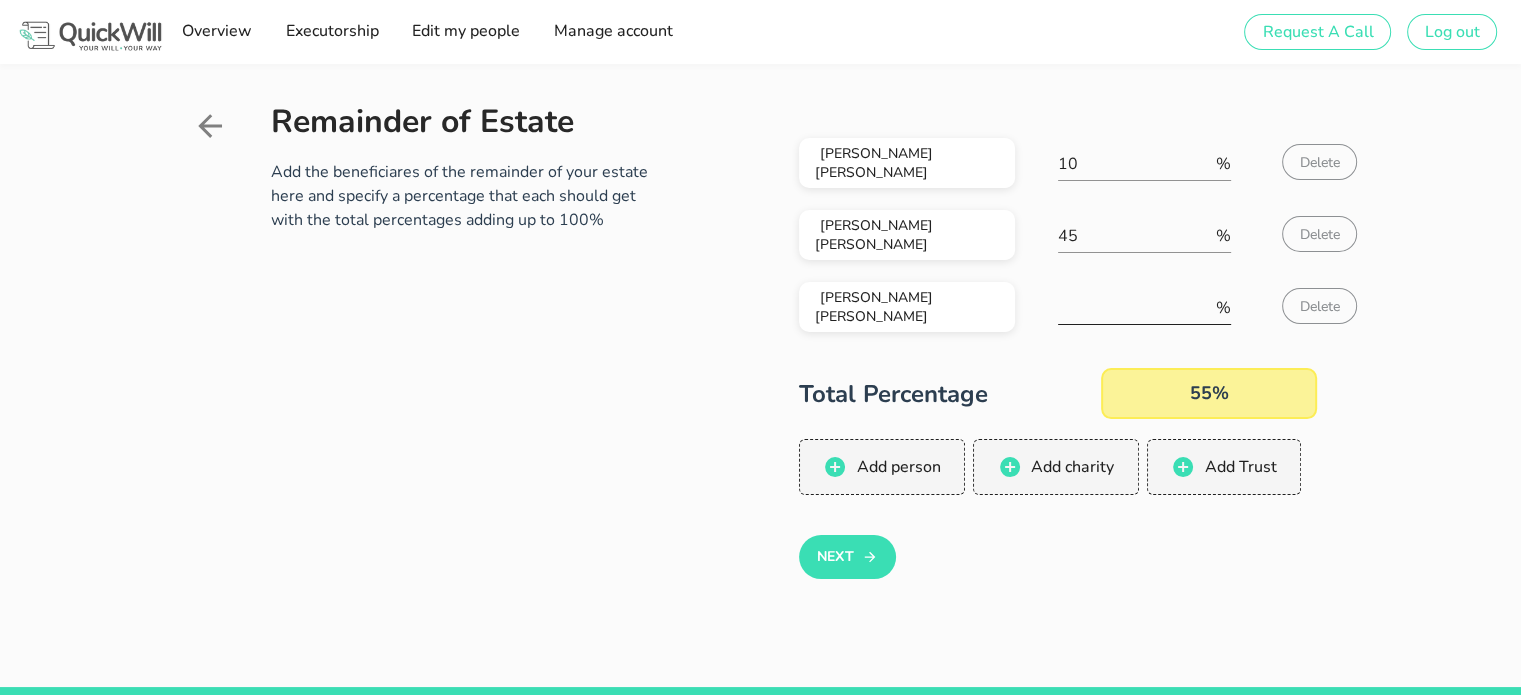 click at bounding box center (1135, 308) 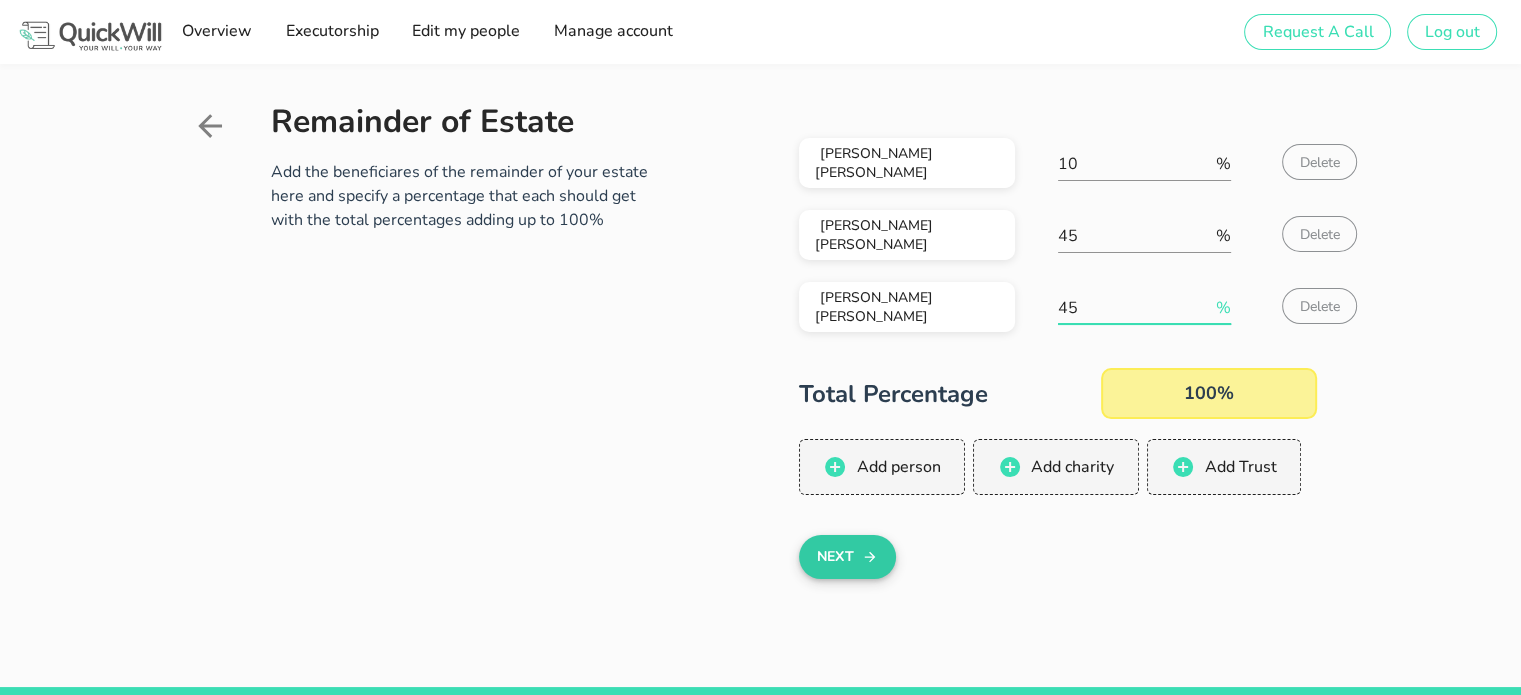 type on "45" 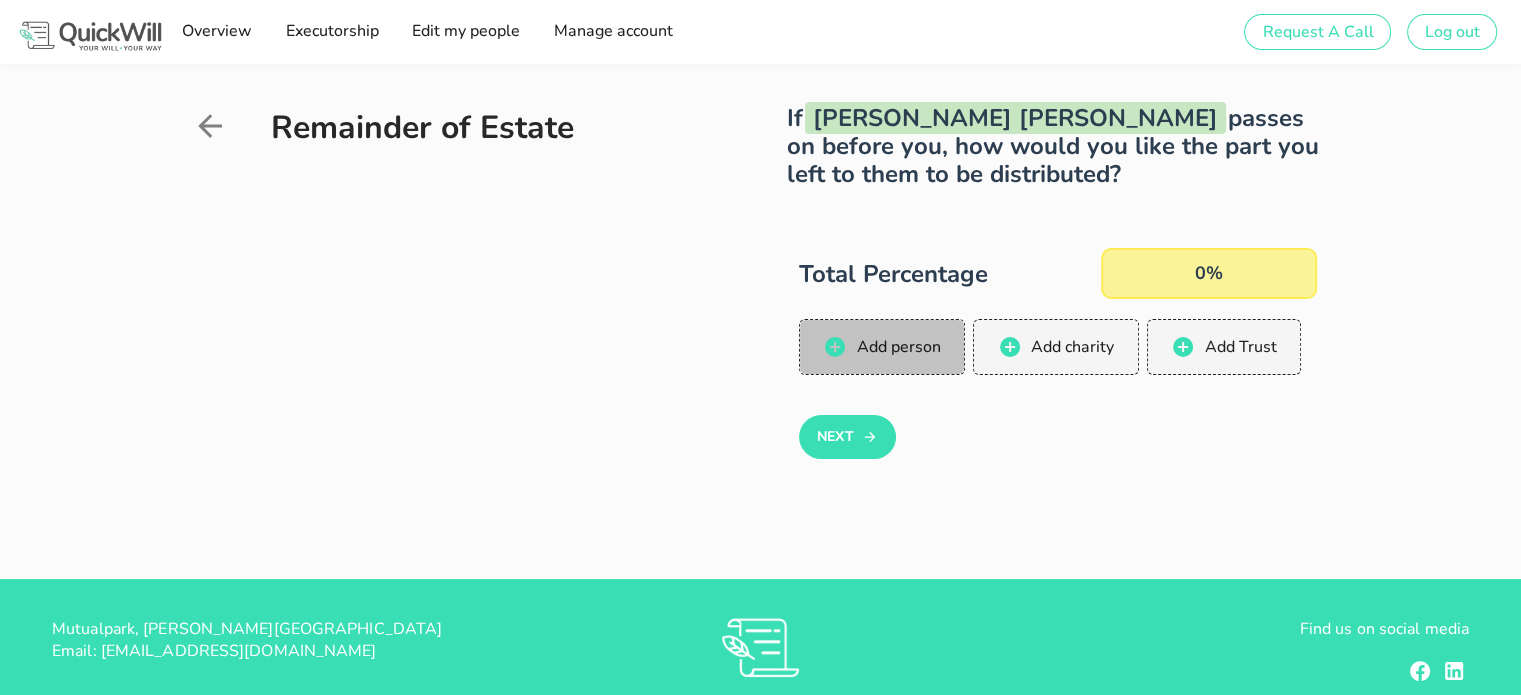 click on "Add person" at bounding box center (897, 347) 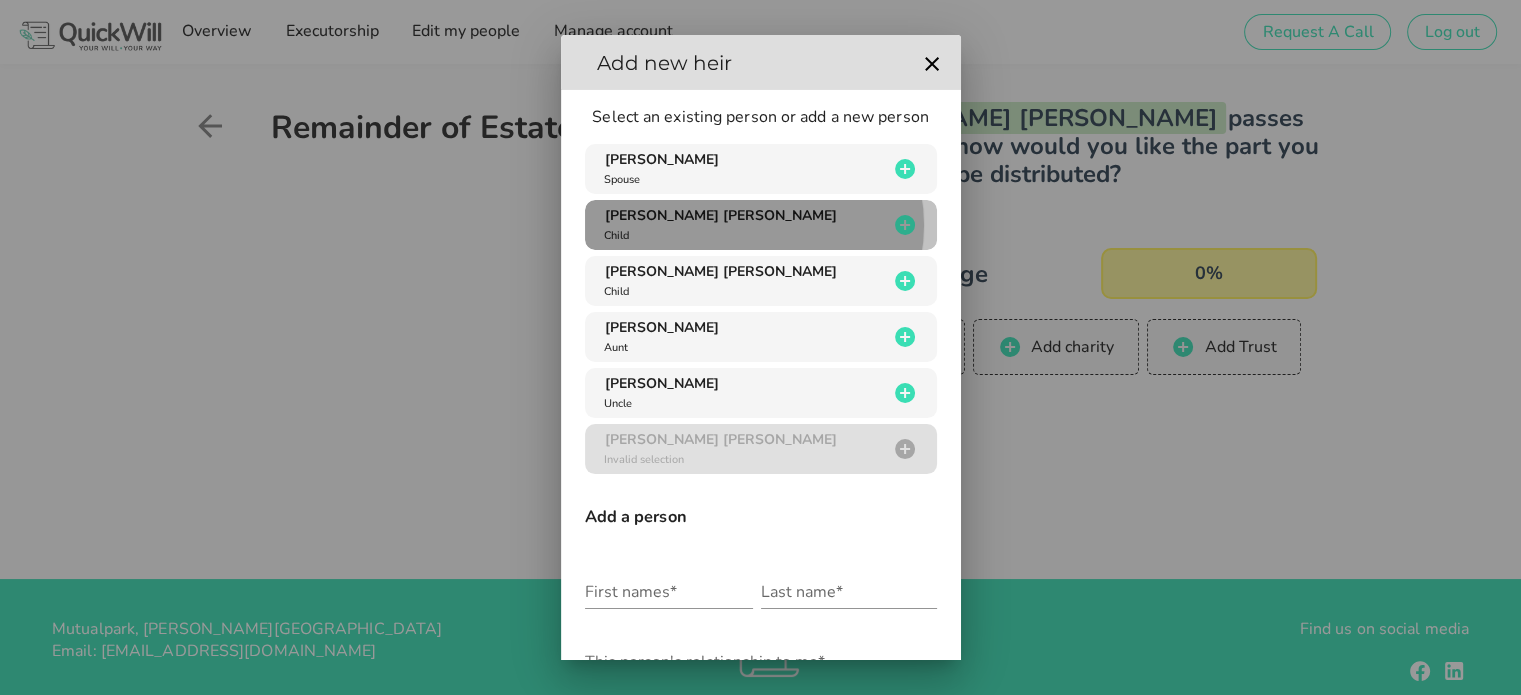 click on "[PERSON_NAME] [PERSON_NAME]" at bounding box center [721, 215] 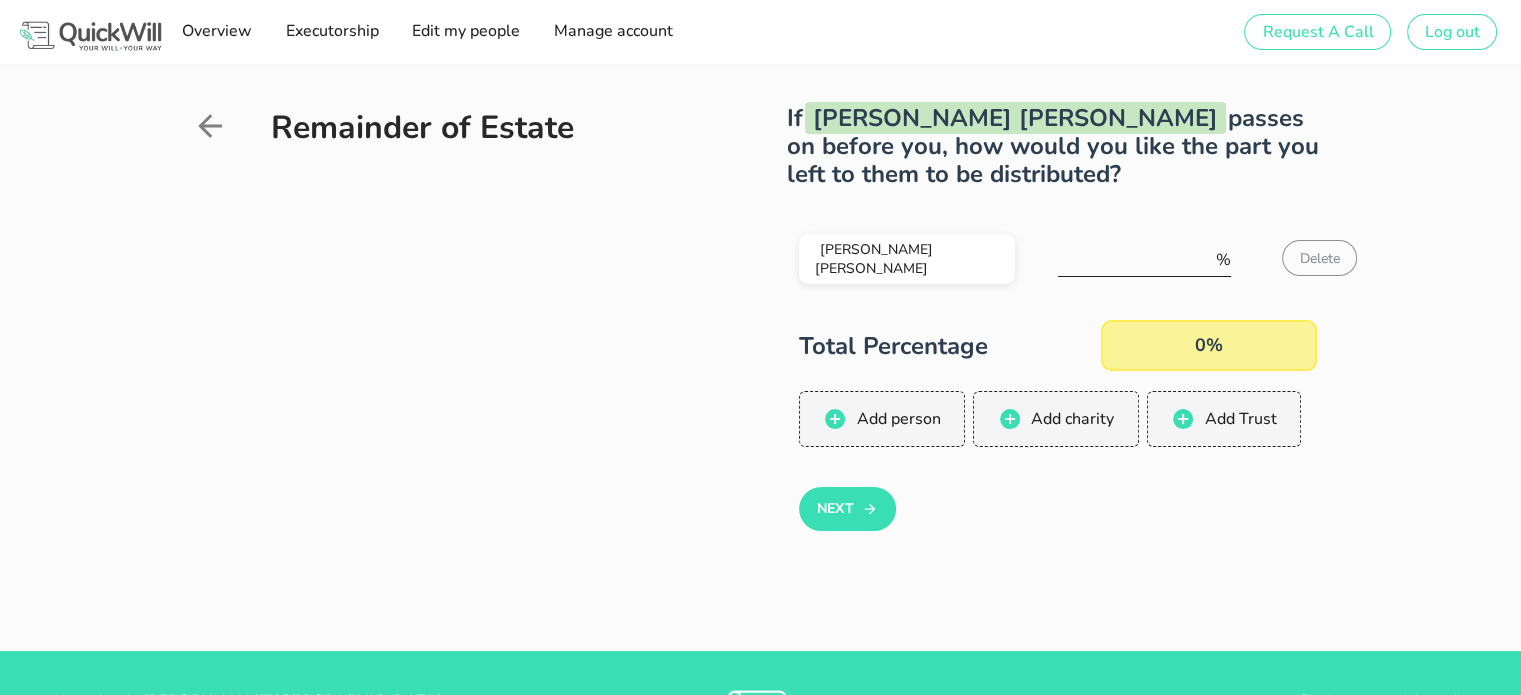 click at bounding box center [1135, 260] 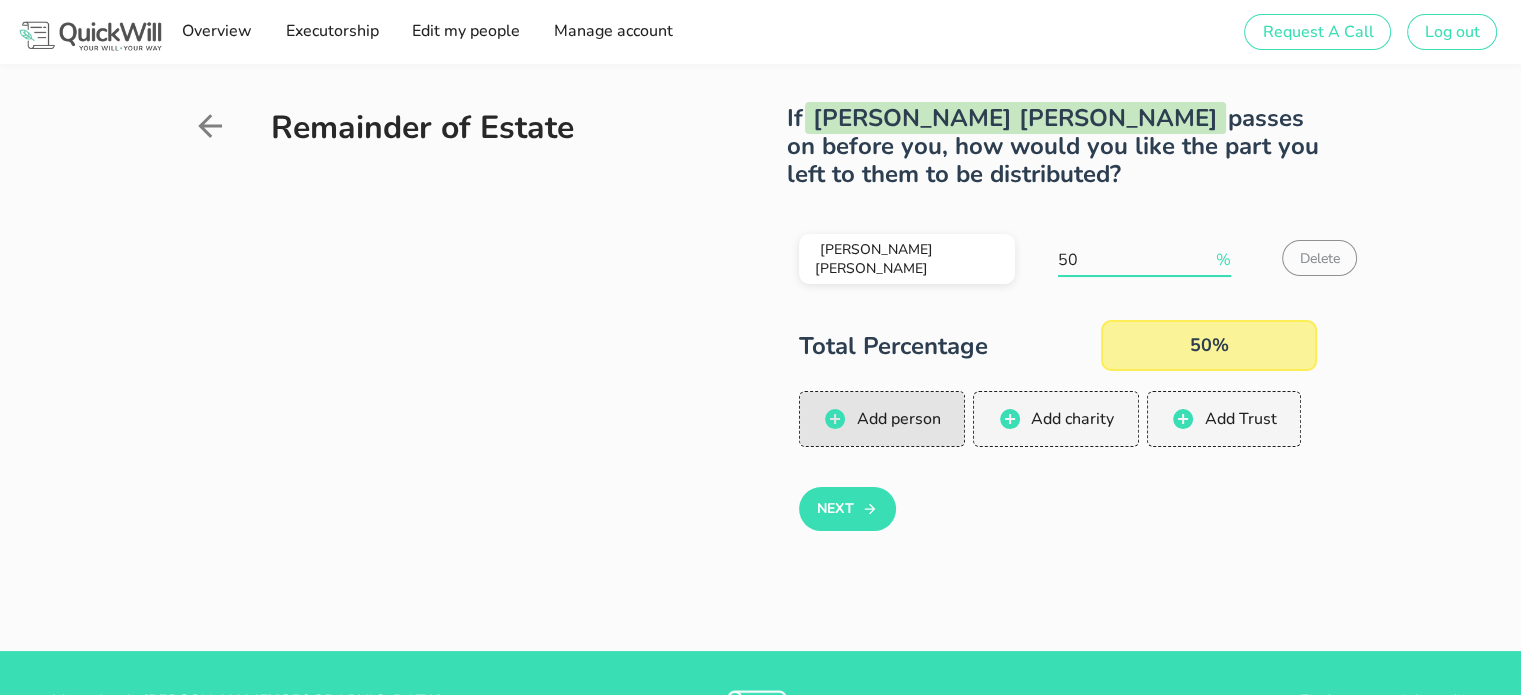 type on "50" 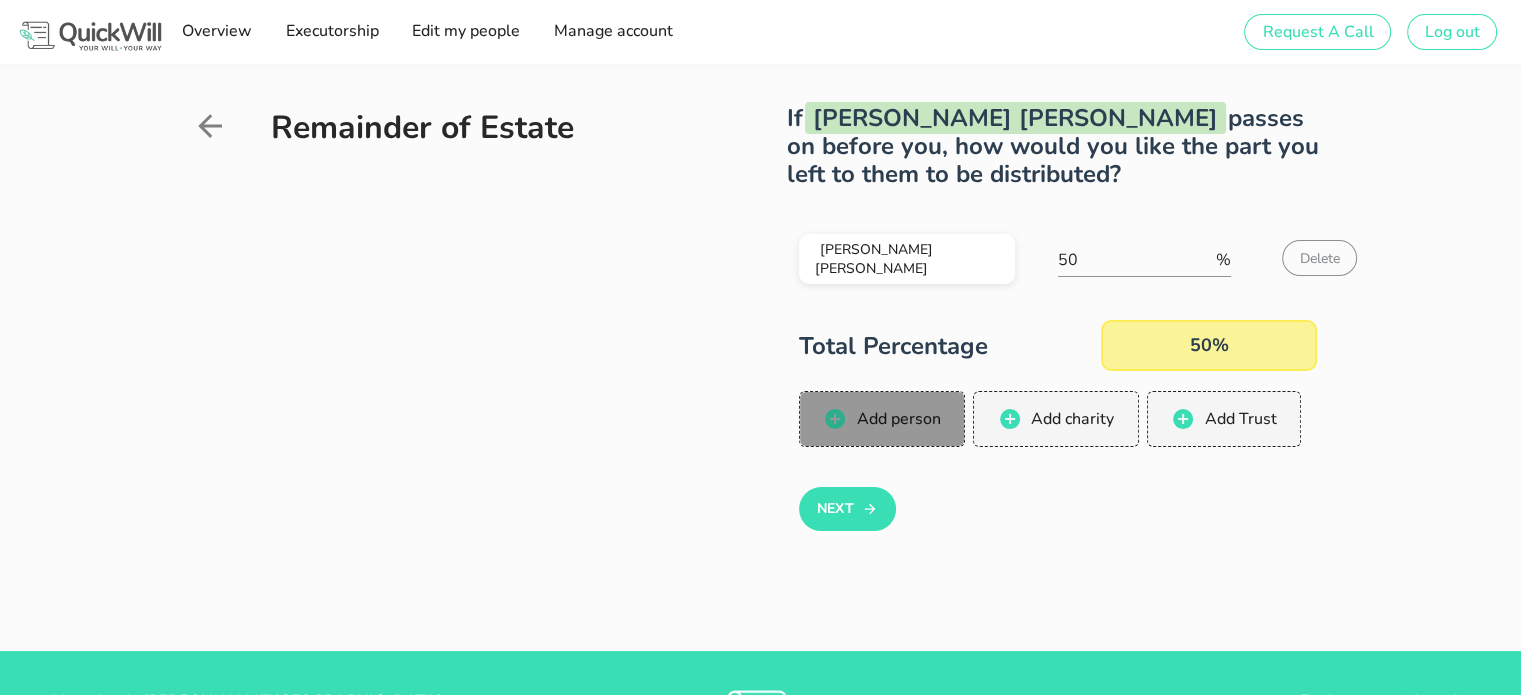 click on "Add person" at bounding box center [897, 419] 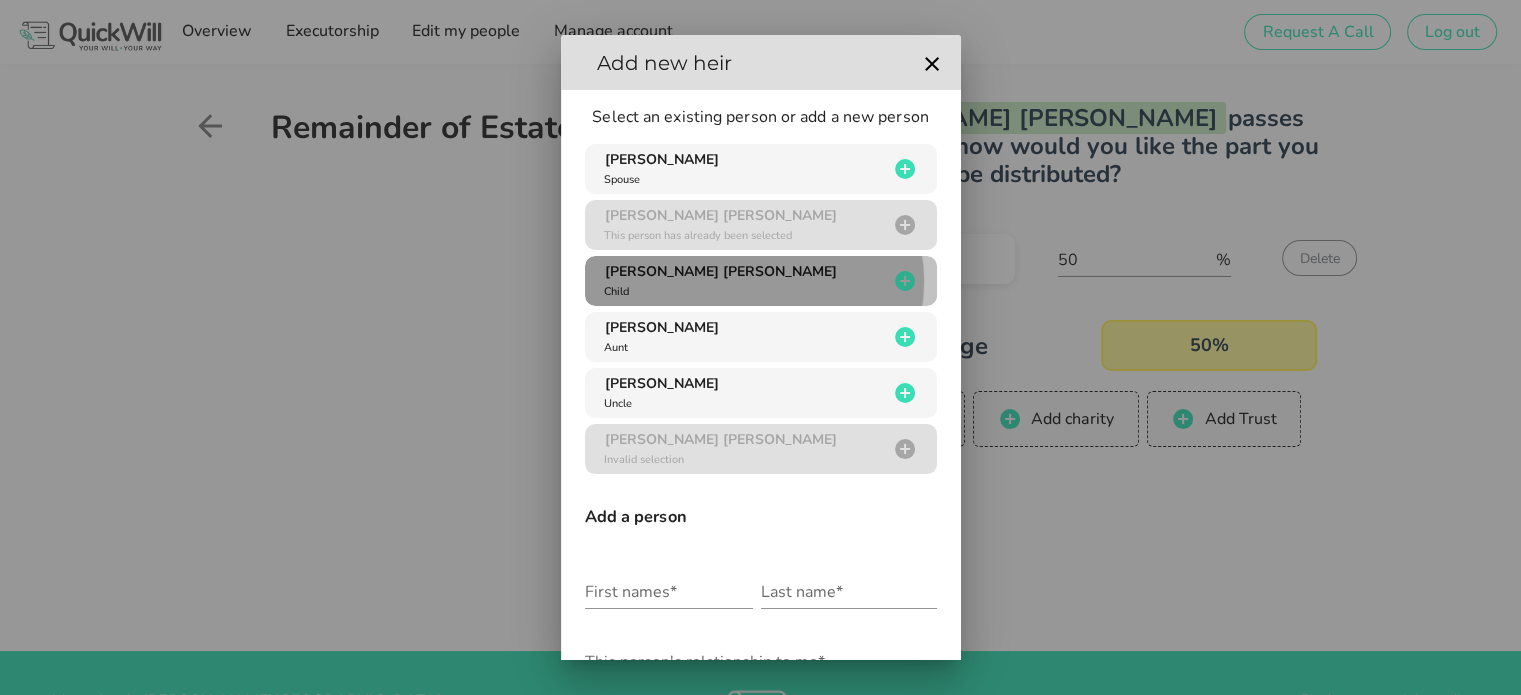 click on "[PERSON_NAME] [PERSON_NAME]" at bounding box center (721, 271) 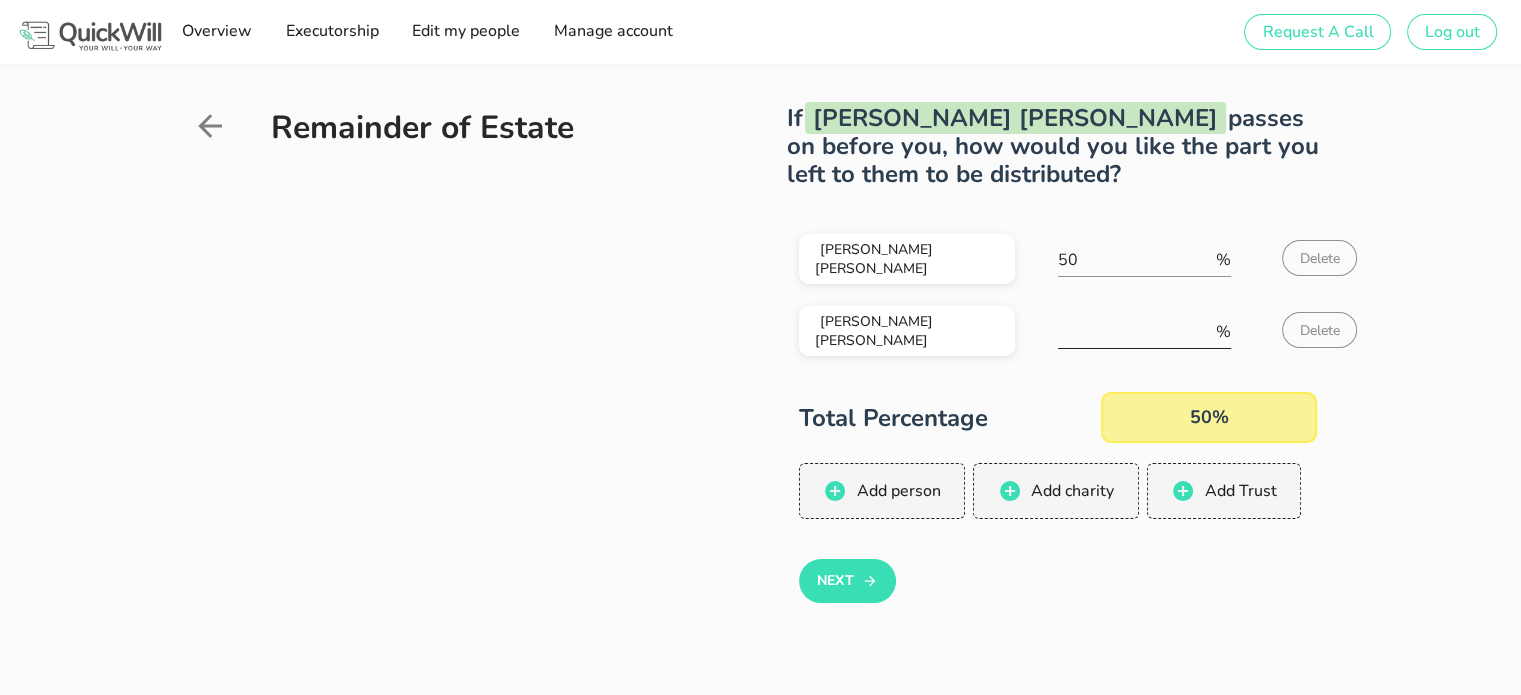 click at bounding box center (1135, 332) 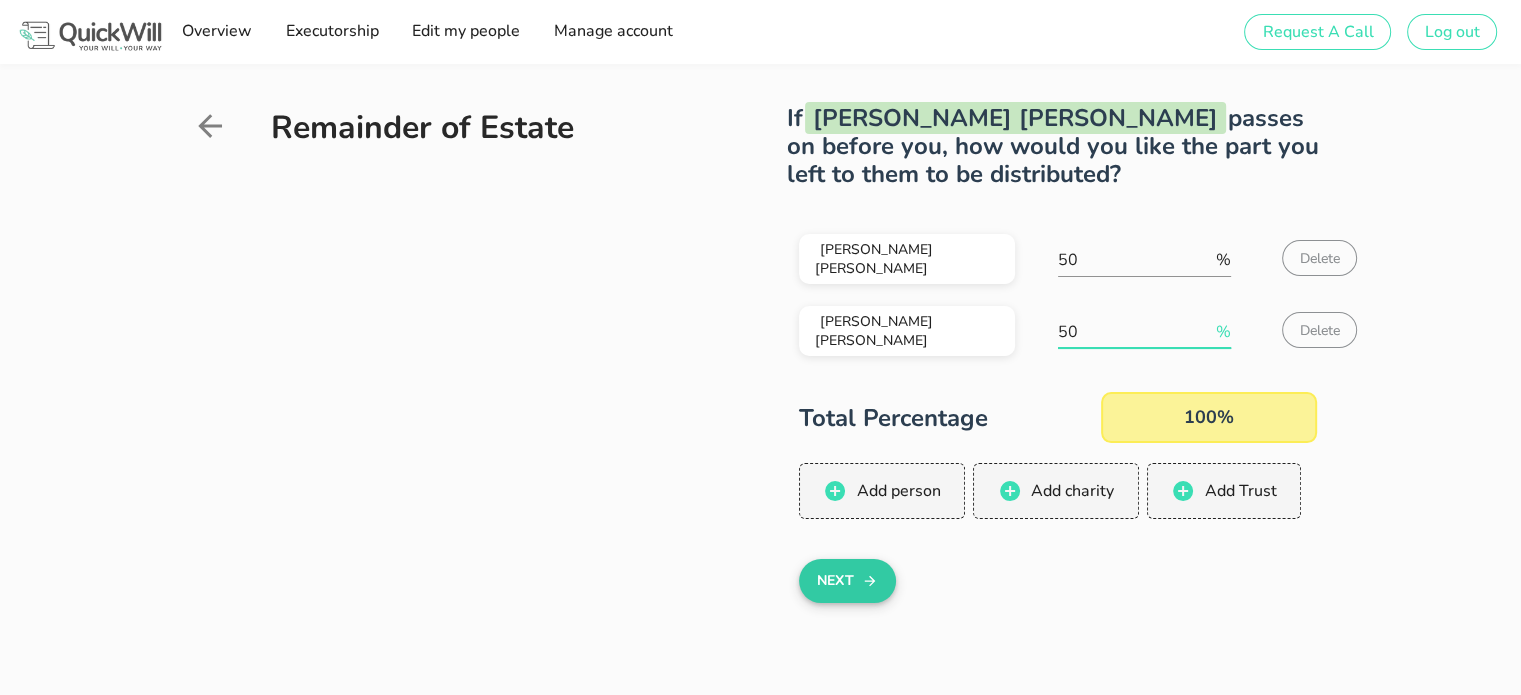 type on "50" 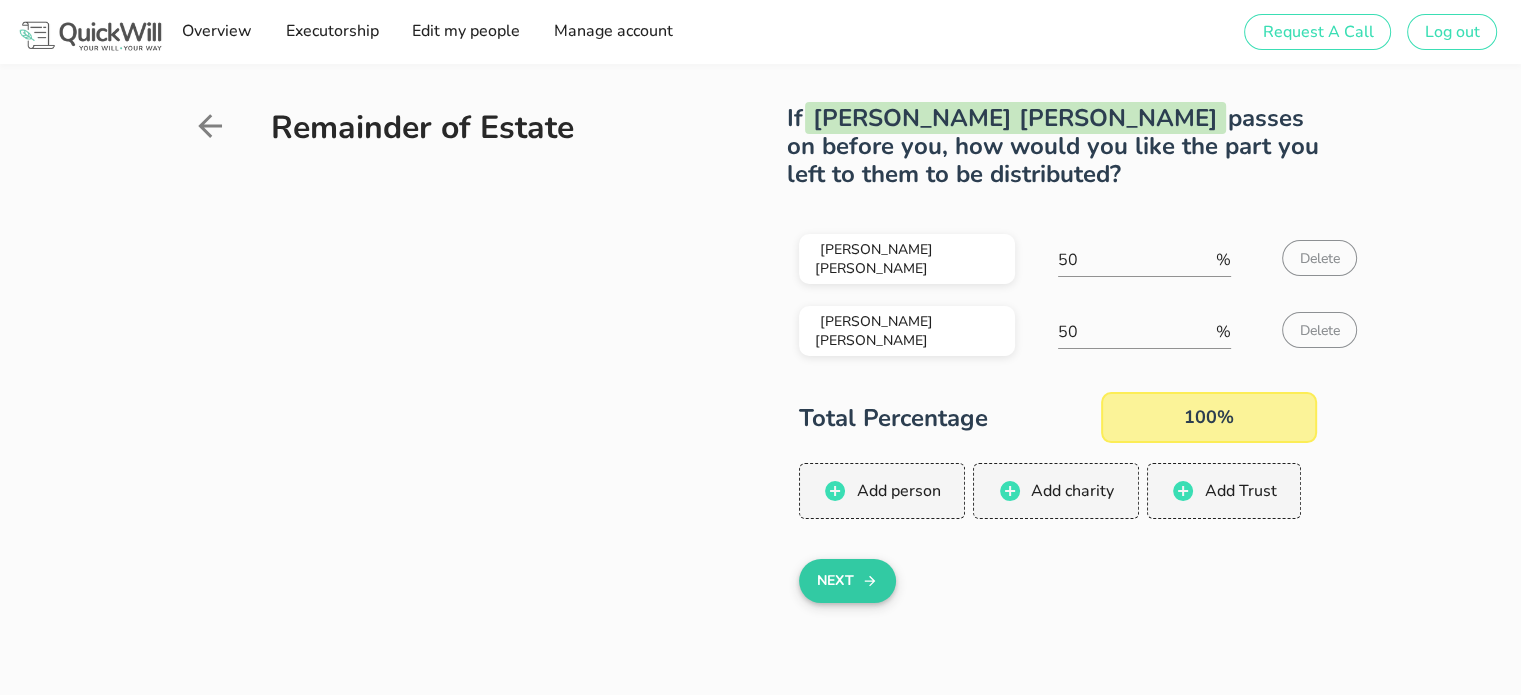 click 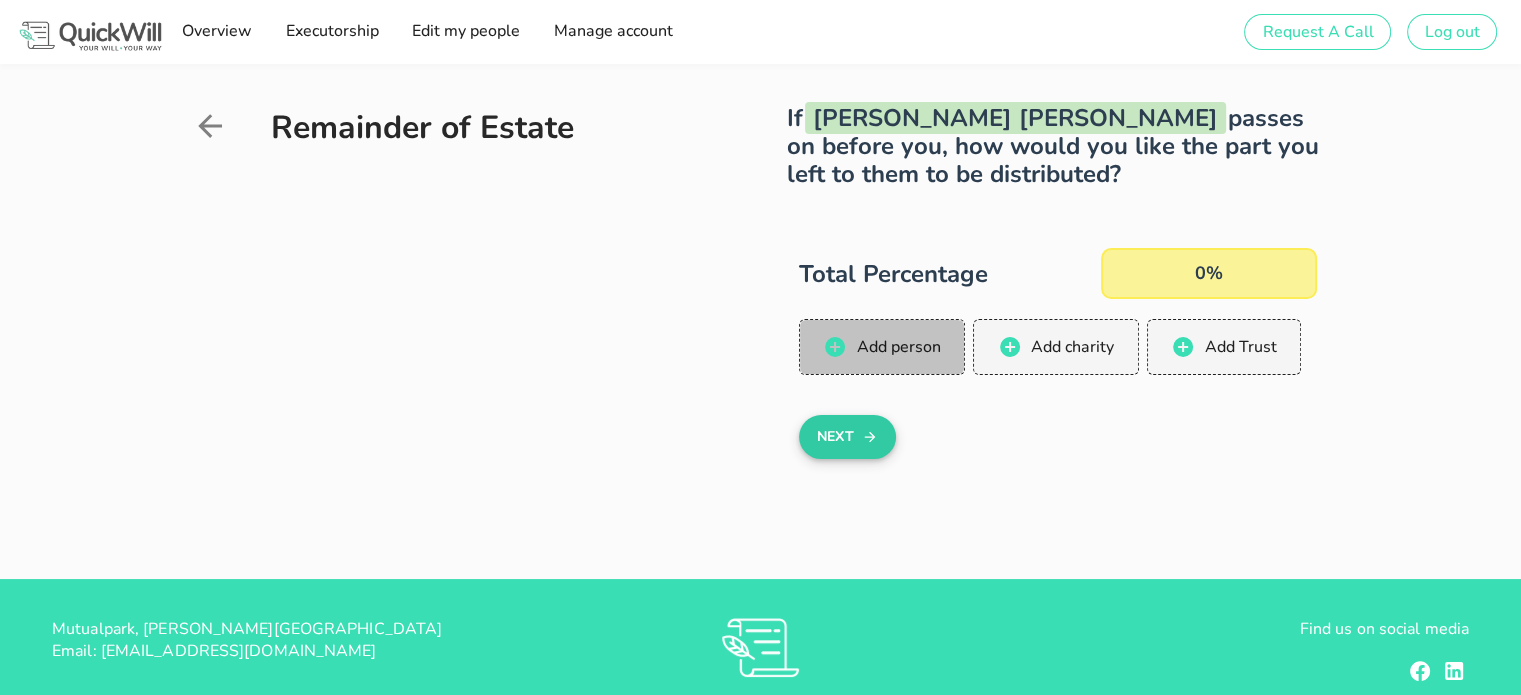 click on "Add person" at bounding box center [897, 347] 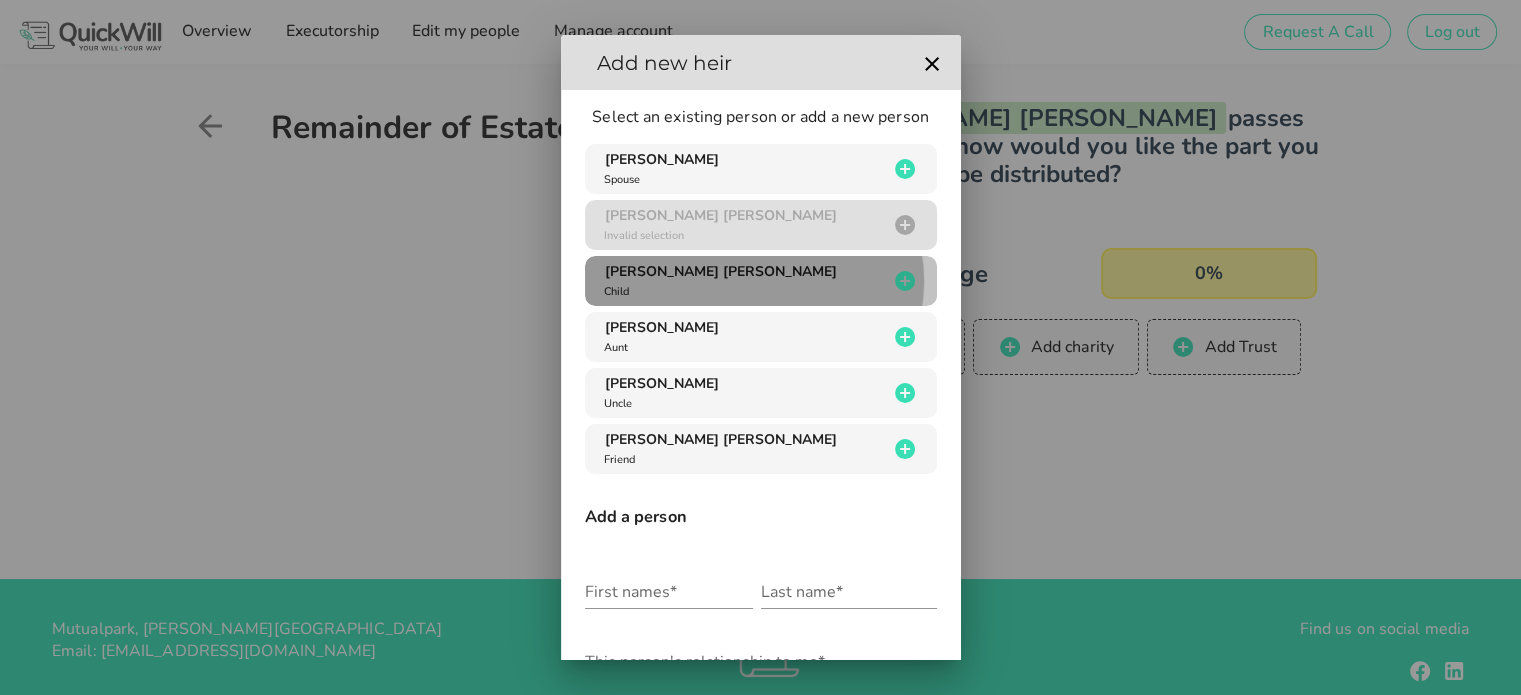 click on "[PERSON_NAME] [PERSON_NAME]   Child" at bounding box center [744, 281] 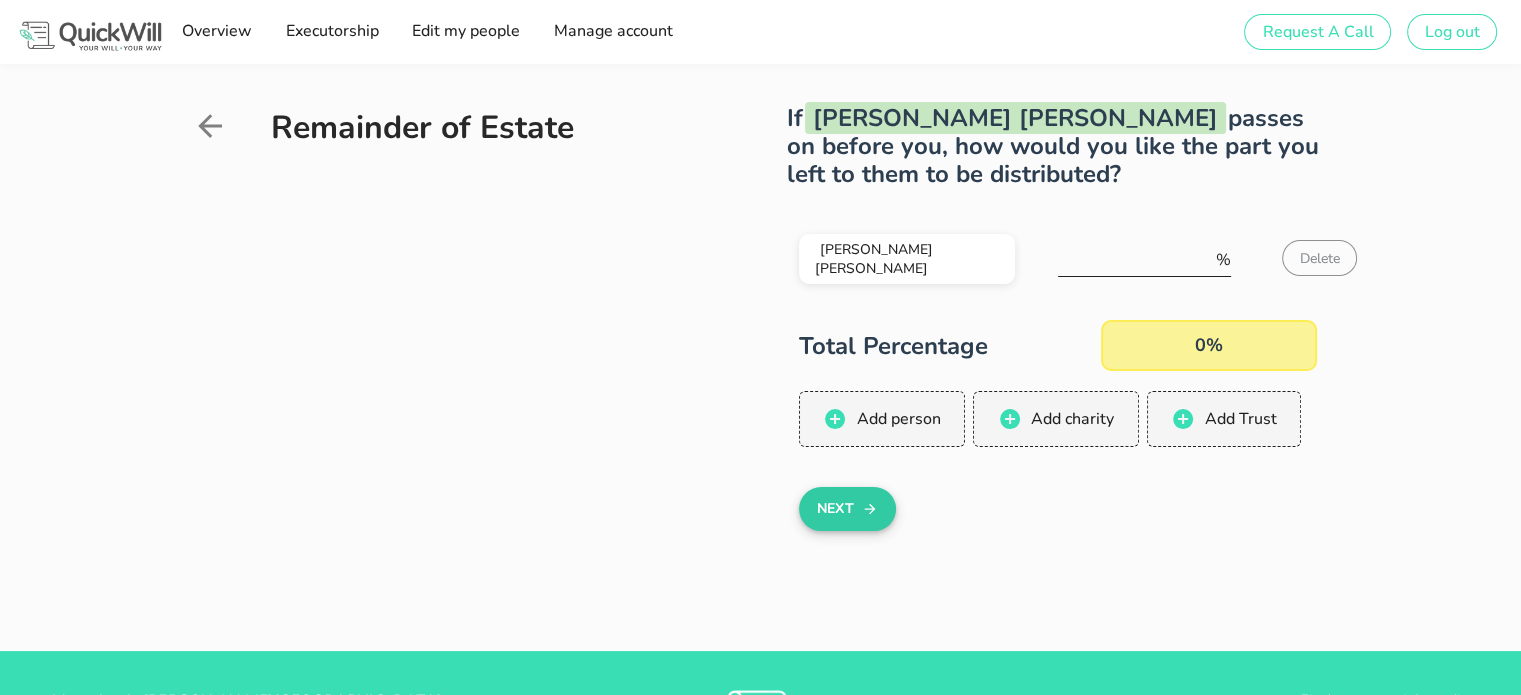 click at bounding box center (1135, 260) 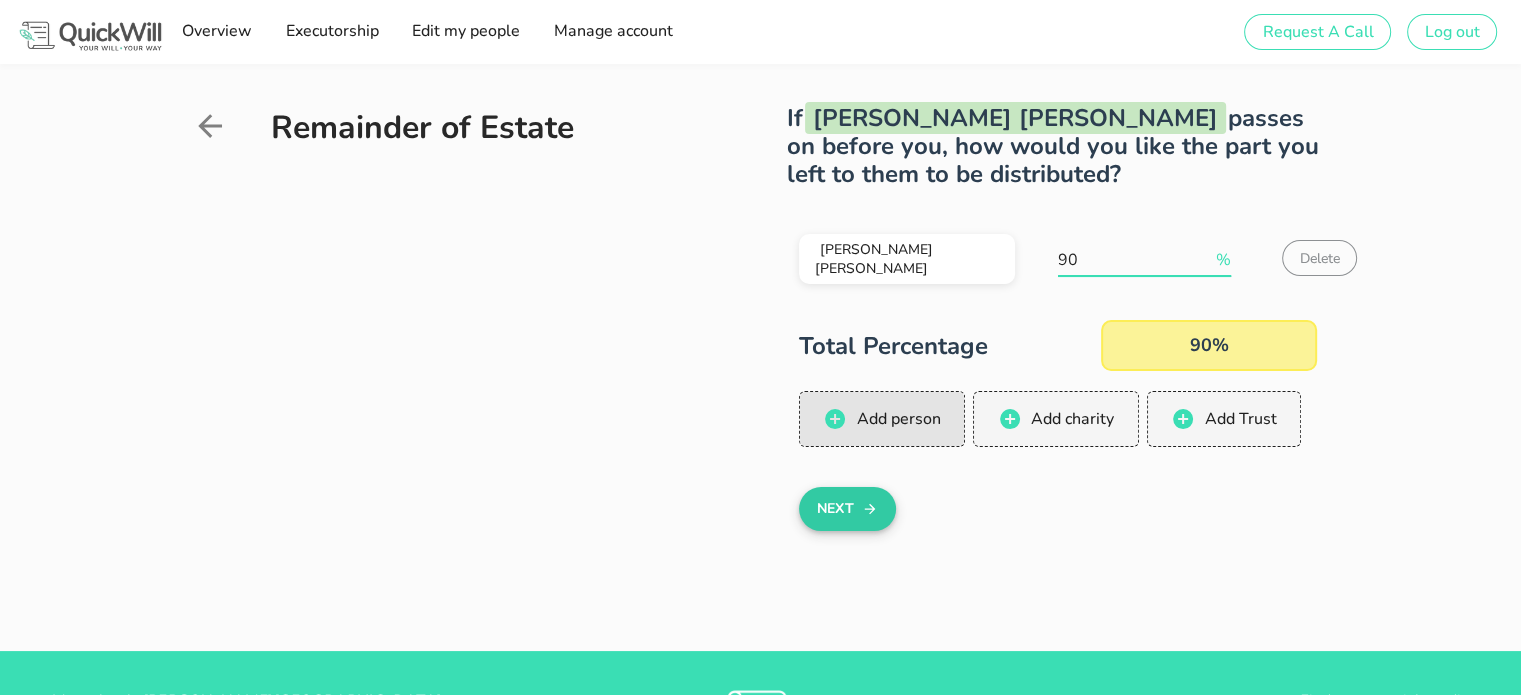 type on "90" 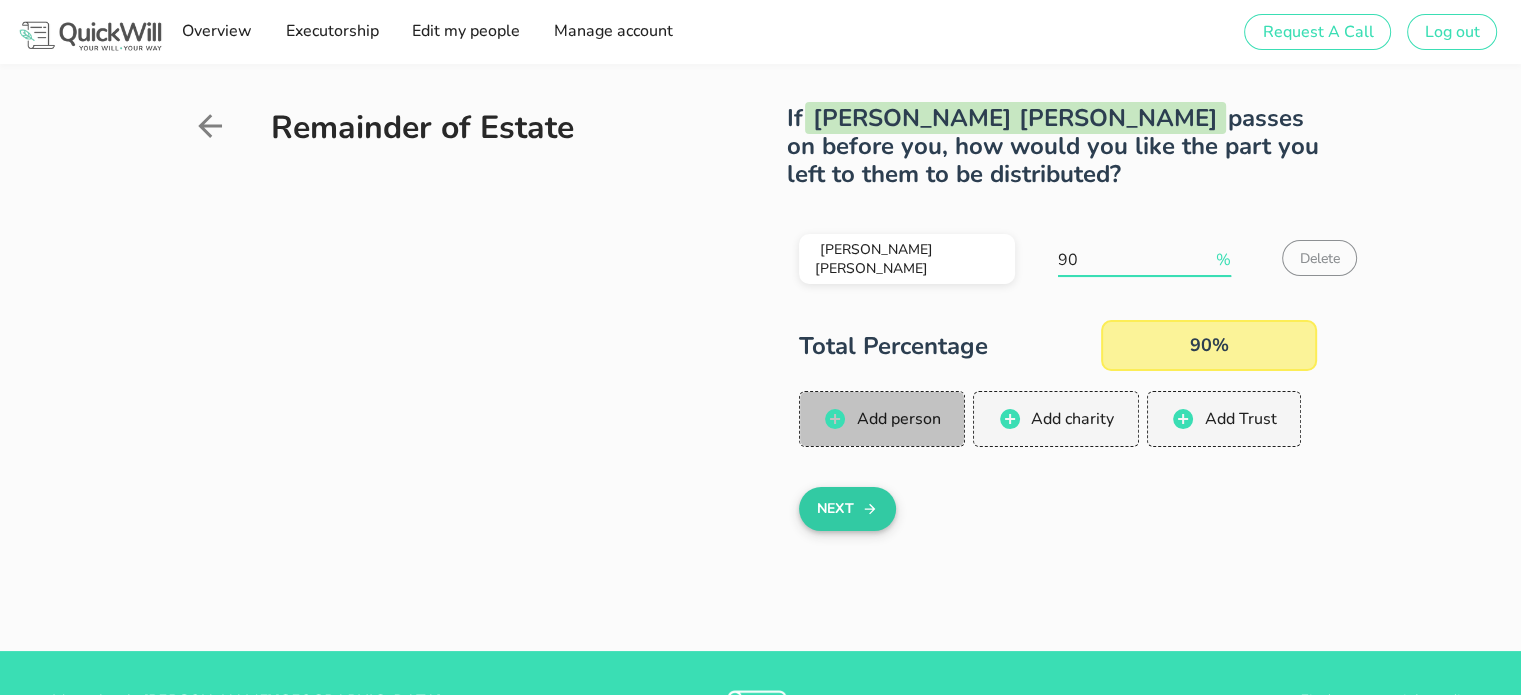 click on "Add person" at bounding box center (882, 419) 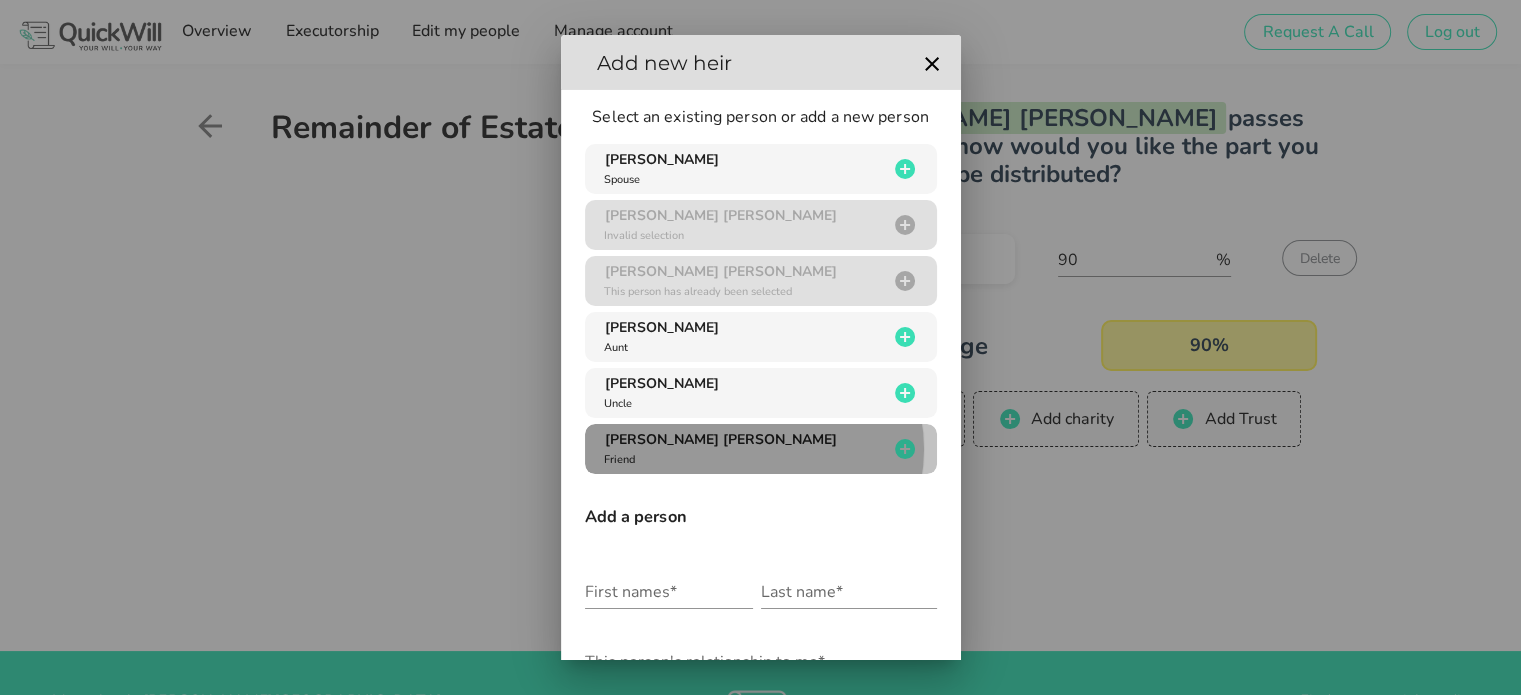 click on "[PERSON_NAME] [PERSON_NAME]" at bounding box center [721, 439] 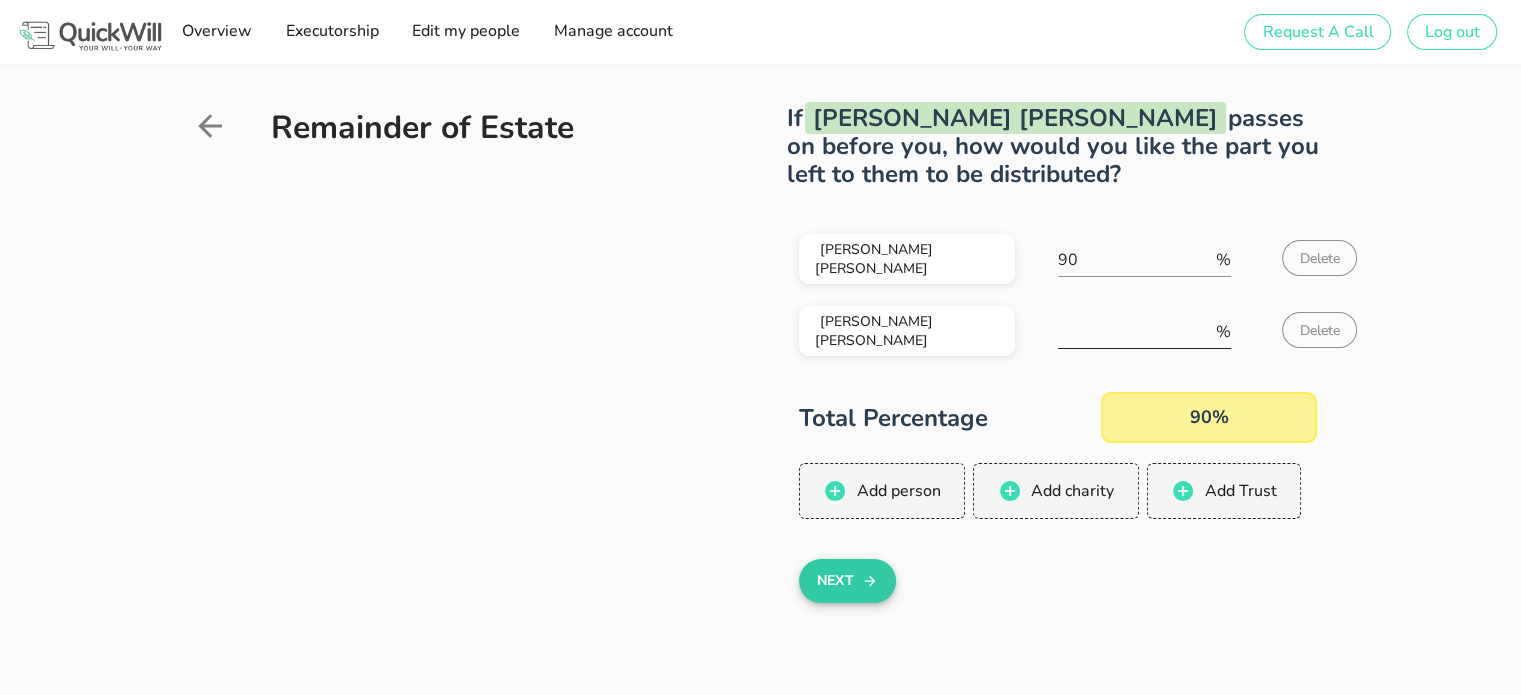 click at bounding box center (1135, 332) 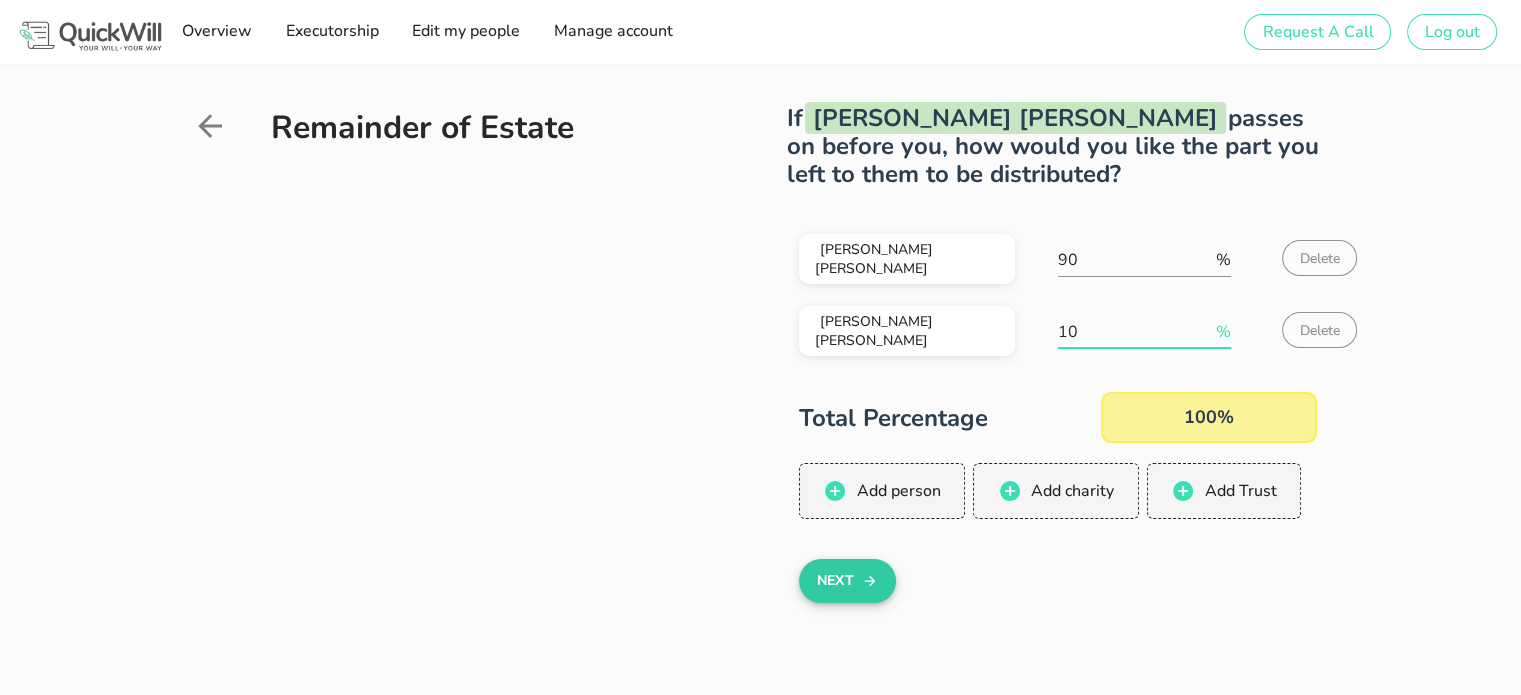 type on "10" 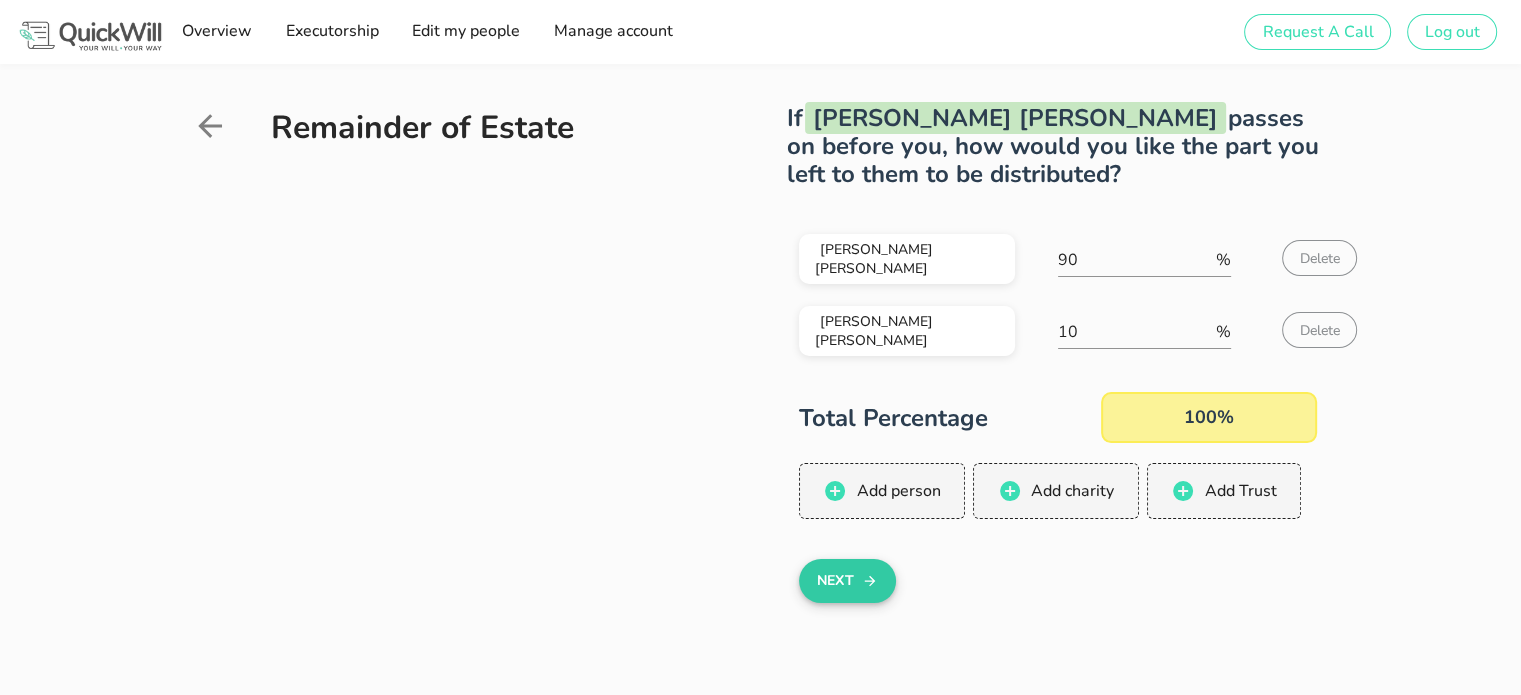 click on "Next" at bounding box center (847, 581) 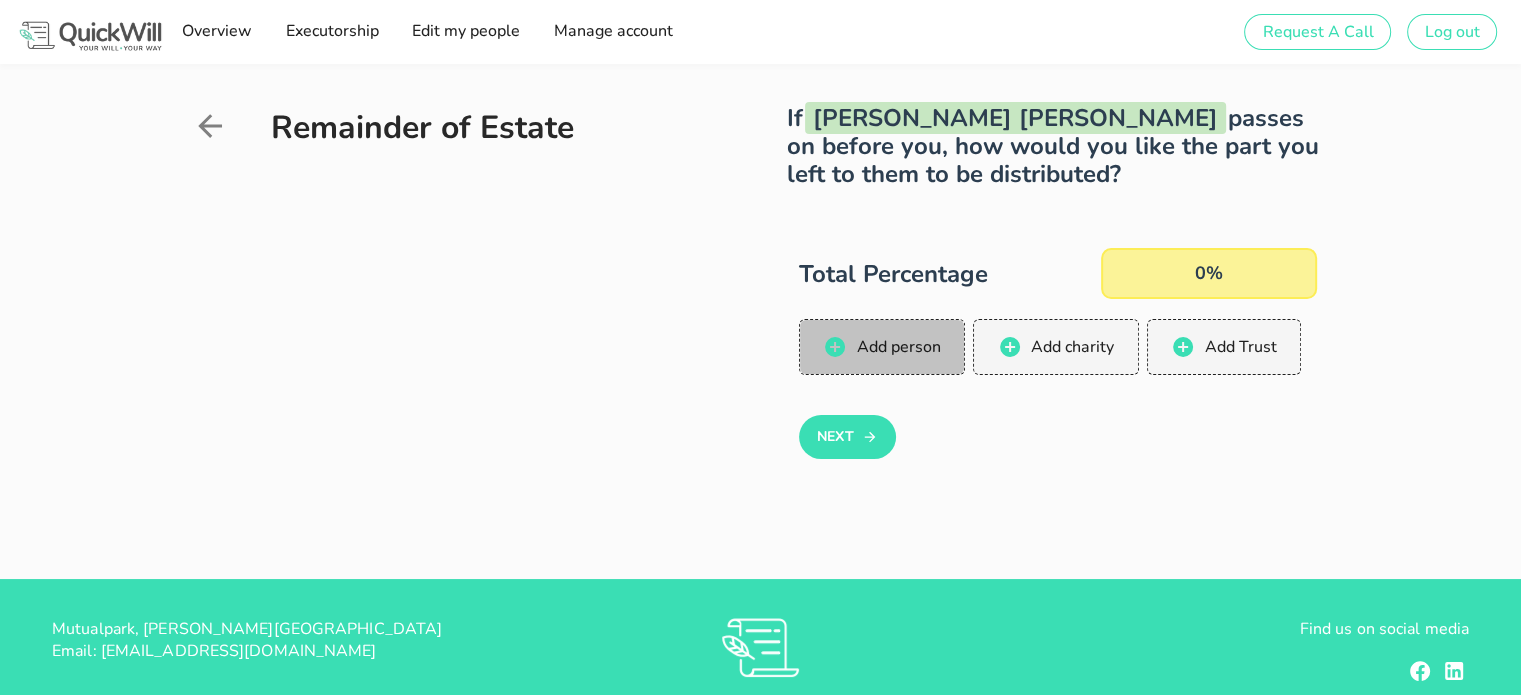 click on "Add person" at bounding box center [897, 347] 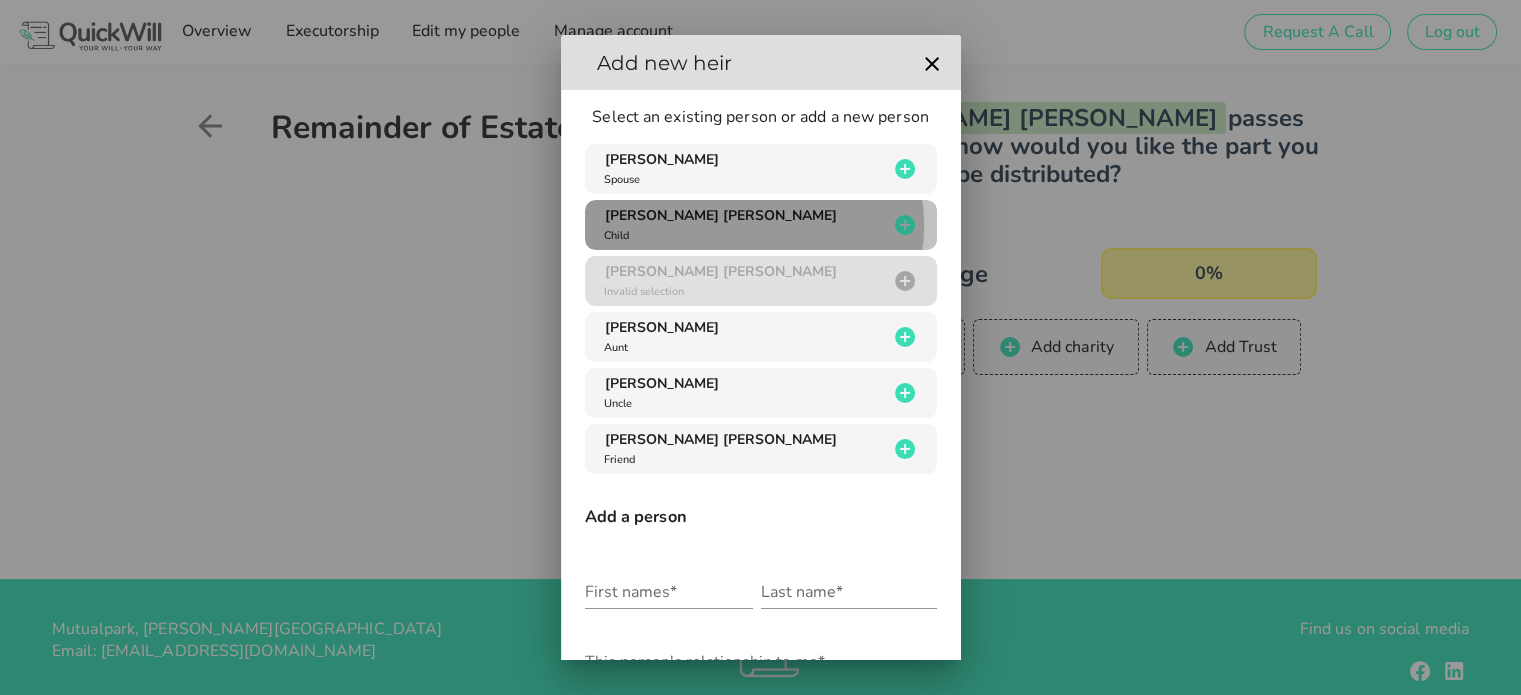 click on "[PERSON_NAME] [PERSON_NAME]" at bounding box center (721, 215) 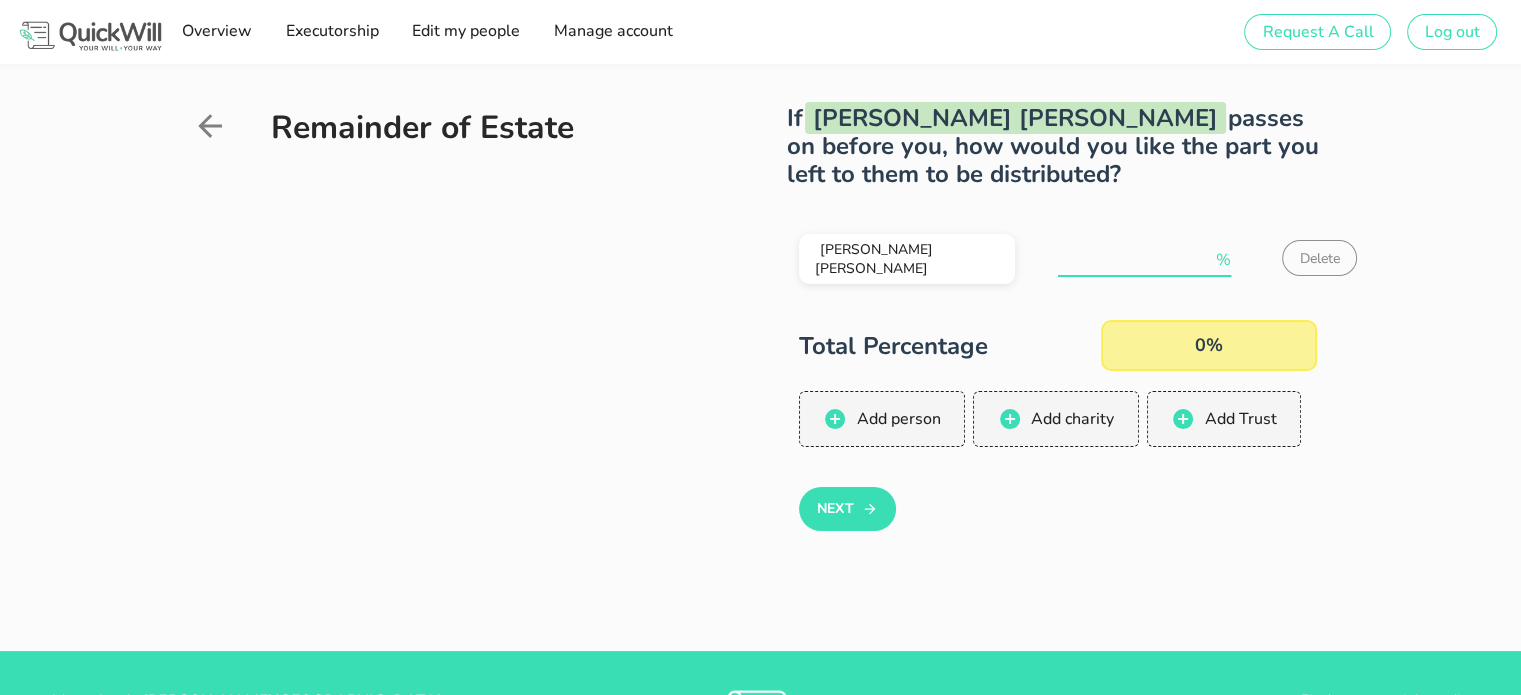 click at bounding box center [1135, 260] 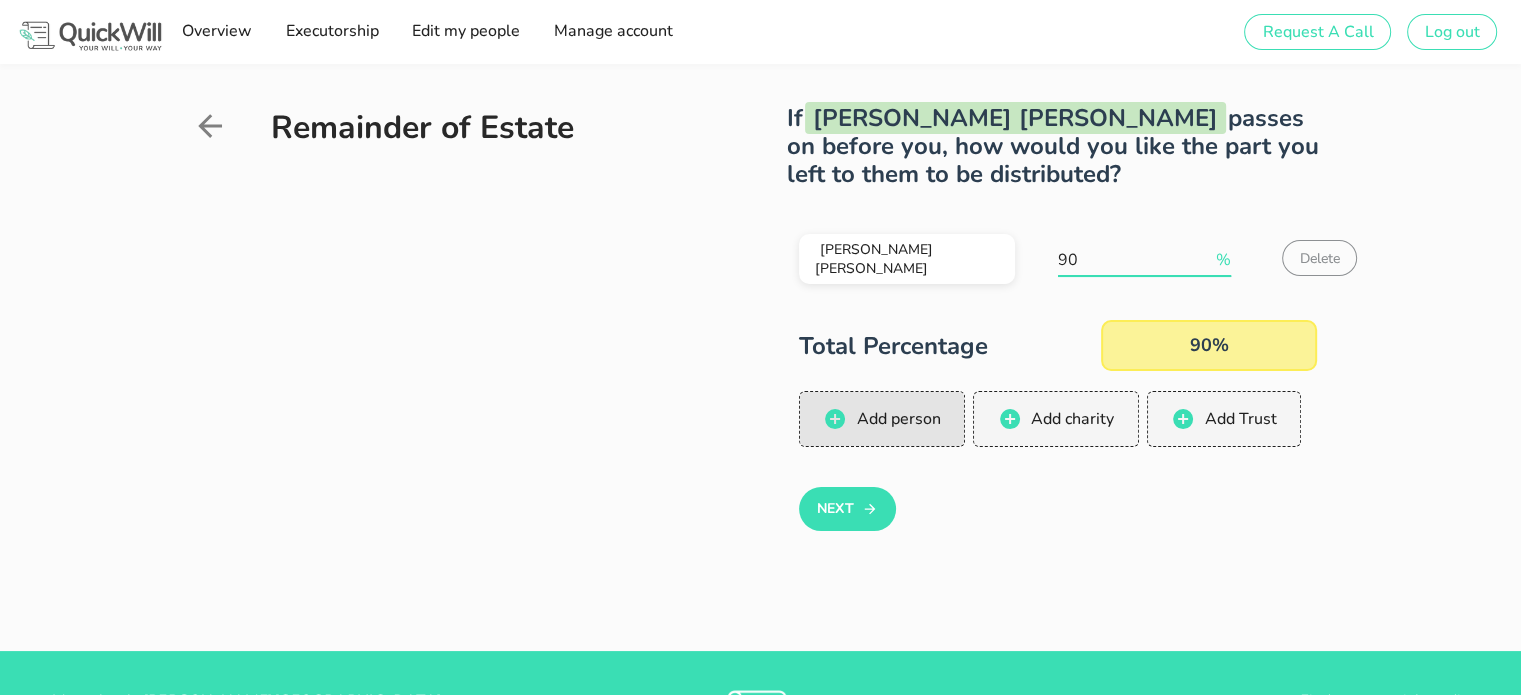 type on "90" 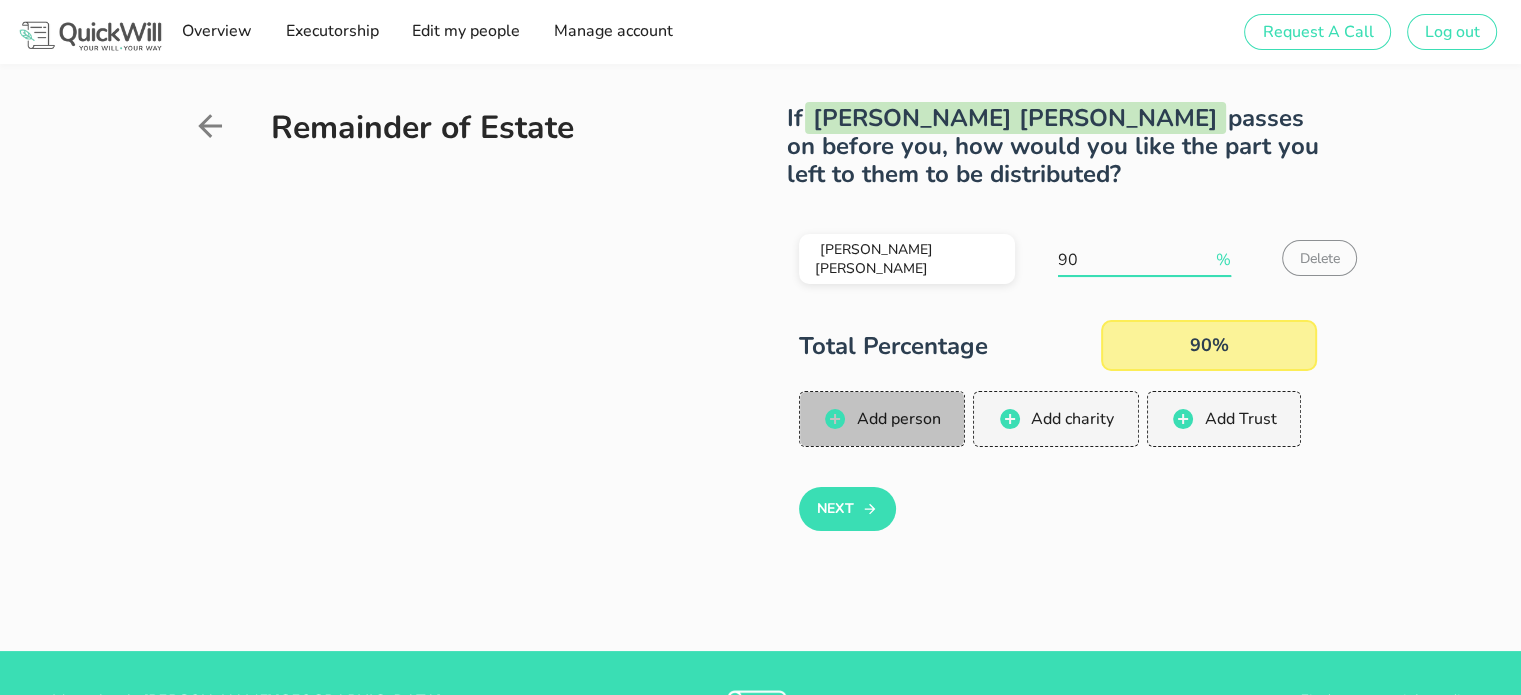 click on "Add person" at bounding box center [897, 419] 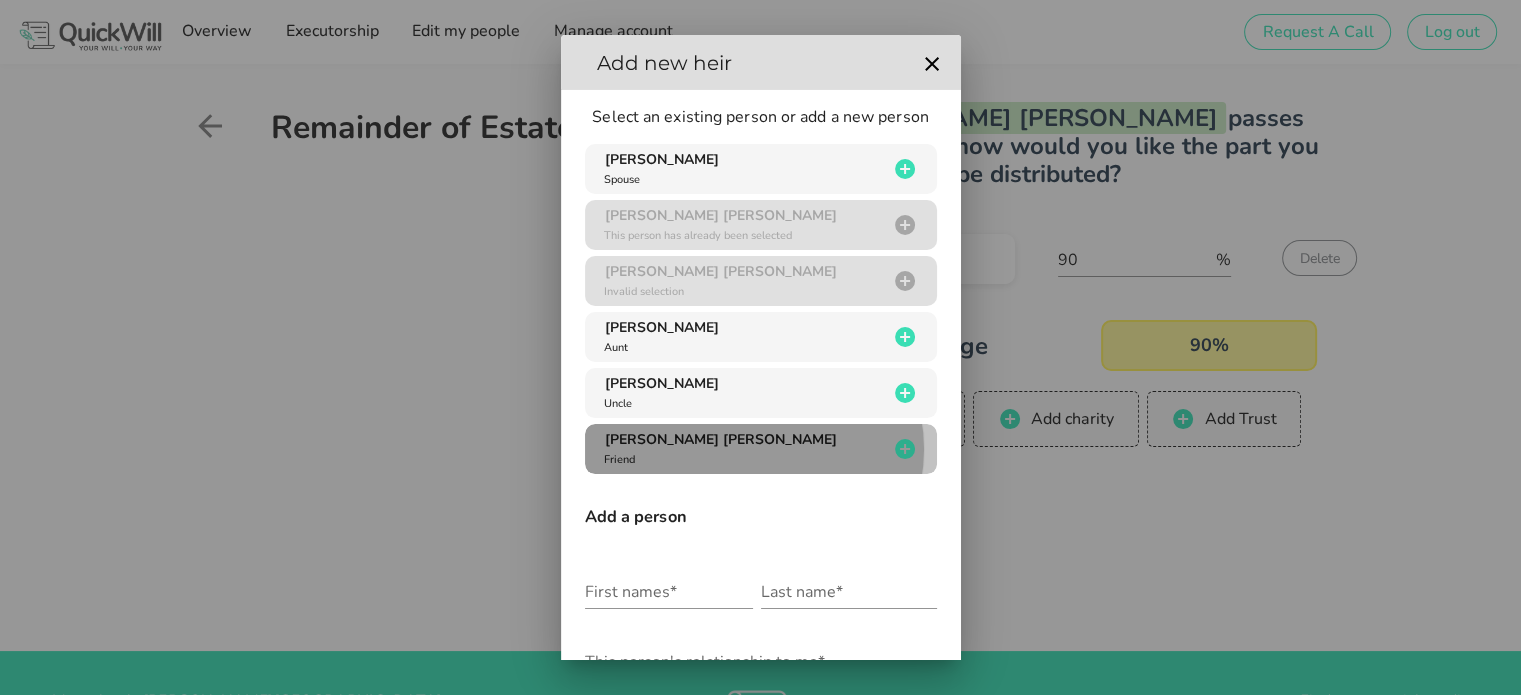 drag, startPoint x: 697, startPoint y: 447, endPoint x: 995, endPoint y: 461, distance: 298.32867 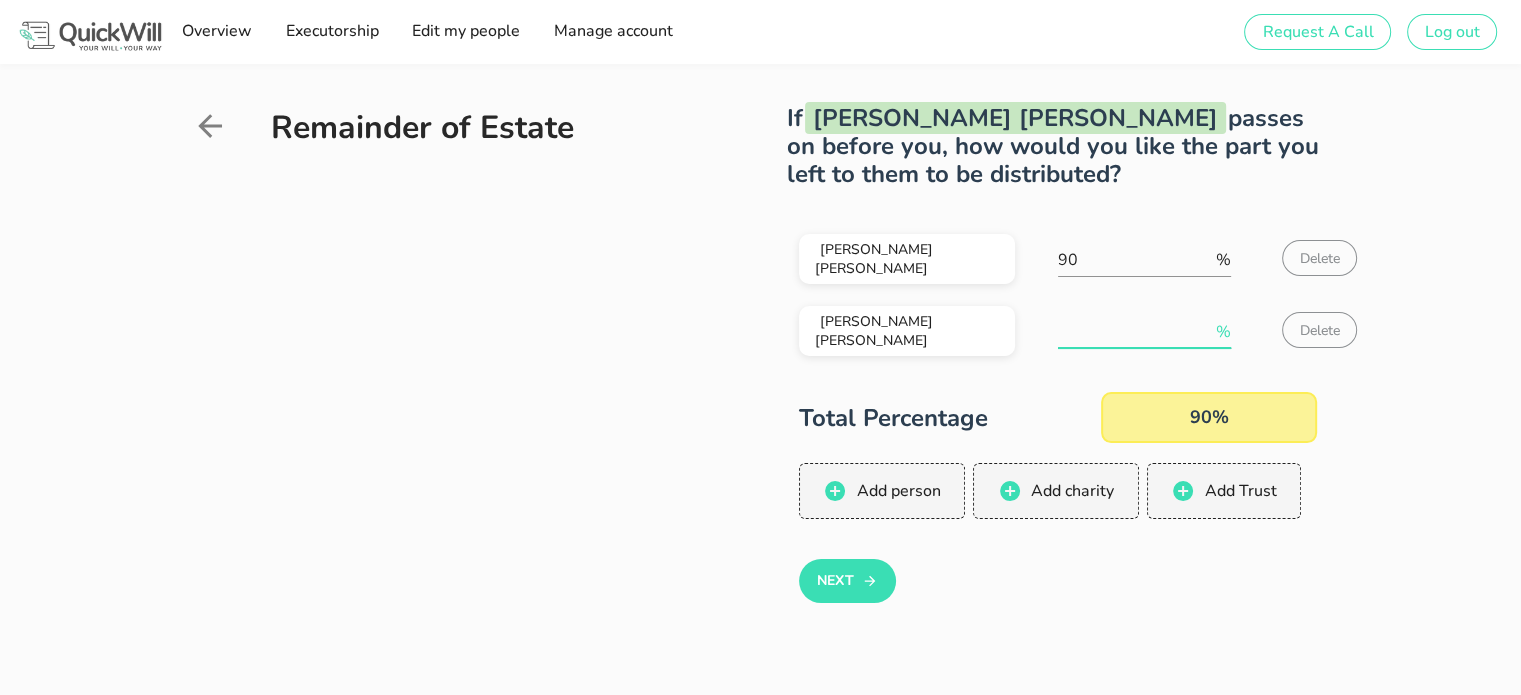 click at bounding box center [1135, 332] 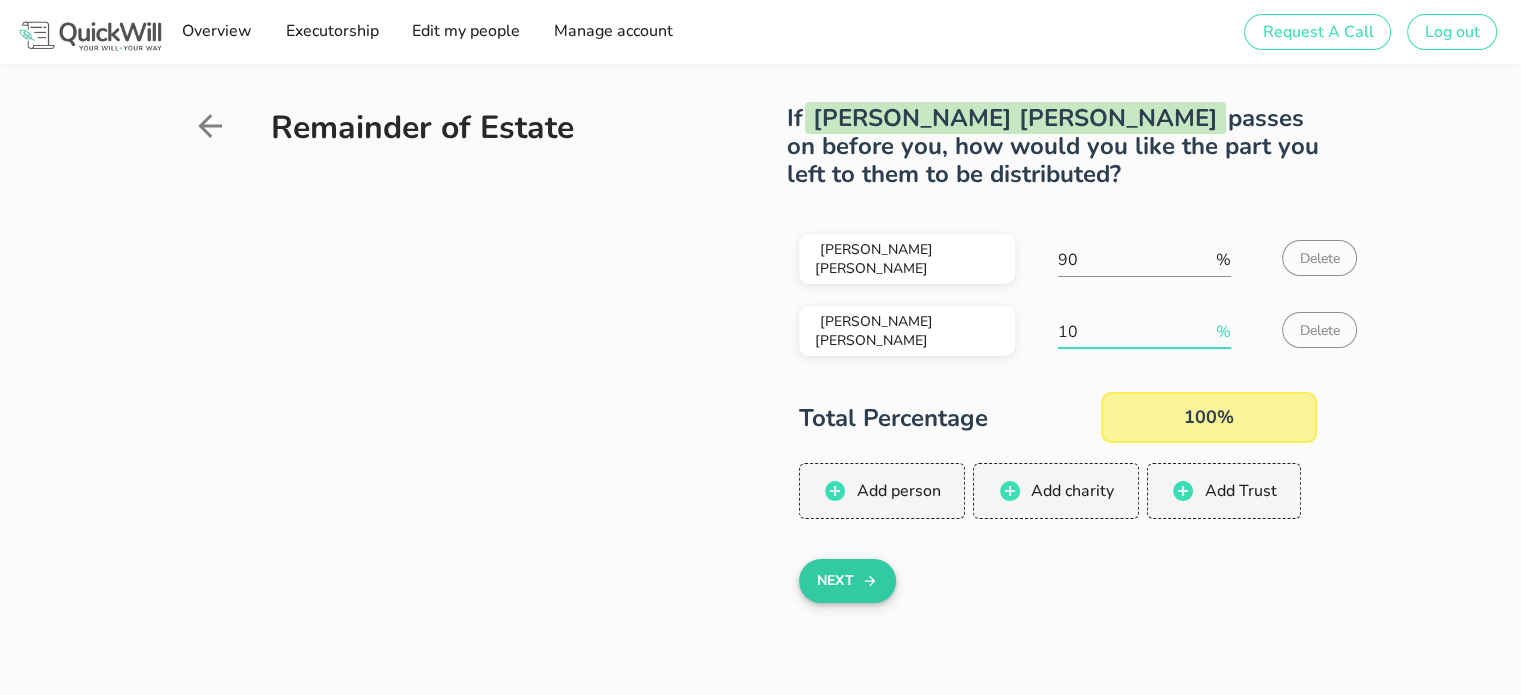 type on "10" 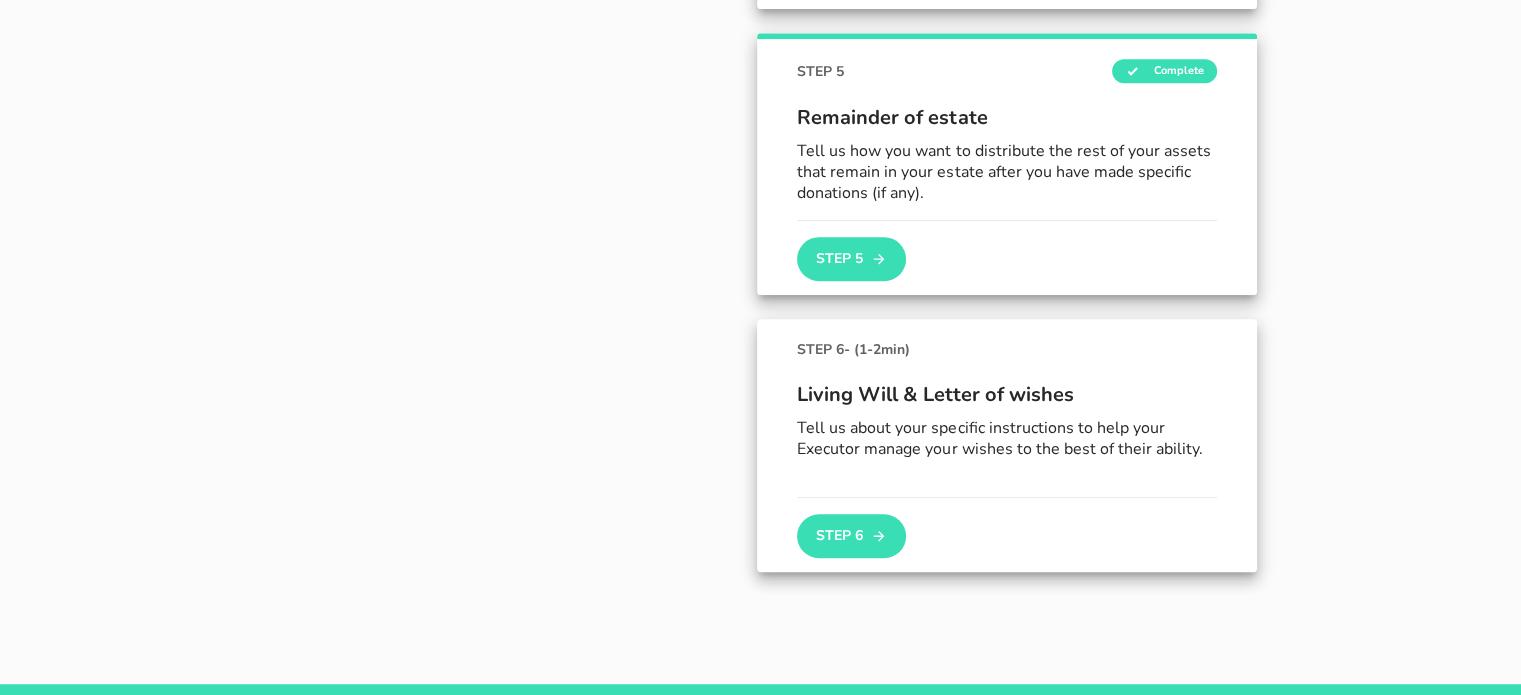scroll, scrollTop: 1275, scrollLeft: 0, axis: vertical 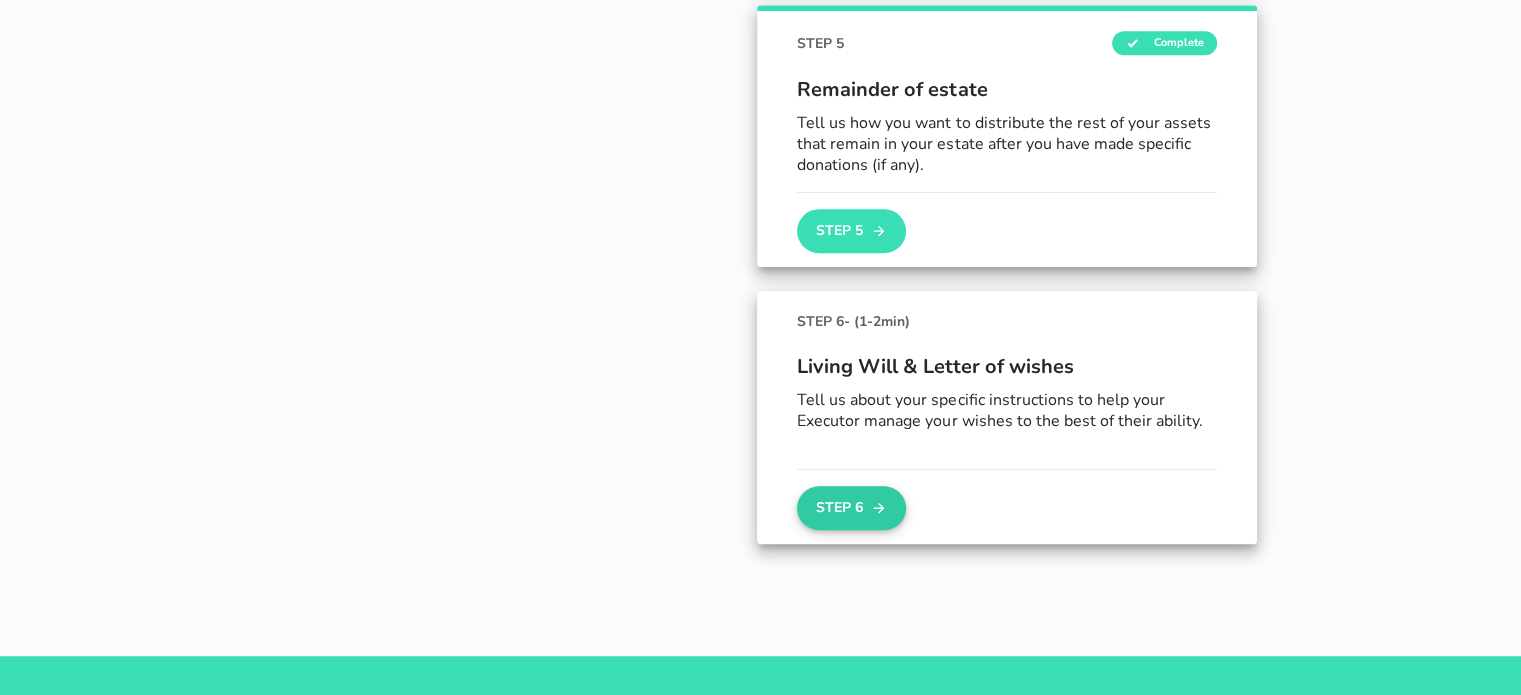 click on "Step 6" at bounding box center (851, 508) 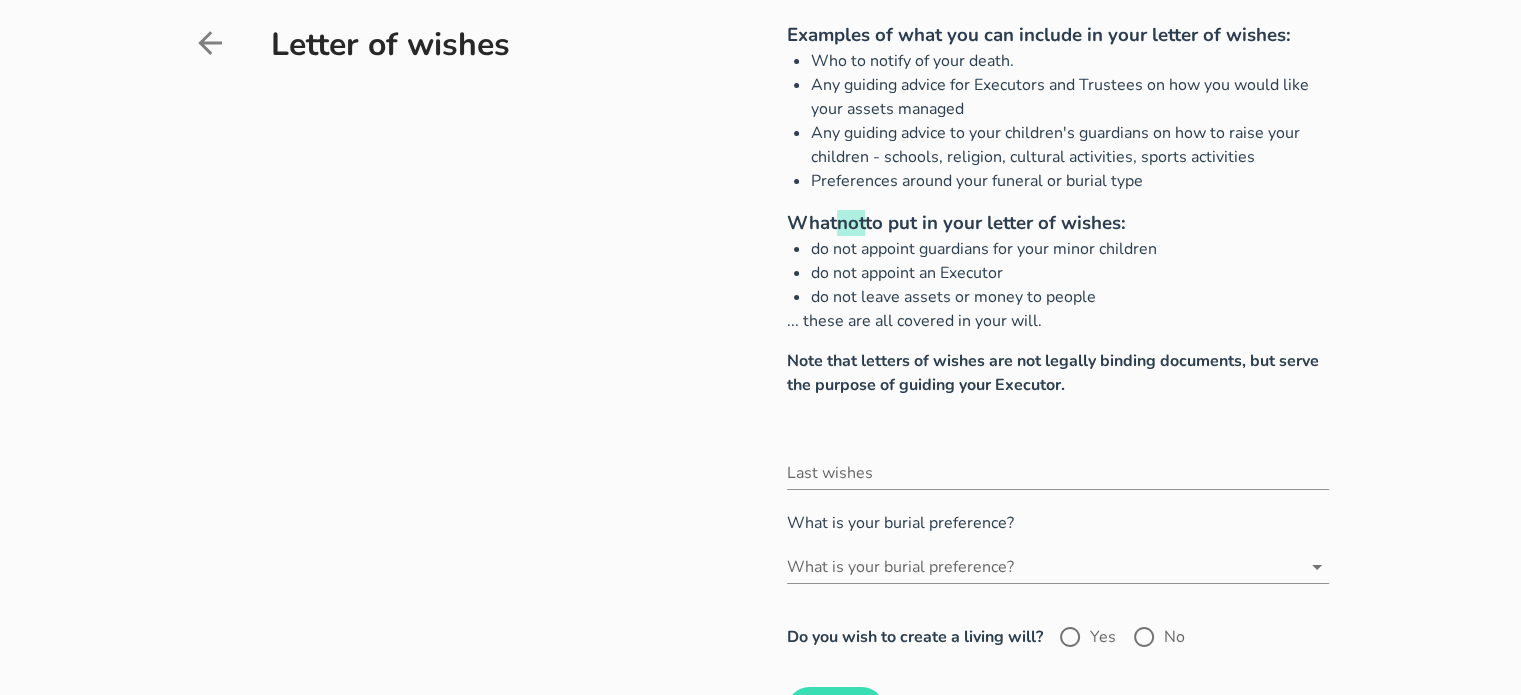 scroll, scrollTop: 200, scrollLeft: 0, axis: vertical 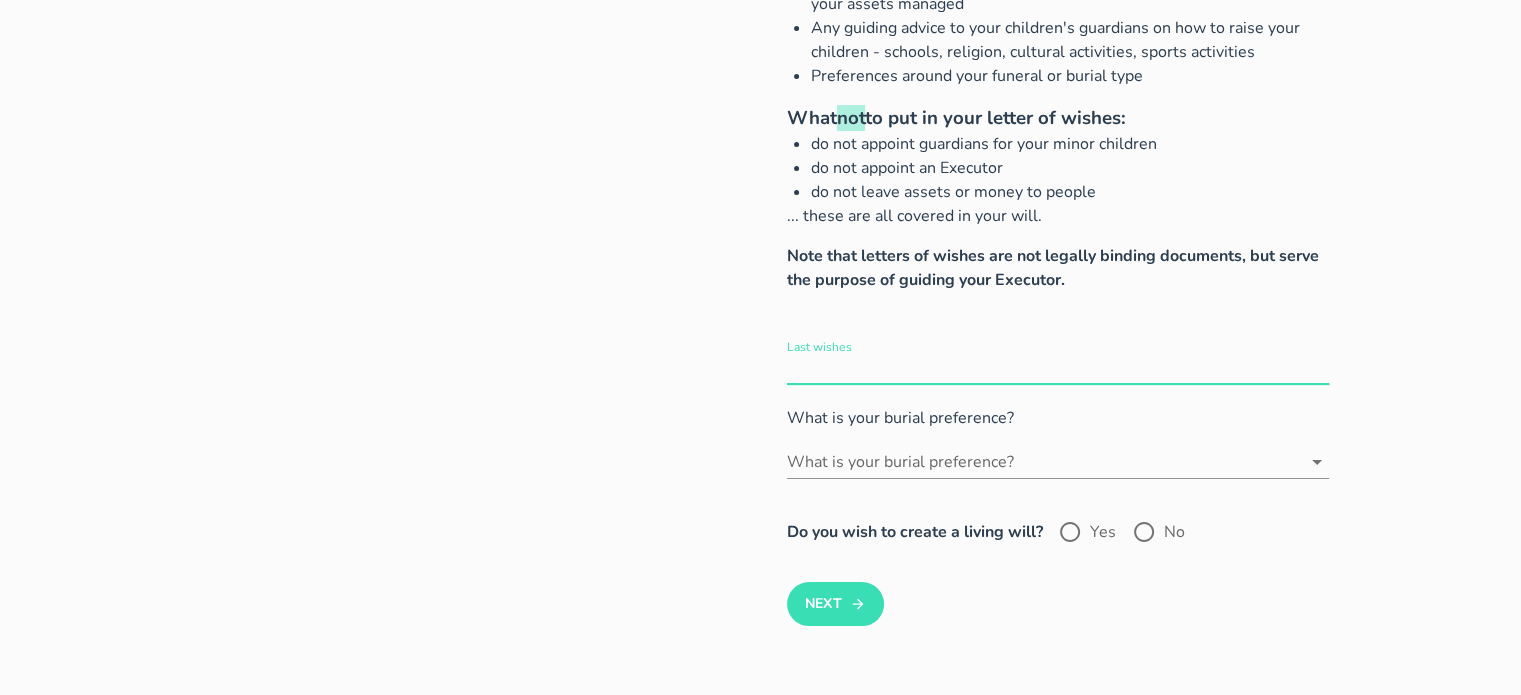 click on "Last wishes" at bounding box center (1058, 368) 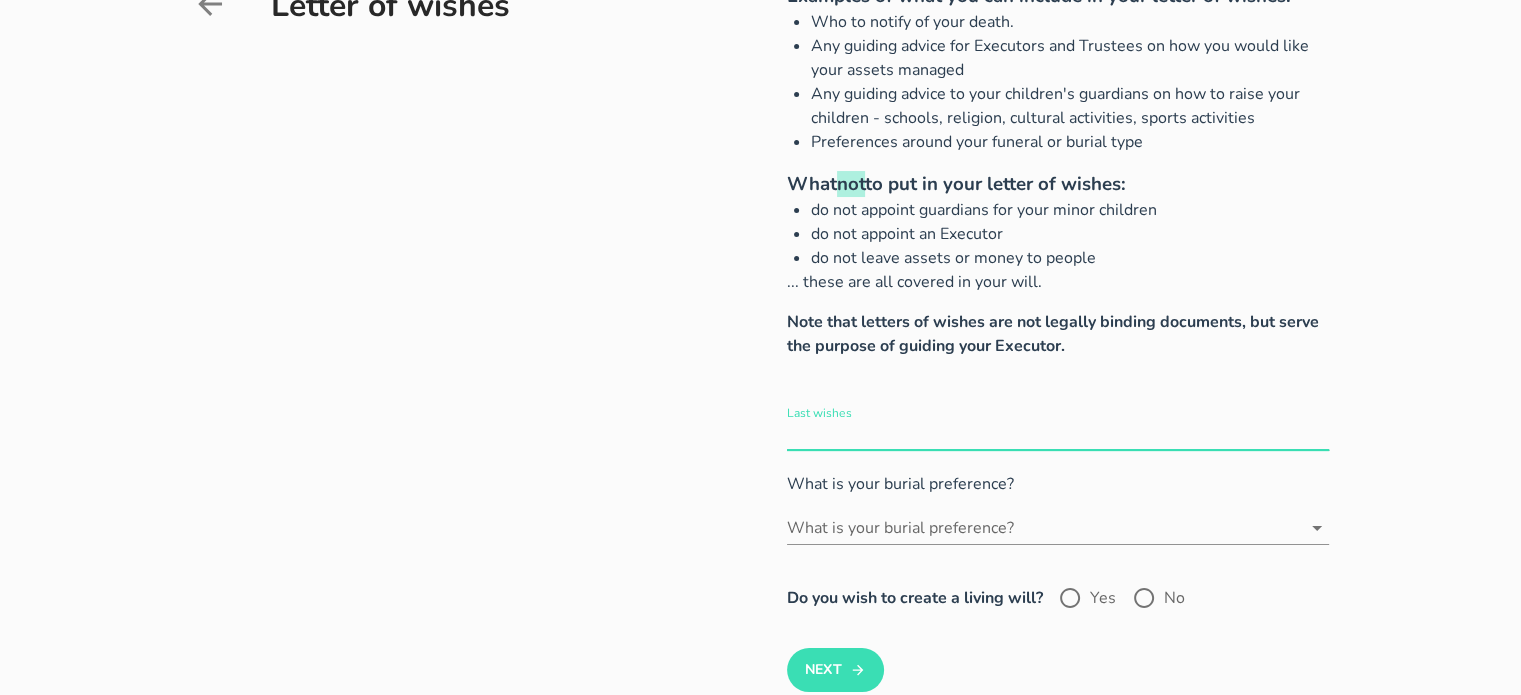 scroll, scrollTop: 100, scrollLeft: 0, axis: vertical 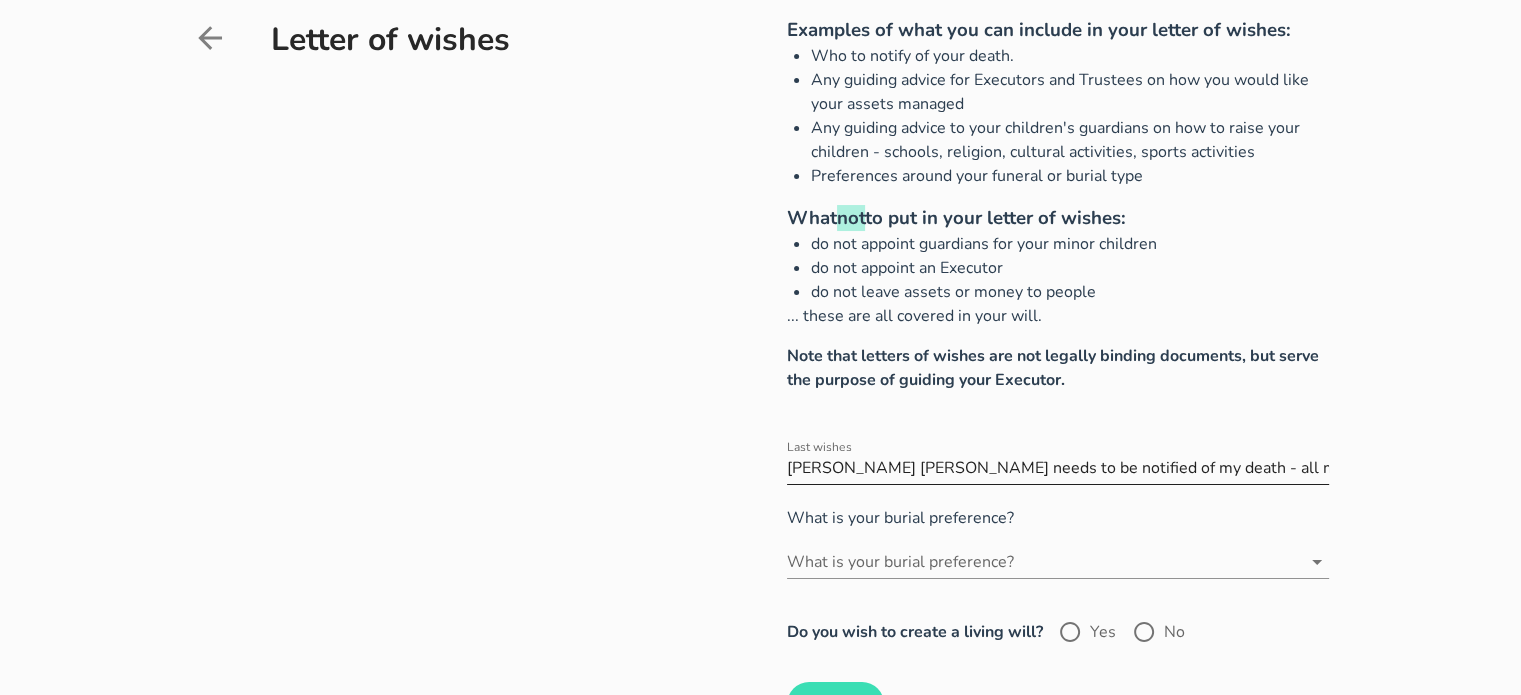 click on "Last wishes" at bounding box center [1058, 468] 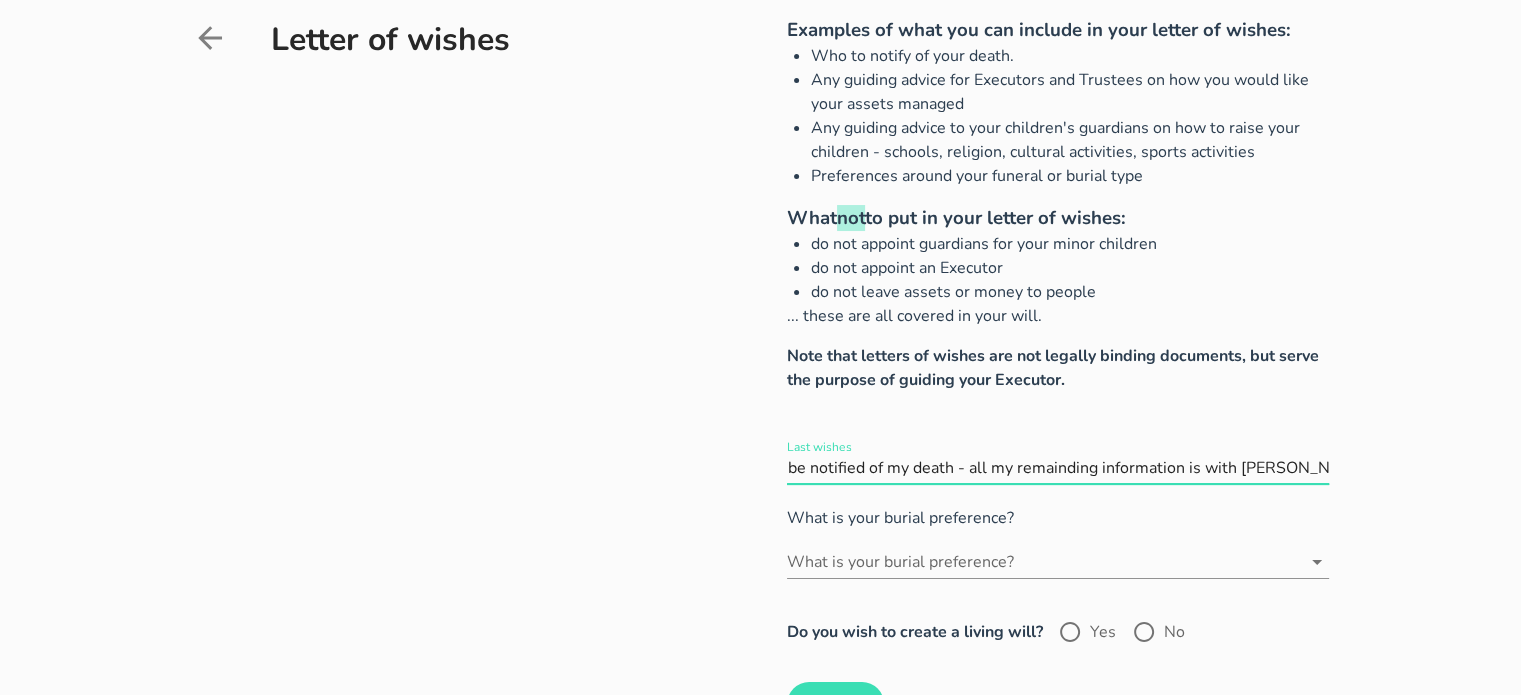 scroll, scrollTop: 0, scrollLeft: 0, axis: both 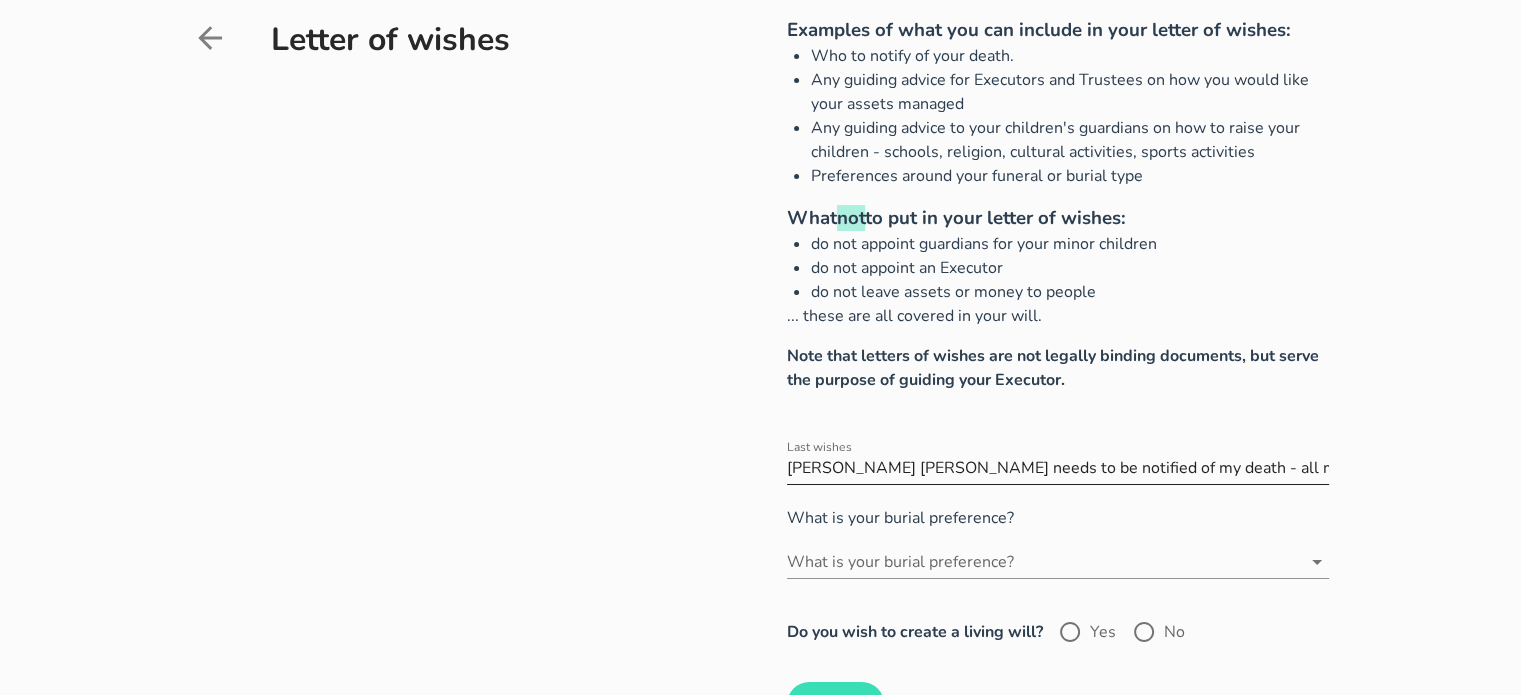 click on "Last wishes" at bounding box center [1058, 468] 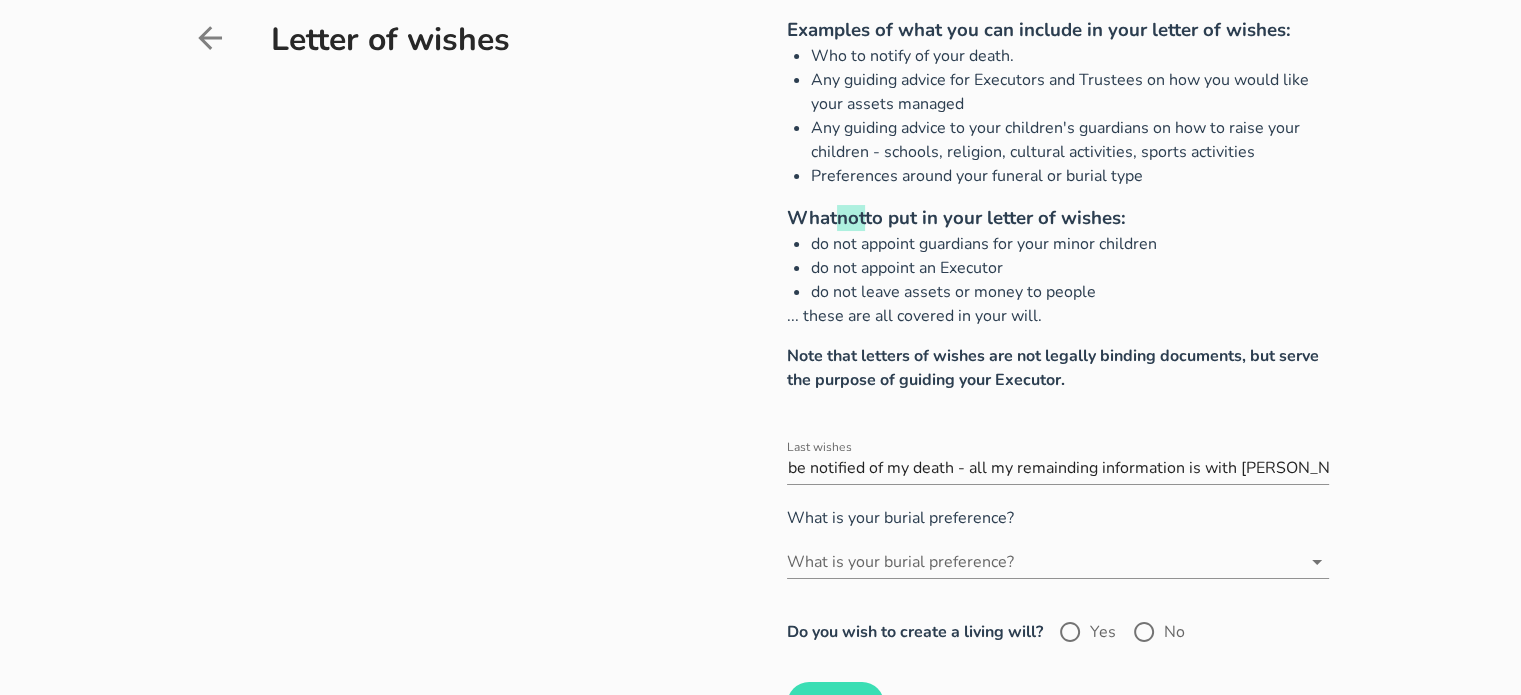 scroll, scrollTop: 0, scrollLeft: 0, axis: both 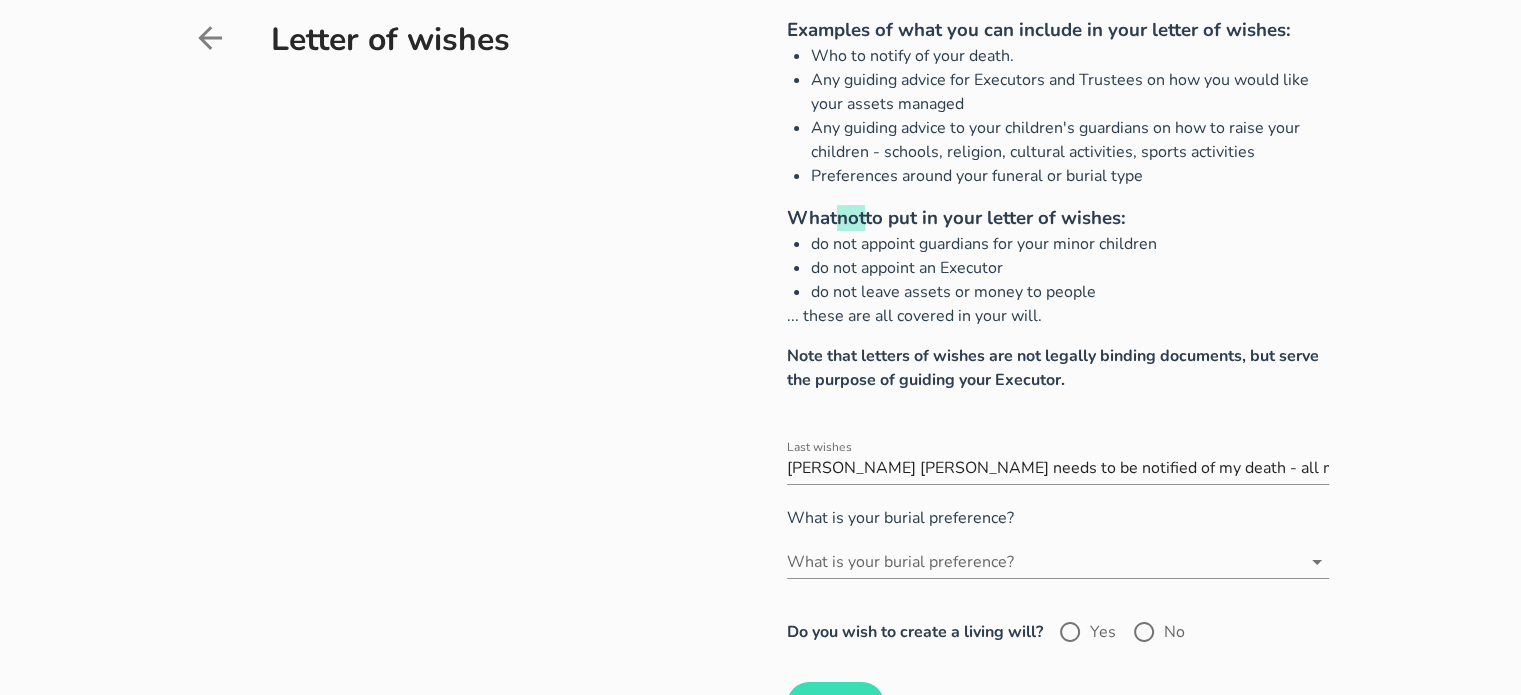 drag, startPoint x: 1288, startPoint y: 471, endPoint x: 1379, endPoint y: 490, distance: 92.96236 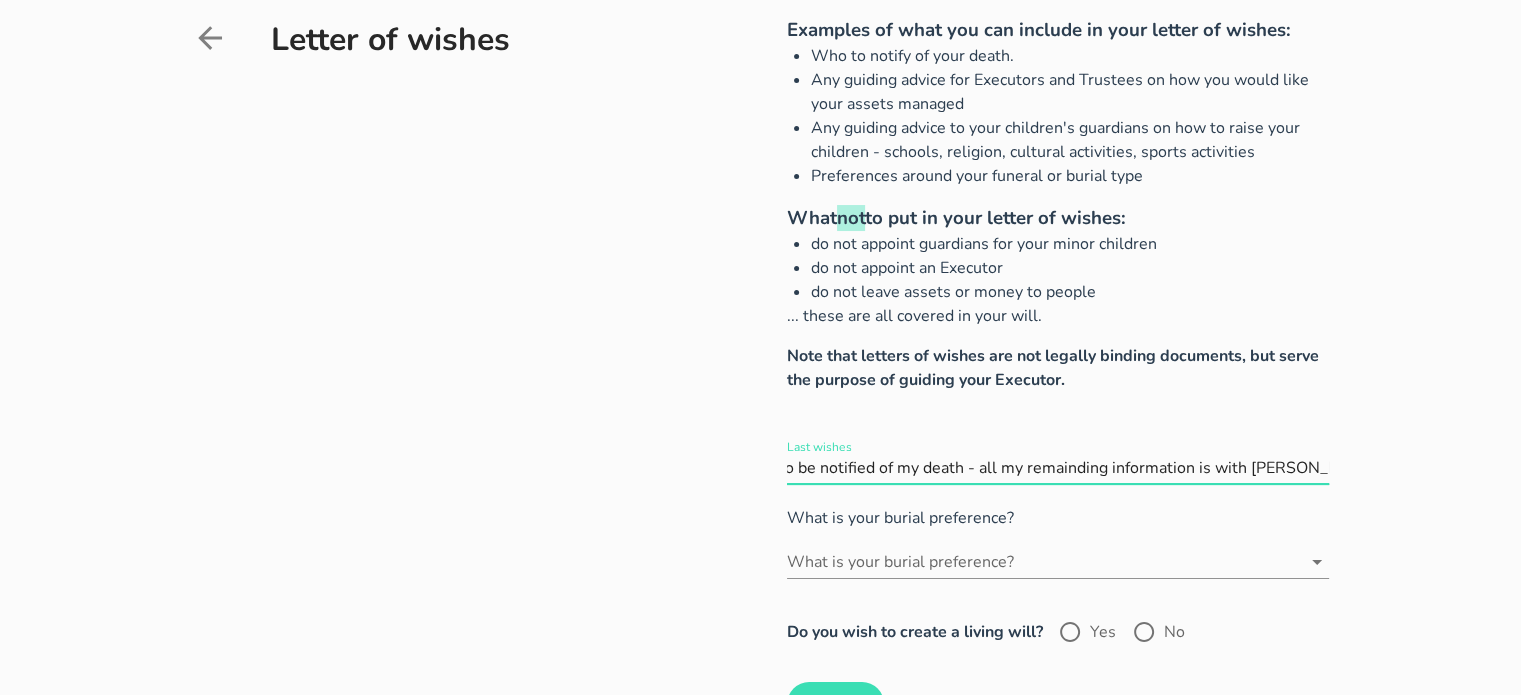 scroll, scrollTop: 0, scrollLeft: 332, axis: horizontal 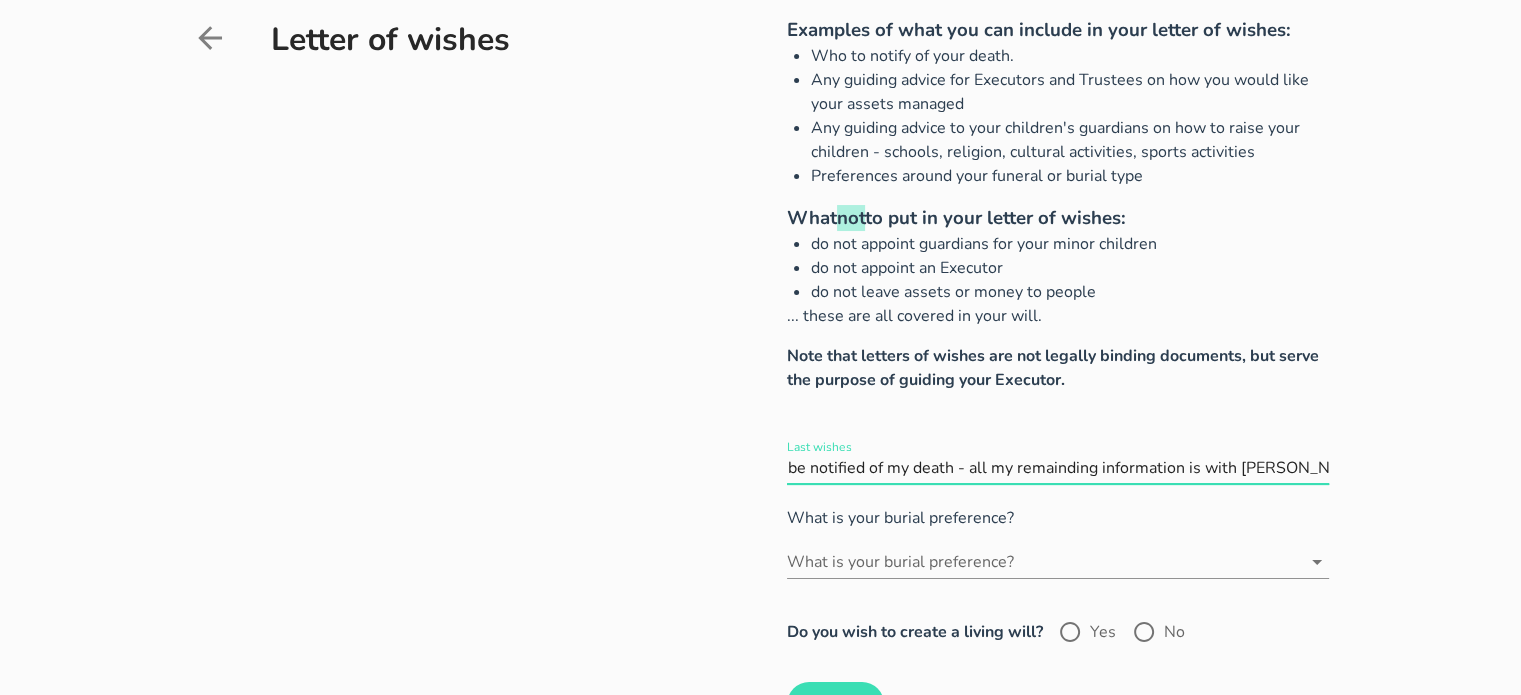 paste on "[PERSON_NAME] [PERSON_NAME] needs to be notified of my death - all my remainding information is with [PERSON_NAME] at Liblink [PERSON_NAME][EMAIL_ADDRESS][PERSON_NAME][DOMAIN_NAME]" 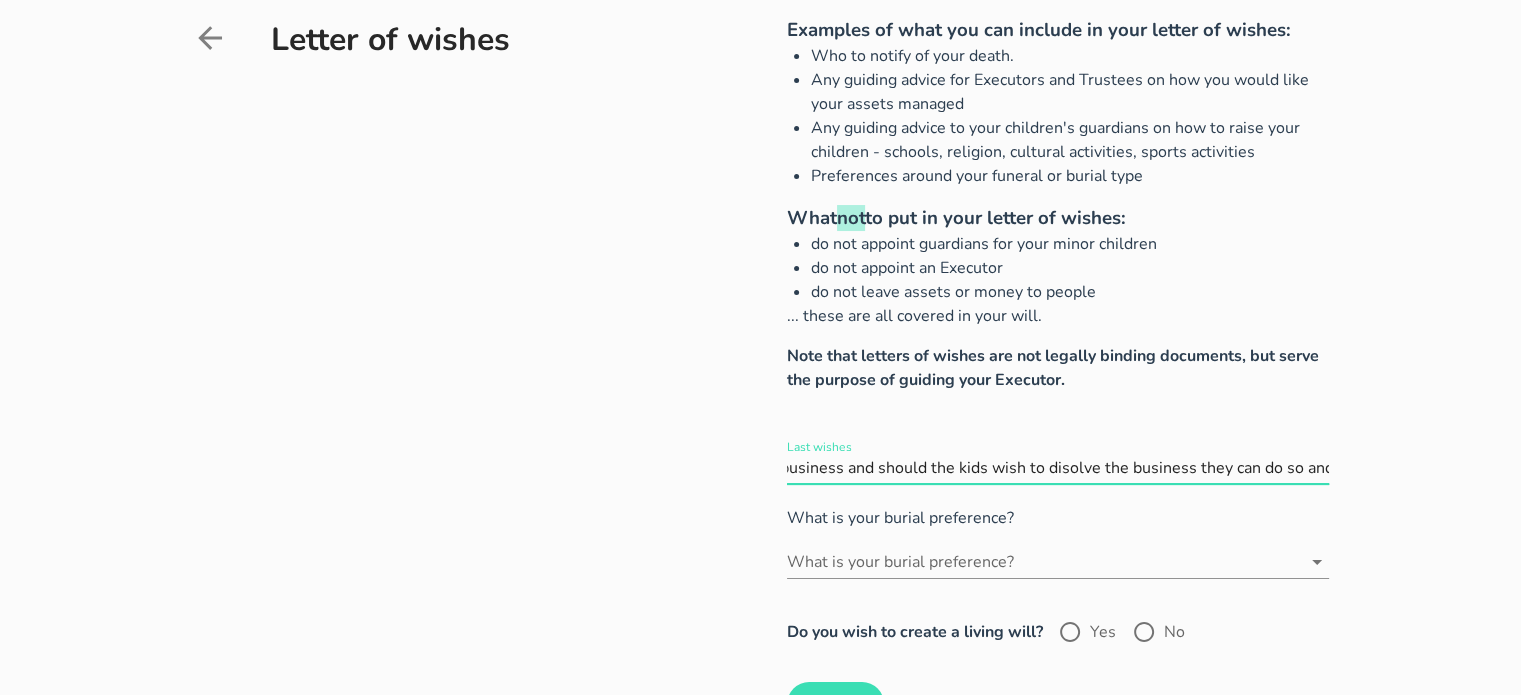 scroll, scrollTop: 0, scrollLeft: 2544, axis: horizontal 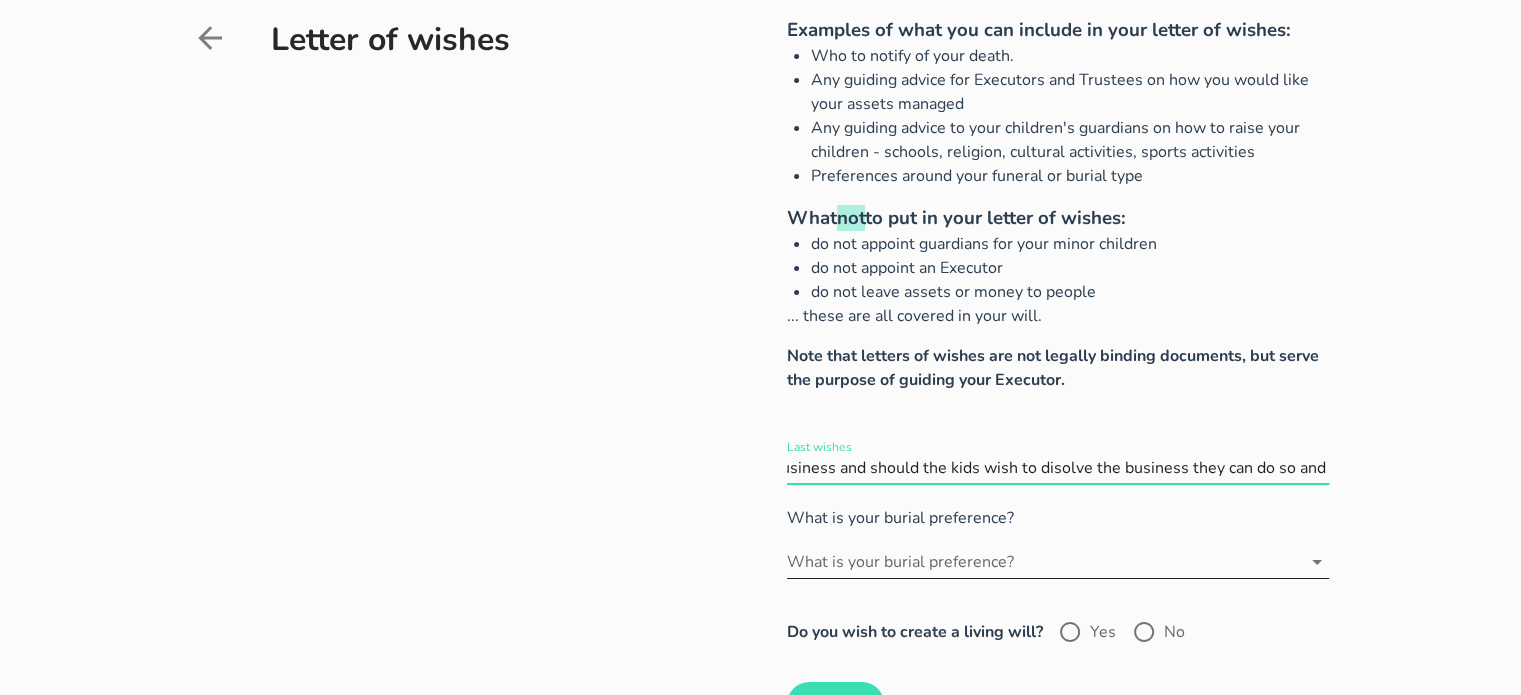 type on "[PERSON_NAME] [PERSON_NAME] needs to be notified of my death - all my remainding information is with [PERSON_NAME] at Liblink [PERSON_NAME][EMAIL_ADDRESS][PERSON_NAME][DOMAIN_NAME]. My daughter needs to continue with online schooling through Cambrilearn. [PERSON_NAME] [PERSON_NAME] will be the treasury of the business and should the kids wish to disolve the business they can do so and [PERSON_NAME] to make sure the funds are split evenly between the two kids only." 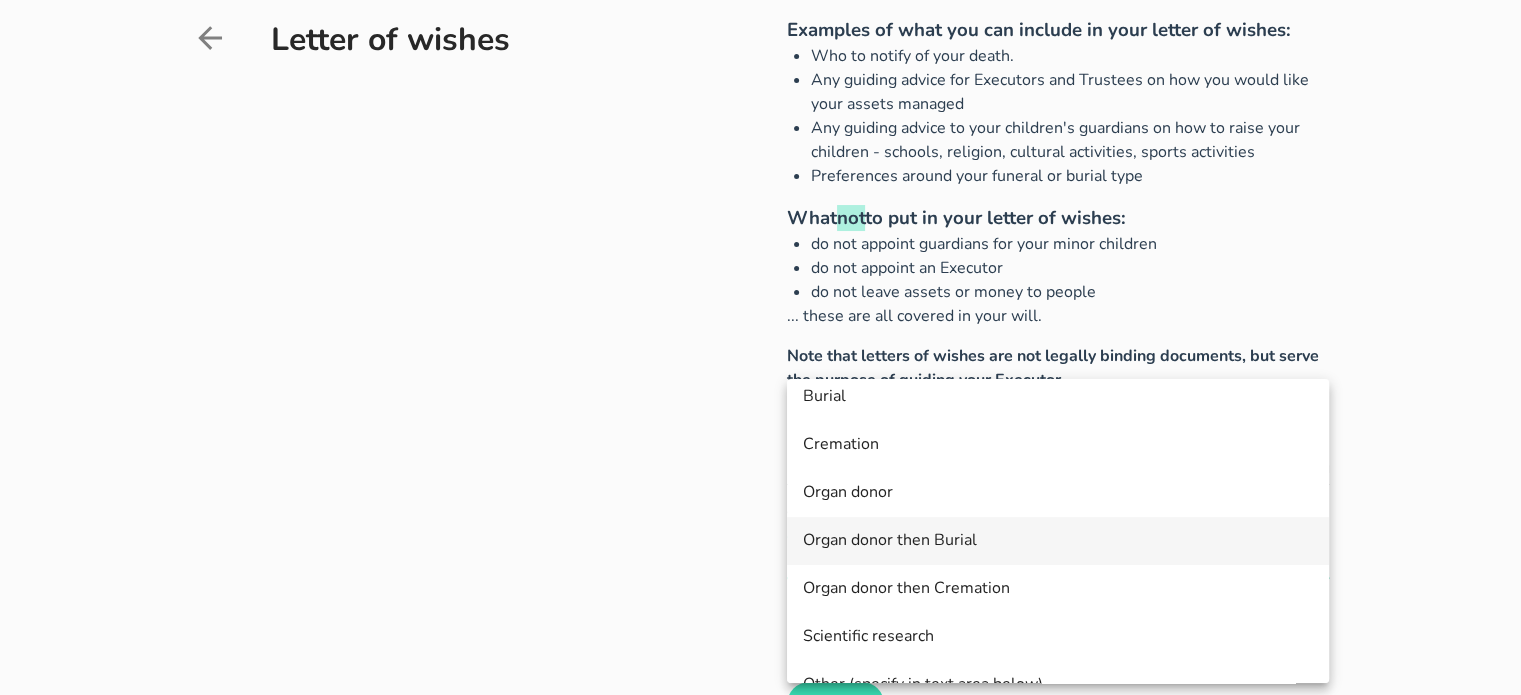 scroll, scrollTop: 96, scrollLeft: 0, axis: vertical 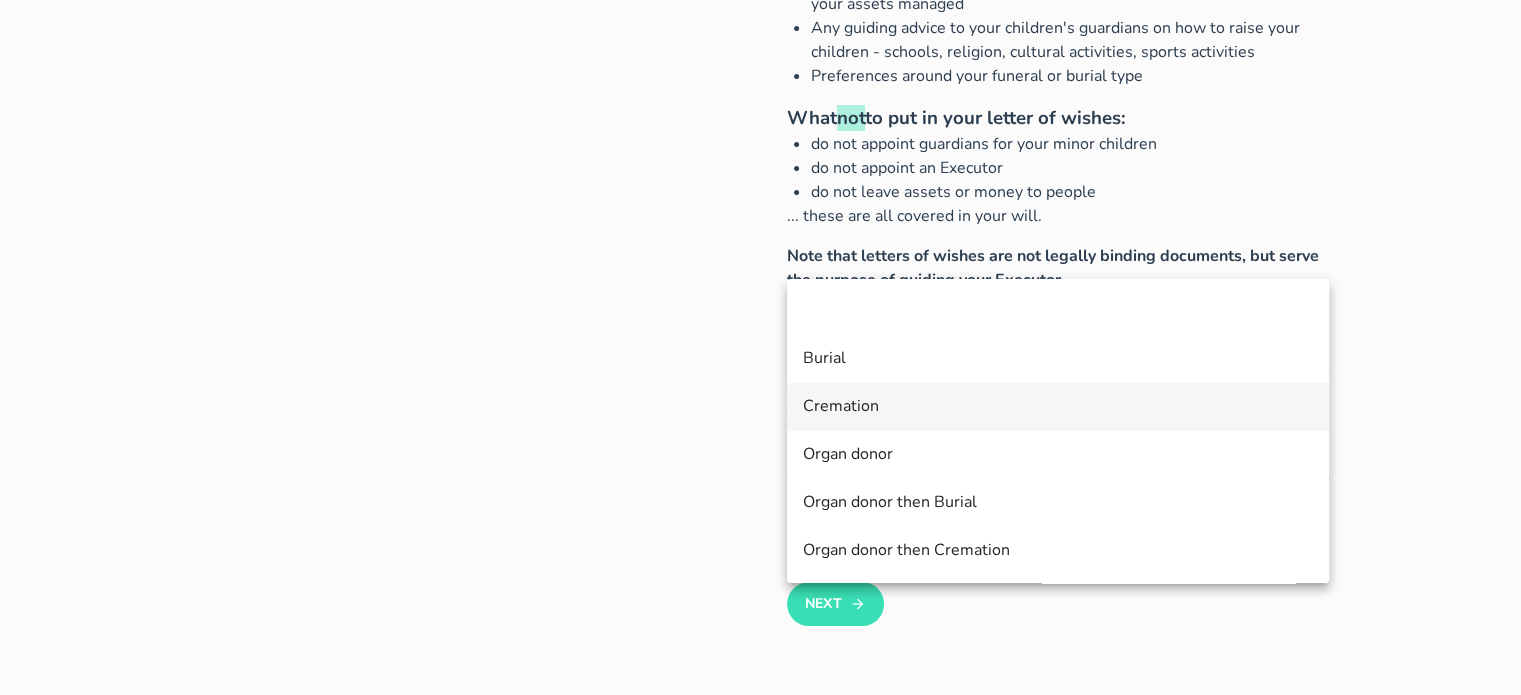 click on "Cremation" at bounding box center [1058, 406] 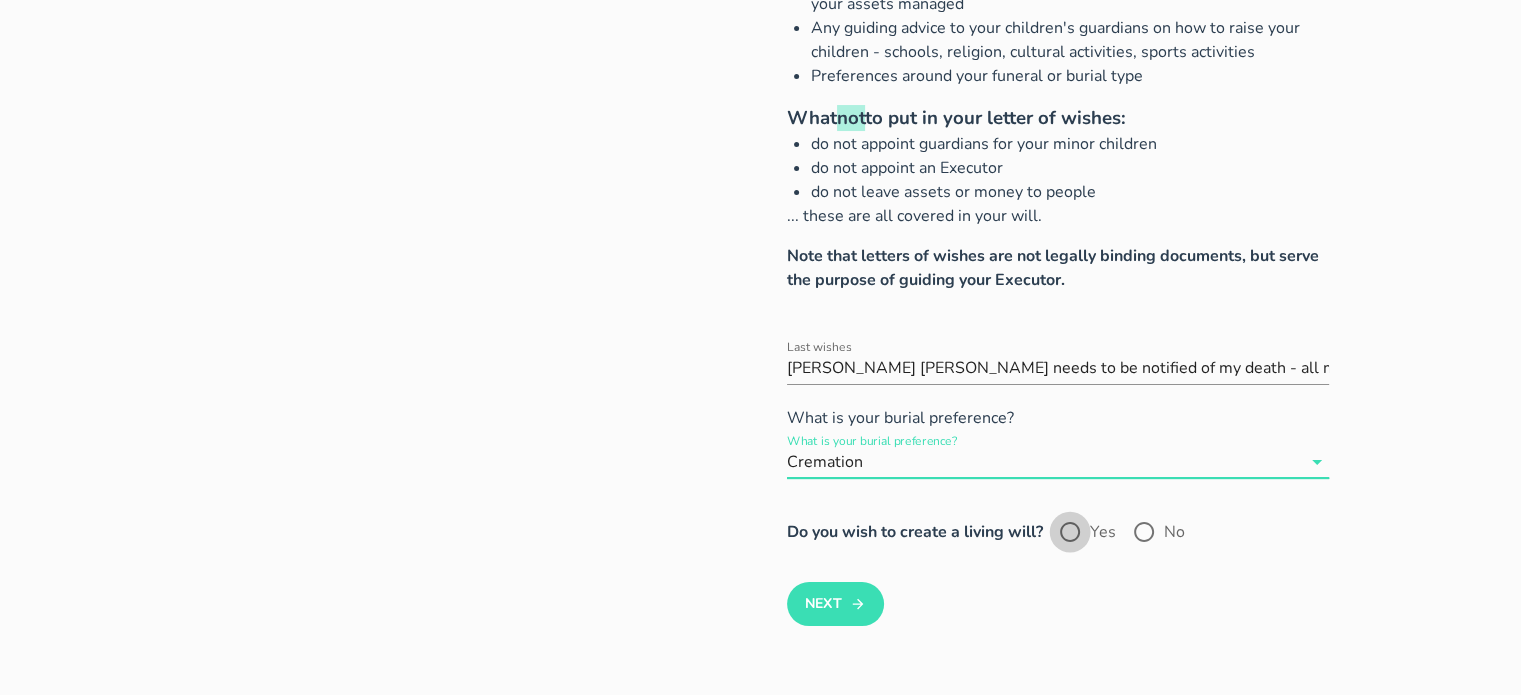 click at bounding box center [1070, 532] 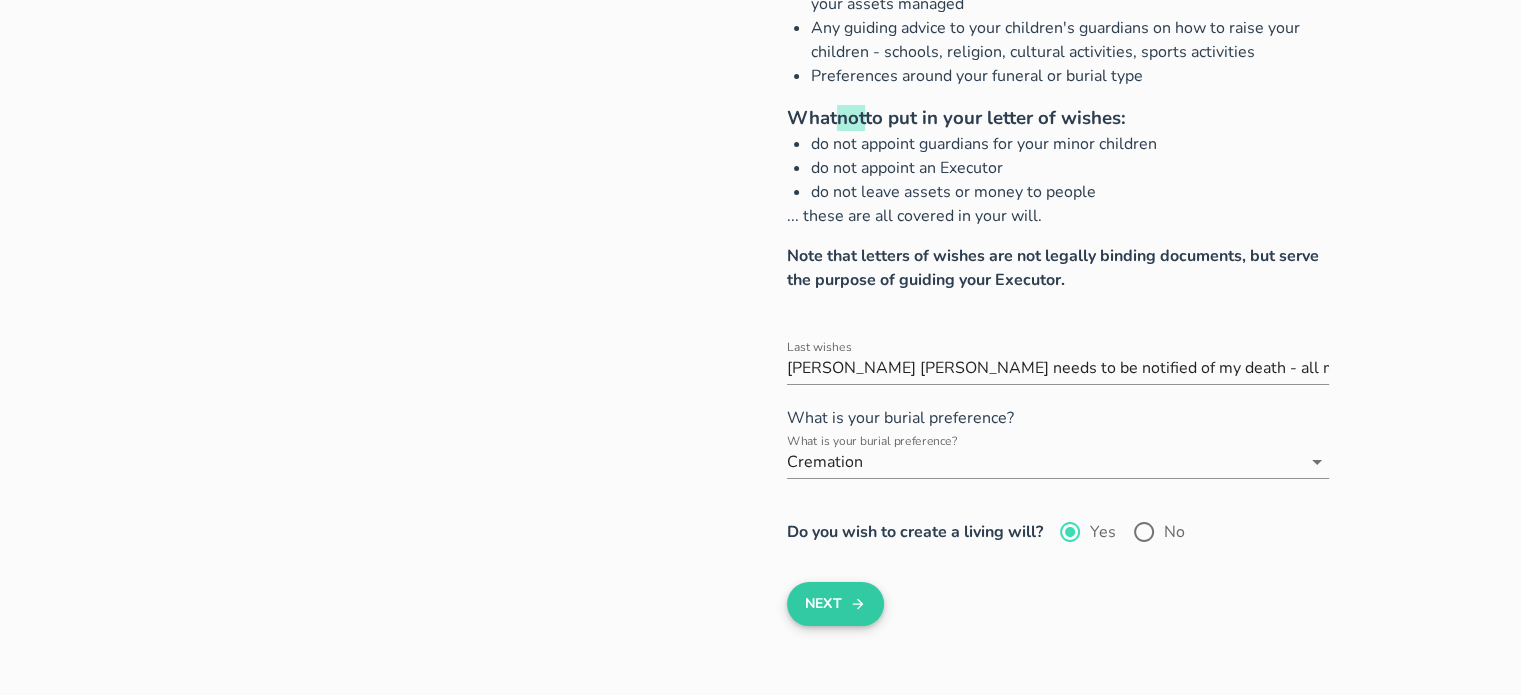 click 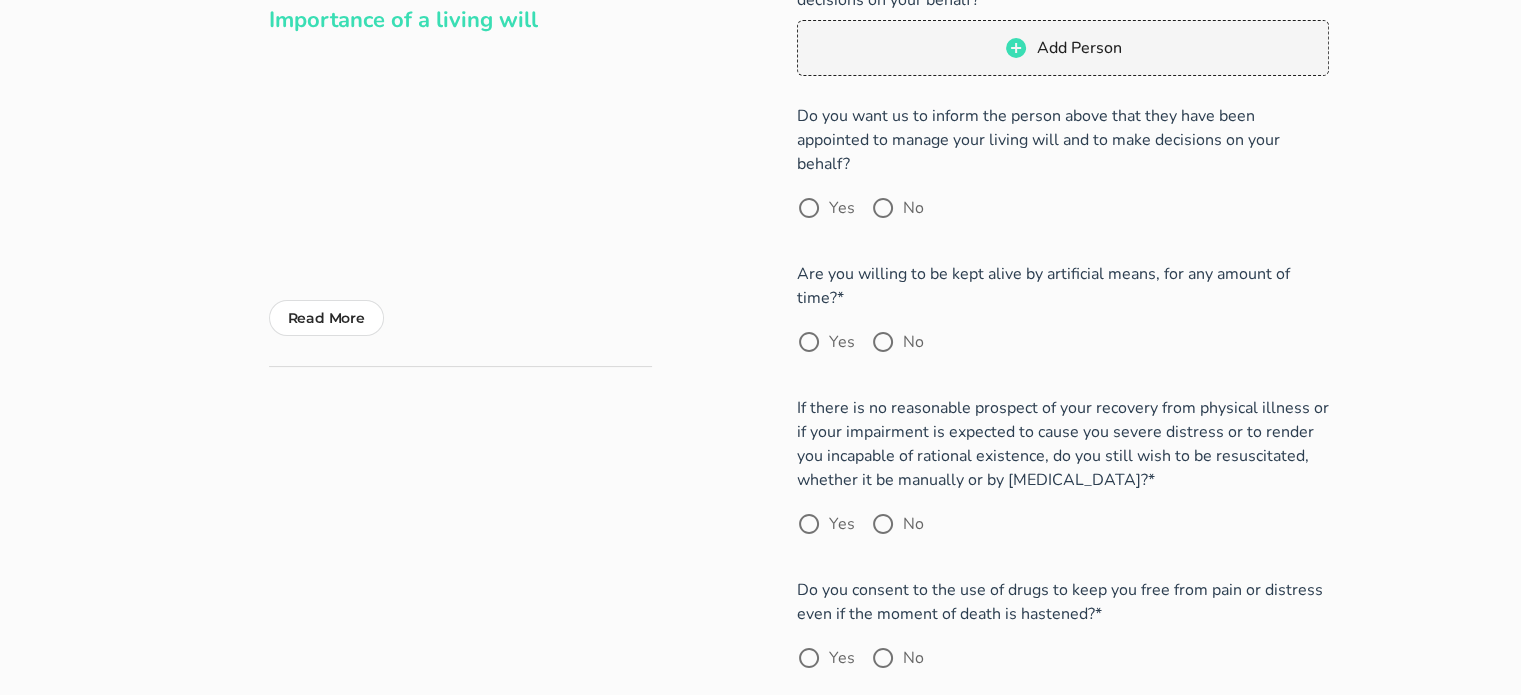 scroll, scrollTop: 0, scrollLeft: 0, axis: both 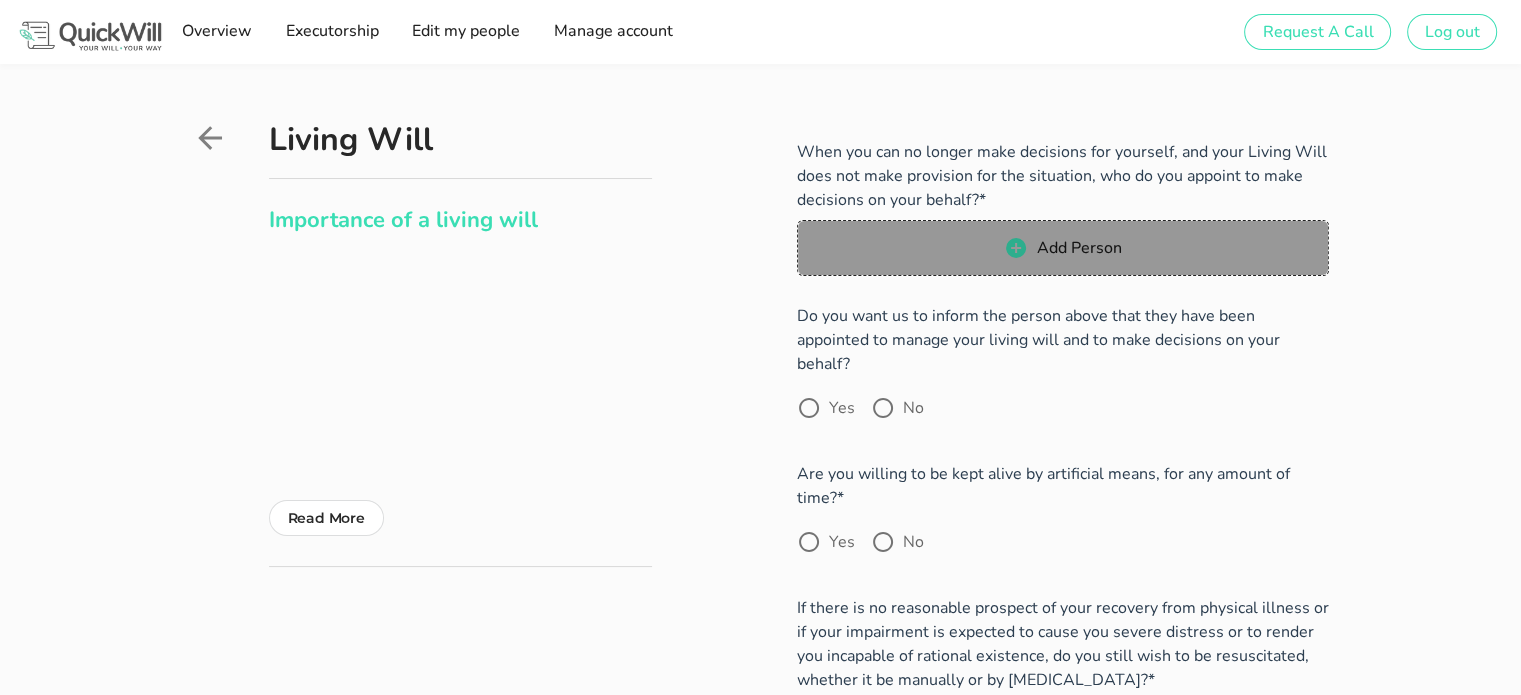 click on "Add Person" at bounding box center (1079, 248) 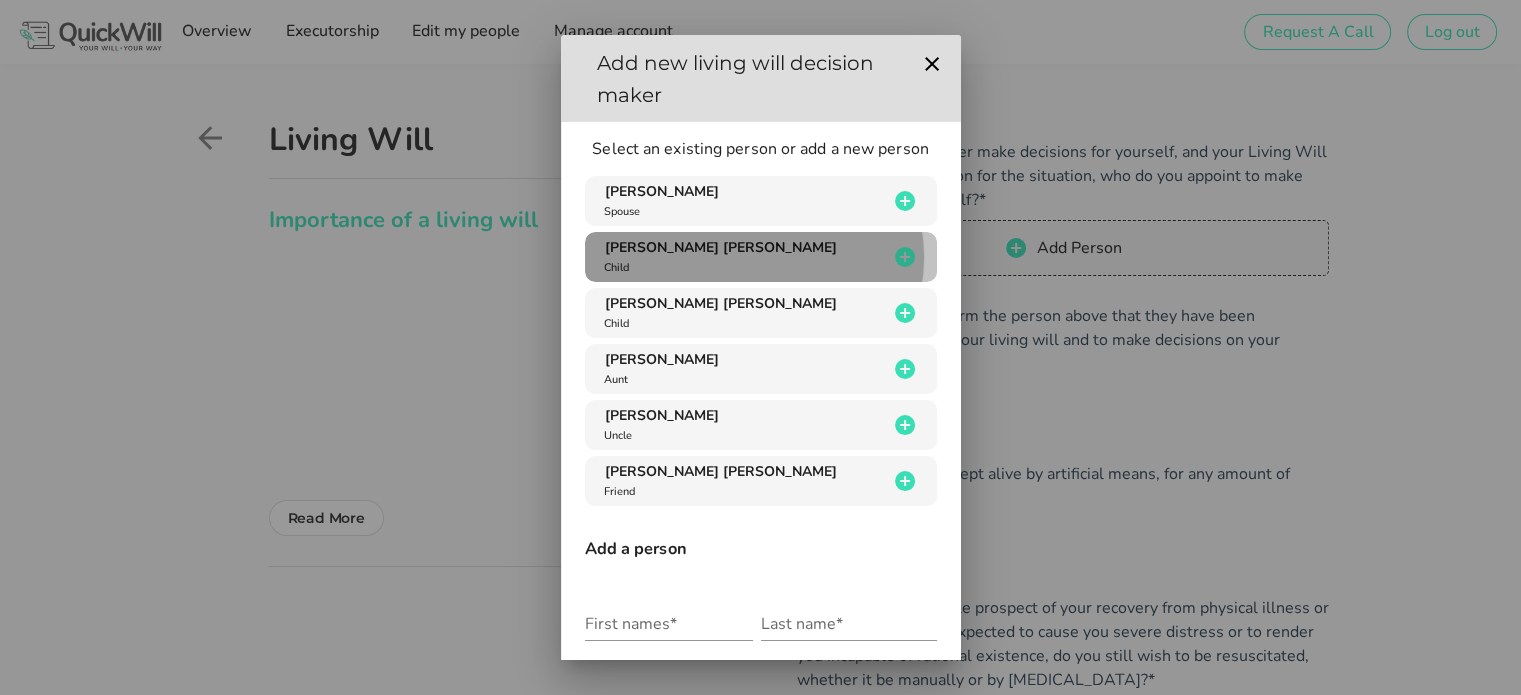 click on "[PERSON_NAME] [PERSON_NAME]   Child" at bounding box center [744, 257] 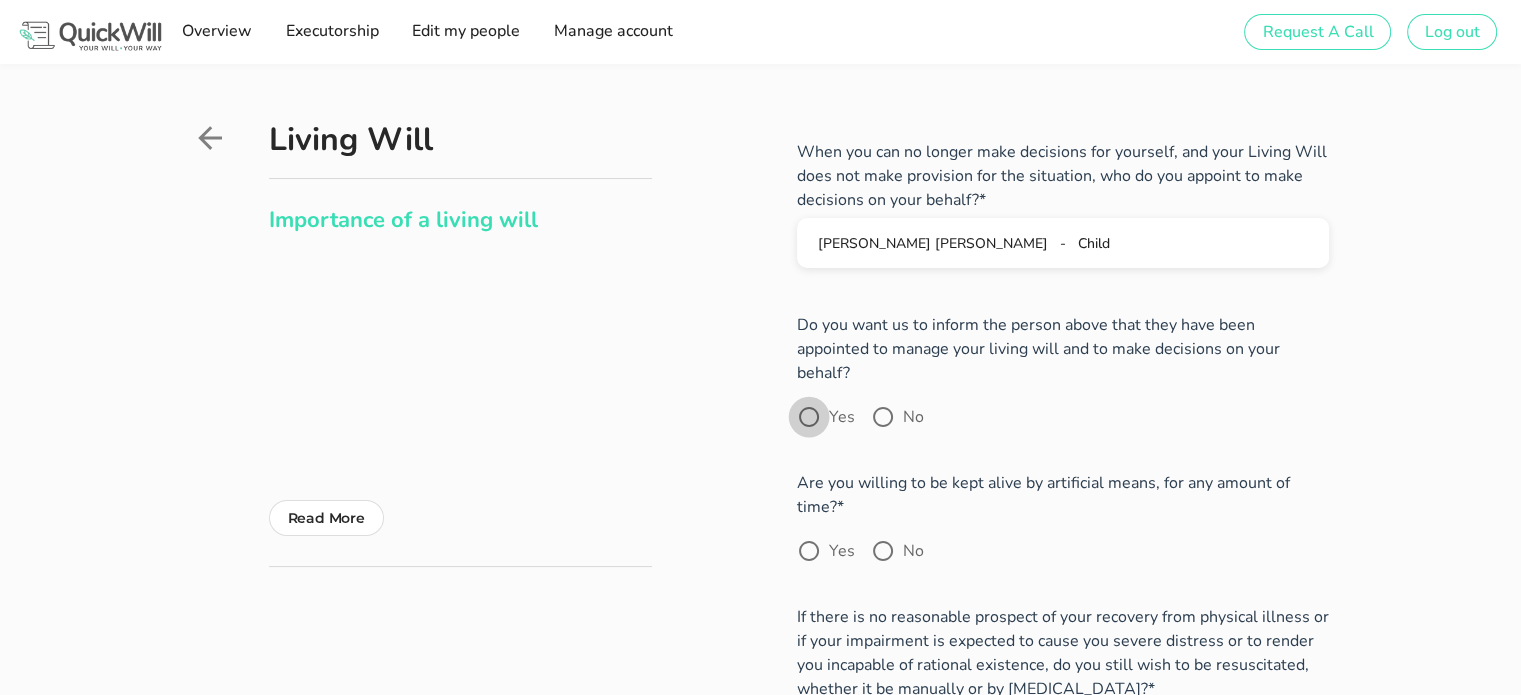 click at bounding box center [809, 417] 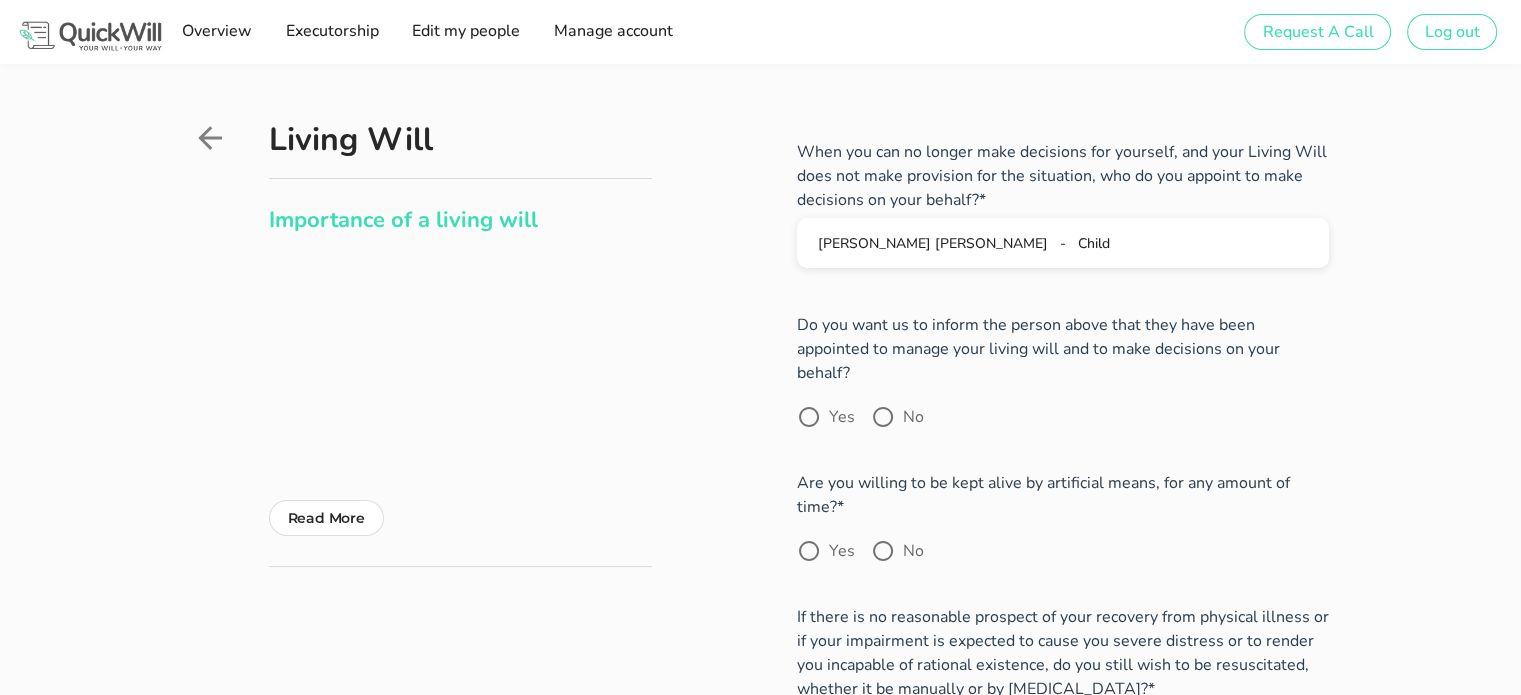 radio on "true" 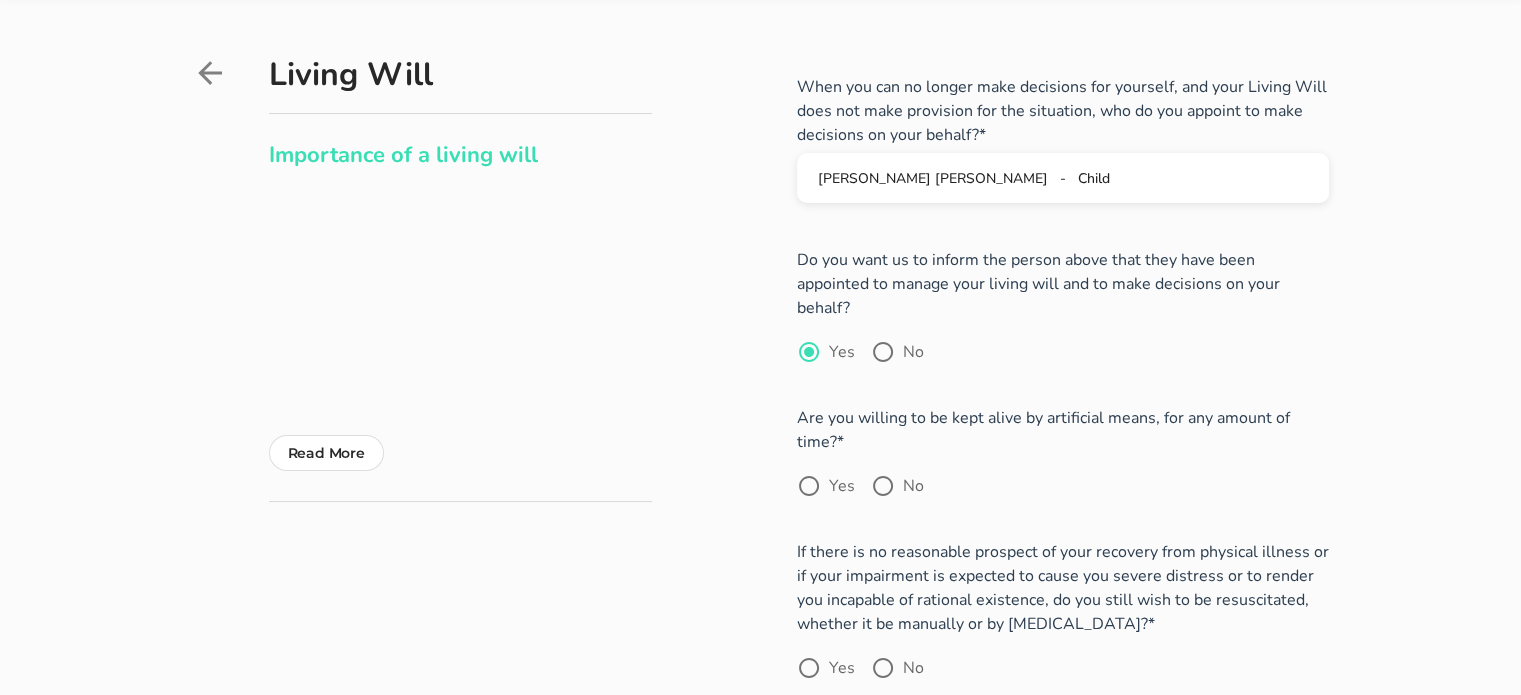 scroll, scrollTop: 100, scrollLeft: 0, axis: vertical 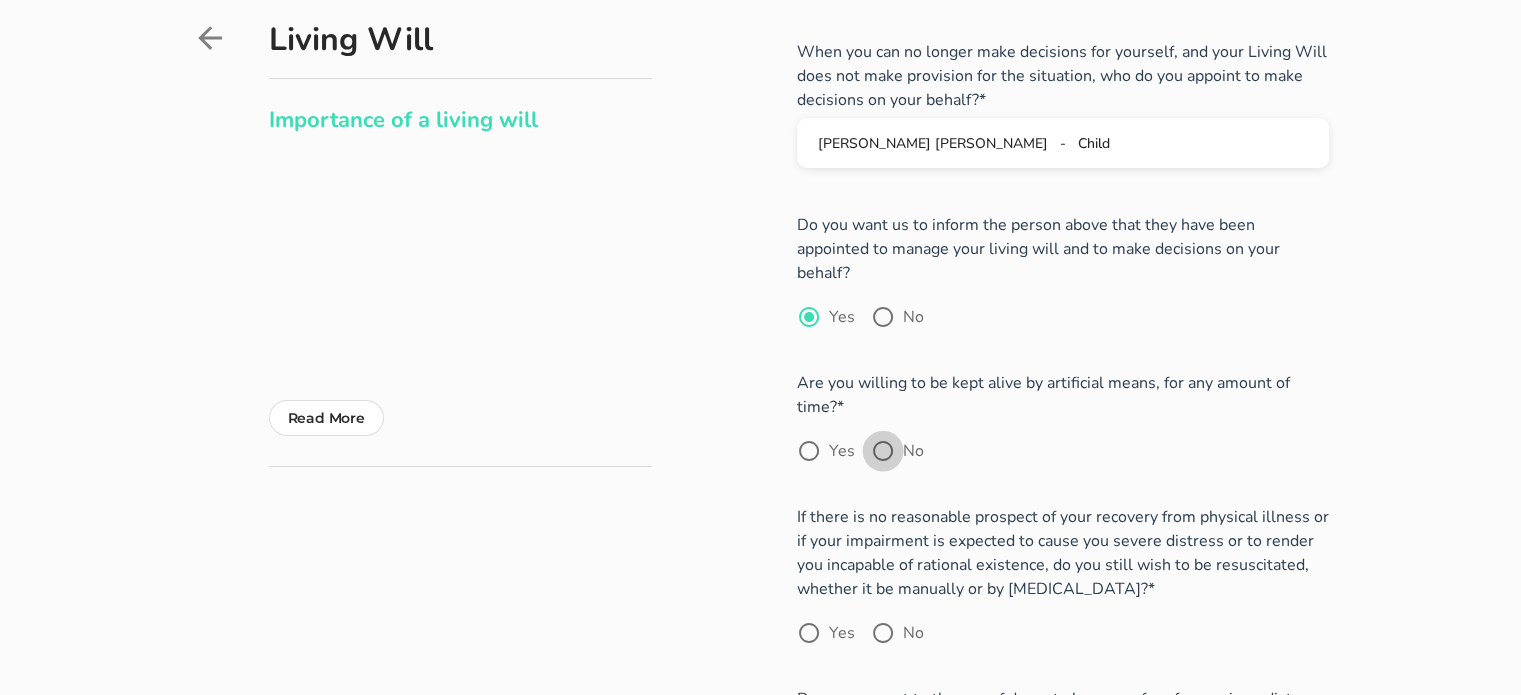 click at bounding box center [883, 451] 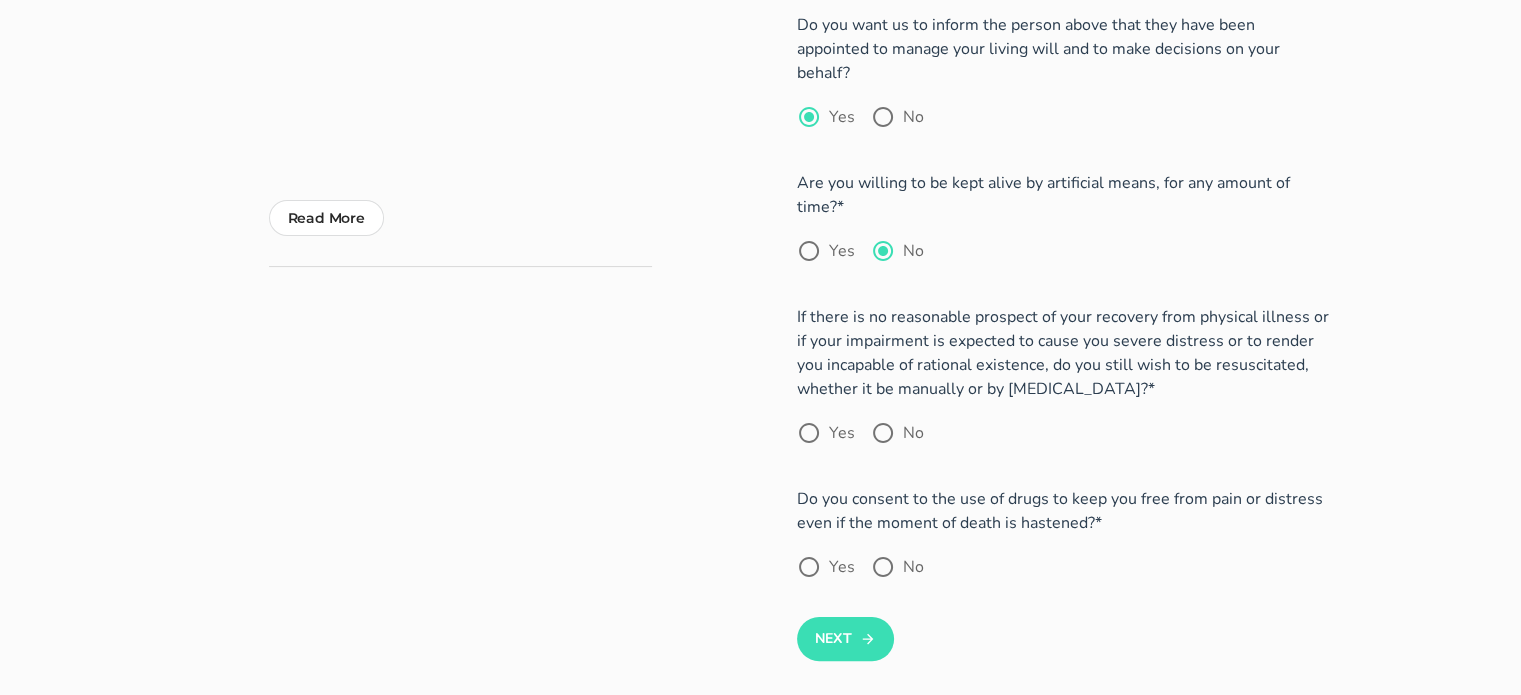 scroll, scrollTop: 400, scrollLeft: 0, axis: vertical 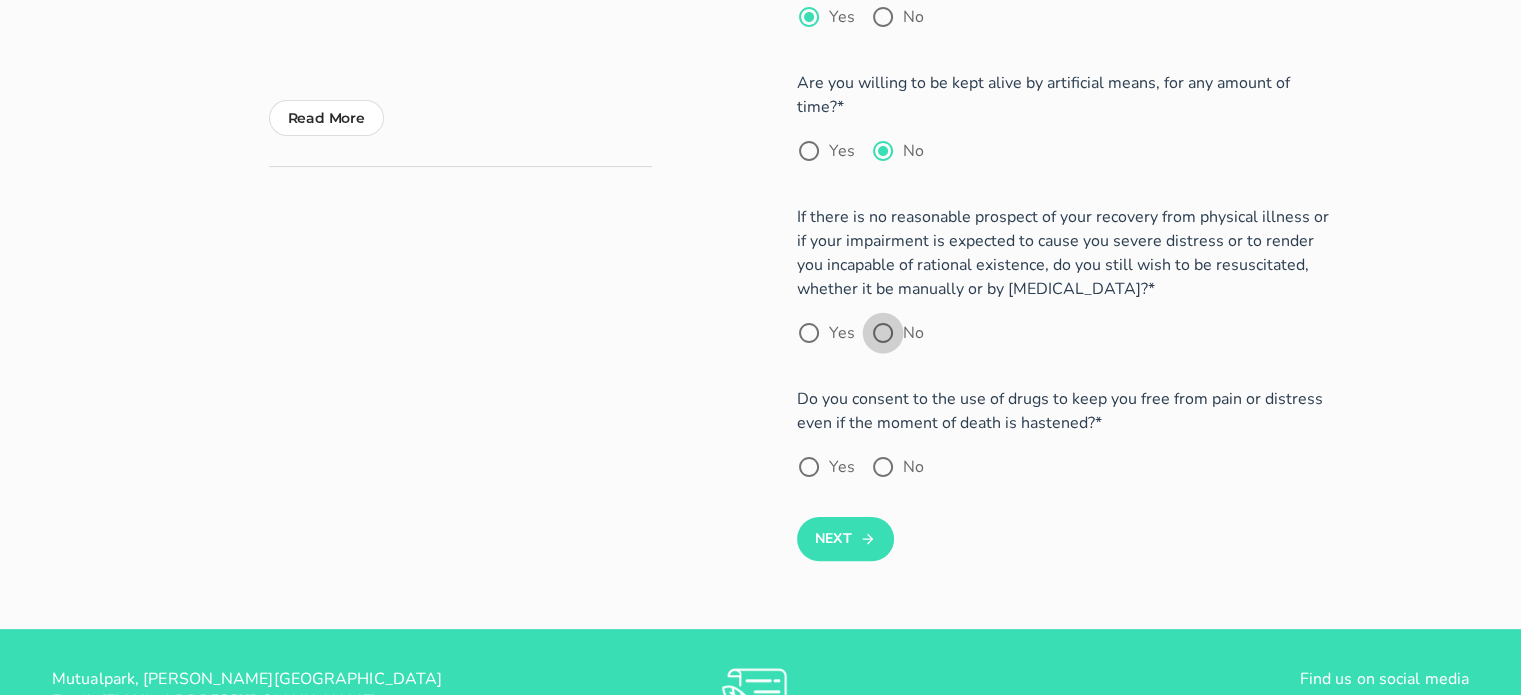 click at bounding box center (883, 333) 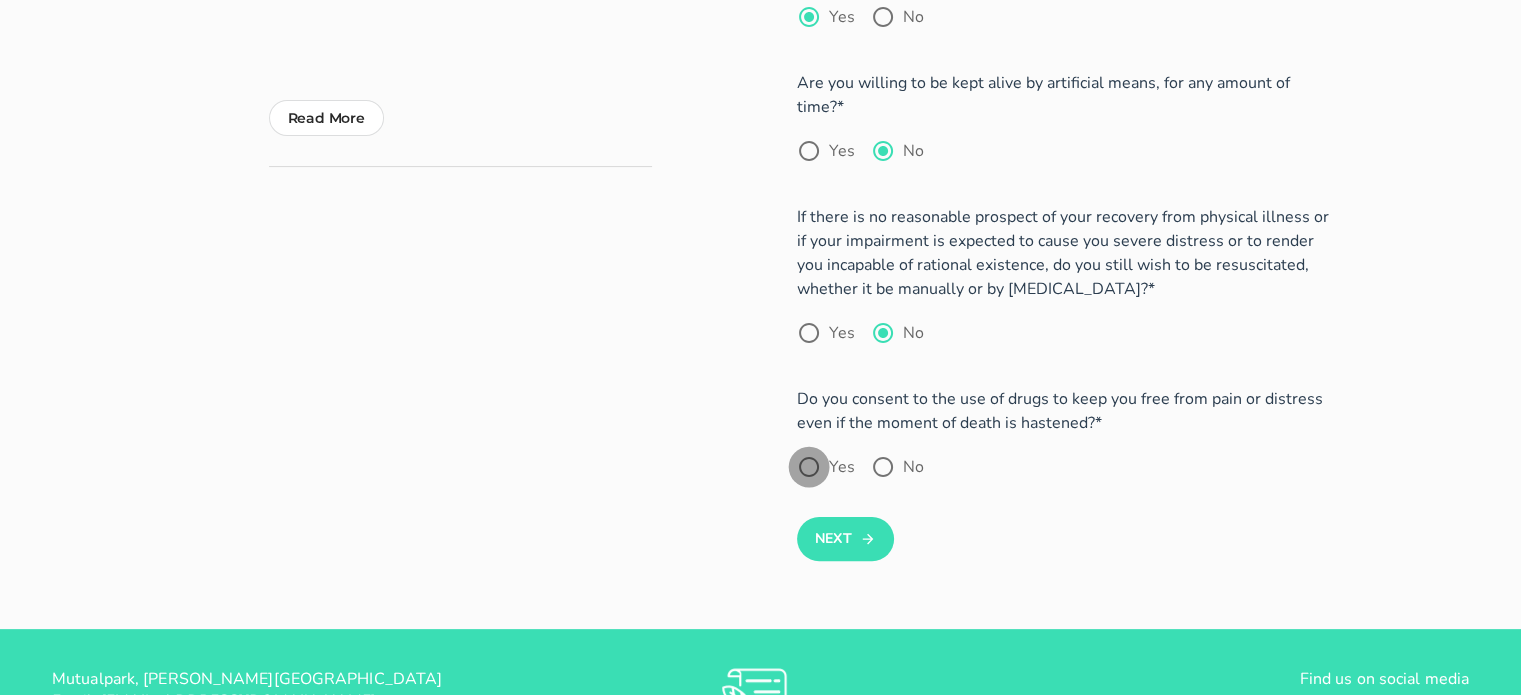 click at bounding box center [809, 467] 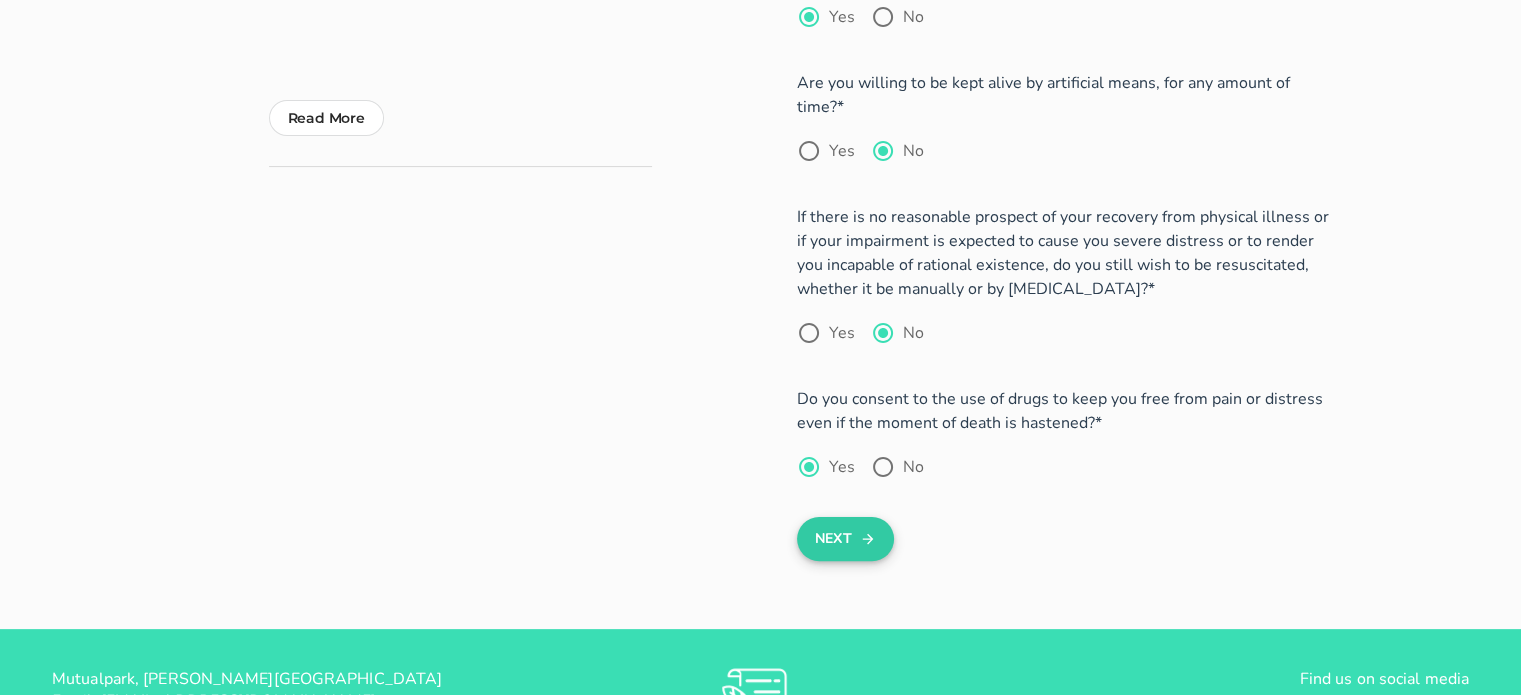 click on "Next" at bounding box center (845, 539) 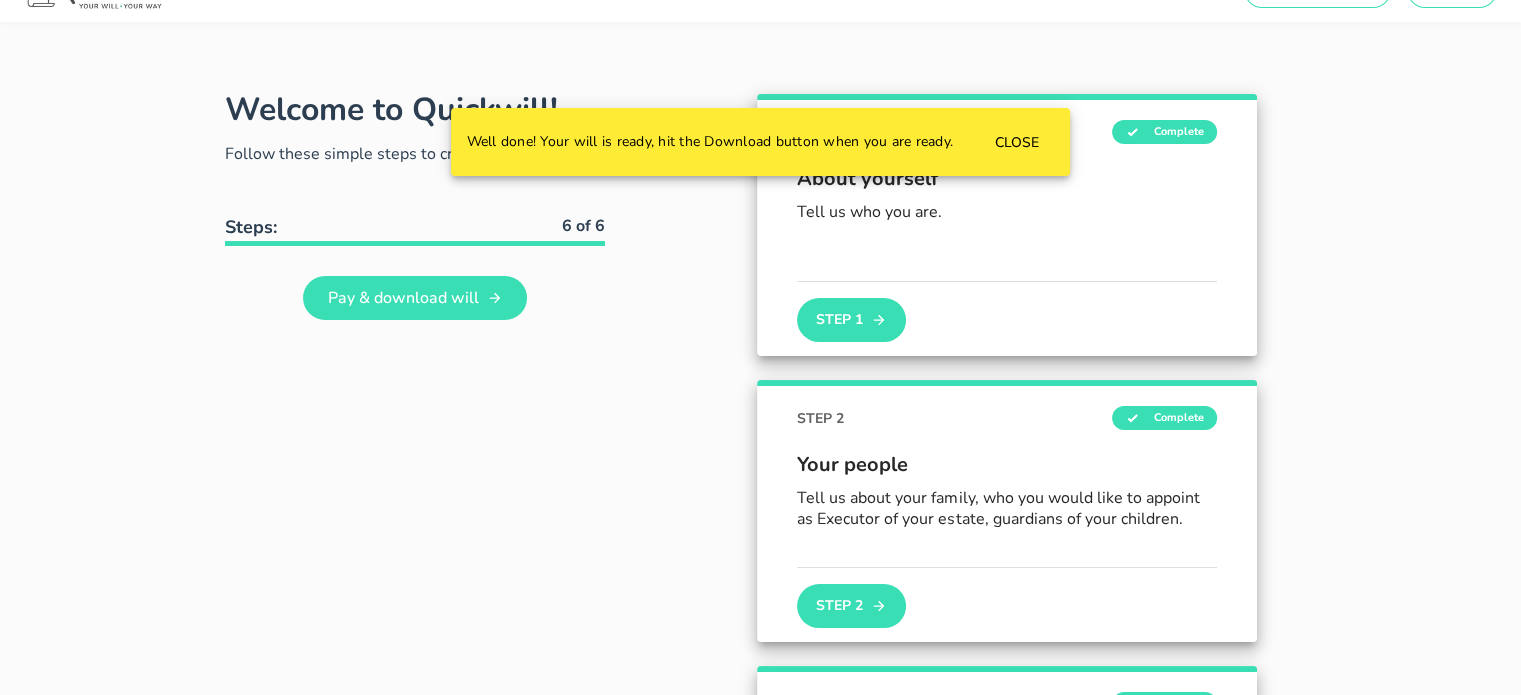 scroll, scrollTop: 0, scrollLeft: 0, axis: both 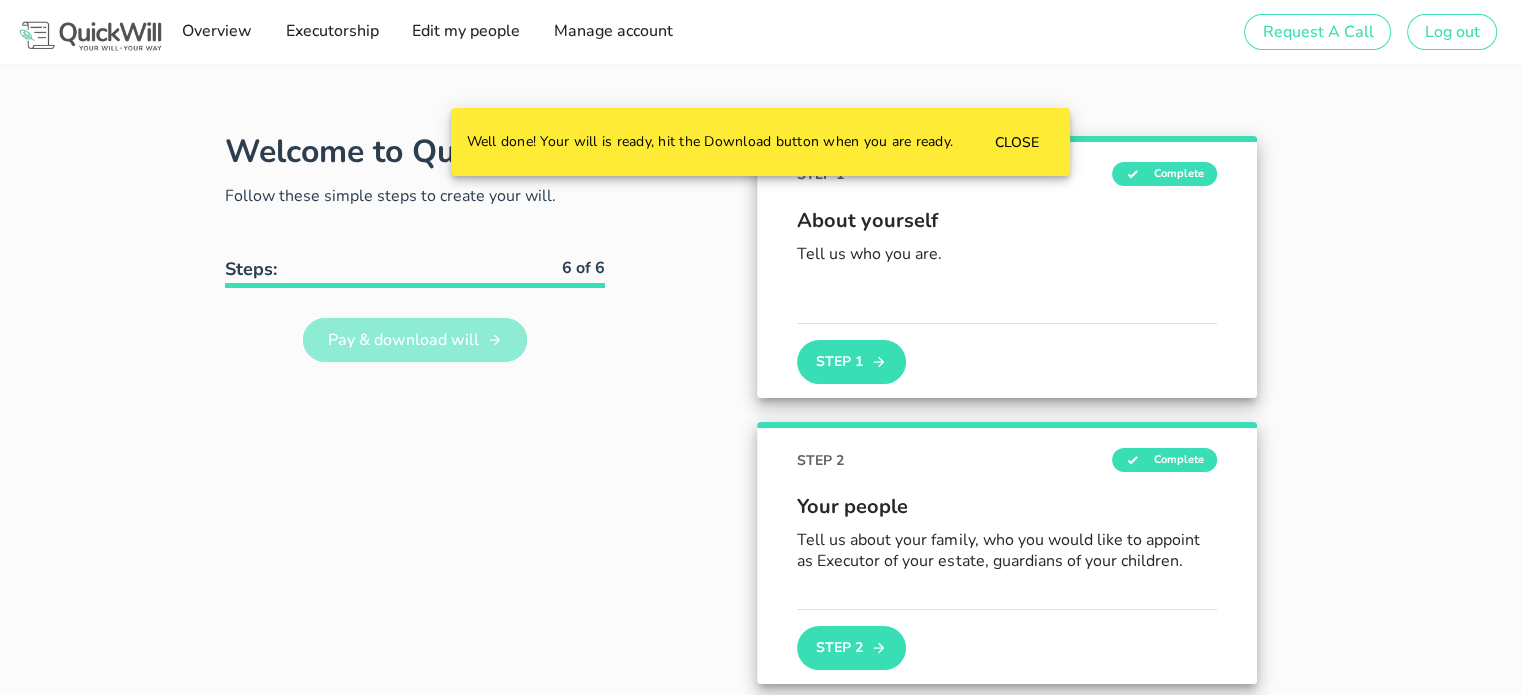 click on "Pay & download will" at bounding box center [403, 340] 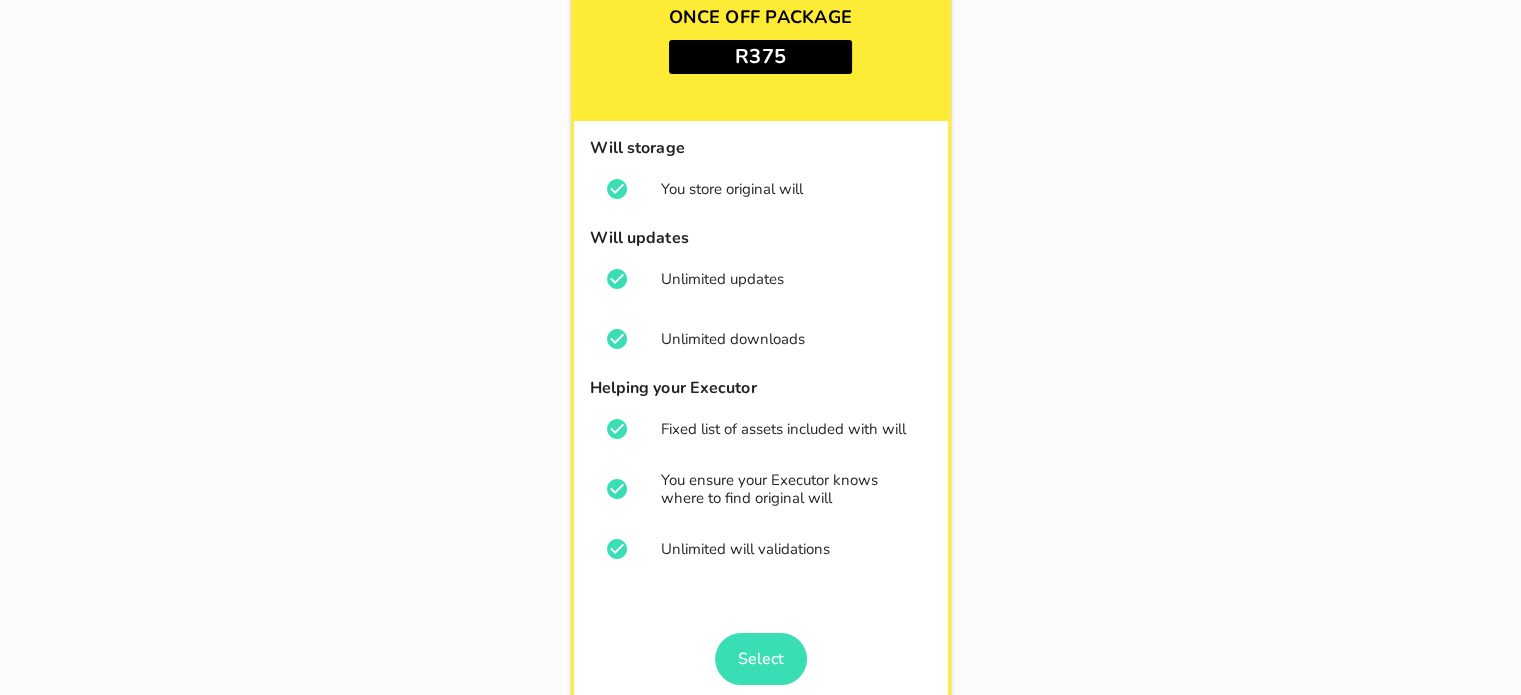 scroll, scrollTop: 300, scrollLeft: 0, axis: vertical 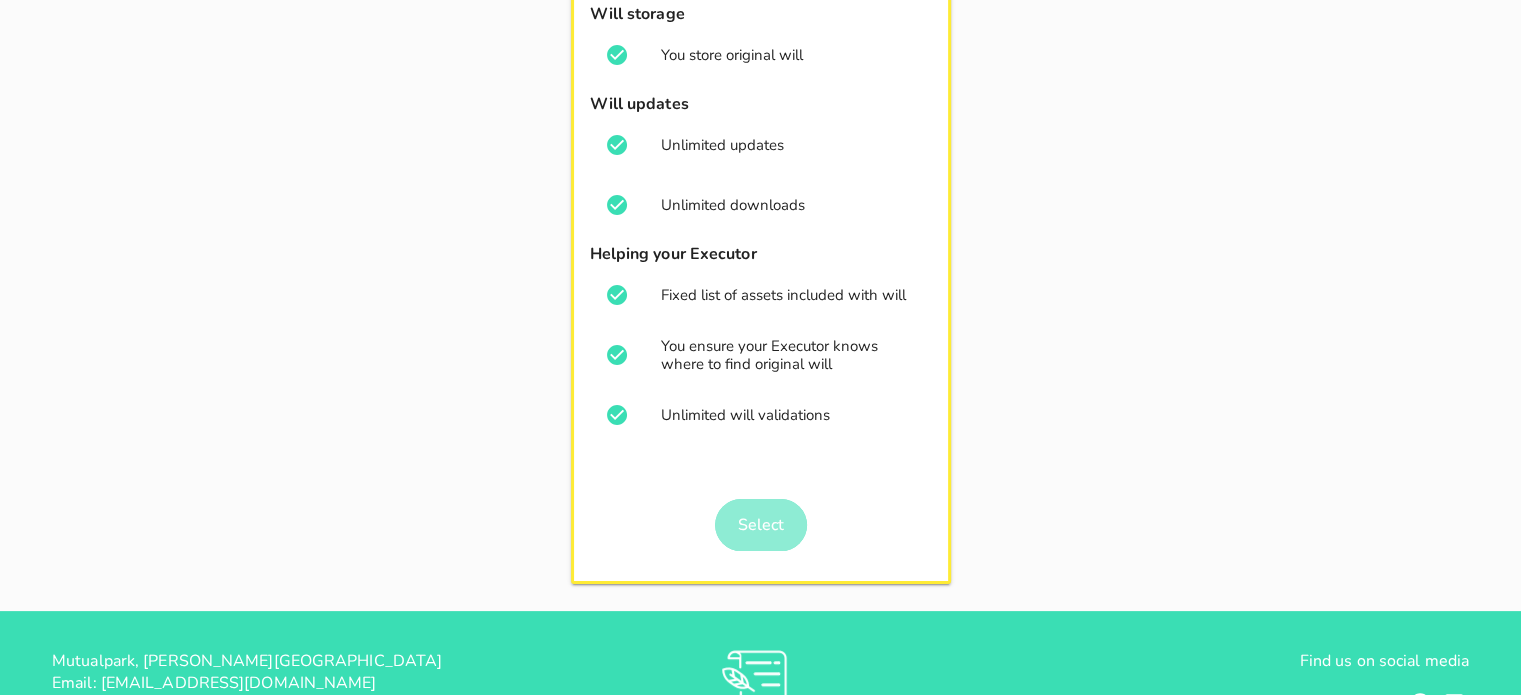 click on "Select" at bounding box center [760, 525] 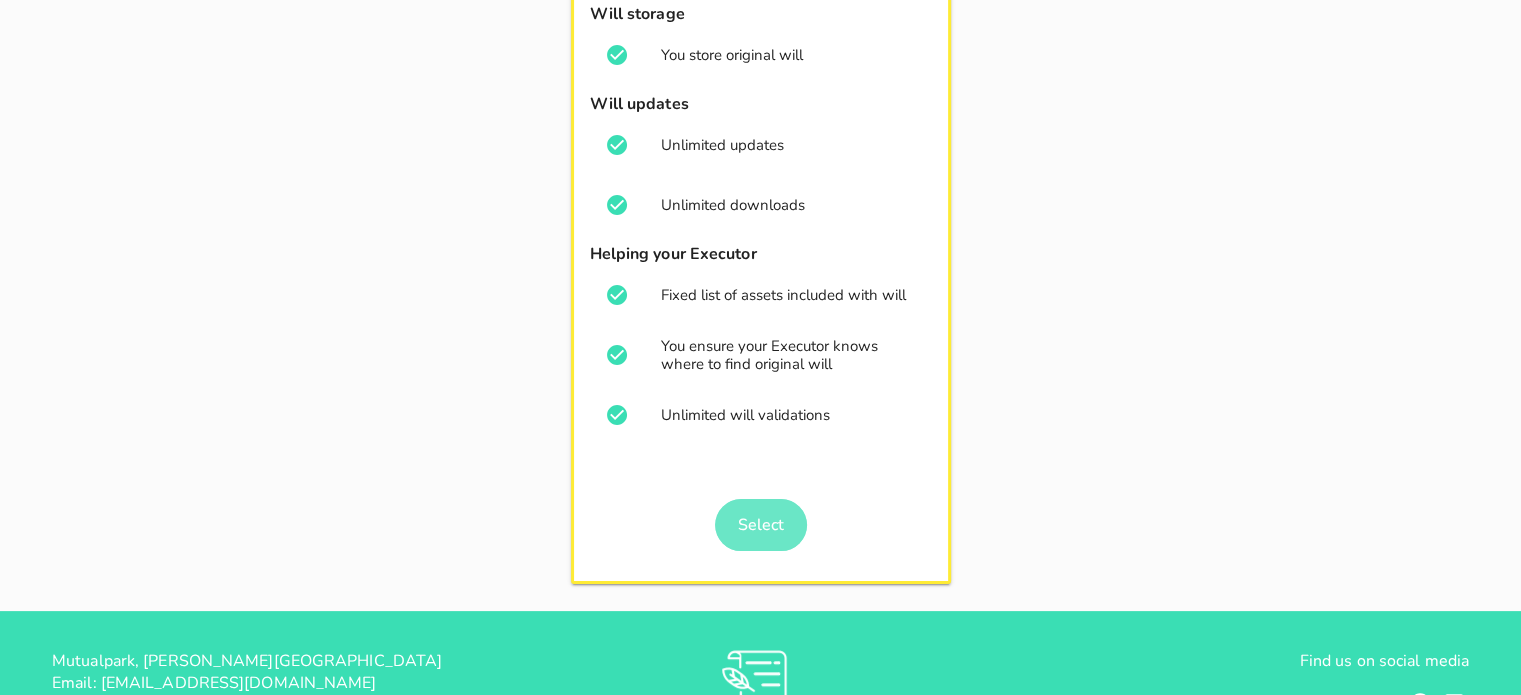 scroll, scrollTop: 0, scrollLeft: 0, axis: both 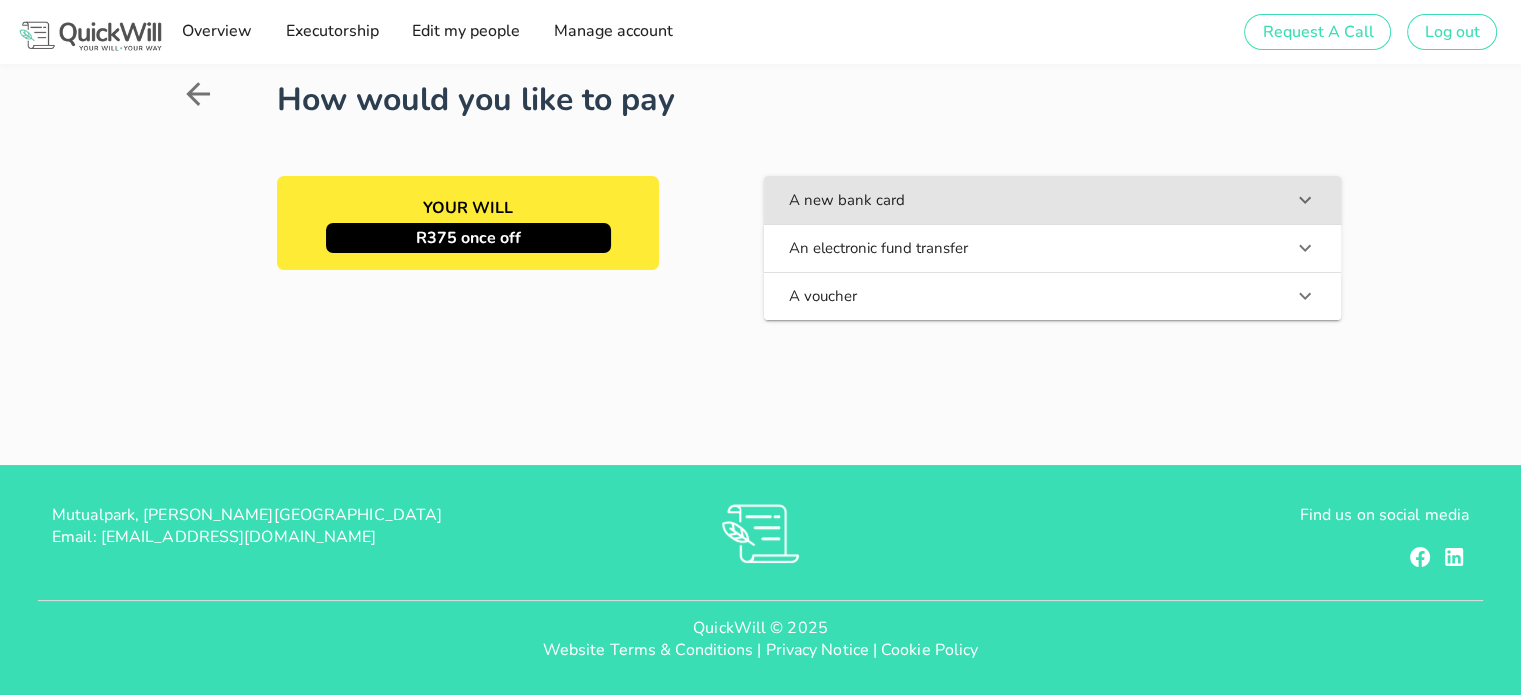 click on "A new bank card" at bounding box center (1052, 200) 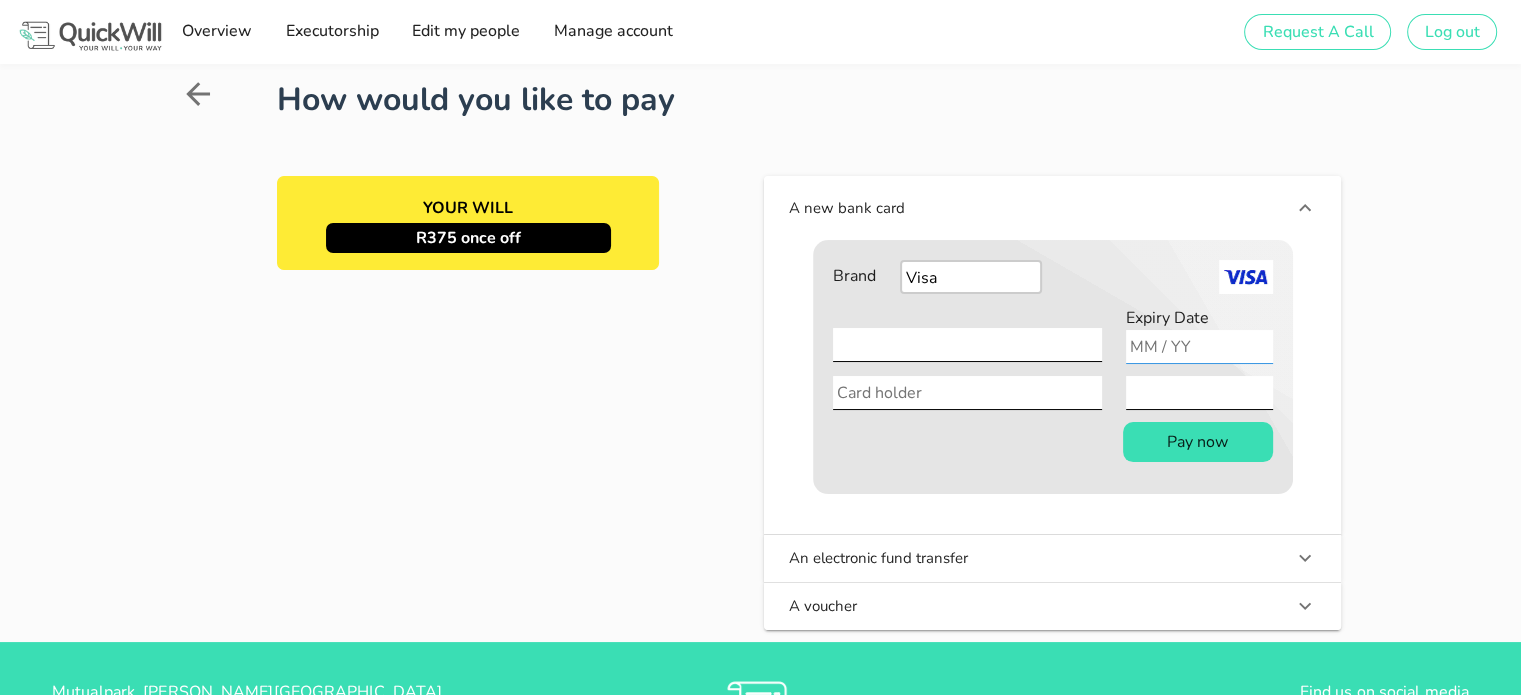 type on "10 / 30" 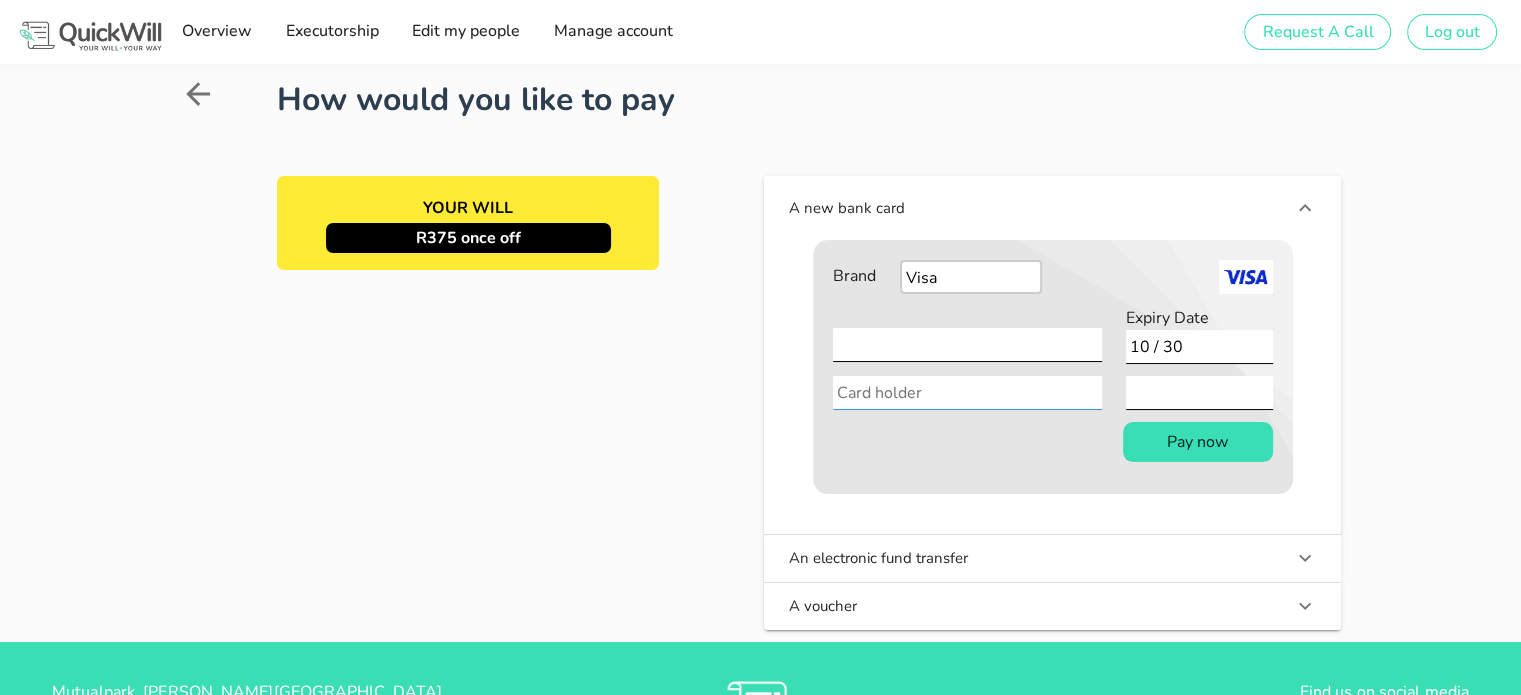 type on "L LUBBE" 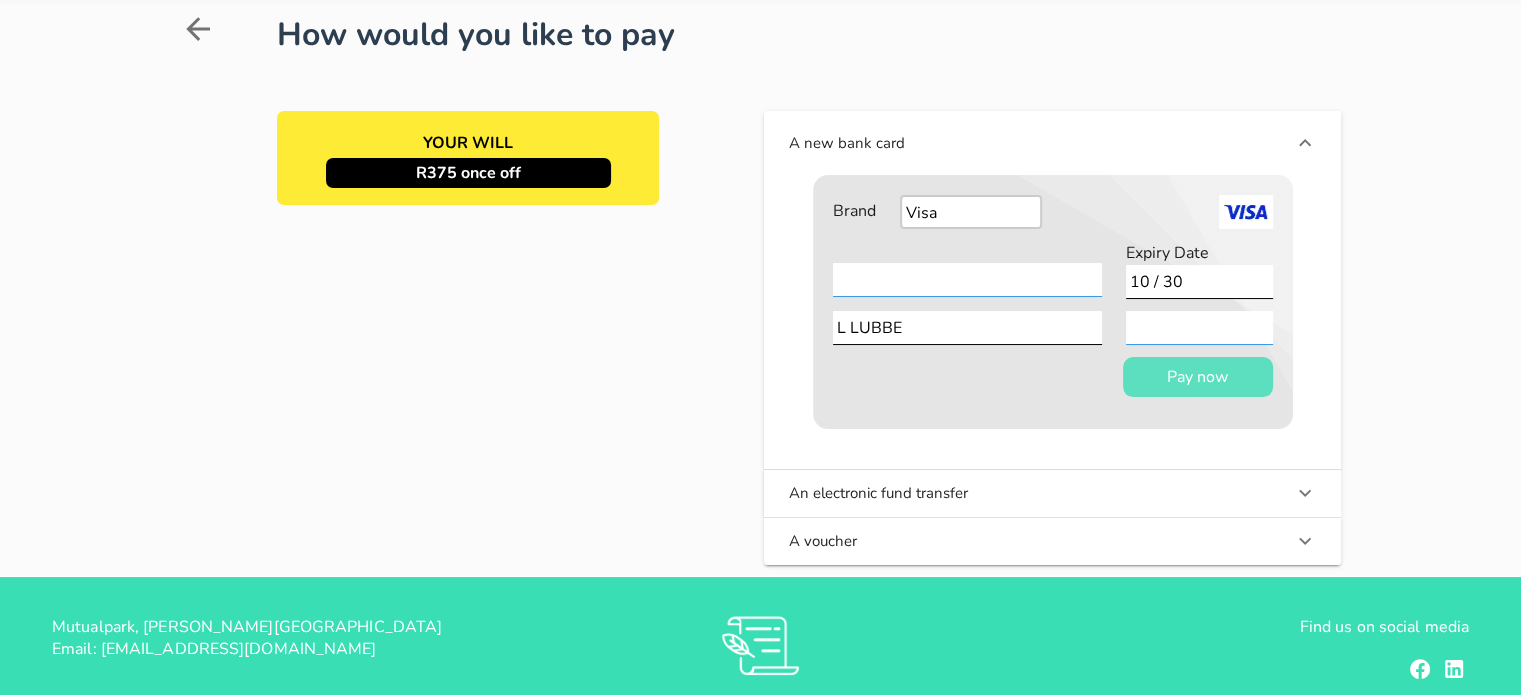 scroll, scrollTop: 100, scrollLeft: 0, axis: vertical 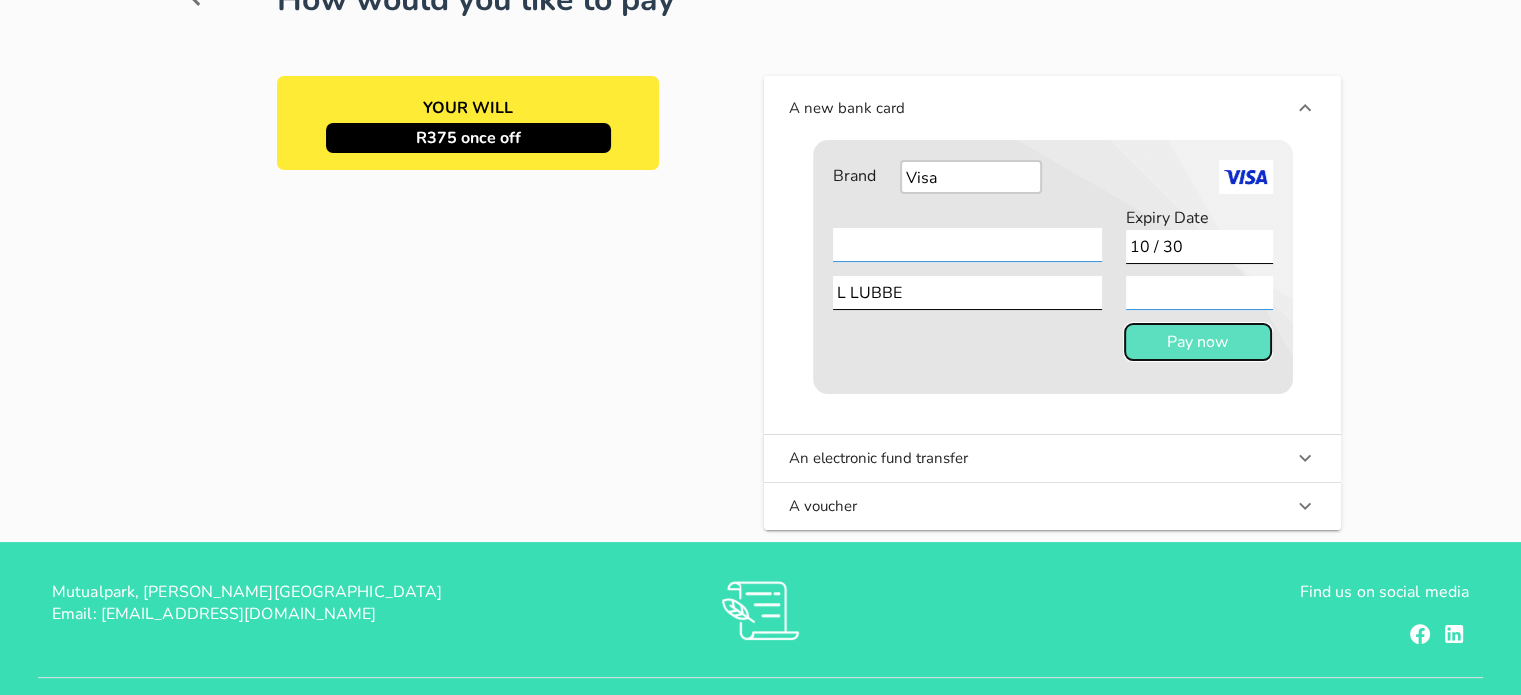 click on "Pay now" at bounding box center (1198, 342) 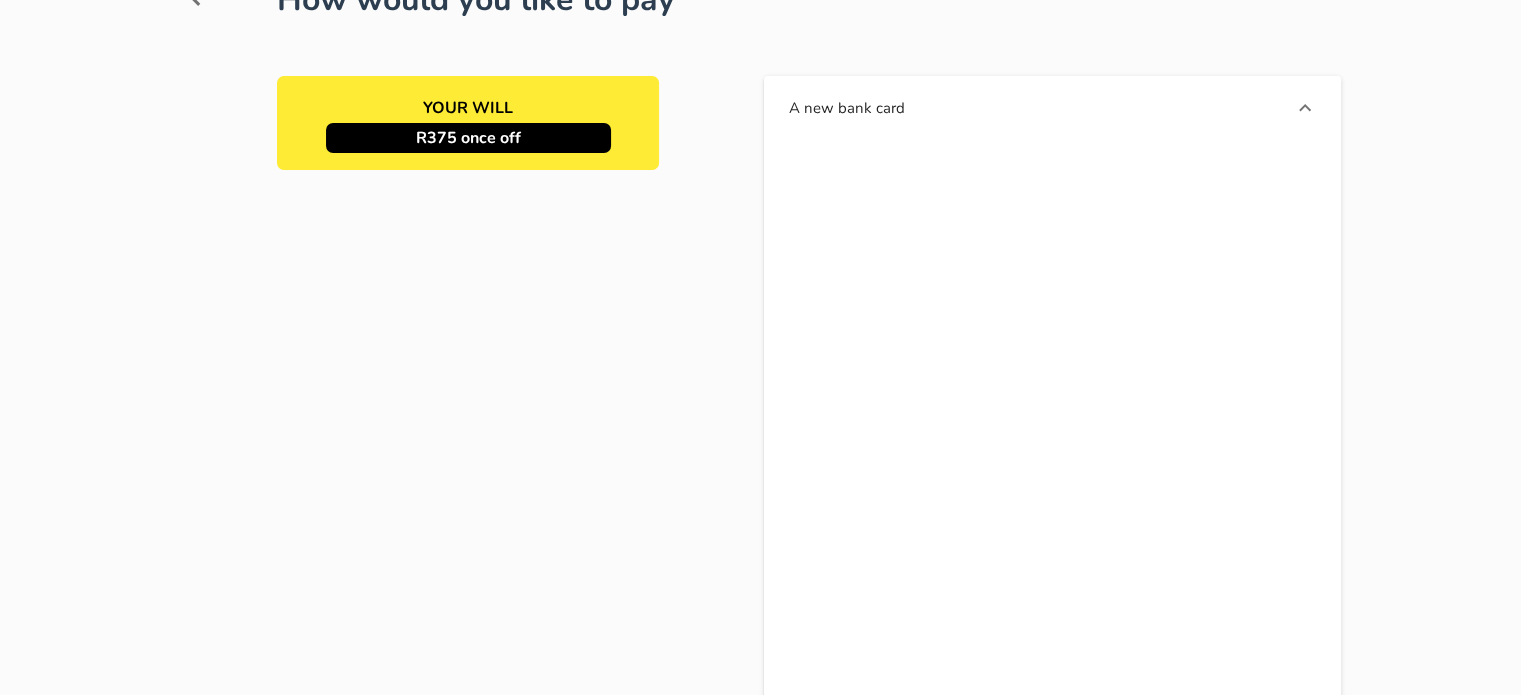 scroll, scrollTop: 124, scrollLeft: 0, axis: vertical 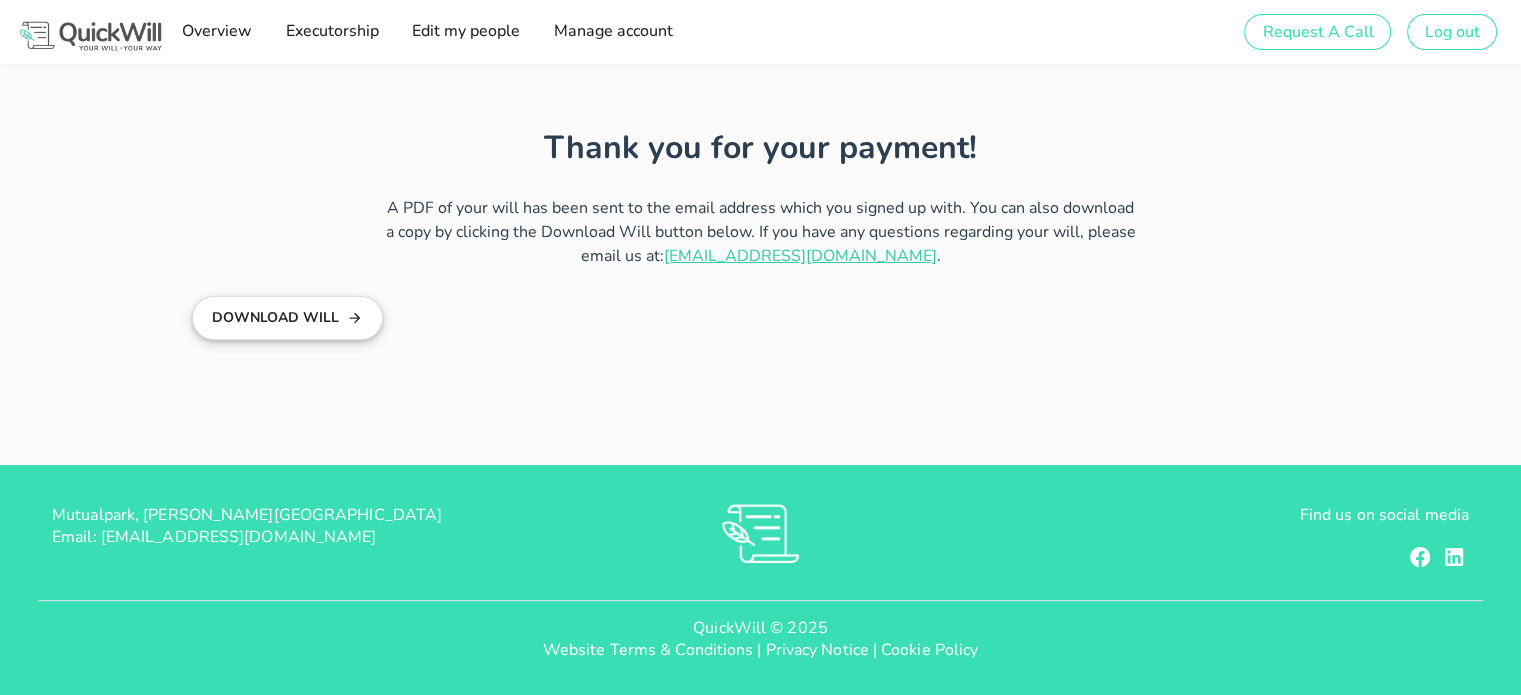type on "[EMAIL_ADDRESS][DOMAIN_NAME]" 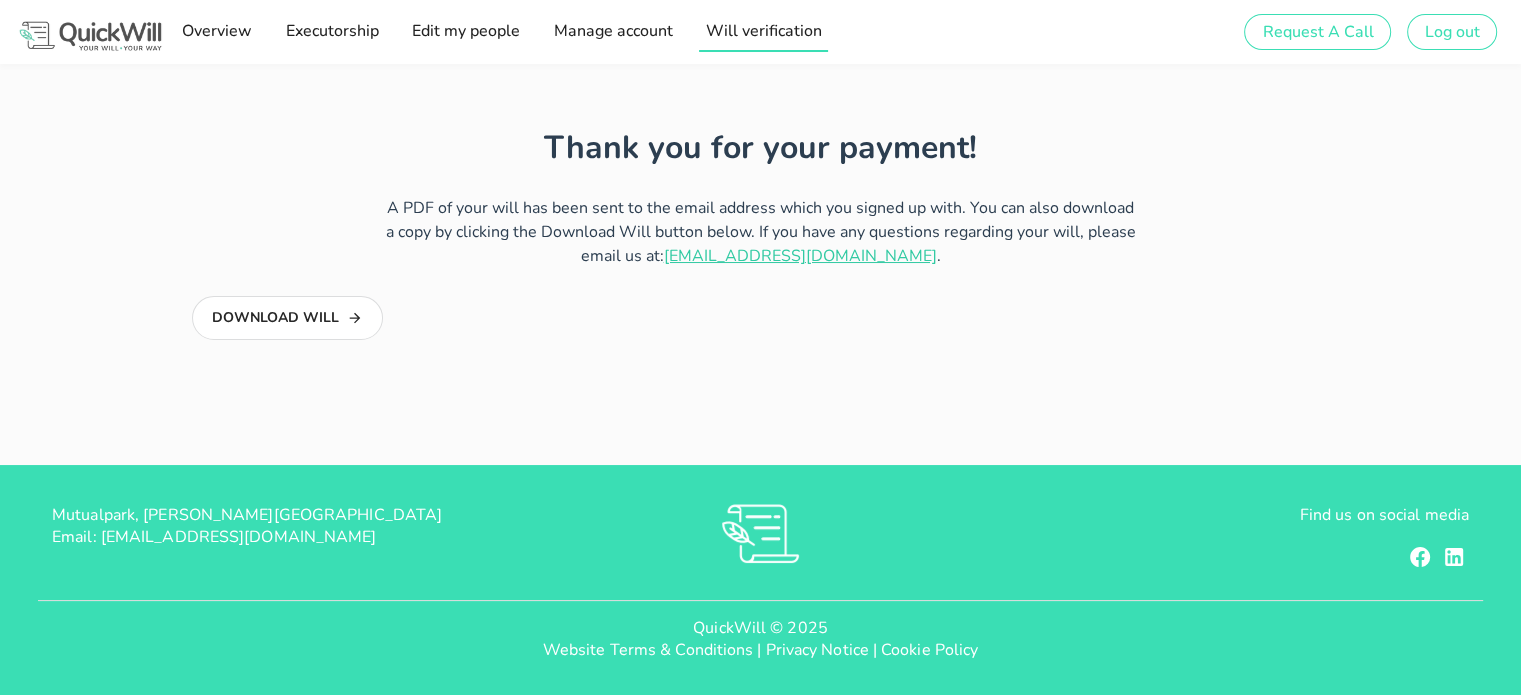 click on "Will verification" at bounding box center [763, 31] 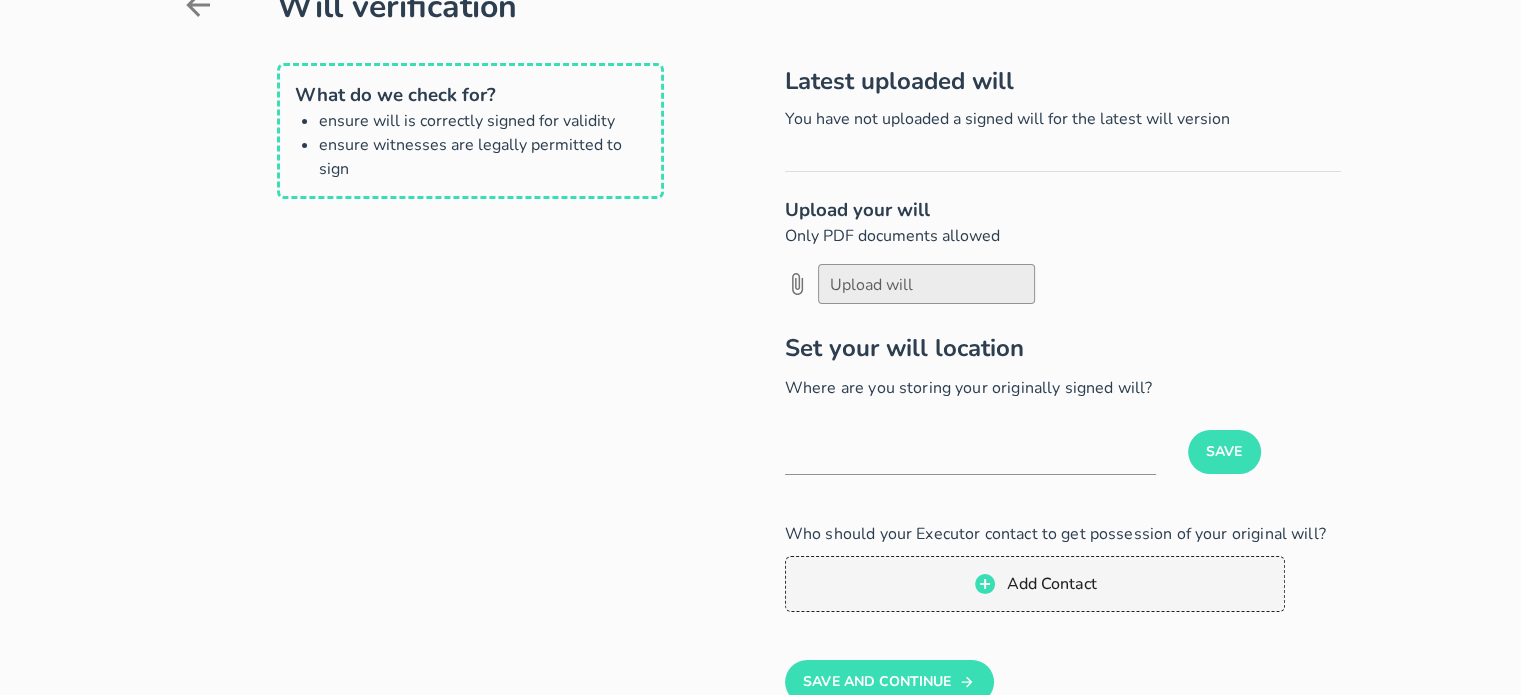 scroll, scrollTop: 0, scrollLeft: 0, axis: both 